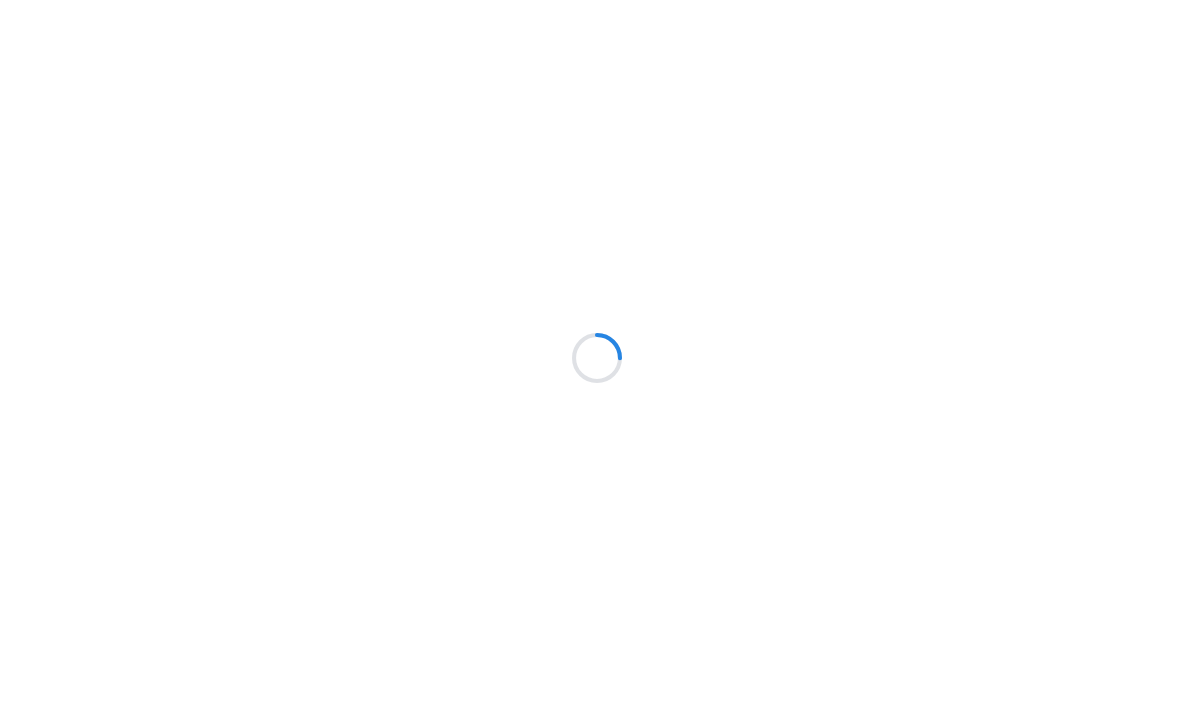 scroll, scrollTop: 0, scrollLeft: 0, axis: both 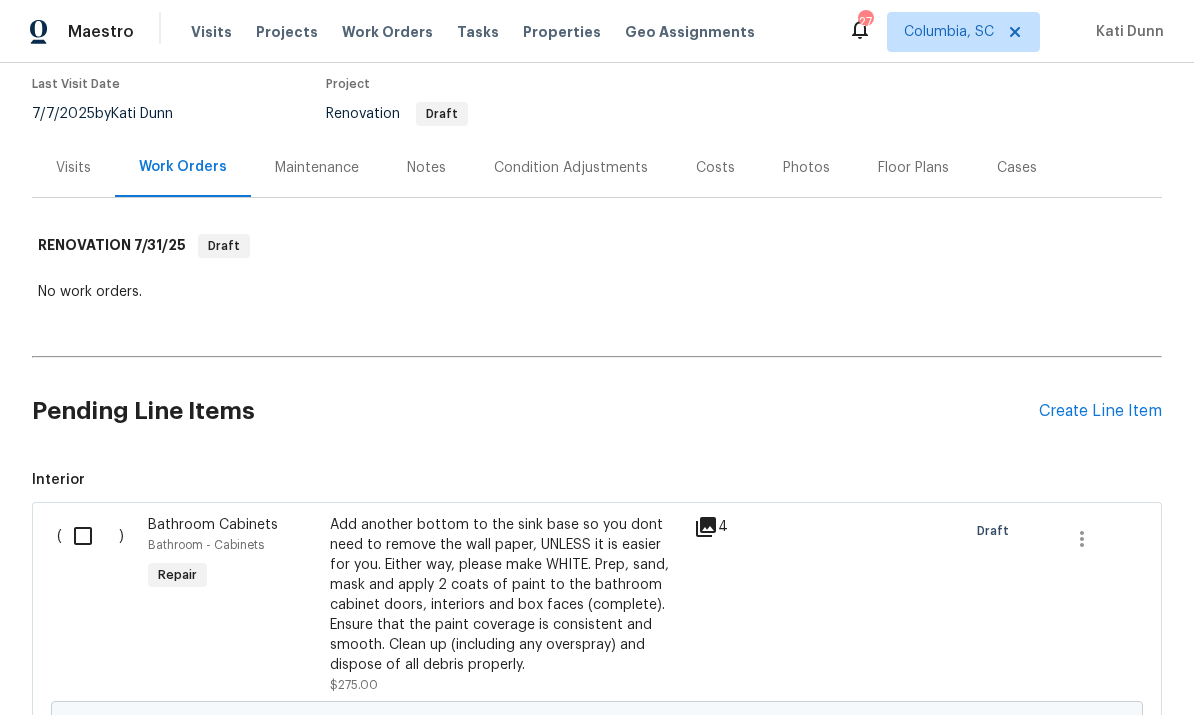 click at bounding box center (90, 536) 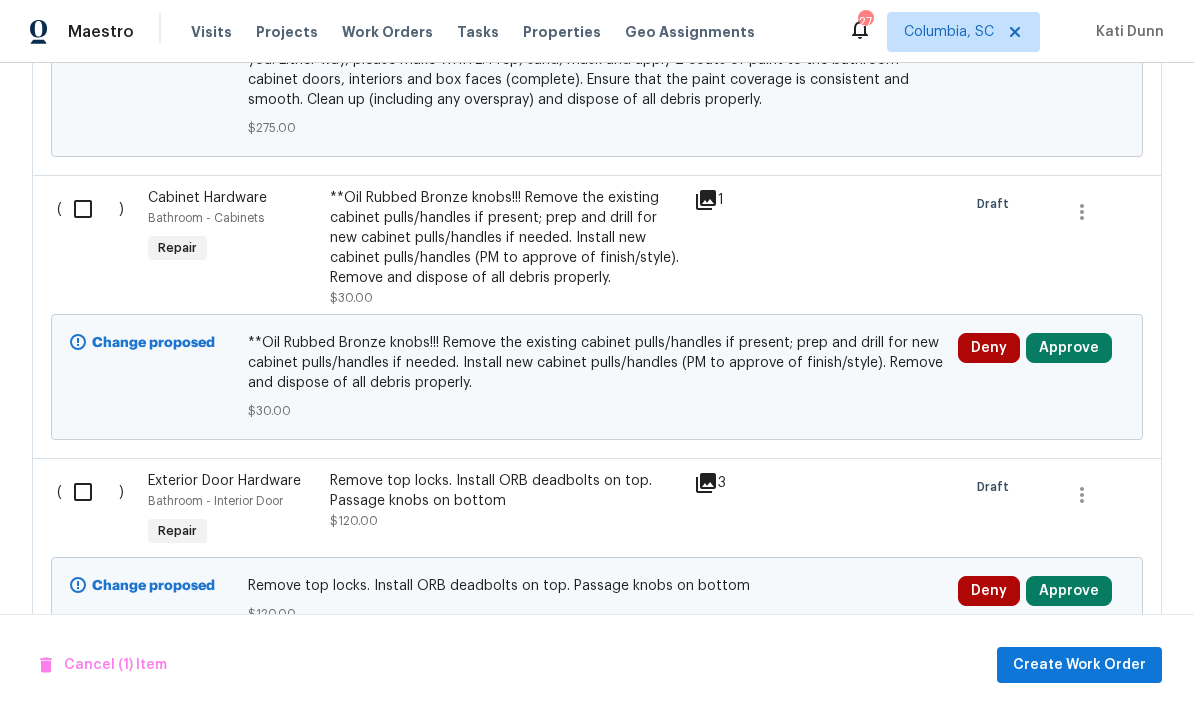 click at bounding box center (90, 209) 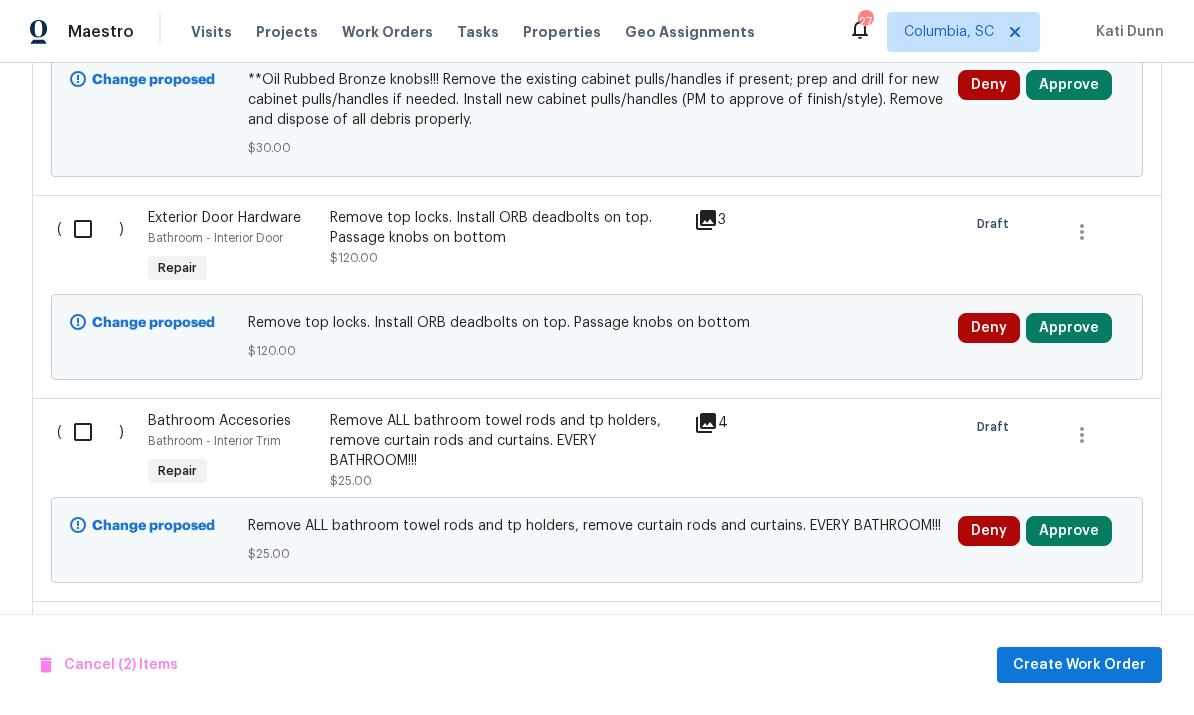 click at bounding box center (90, 229) 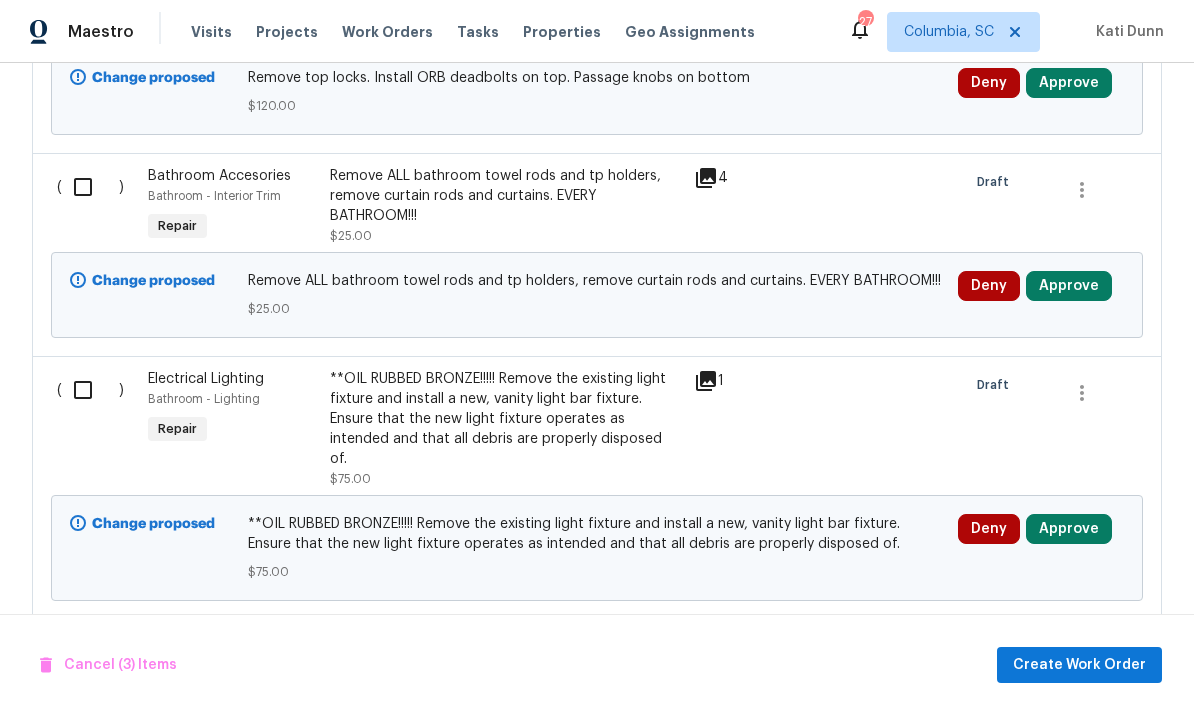 click at bounding box center (90, 187) 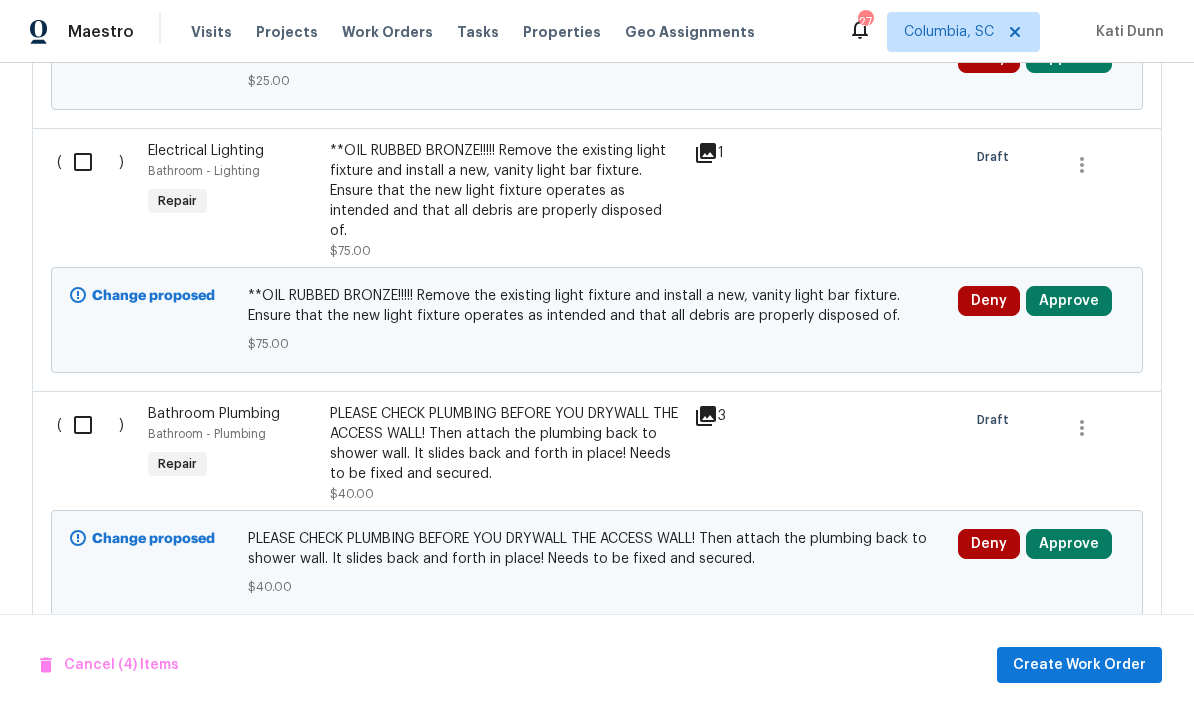 click at bounding box center (90, 162) 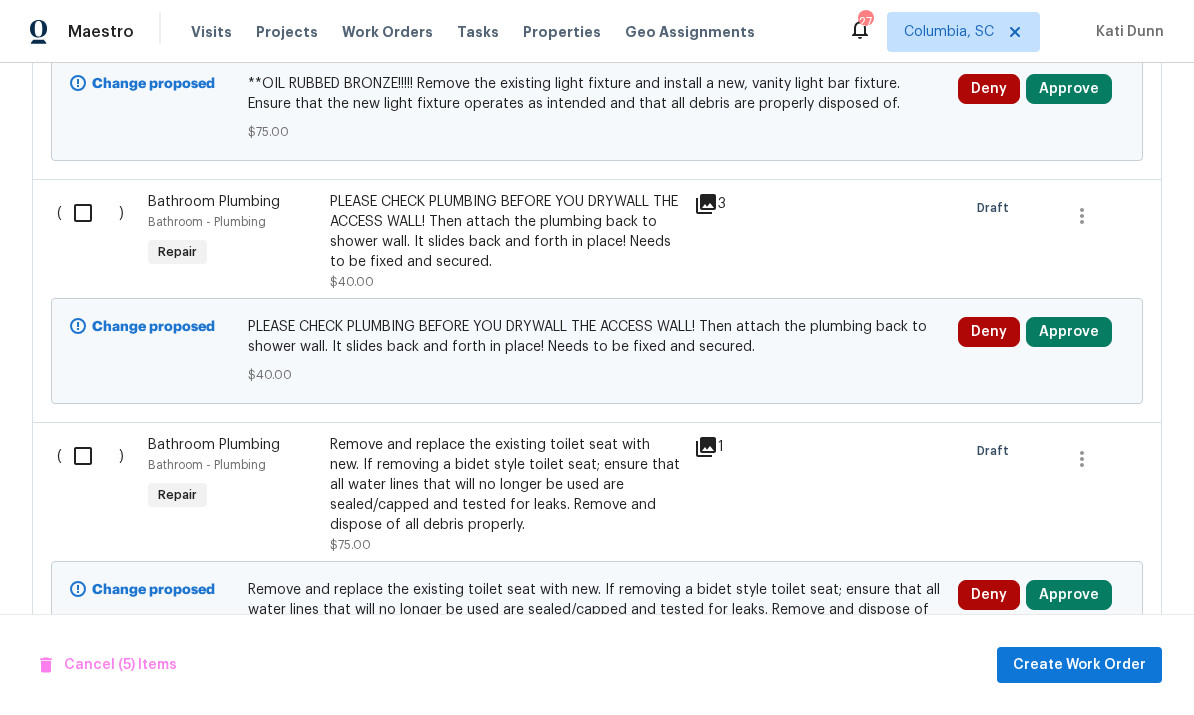 click at bounding box center [90, 213] 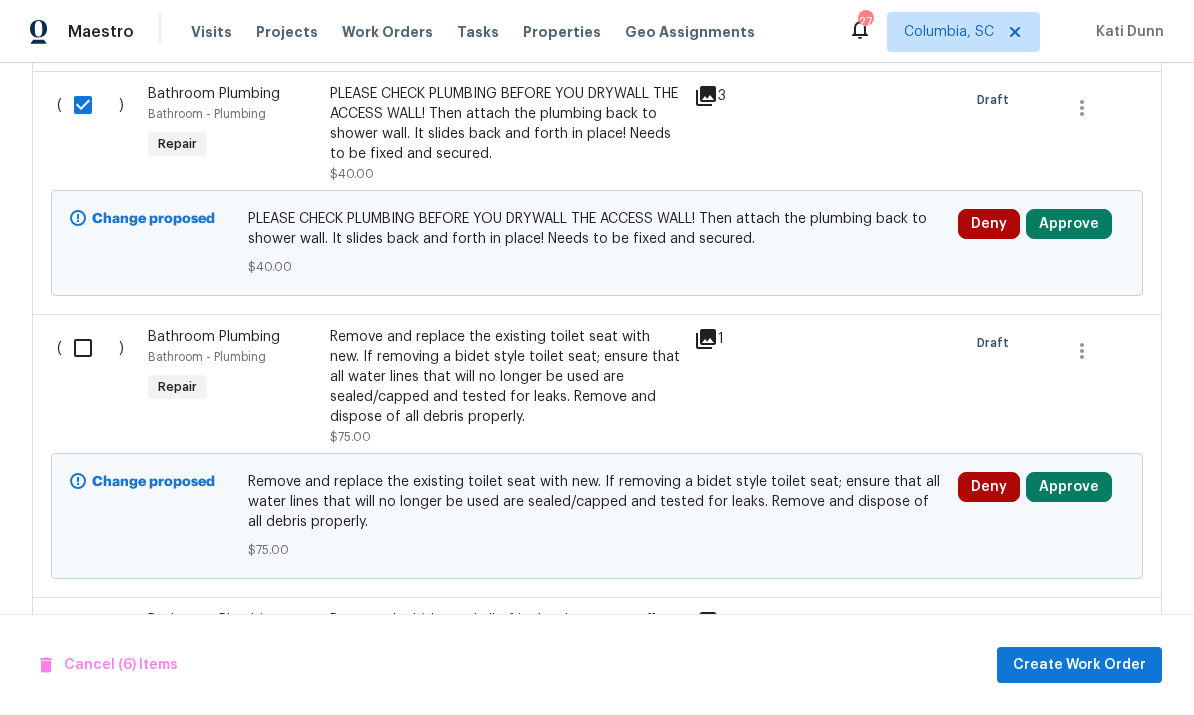 scroll, scrollTop: 2032, scrollLeft: 0, axis: vertical 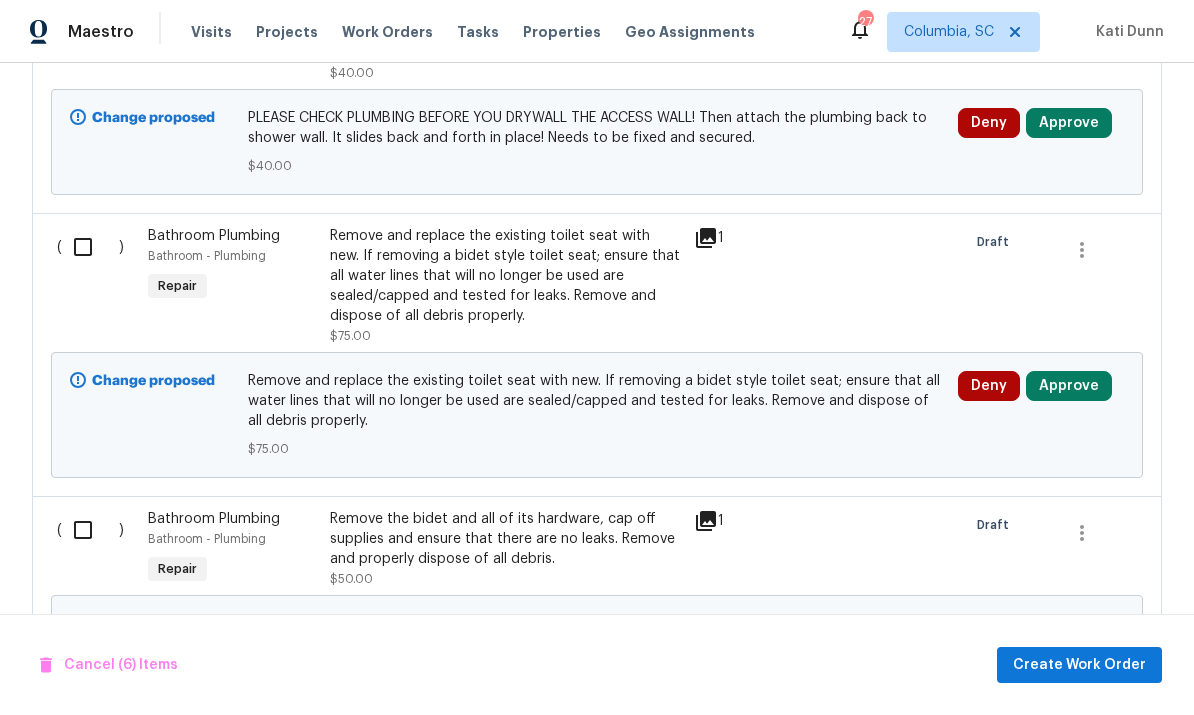 click at bounding box center (90, 247) 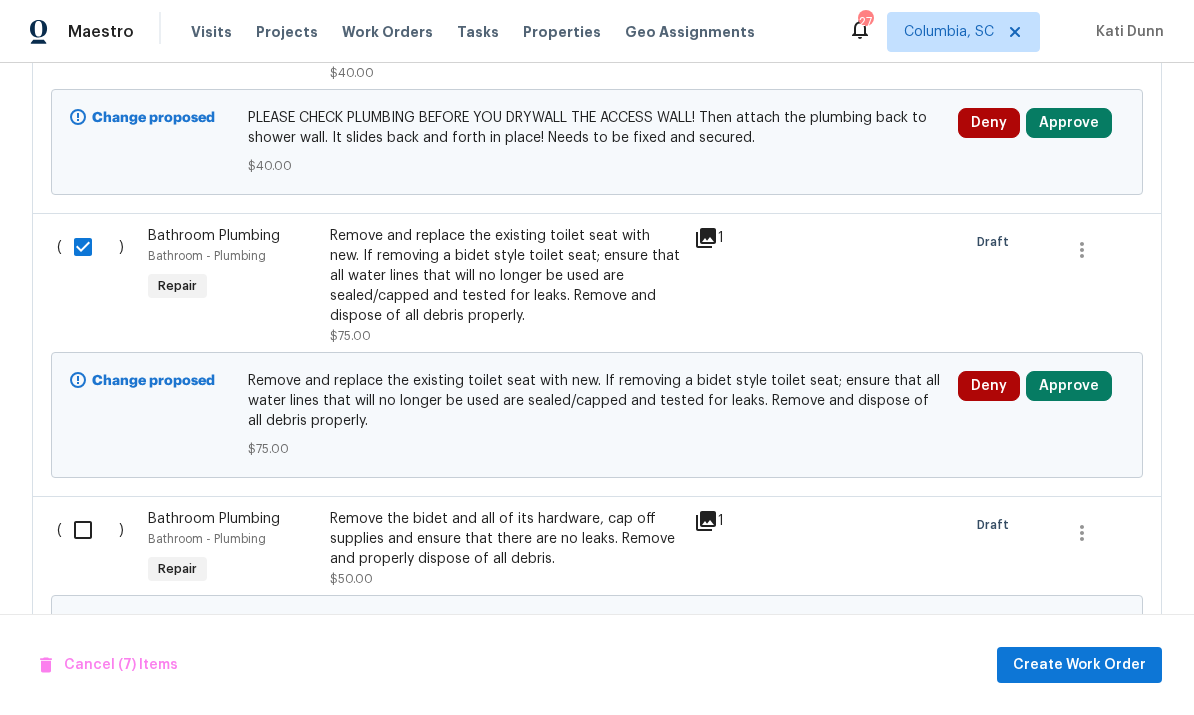 click at bounding box center (90, 530) 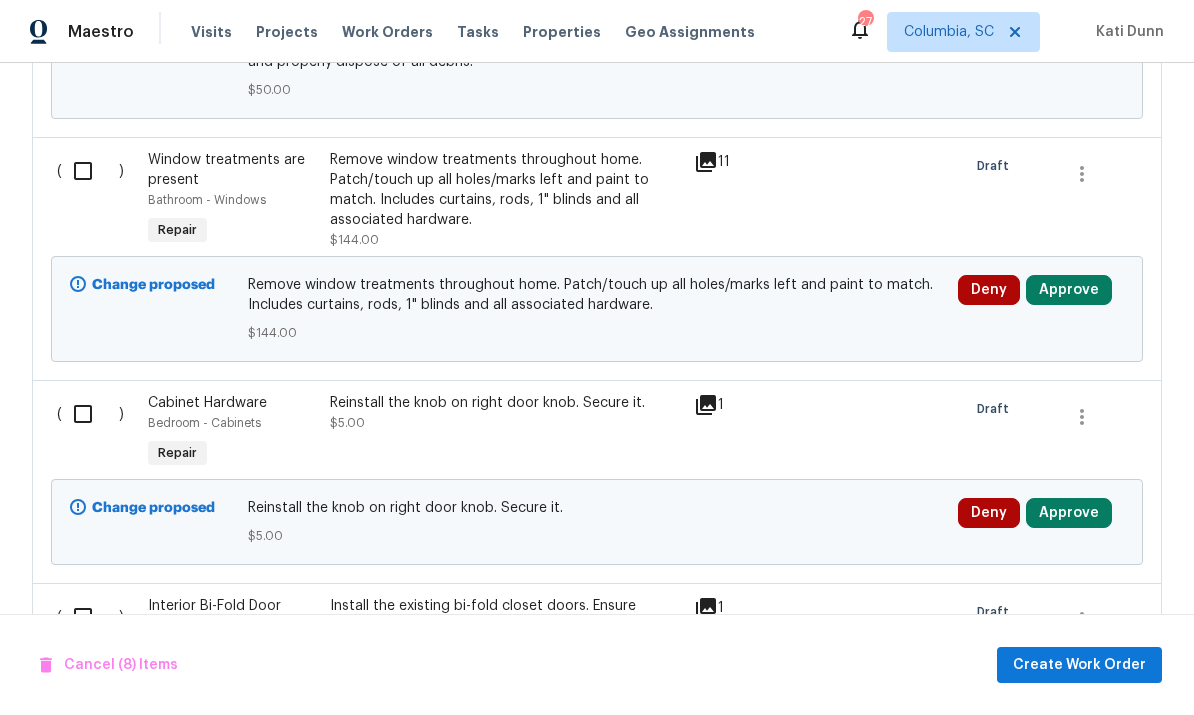 scroll, scrollTop: 2618, scrollLeft: 0, axis: vertical 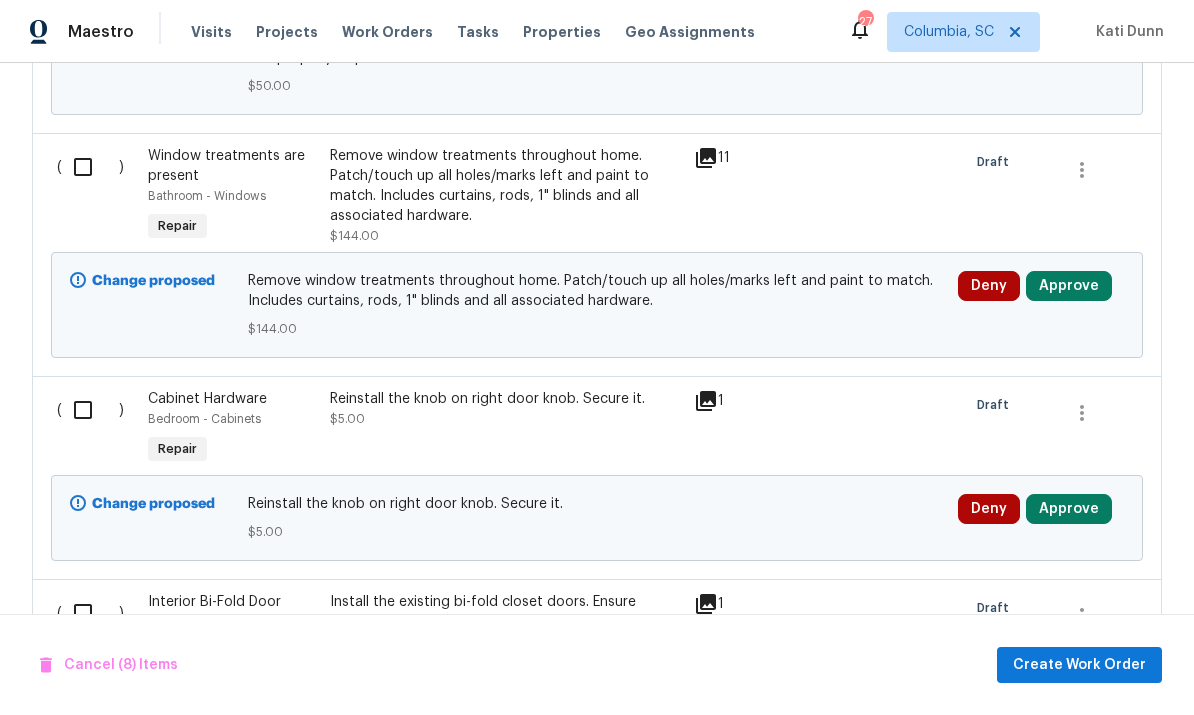 click at bounding box center [90, 167] 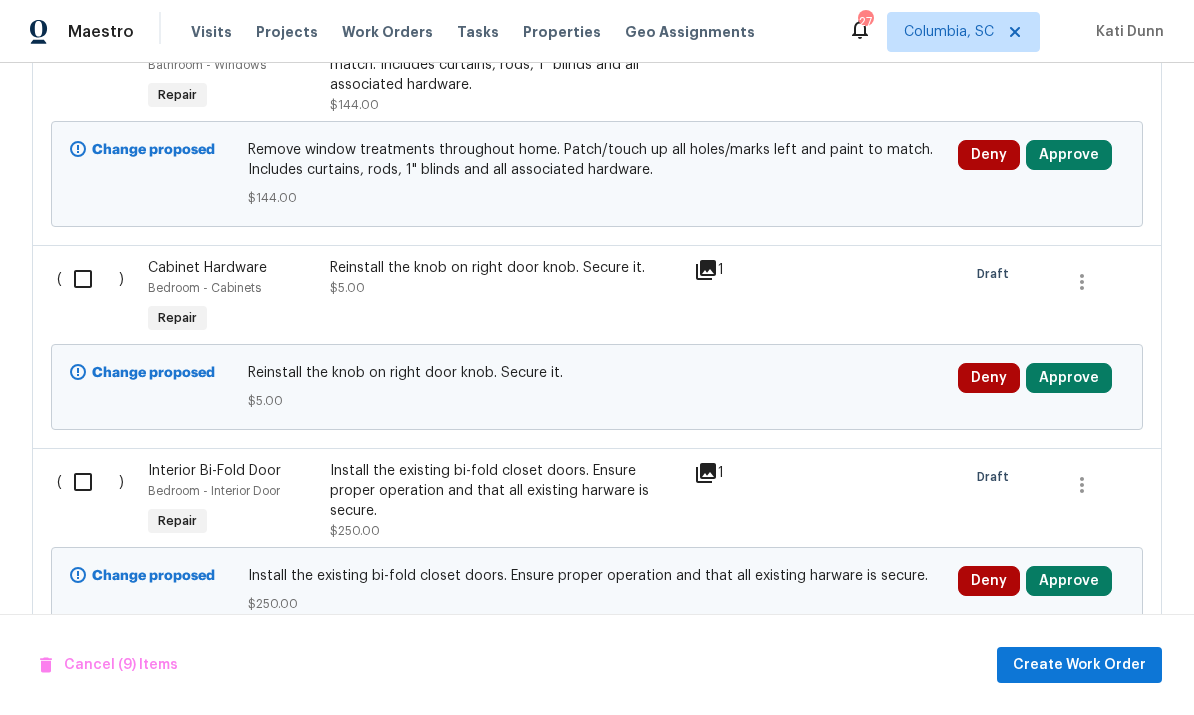 click at bounding box center (90, 279) 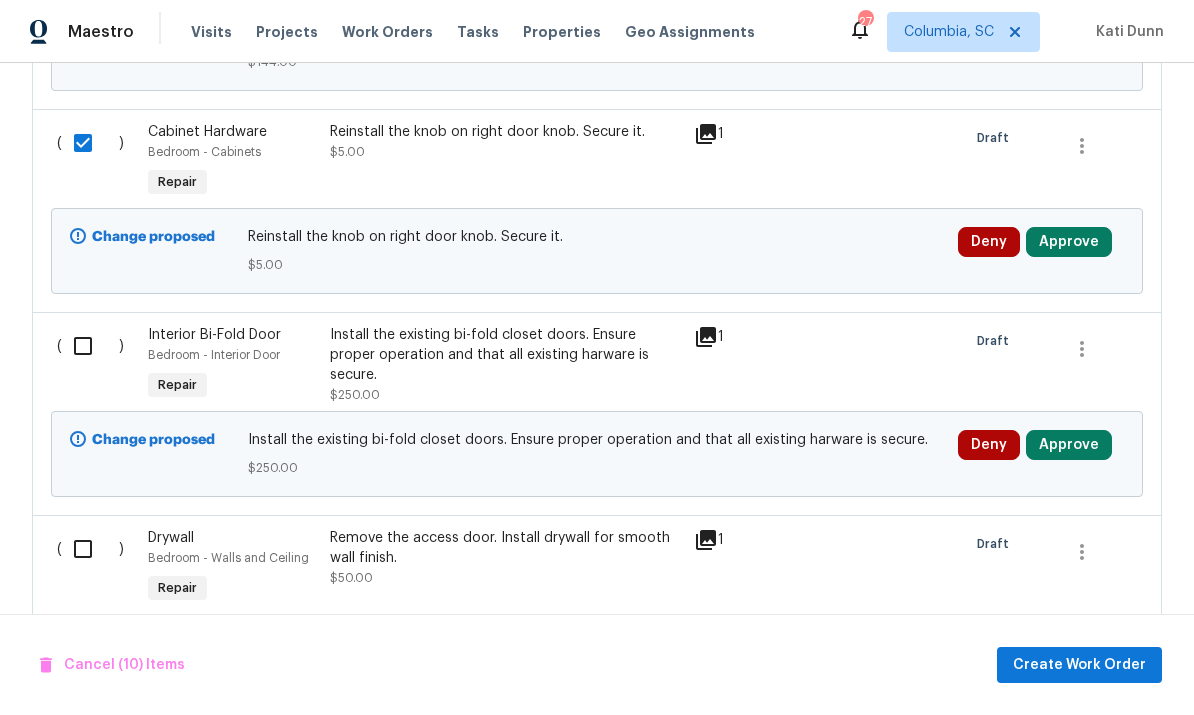 click at bounding box center (90, 346) 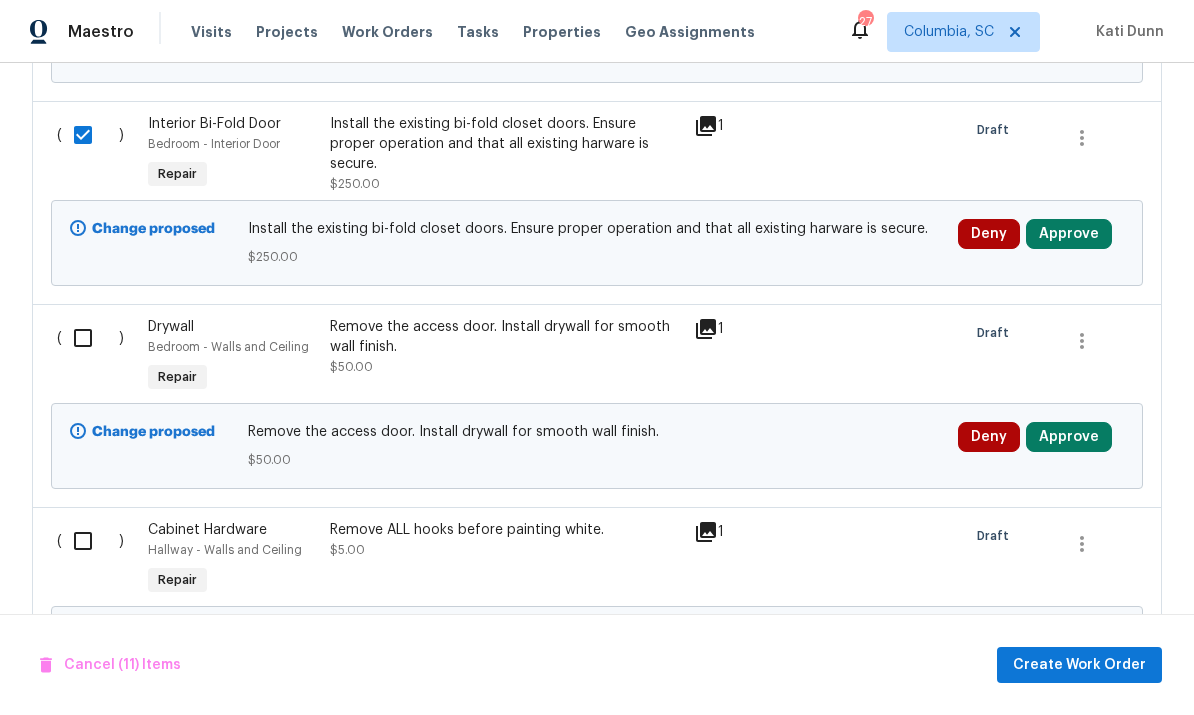 scroll, scrollTop: 3099, scrollLeft: 0, axis: vertical 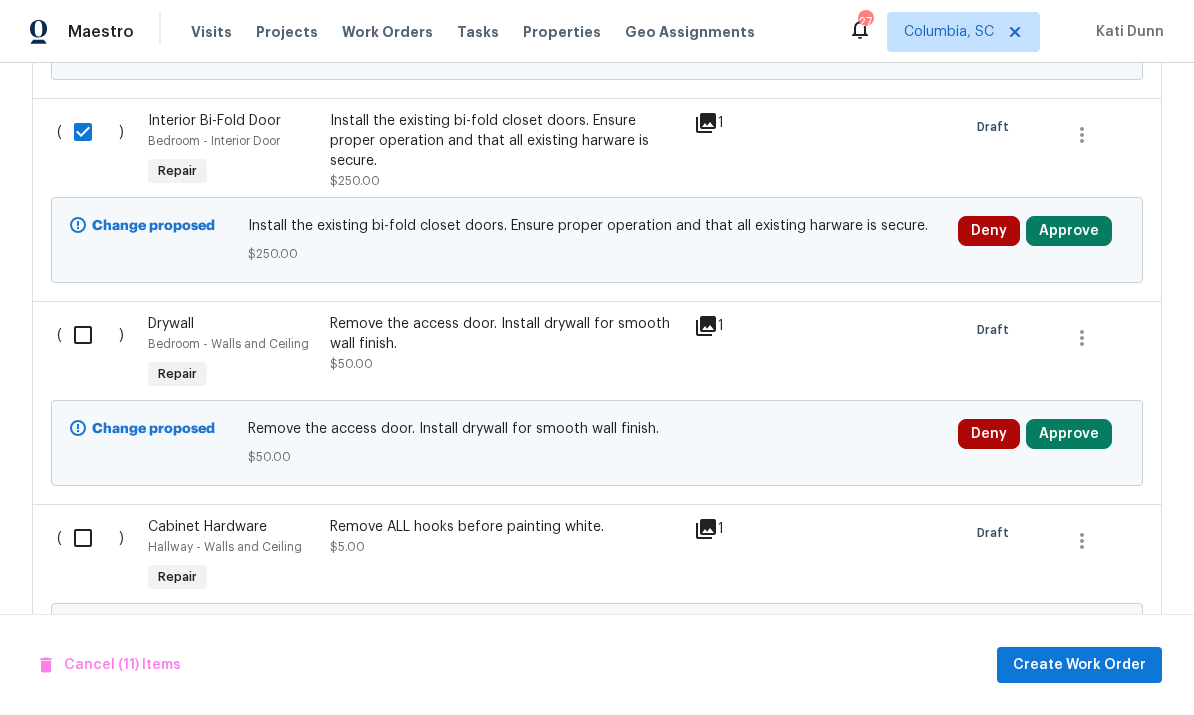 click at bounding box center (90, 335) 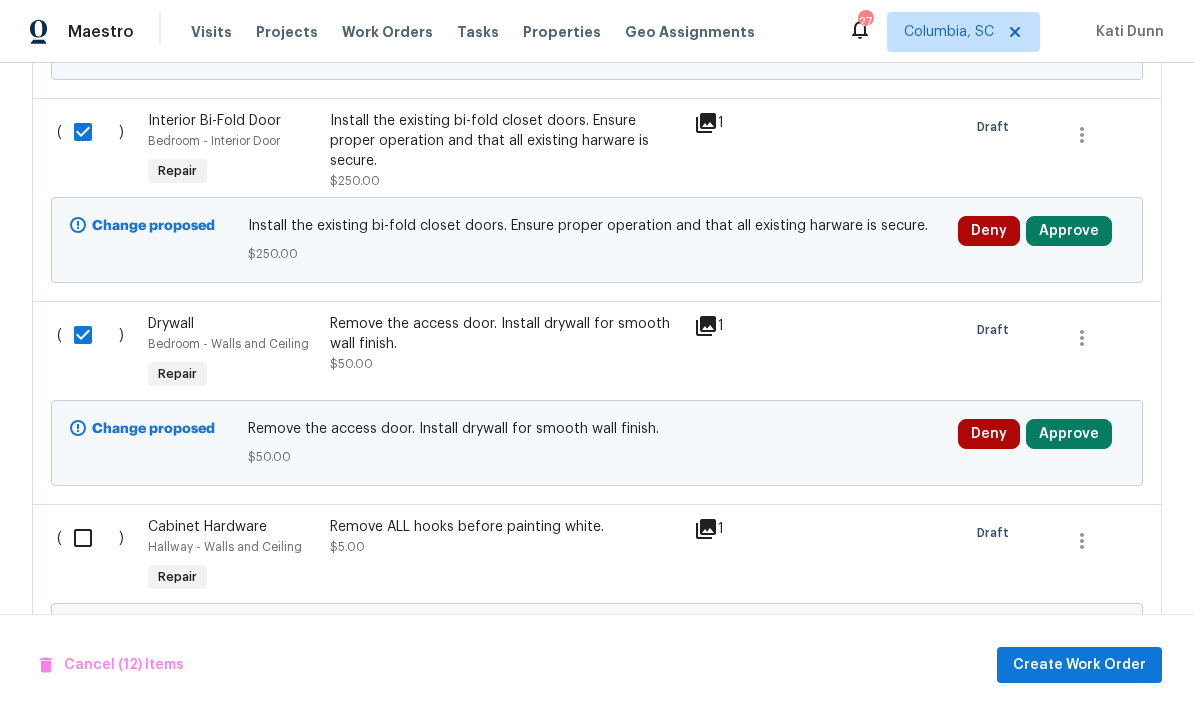 click at bounding box center (90, 538) 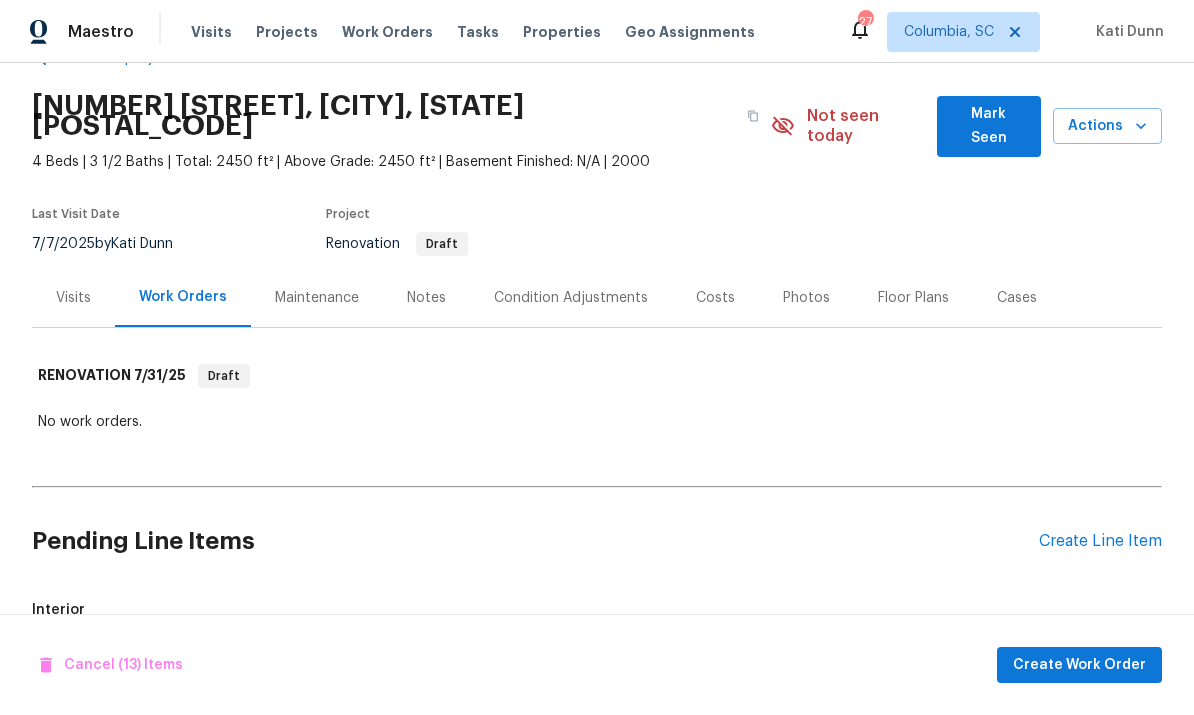 scroll, scrollTop: 74, scrollLeft: 0, axis: vertical 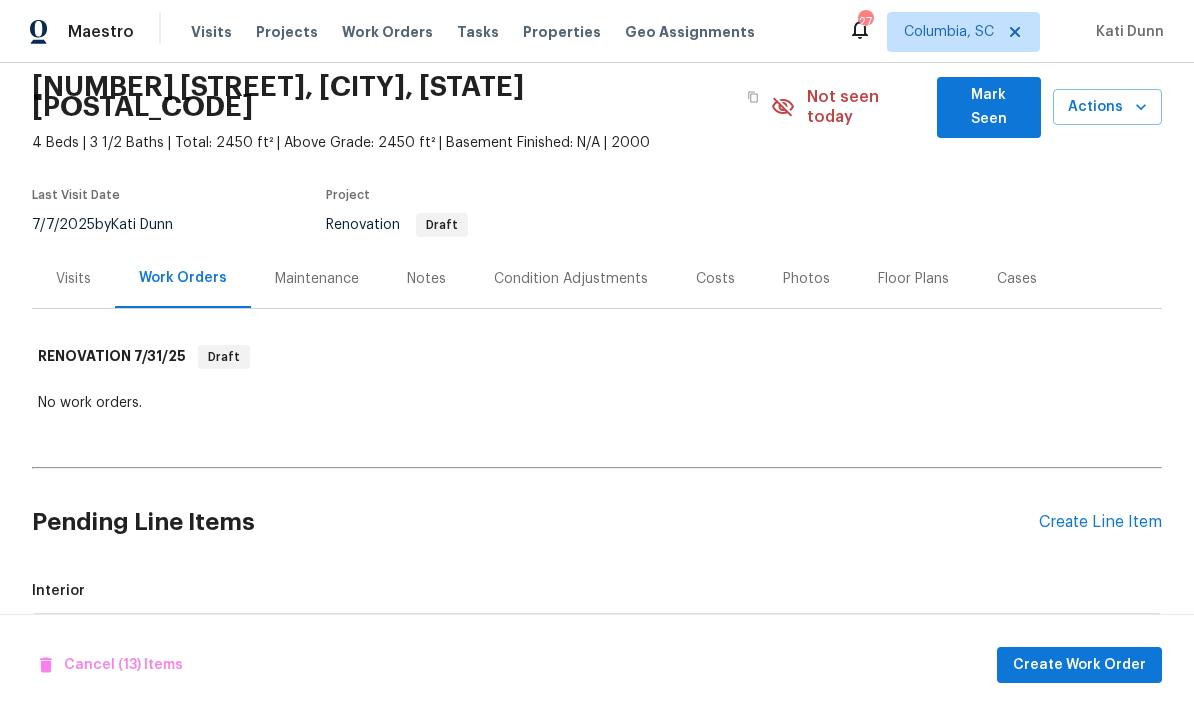 click on "Create Line Item" at bounding box center (1100, 522) 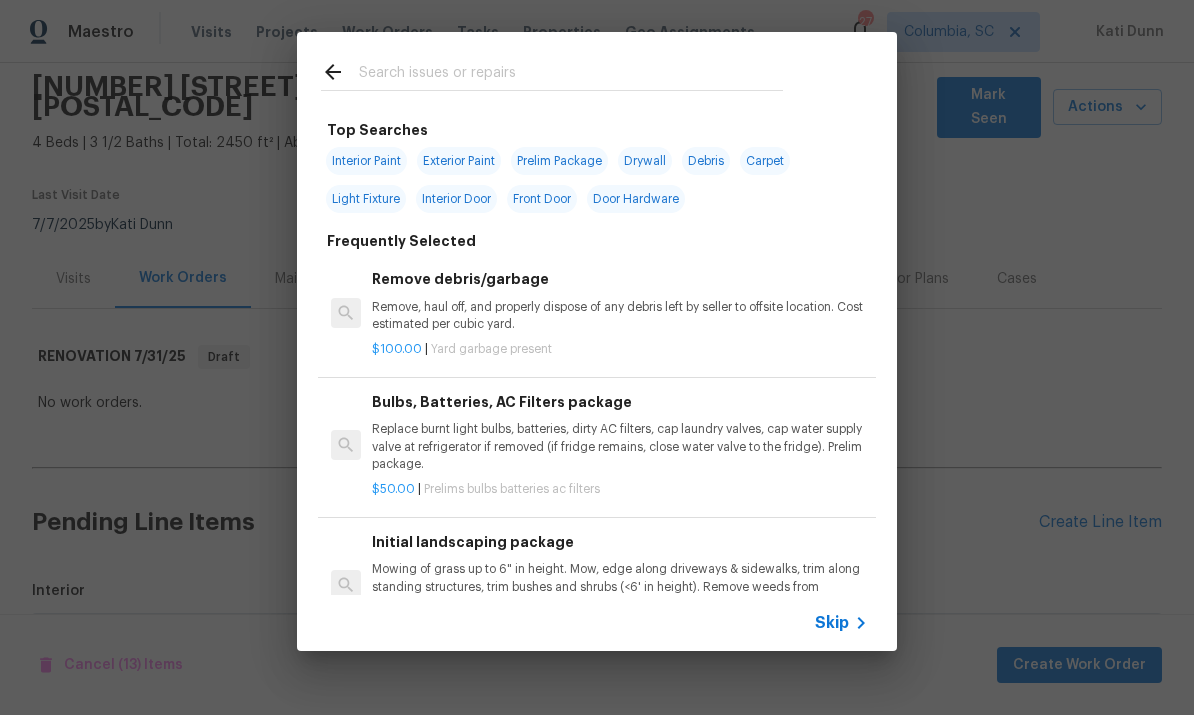 click at bounding box center [571, 75] 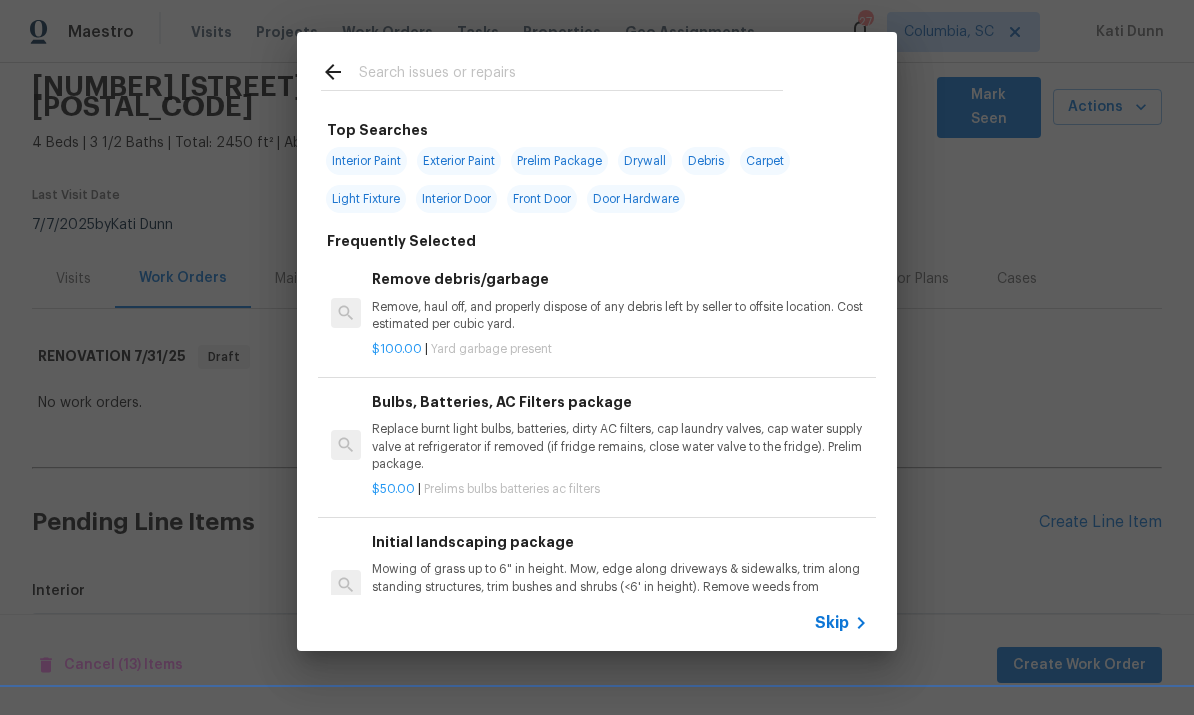 click on "Exterior Paint" at bounding box center [459, 161] 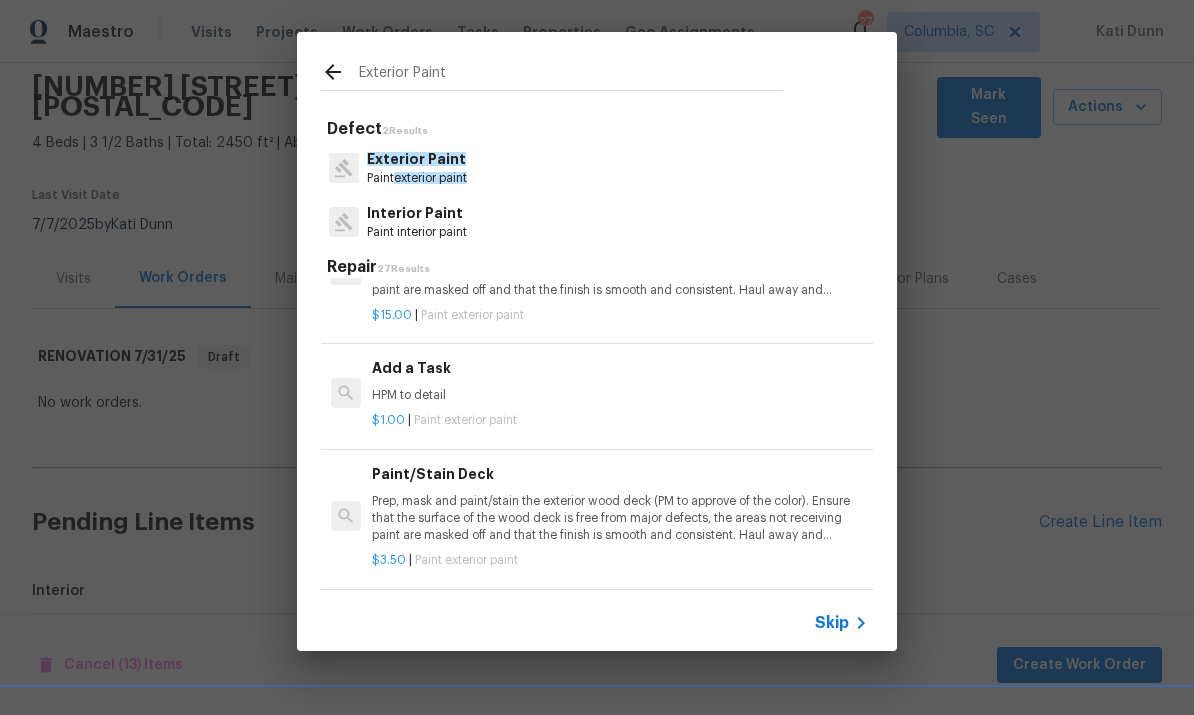 scroll, scrollTop: 557, scrollLeft: 0, axis: vertical 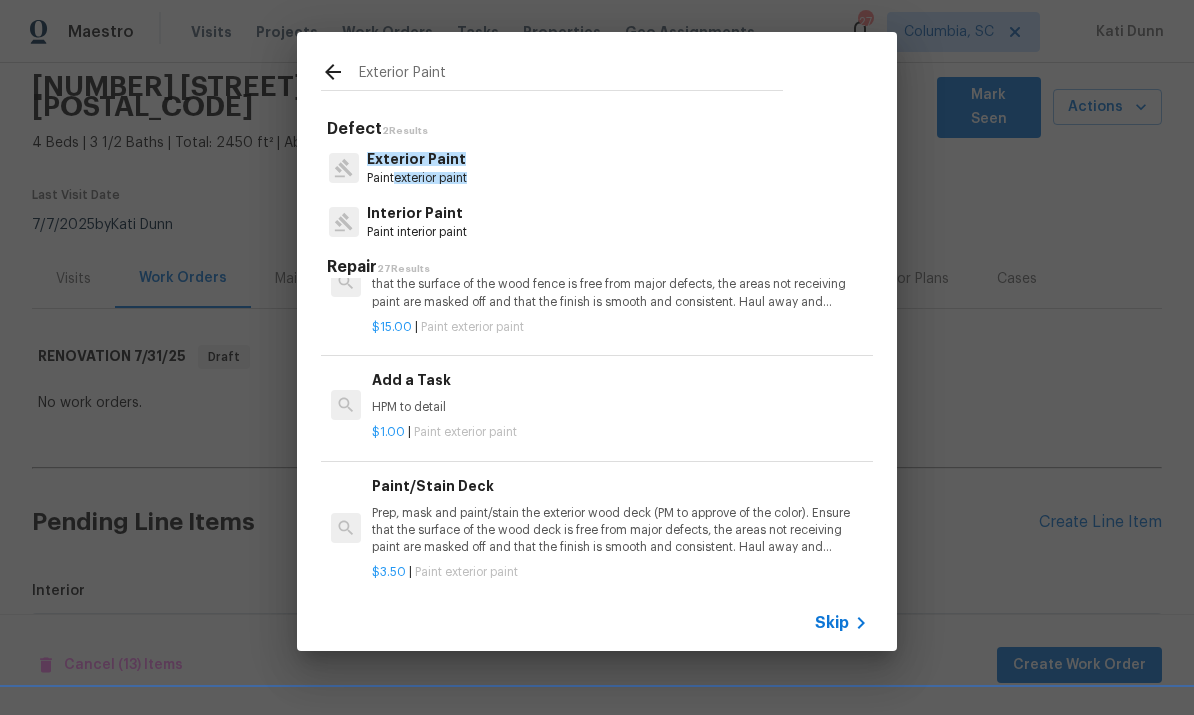 click on "HPM to detail" at bounding box center [620, 407] 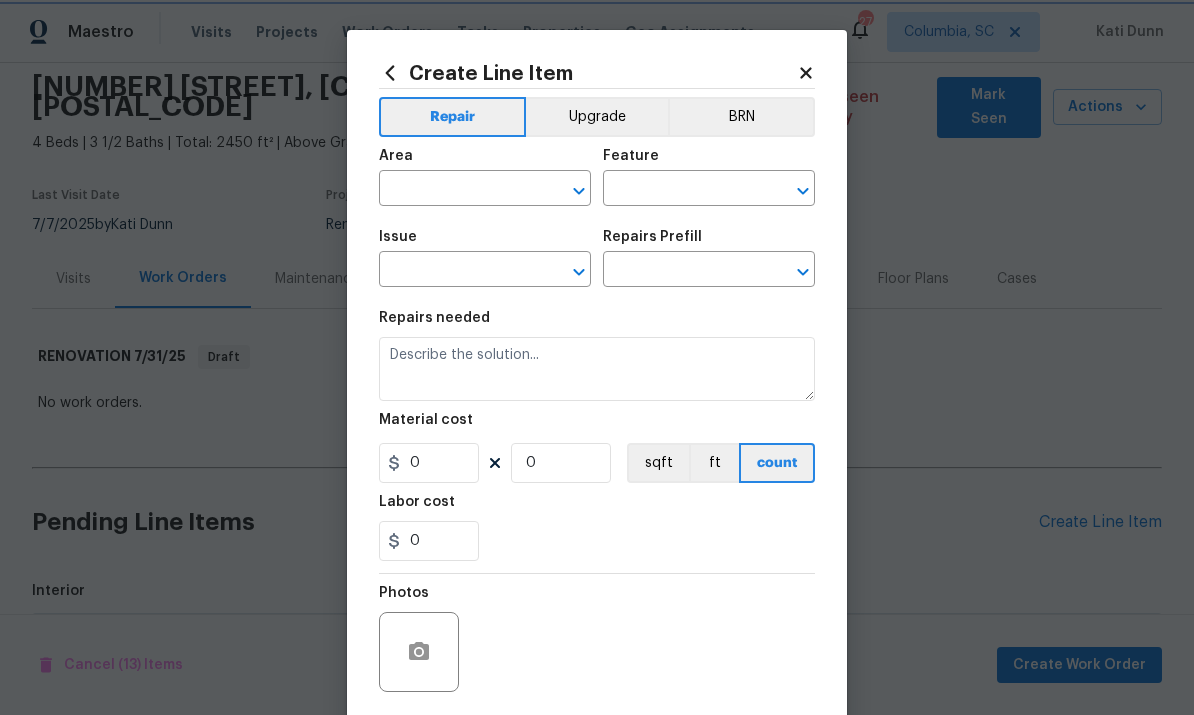 type on "Overall Paint" 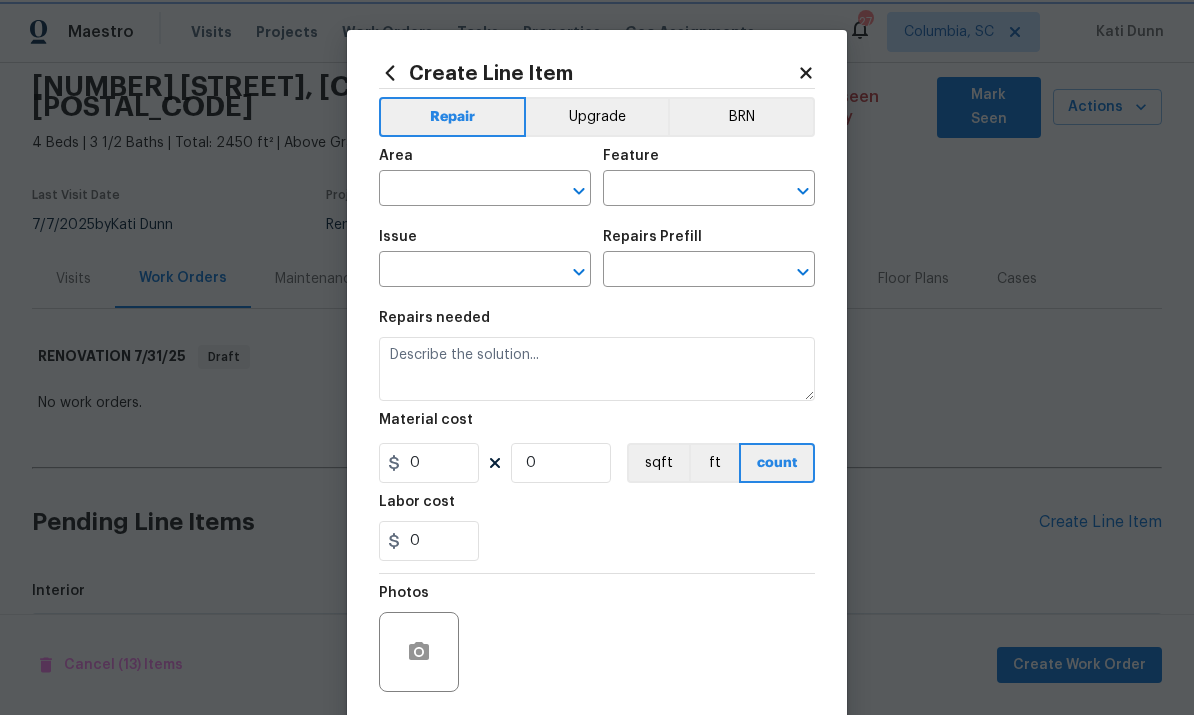 type on "Exterior Paint" 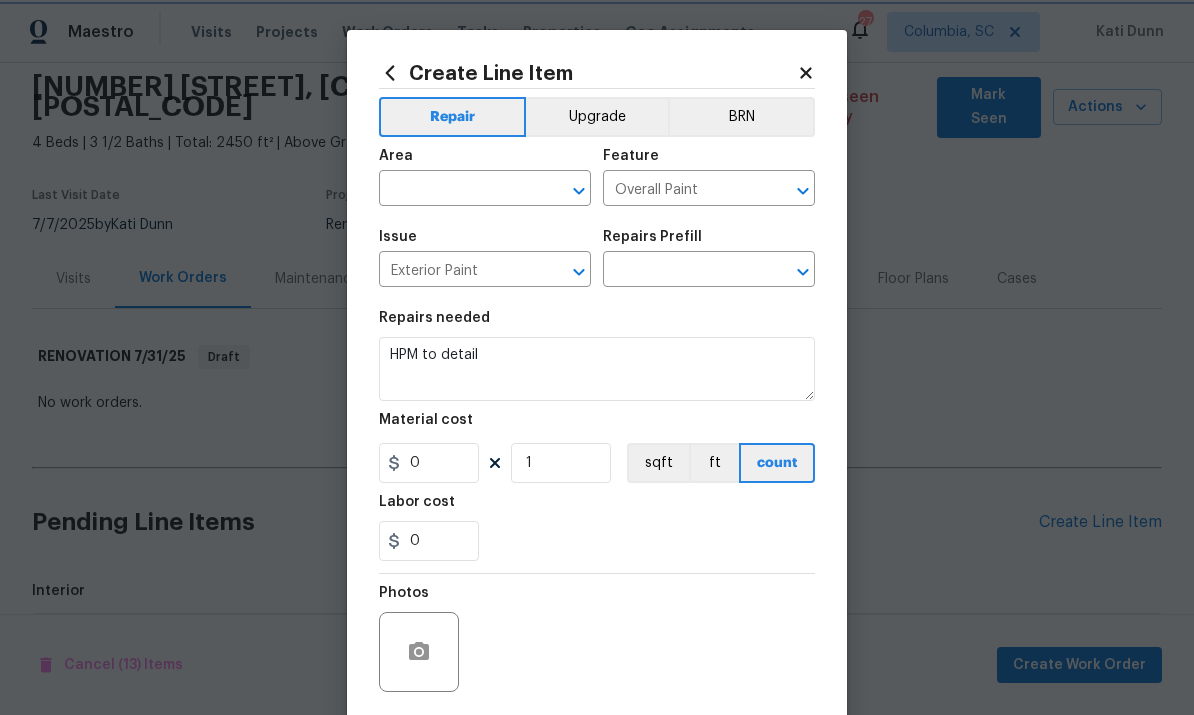 type on "Add a Task $1.00" 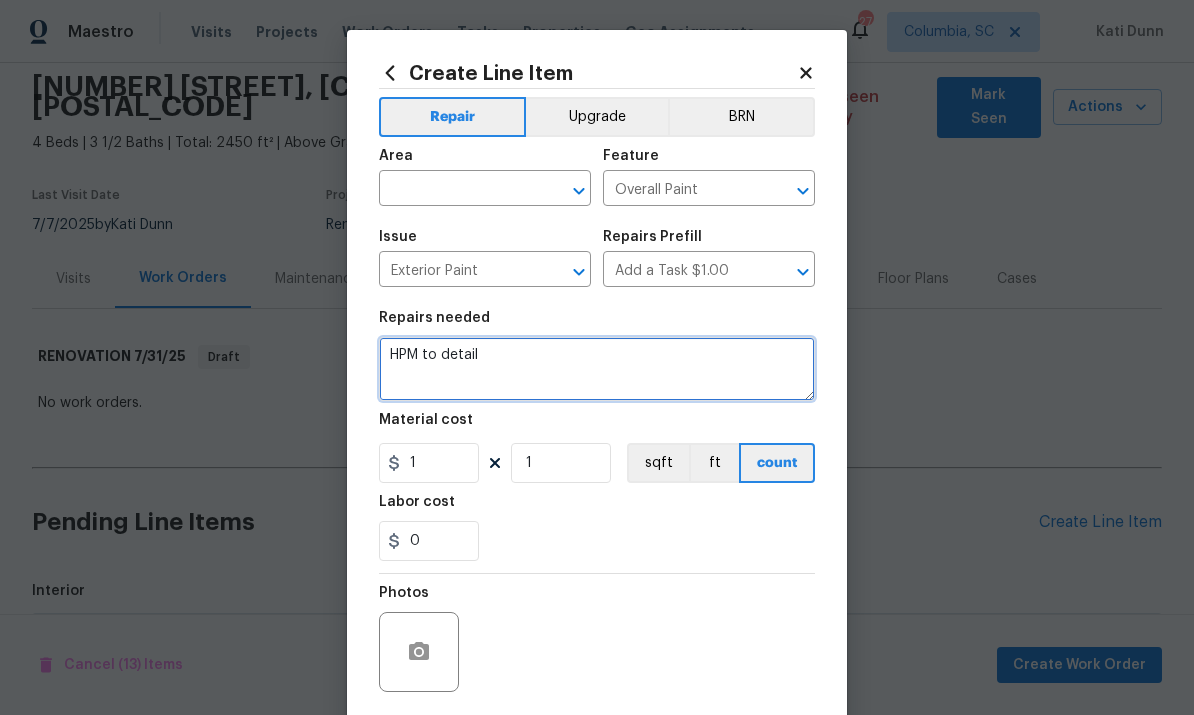click on "HPM to detail" at bounding box center (597, 369) 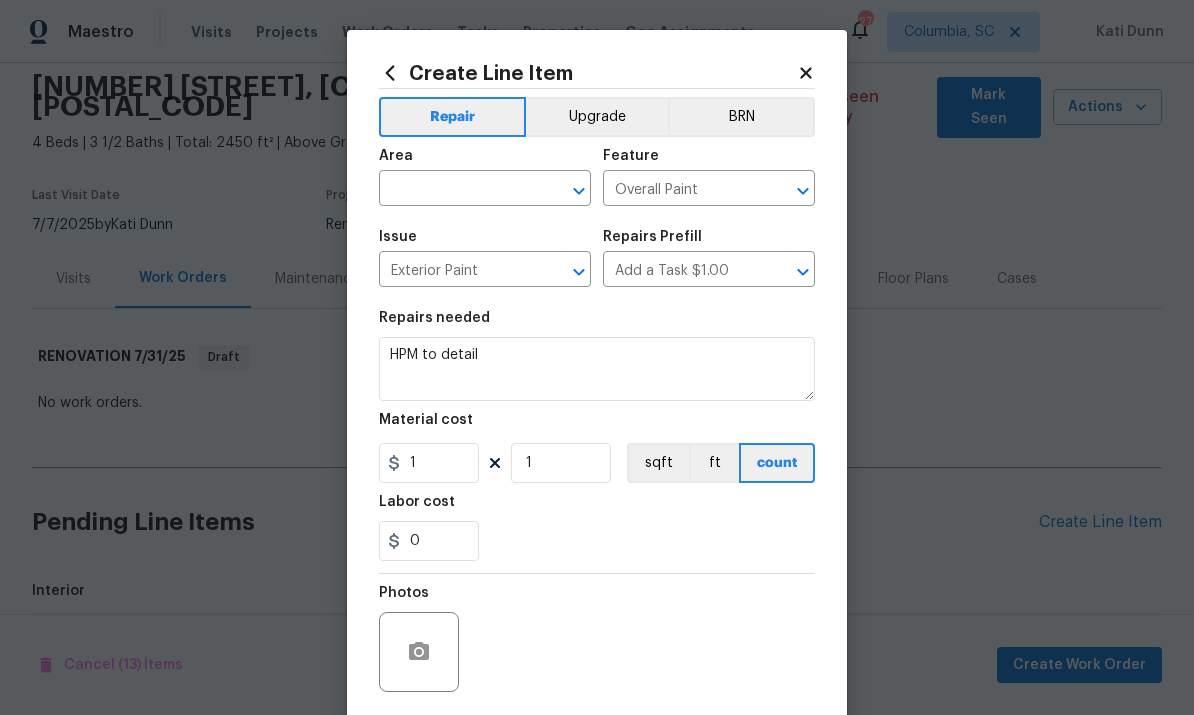 click at bounding box center [457, 190] 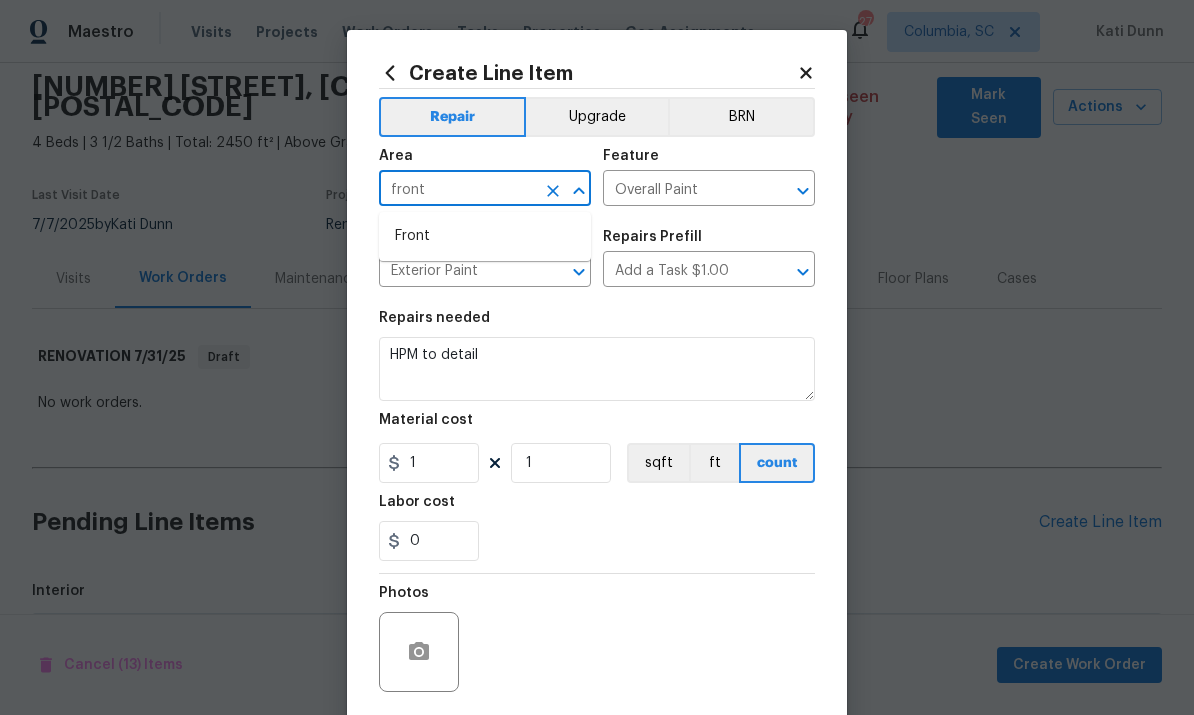 click on "Front" at bounding box center [485, 236] 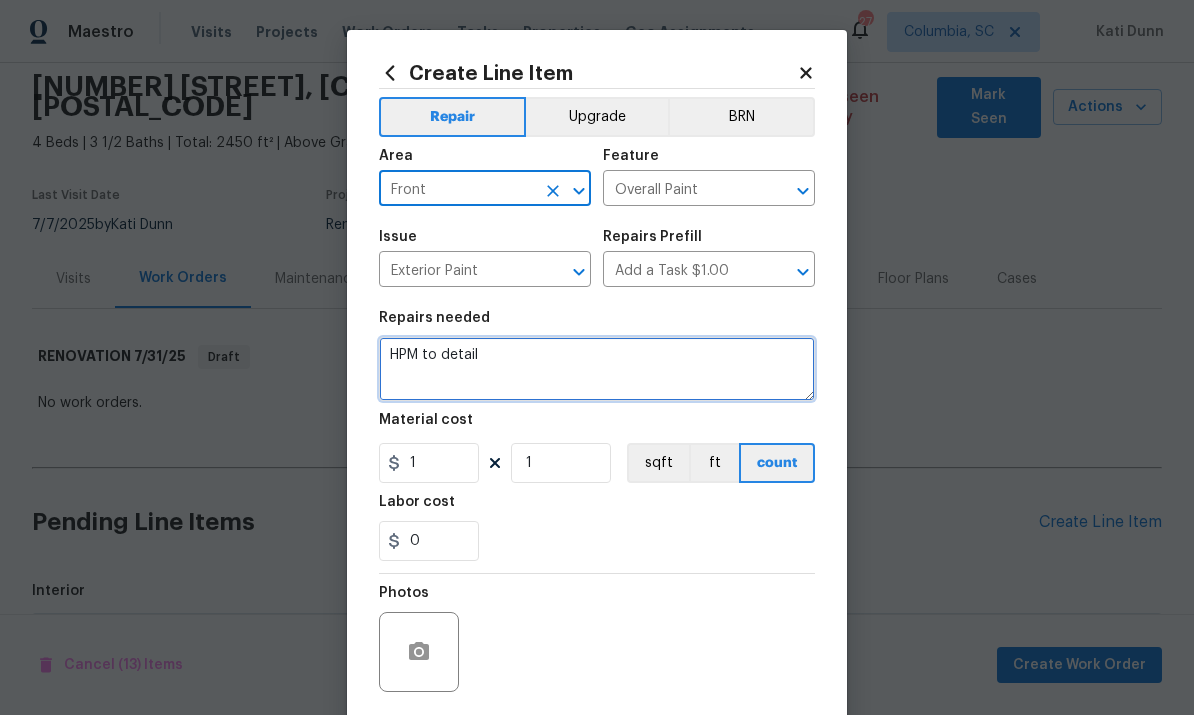 click on "HPM to detail" at bounding box center [597, 369] 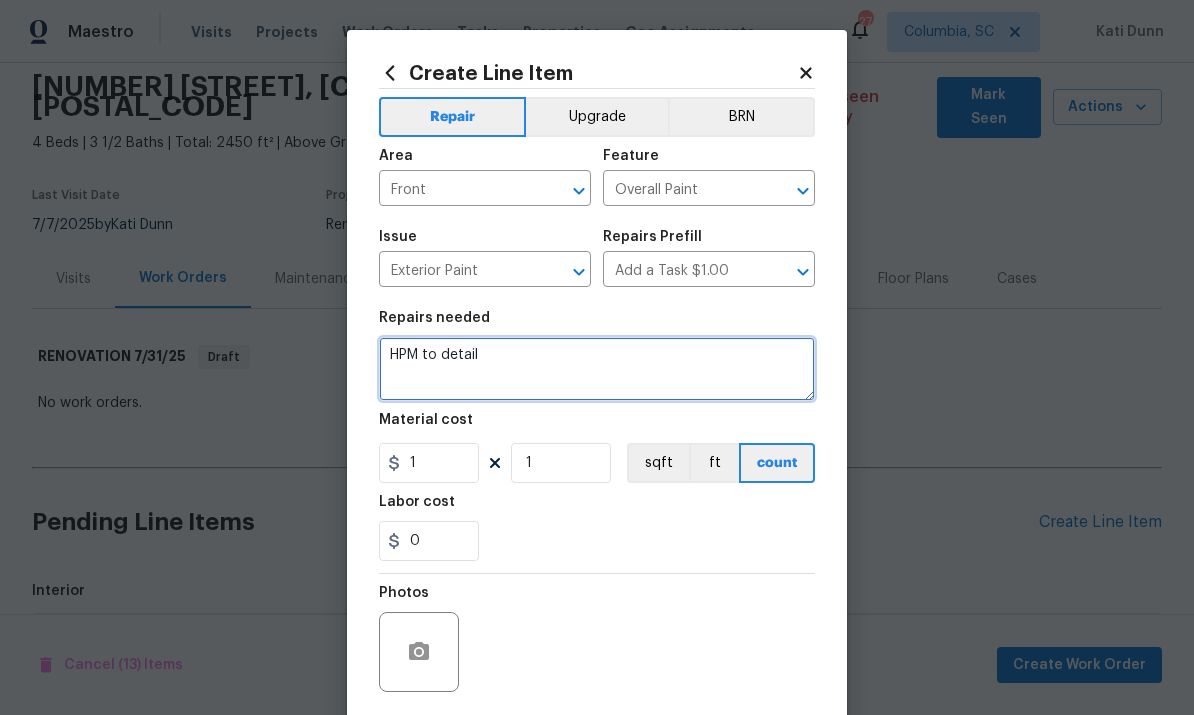 click on "HPM to detail" at bounding box center [597, 369] 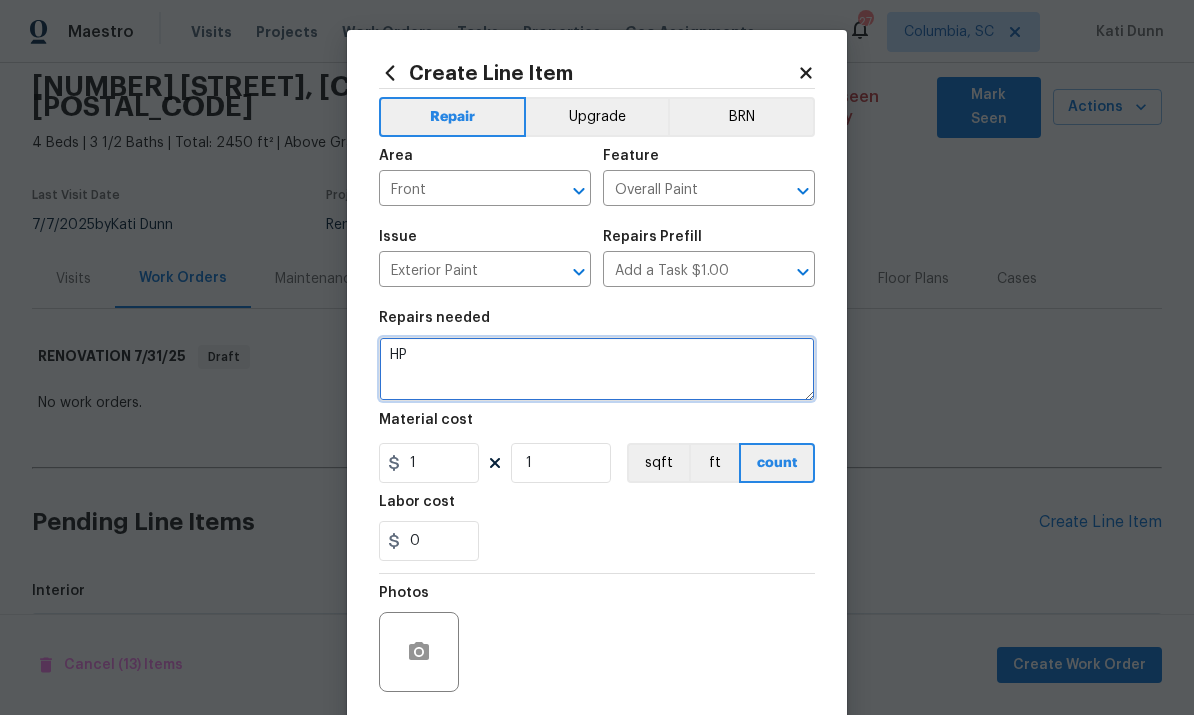 type on "H" 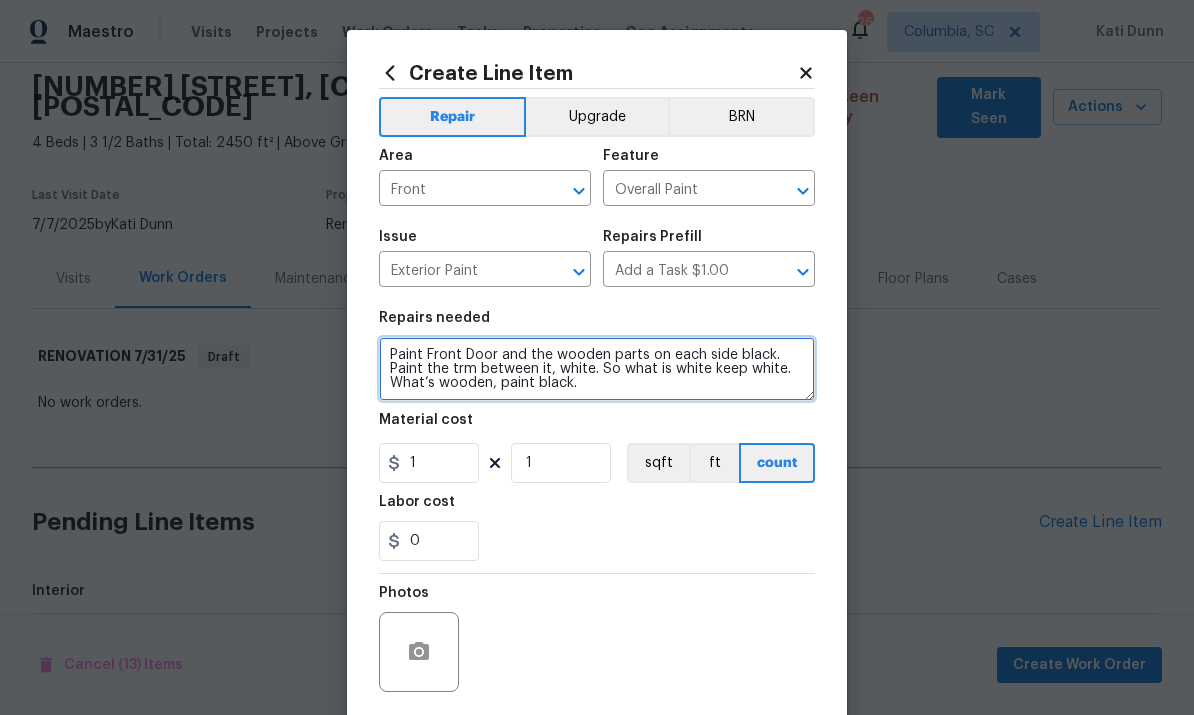 type on "Paint Front Door and the wooden parts on each side black. Paint the trm between it, white. So what is white keep white. What’s wooden, paint black." 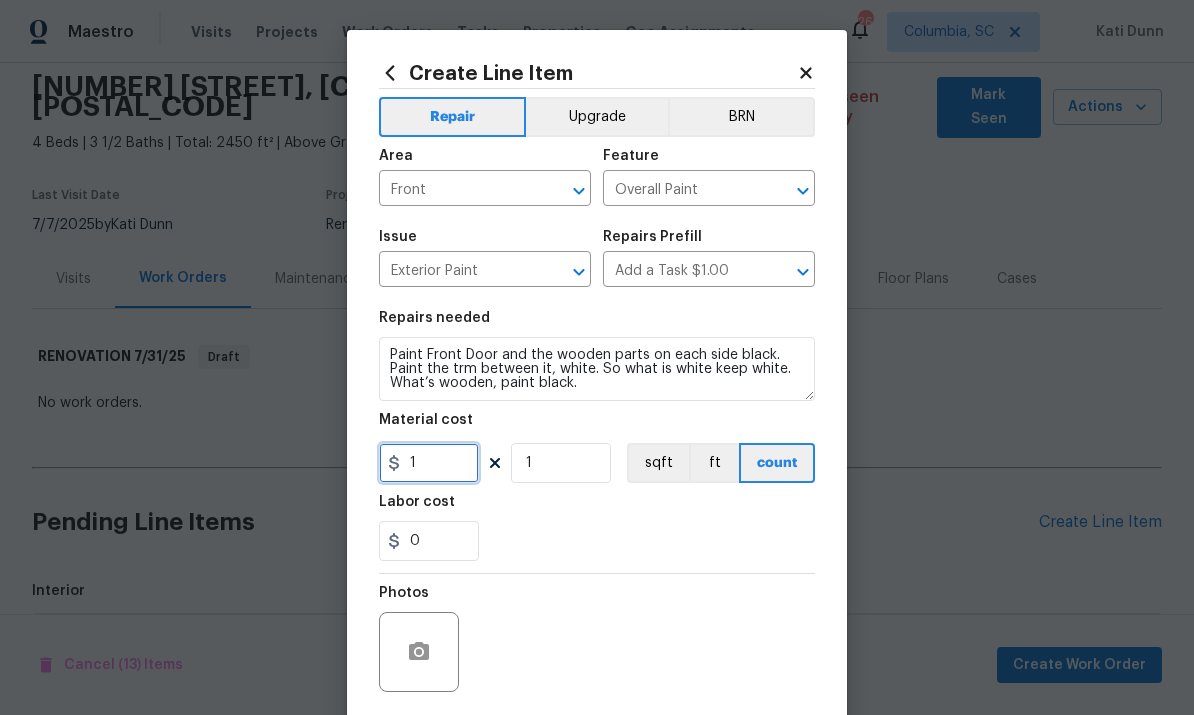 click on "1" at bounding box center (429, 463) 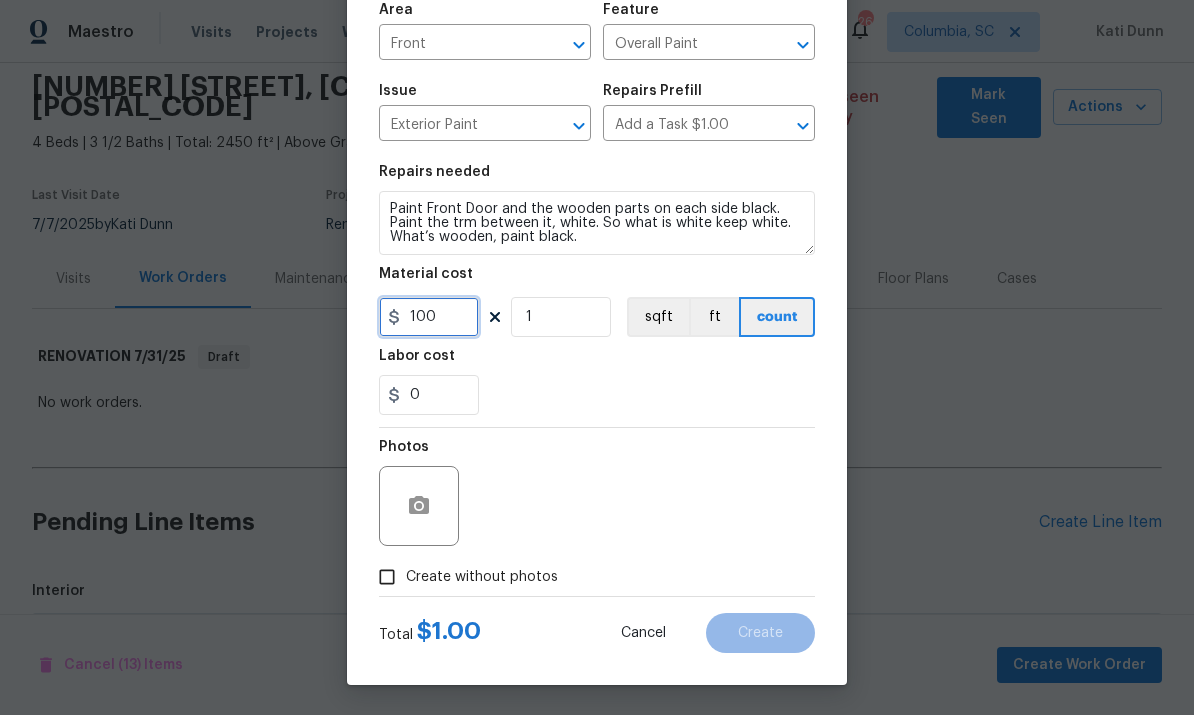 type on "100" 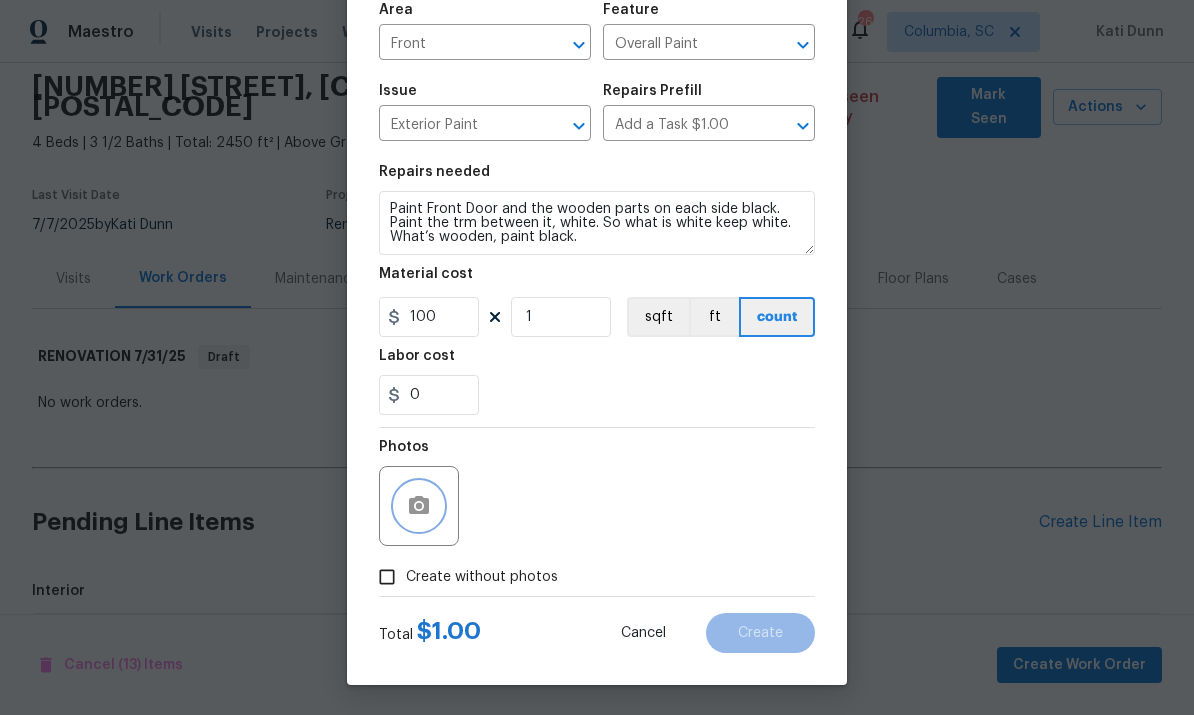 click at bounding box center [419, 506] 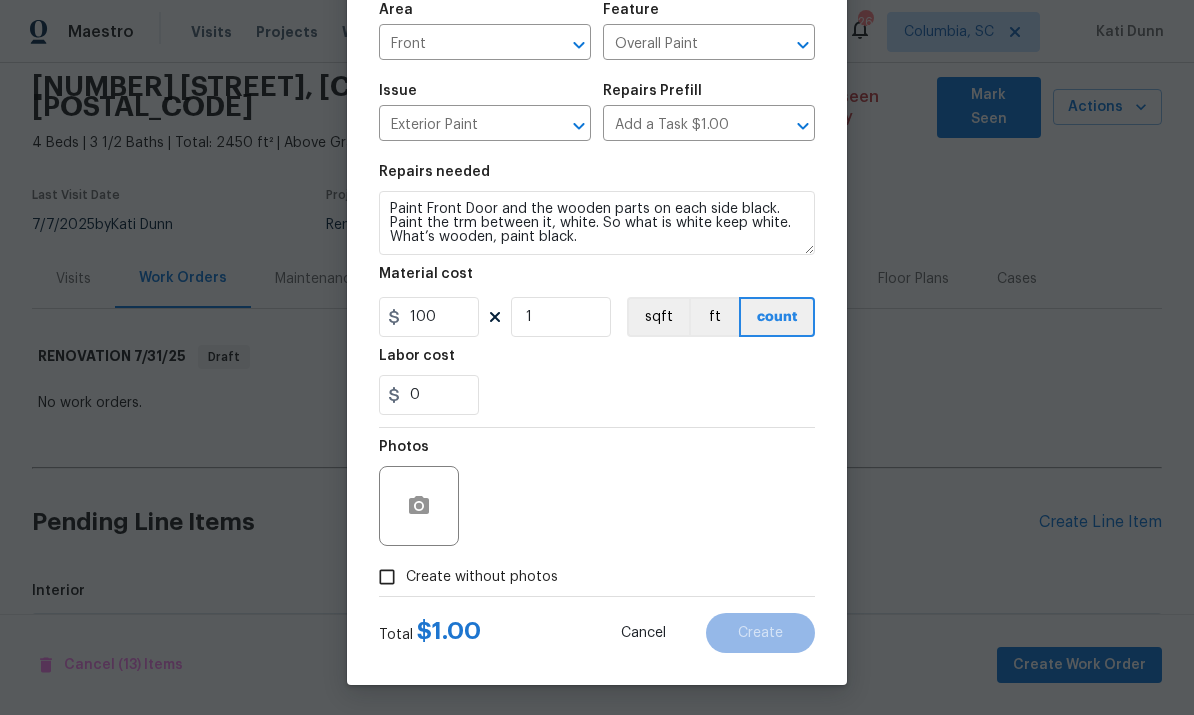 scroll, scrollTop: 150, scrollLeft: 0, axis: vertical 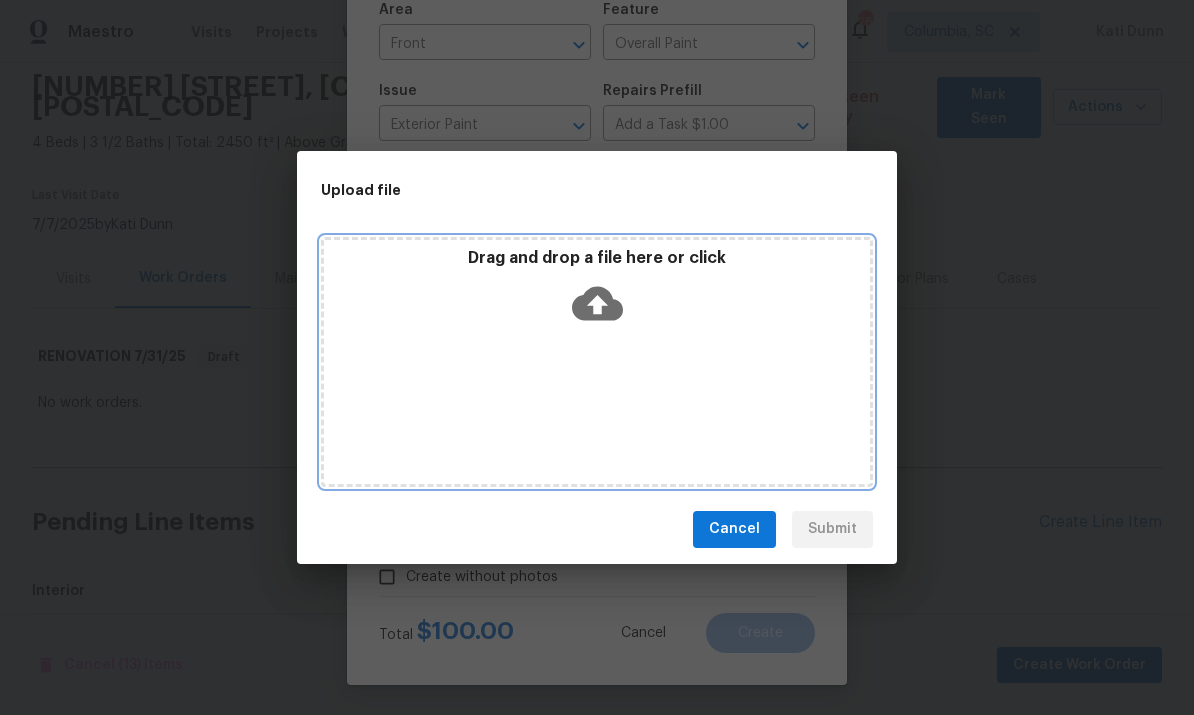 click 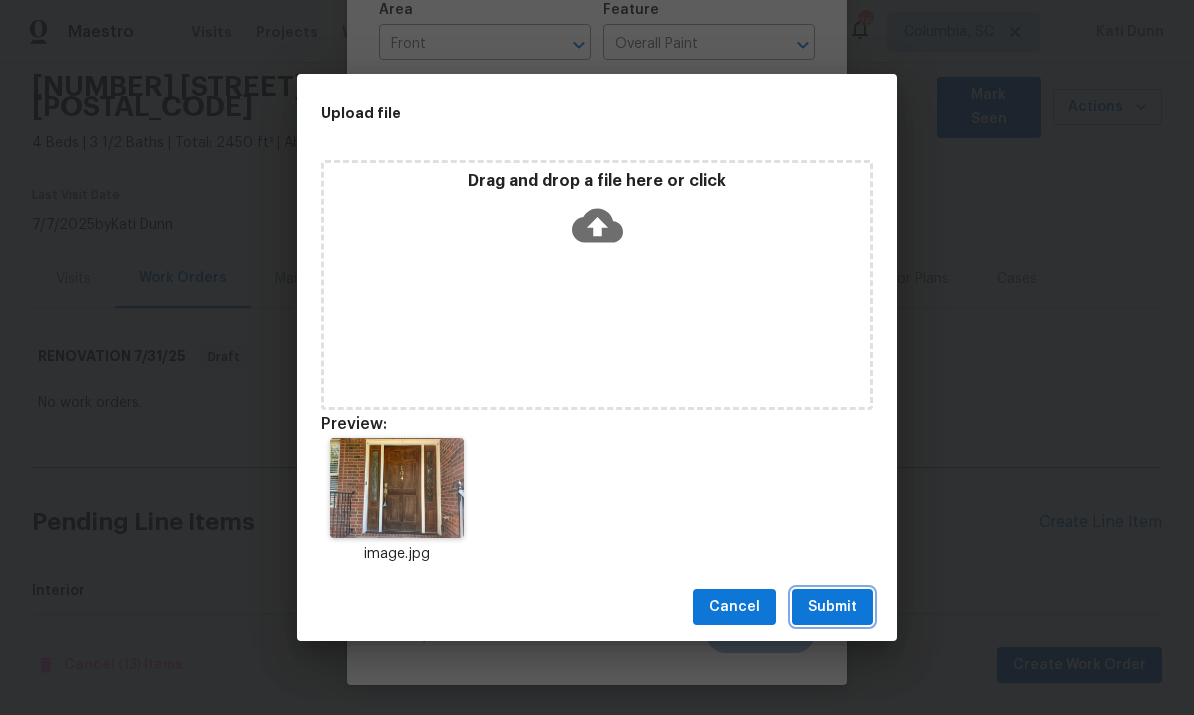click on "Submit" at bounding box center [832, 607] 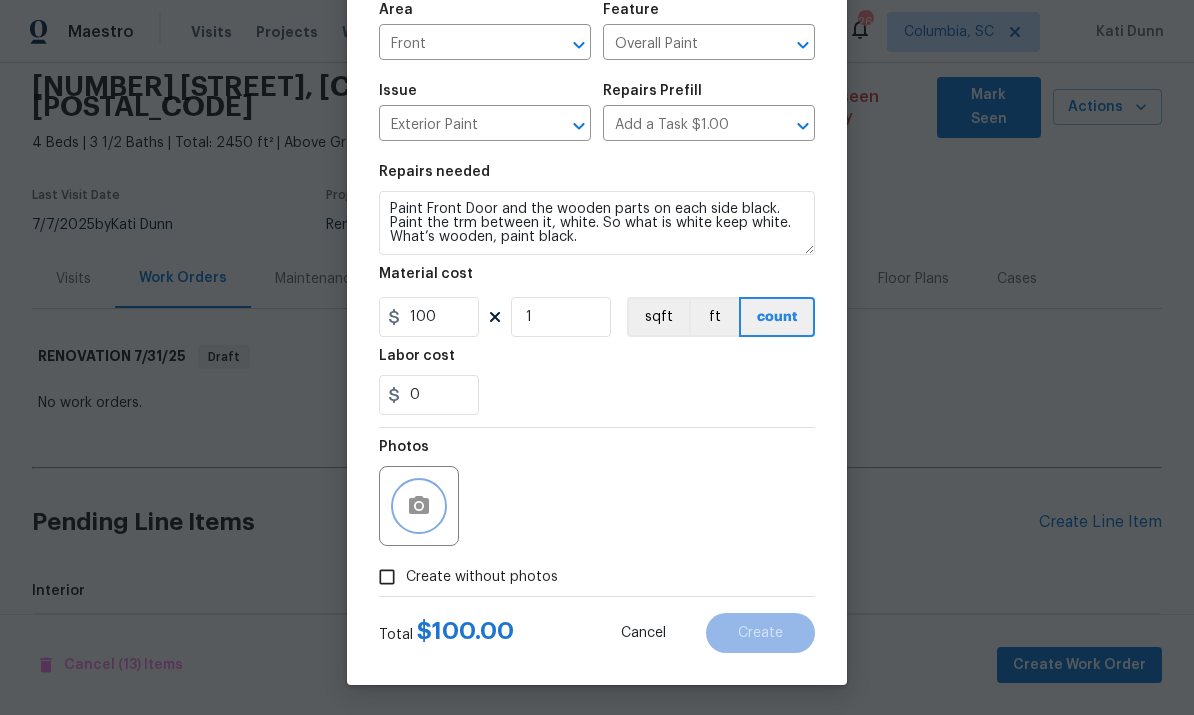 click 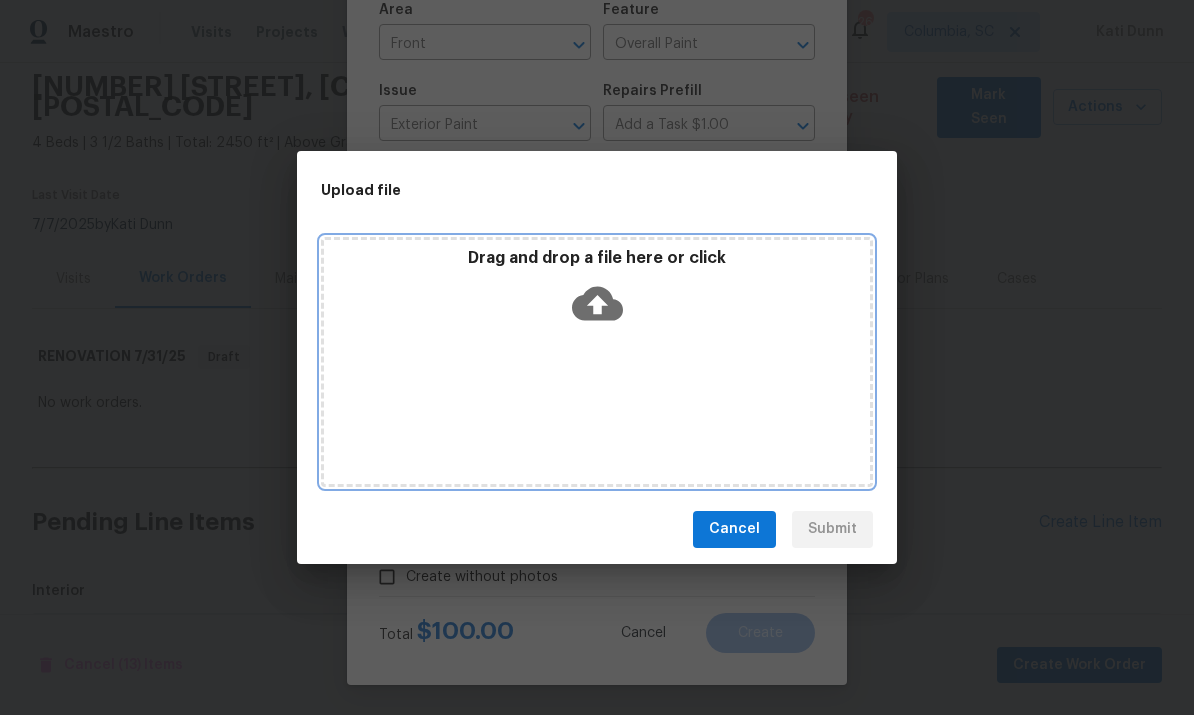 click 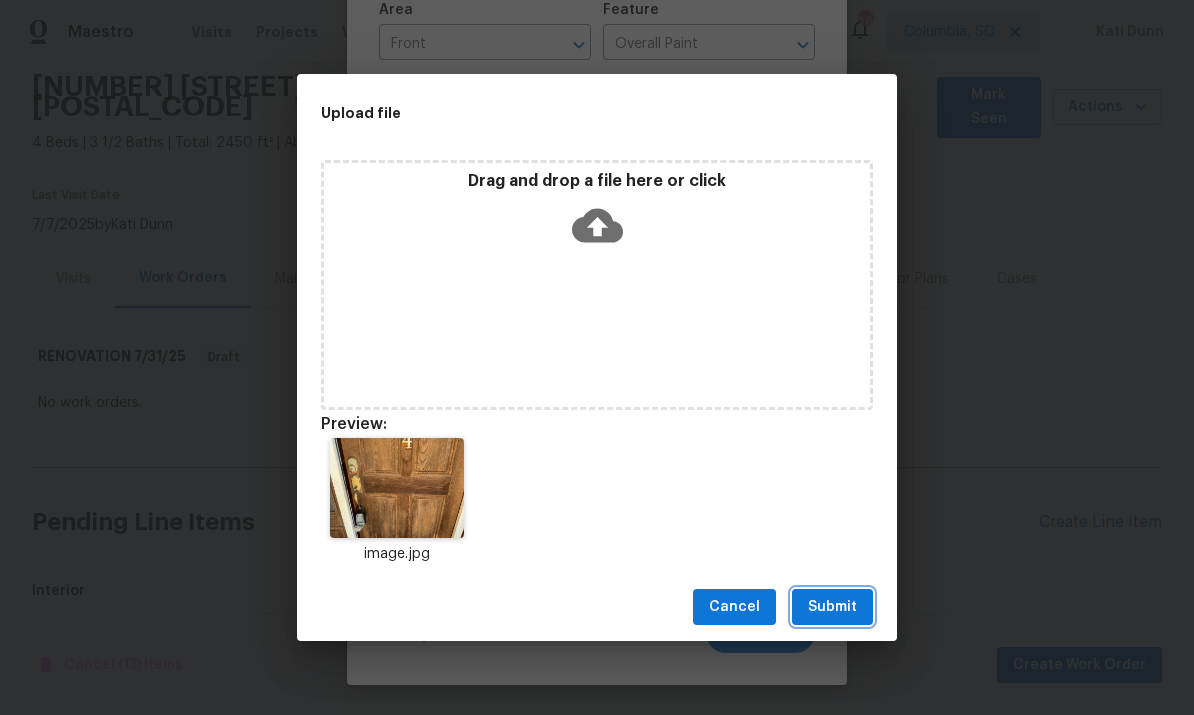 click on "Submit" at bounding box center (832, 607) 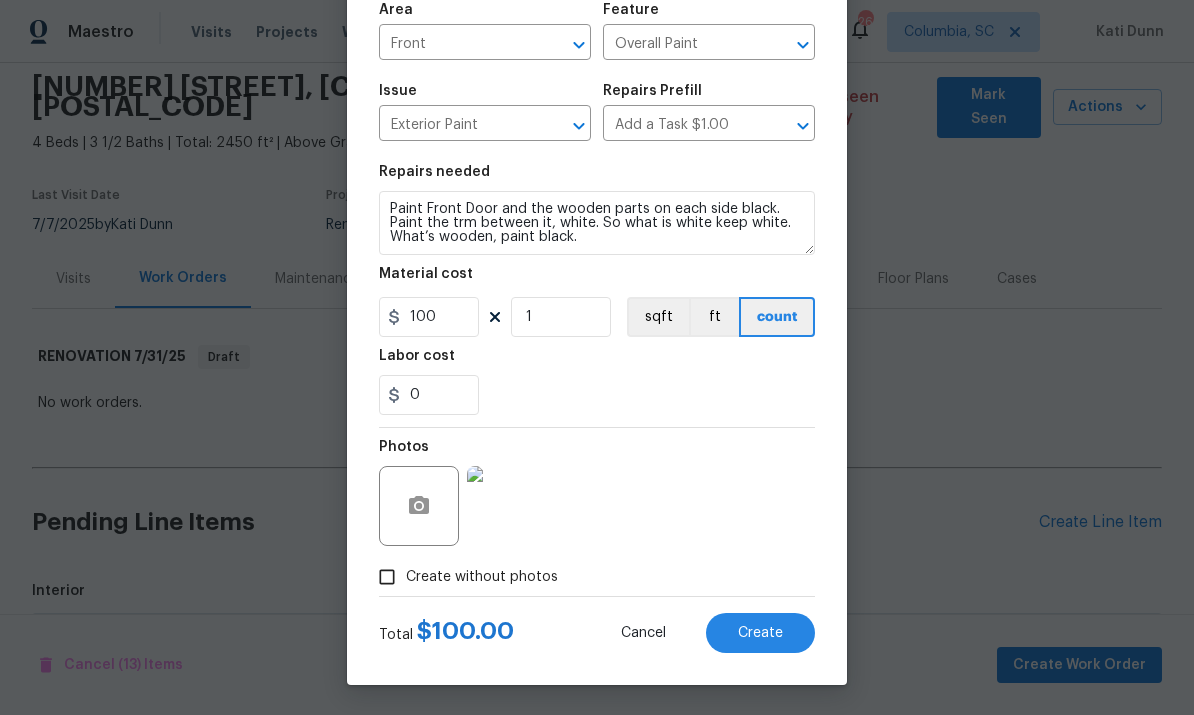 click on "Create" at bounding box center [760, 633] 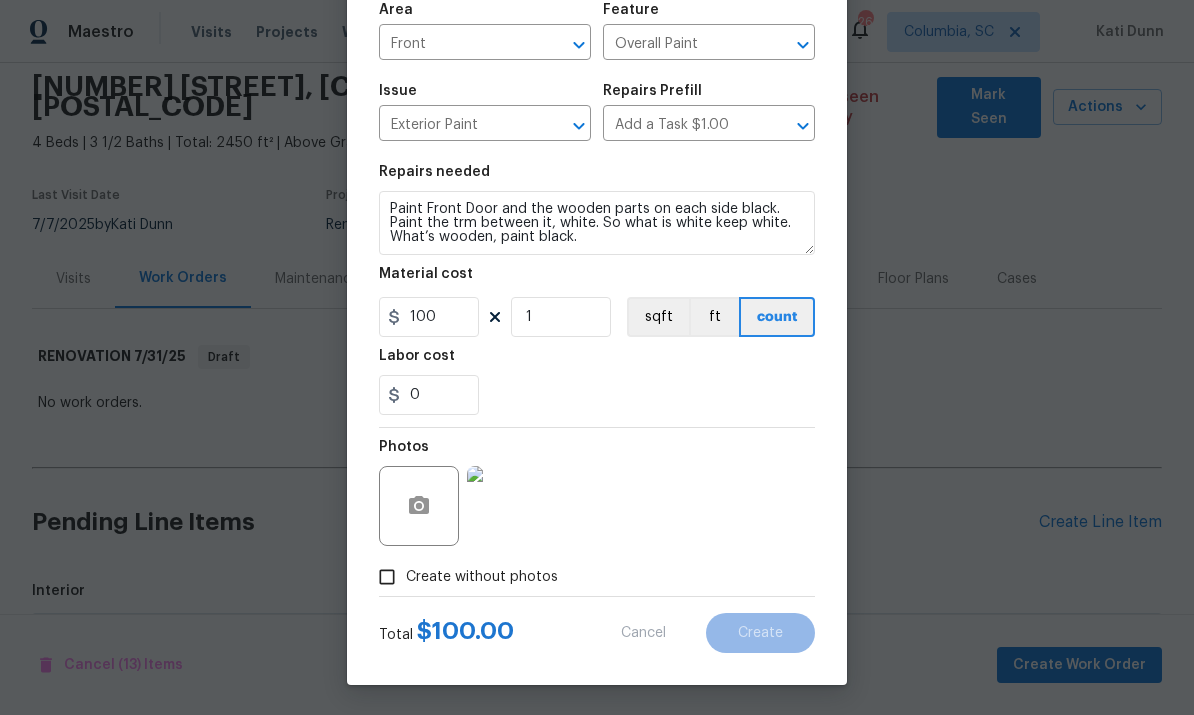 checkbox on "false" 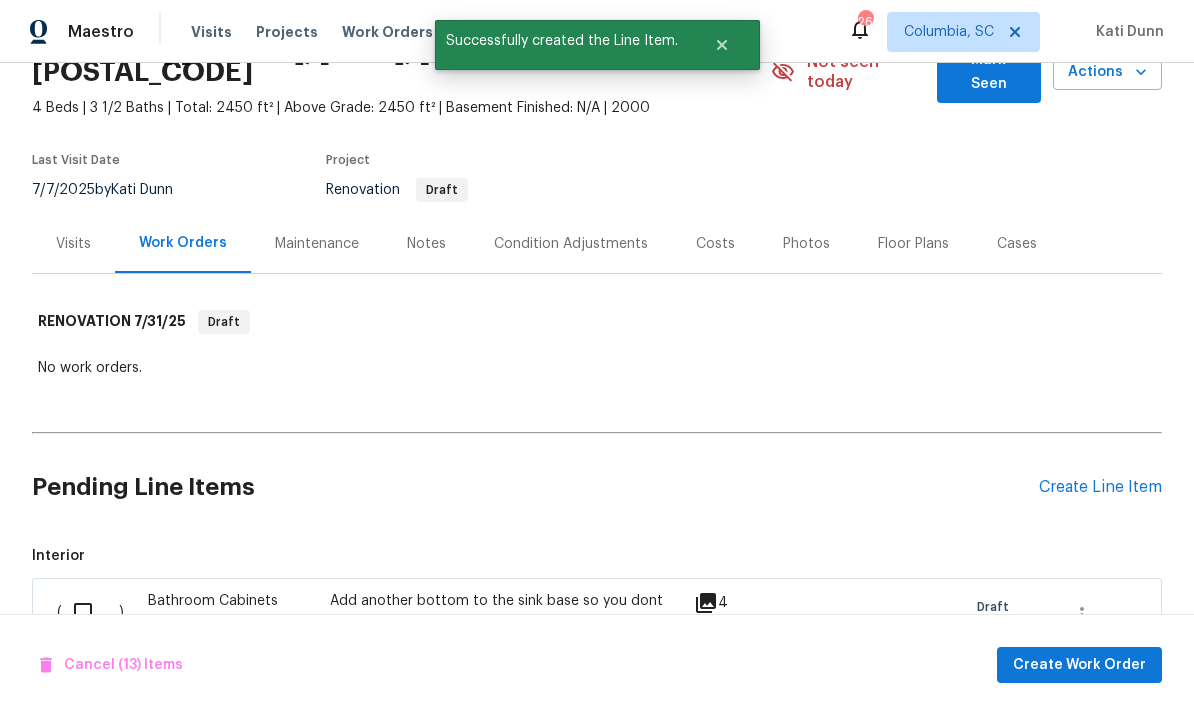 scroll, scrollTop: 124, scrollLeft: 0, axis: vertical 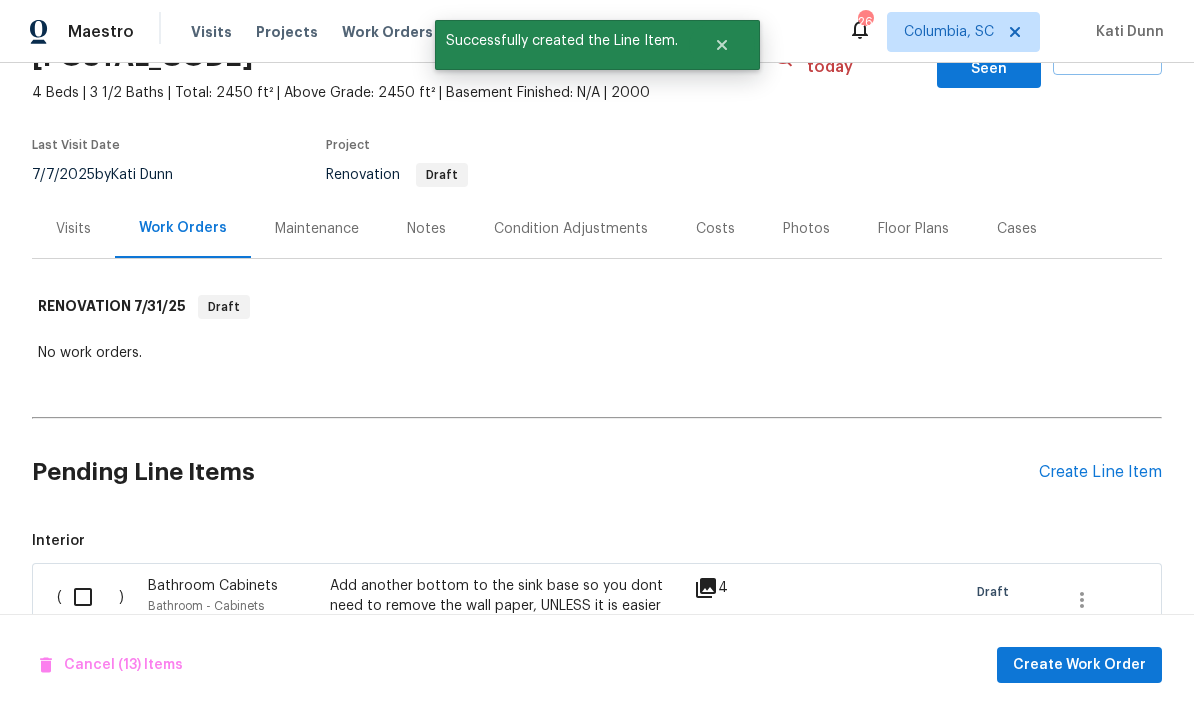 click on "Create Line Item" at bounding box center (1100, 472) 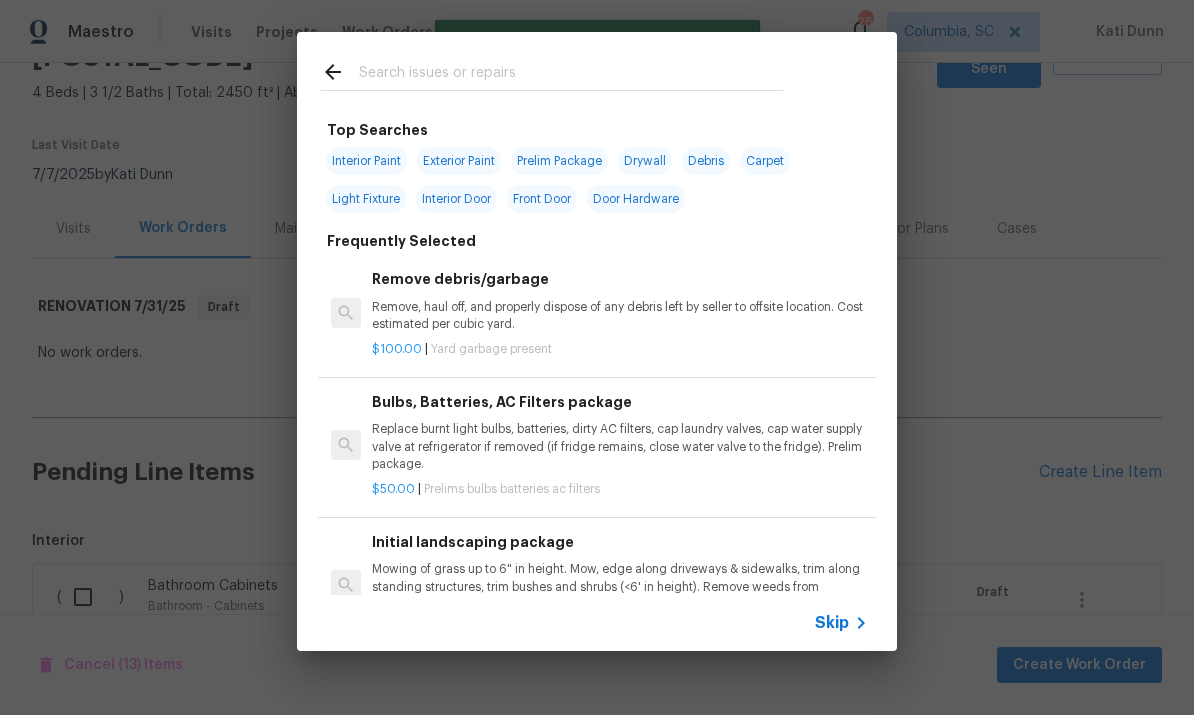 click 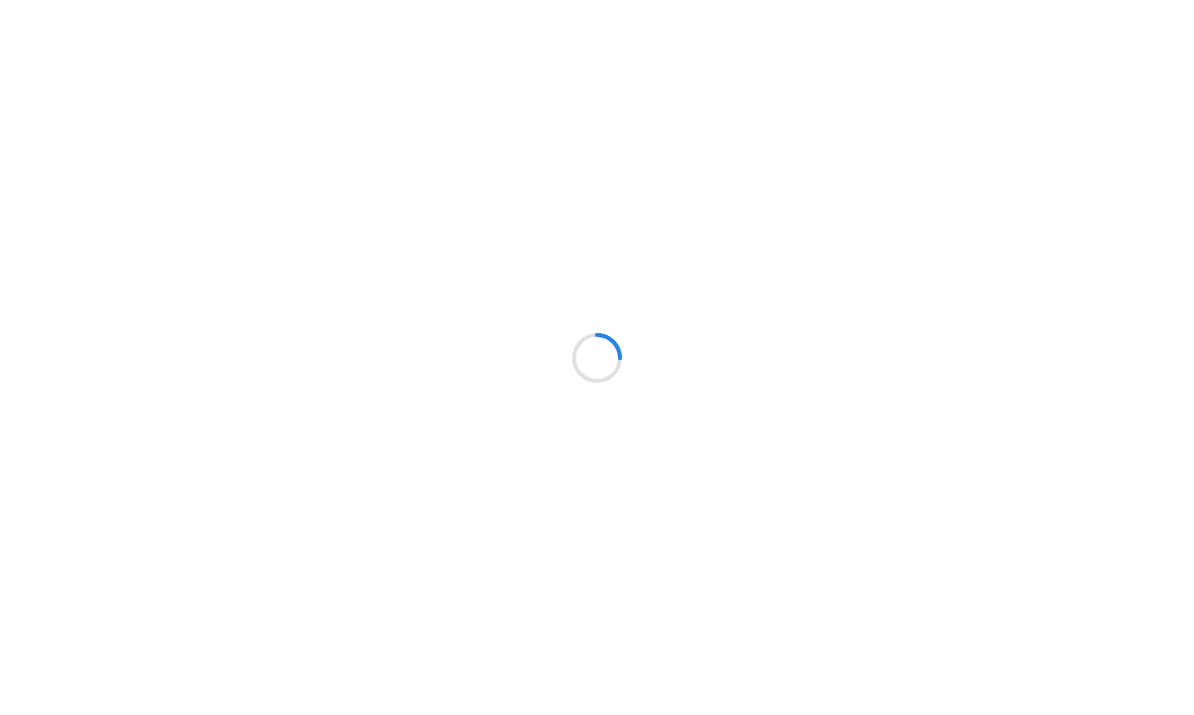 scroll, scrollTop: 0, scrollLeft: 0, axis: both 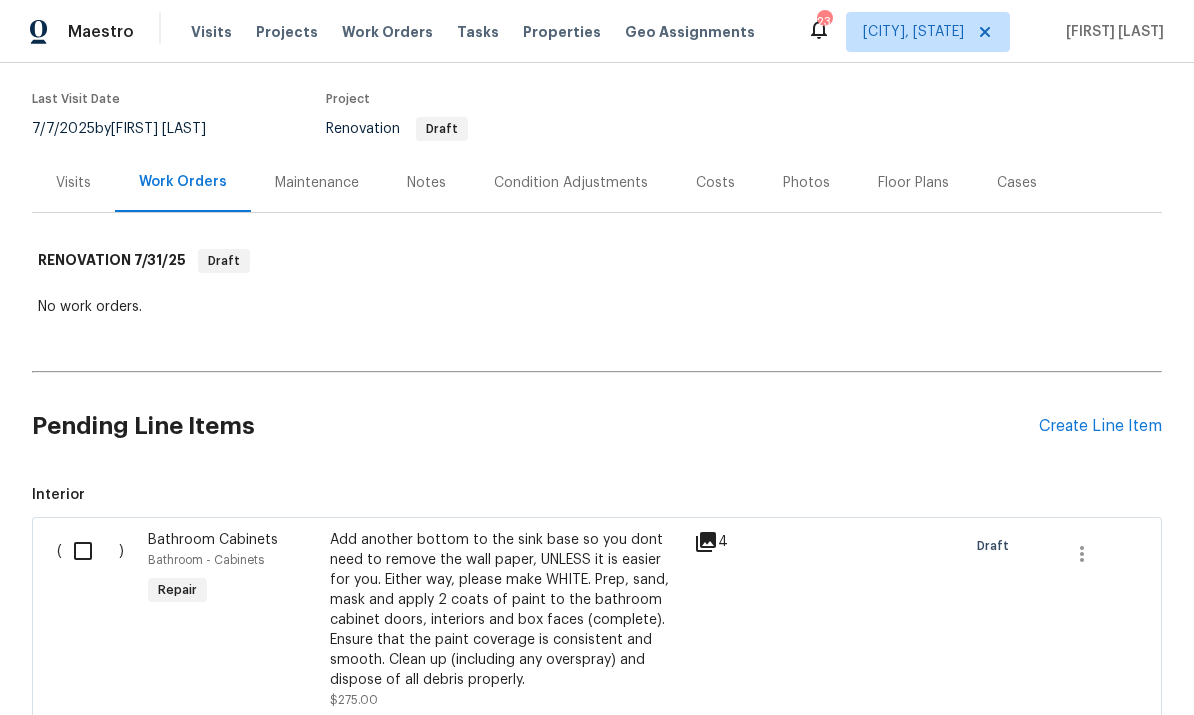 click at bounding box center (90, 551) 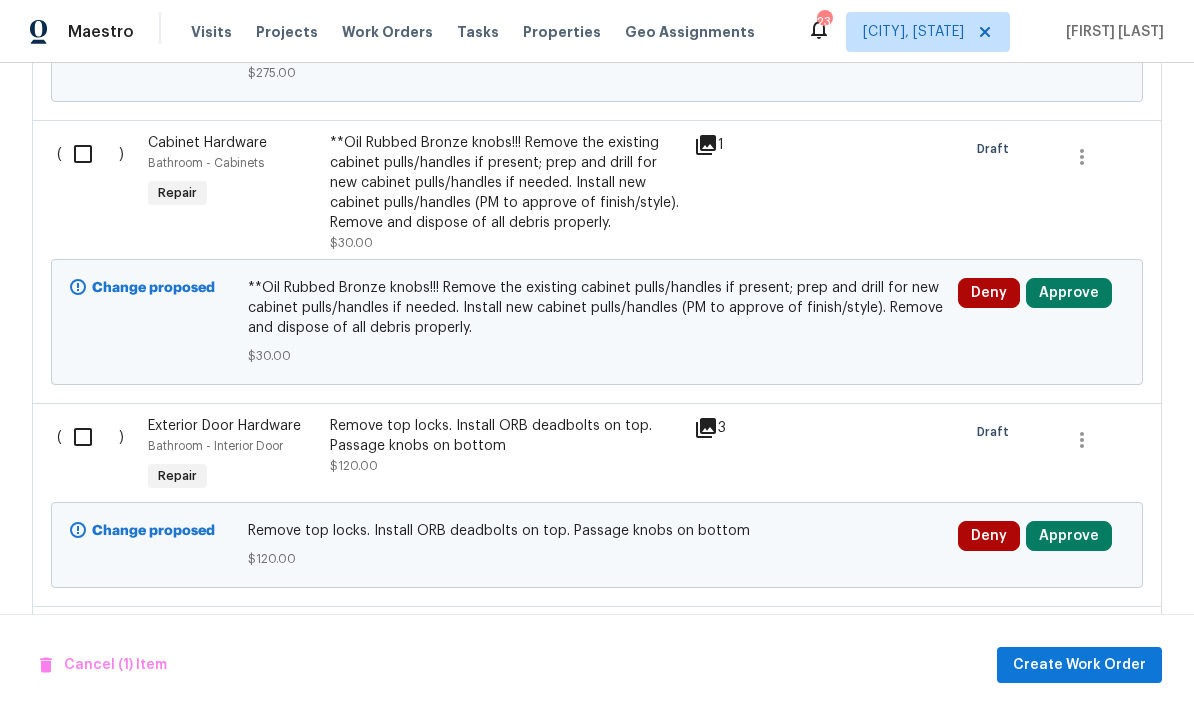 scroll, scrollTop: 935, scrollLeft: 0, axis: vertical 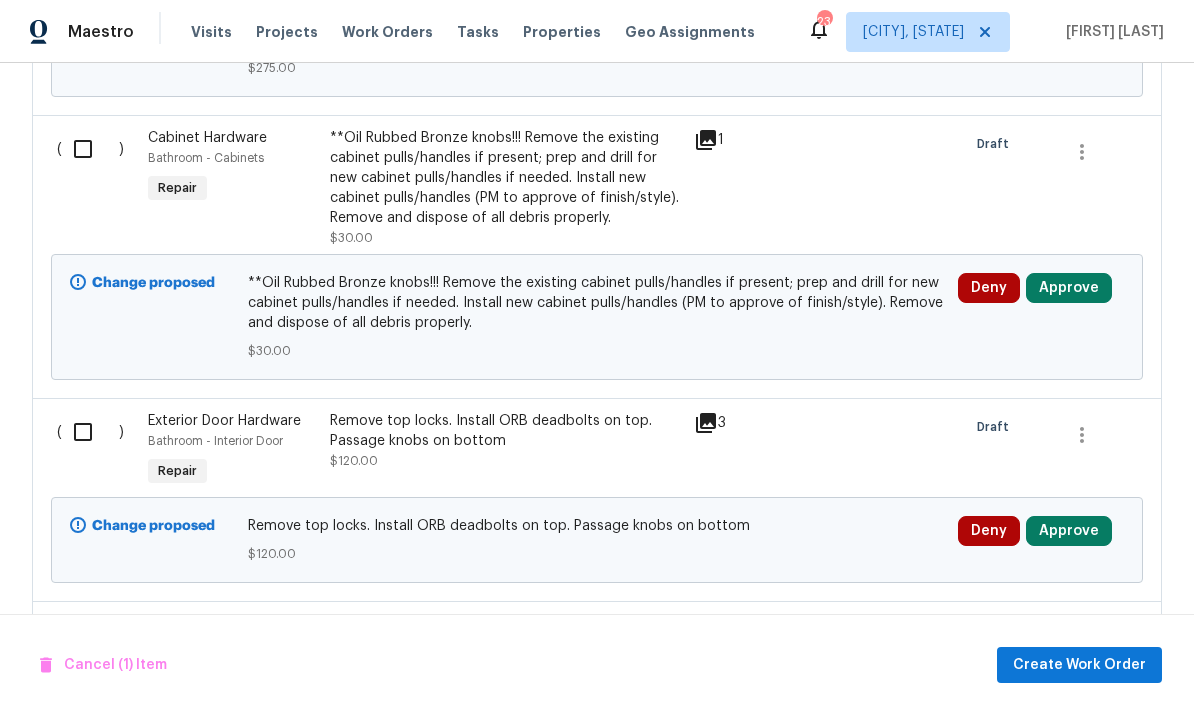 click at bounding box center [90, 149] 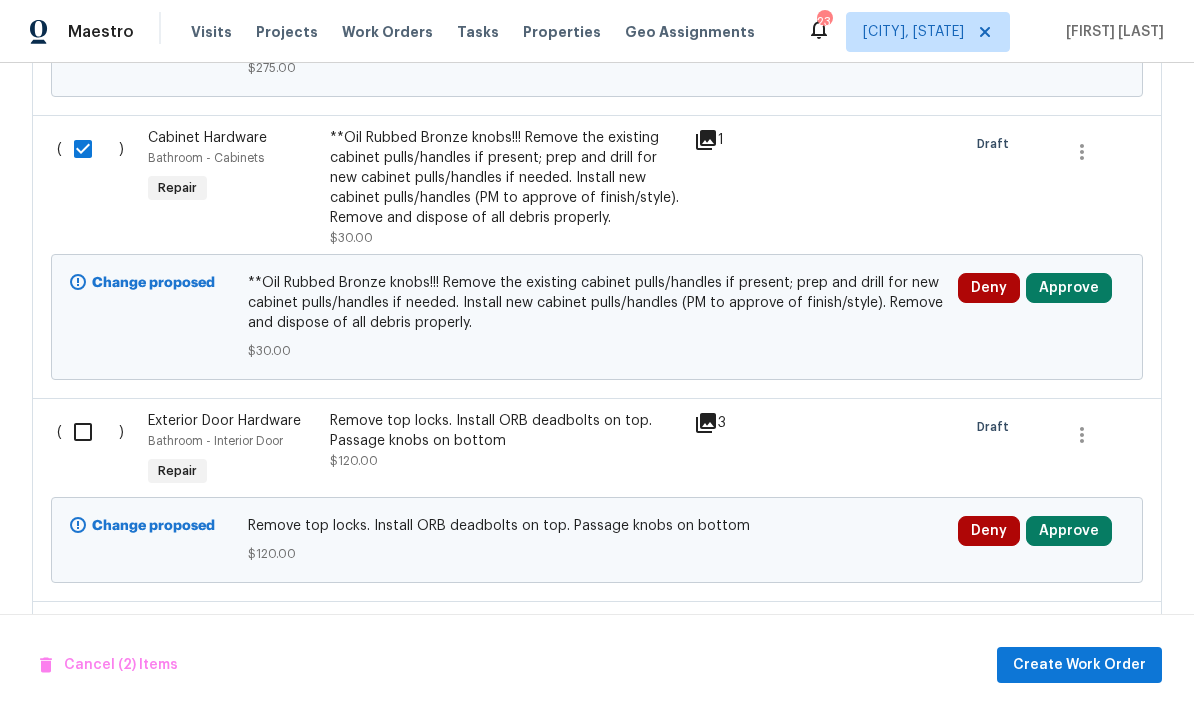 click at bounding box center (90, 432) 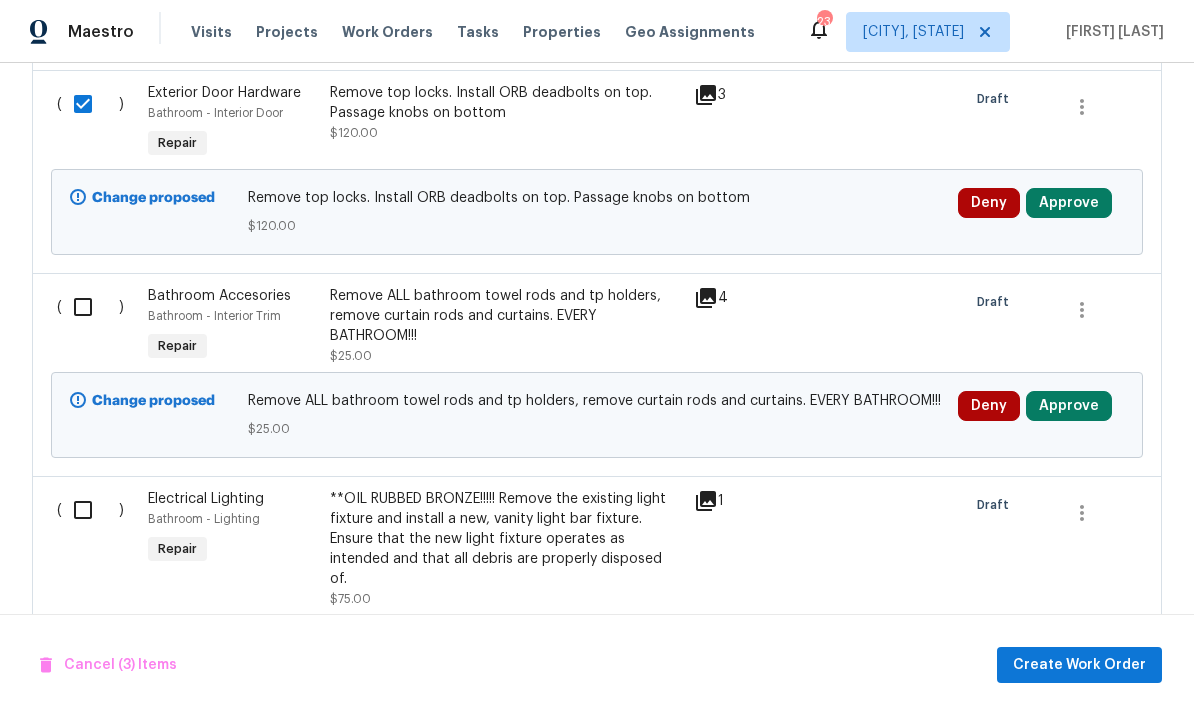 scroll, scrollTop: 1282, scrollLeft: 0, axis: vertical 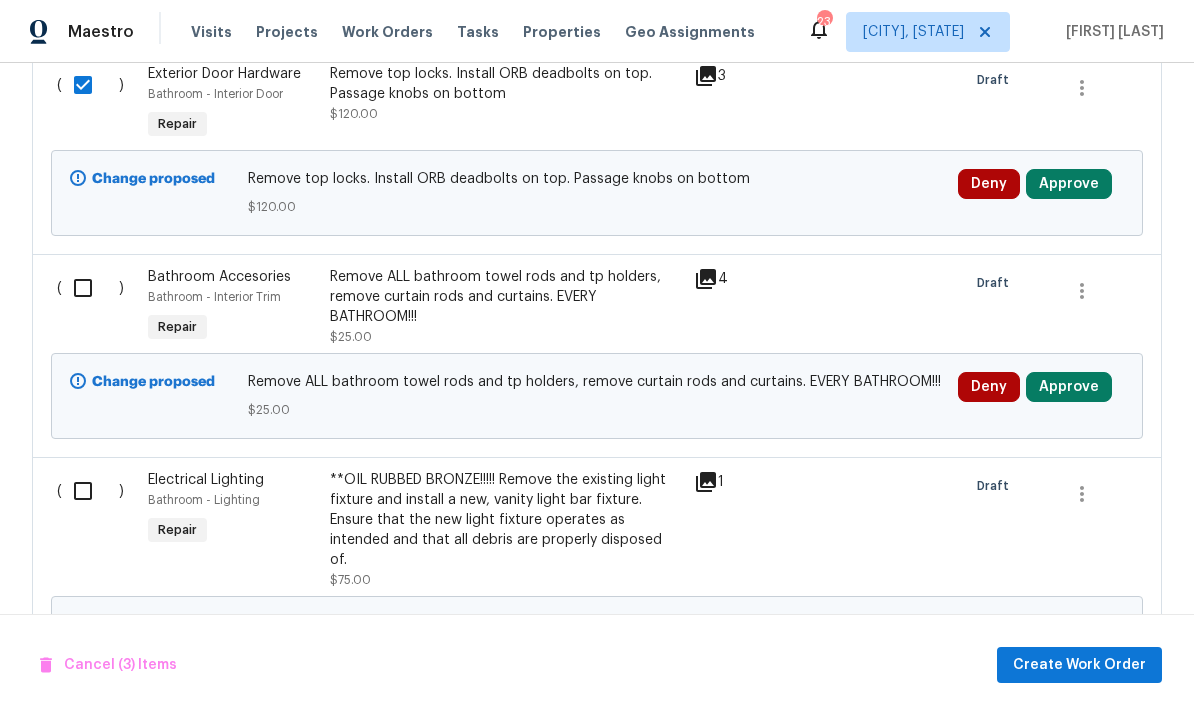click at bounding box center (90, 288) 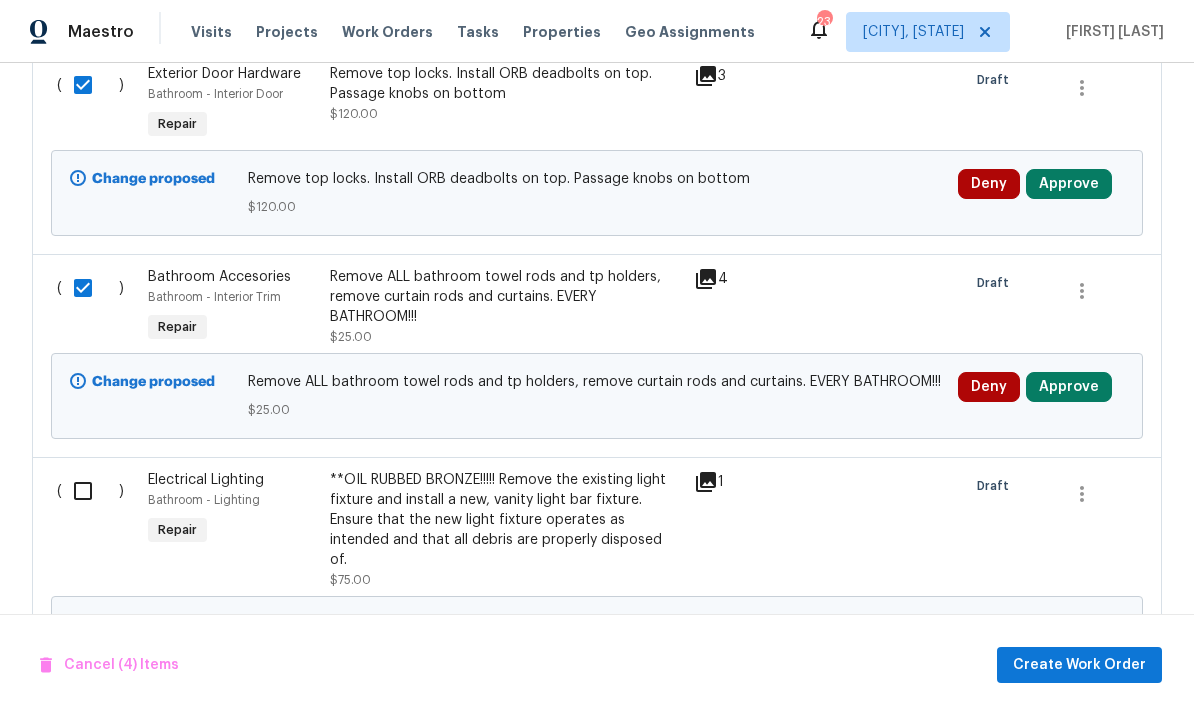 click at bounding box center (90, 491) 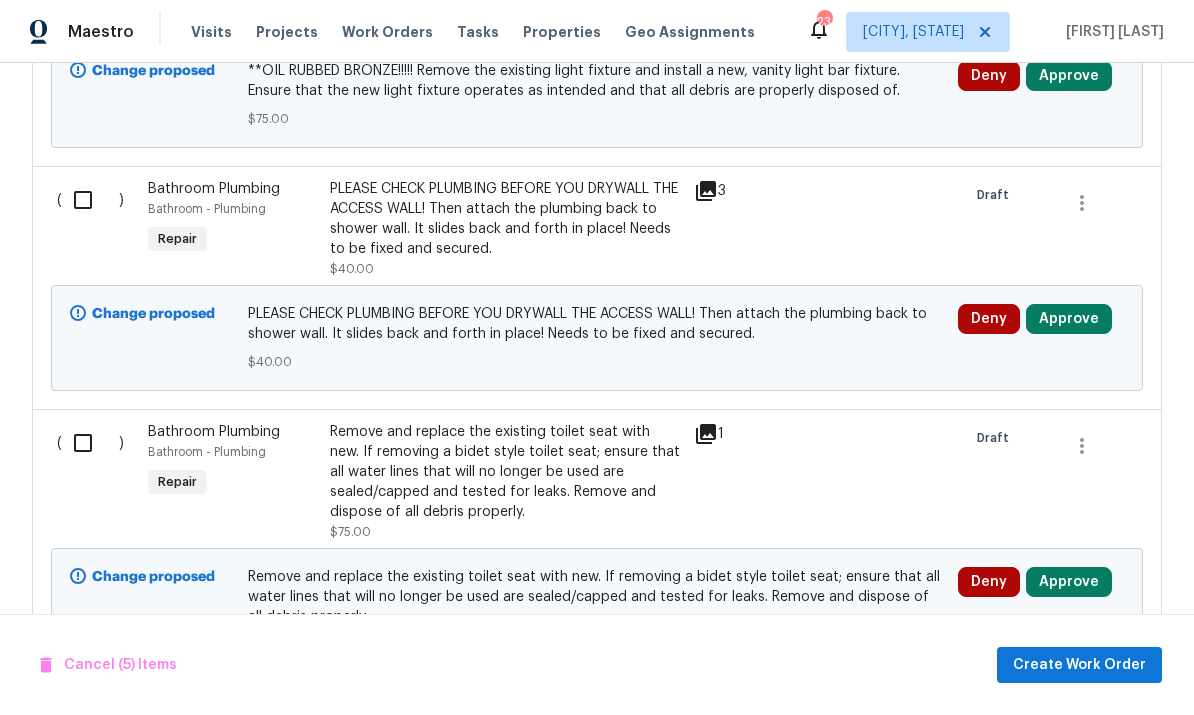 scroll, scrollTop: 1843, scrollLeft: 0, axis: vertical 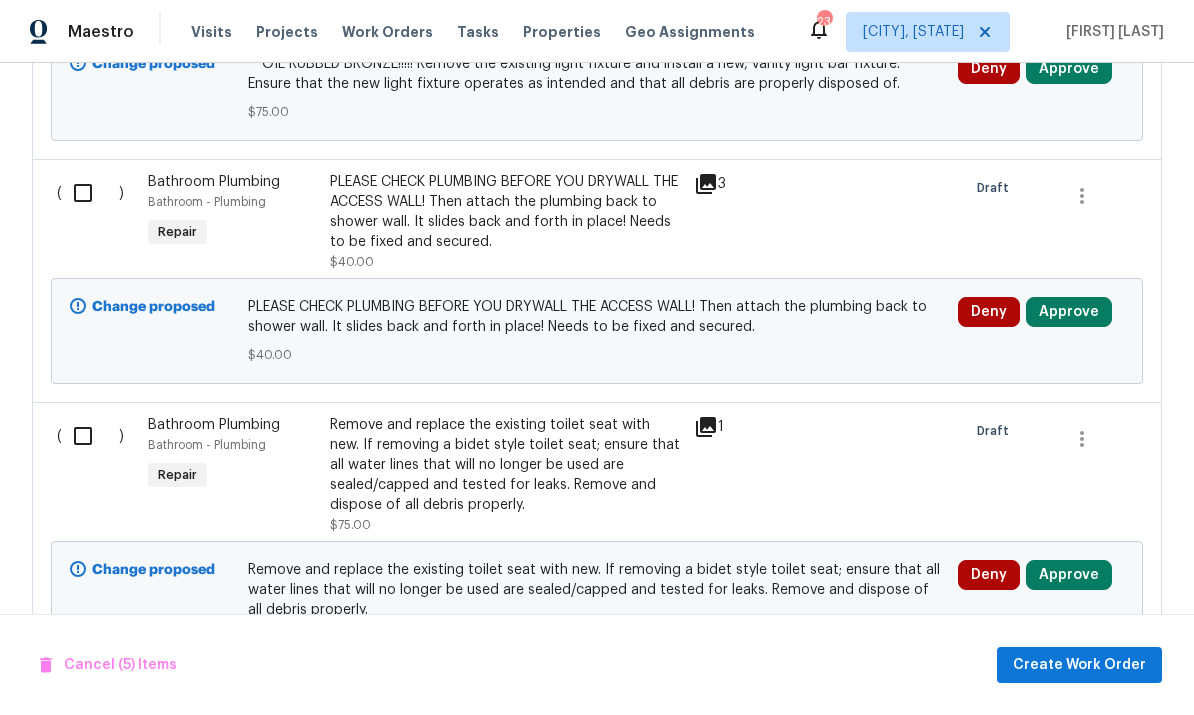 click on "( )" at bounding box center [96, 222] 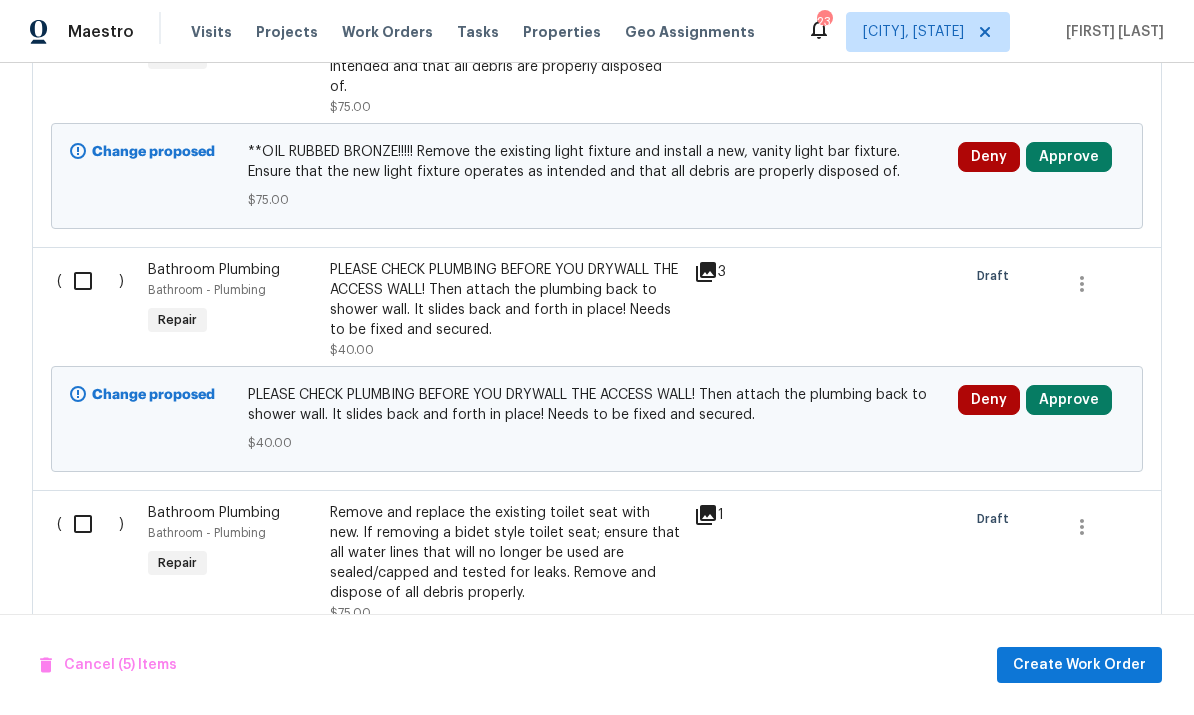 scroll, scrollTop: 1756, scrollLeft: 0, axis: vertical 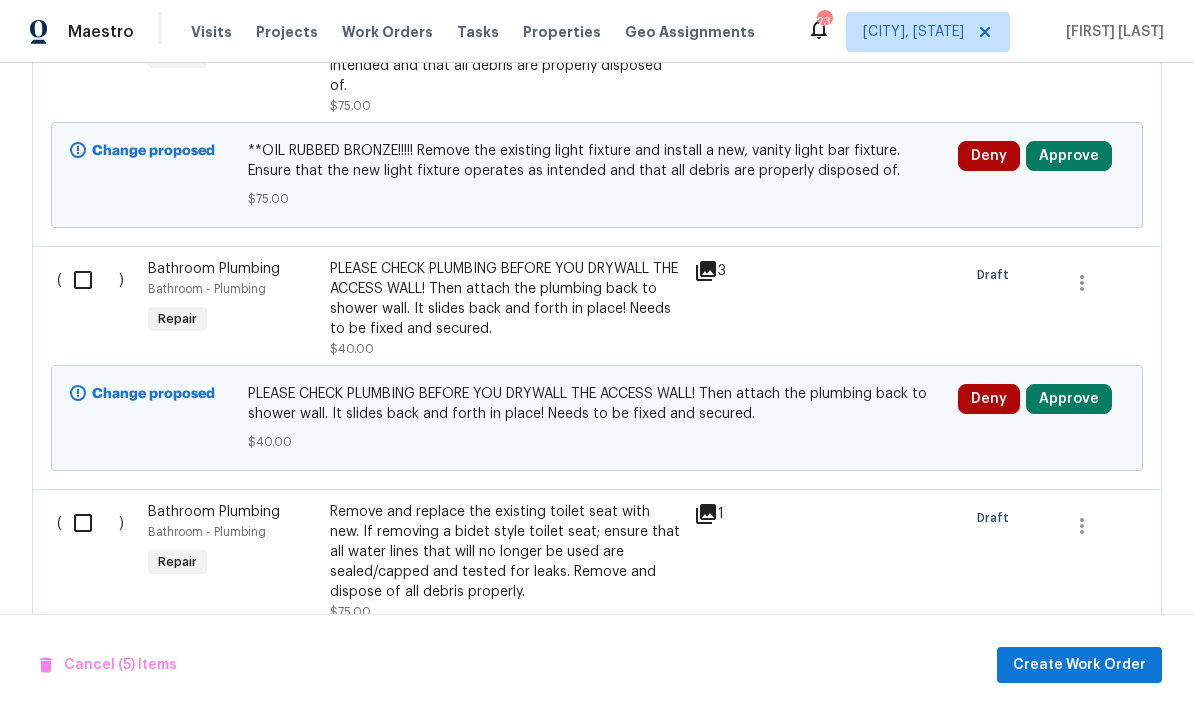 click at bounding box center [90, 280] 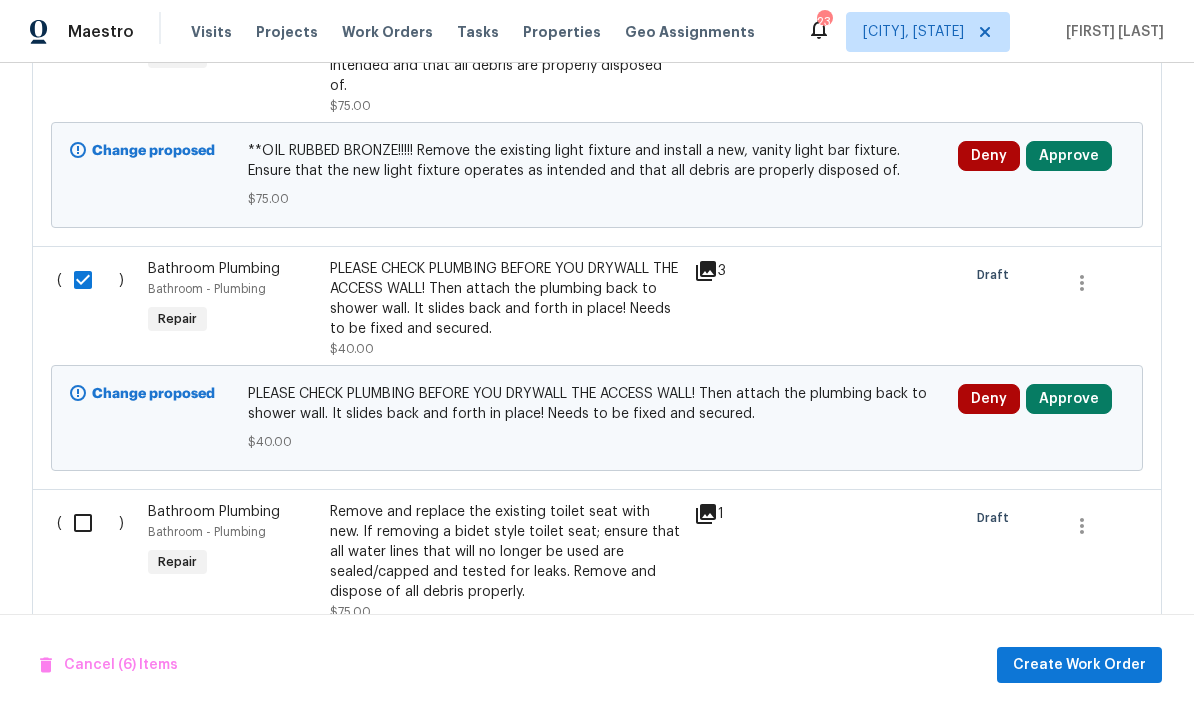 click at bounding box center [90, 523] 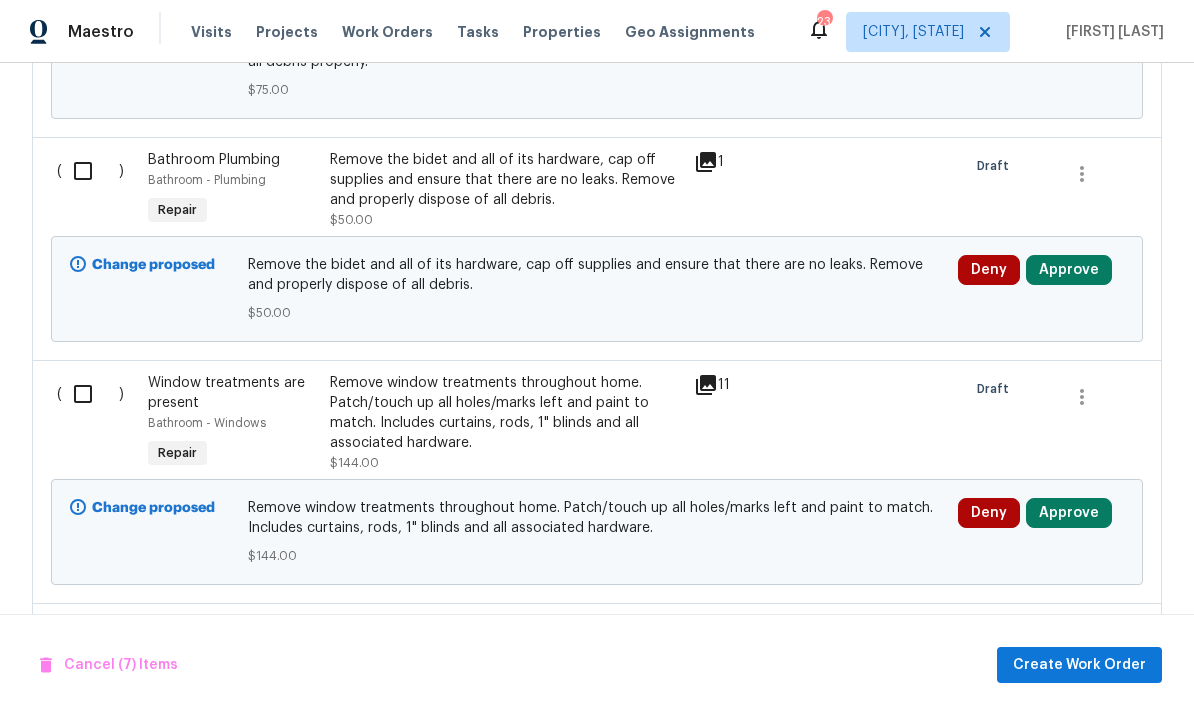 scroll, scrollTop: 2395, scrollLeft: 0, axis: vertical 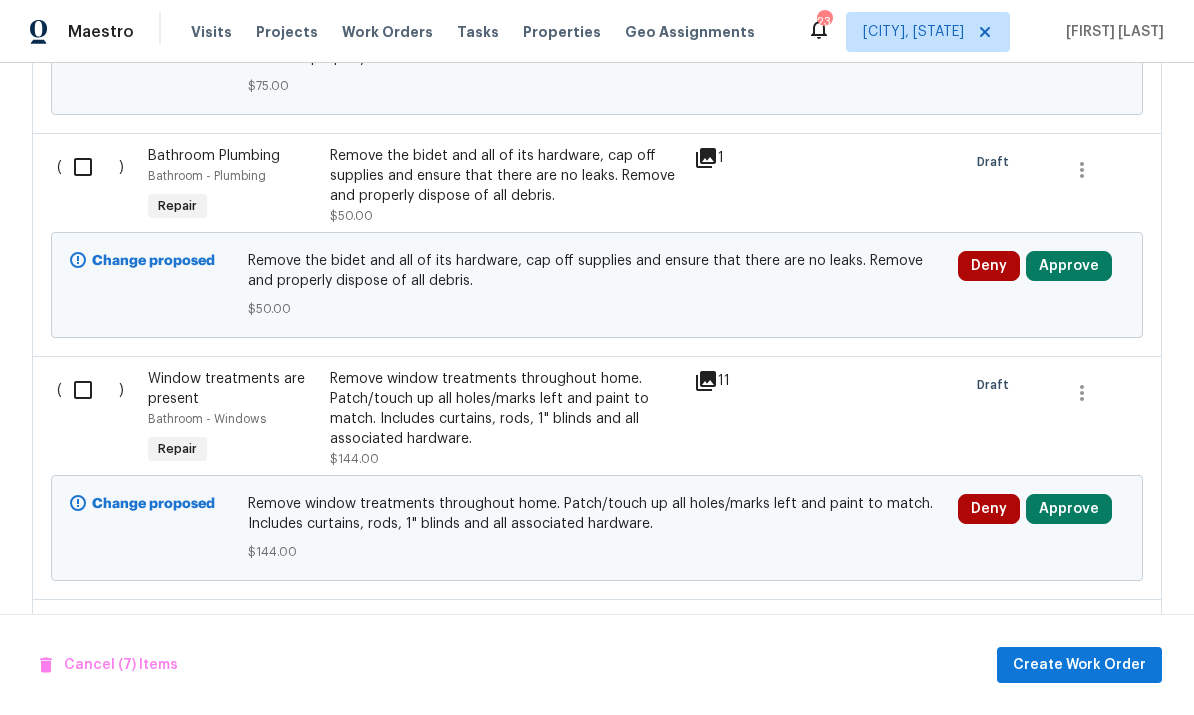 click at bounding box center [90, 167] 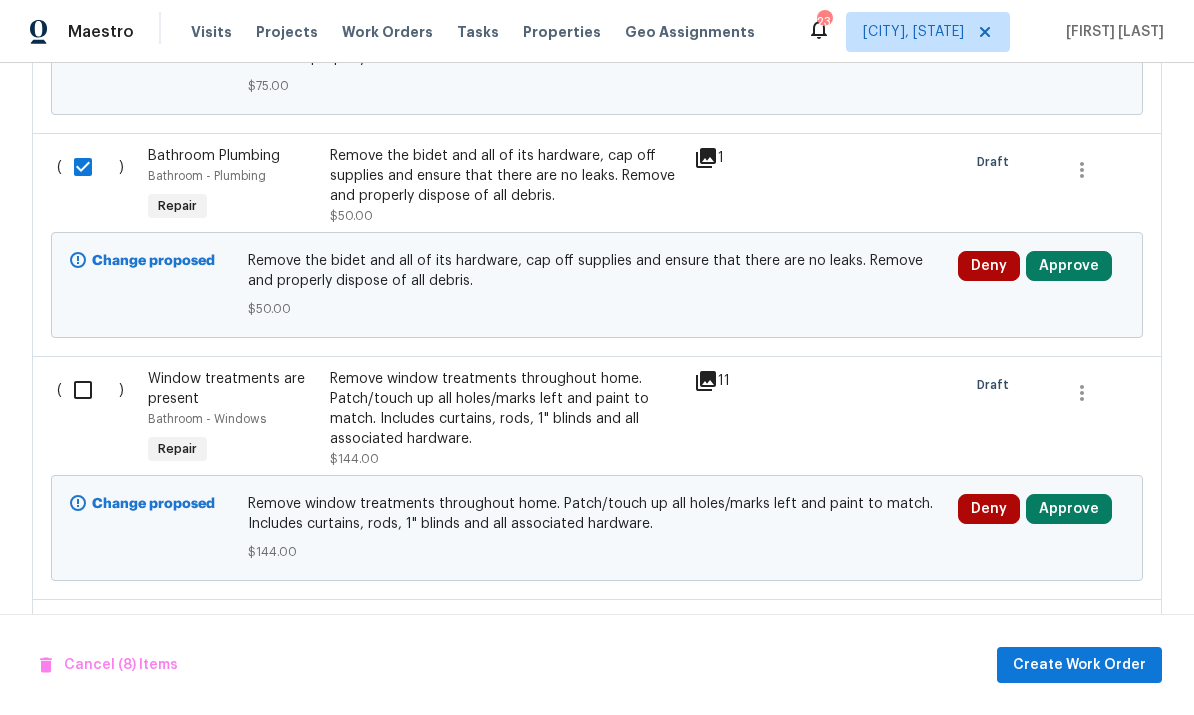 click at bounding box center (90, 390) 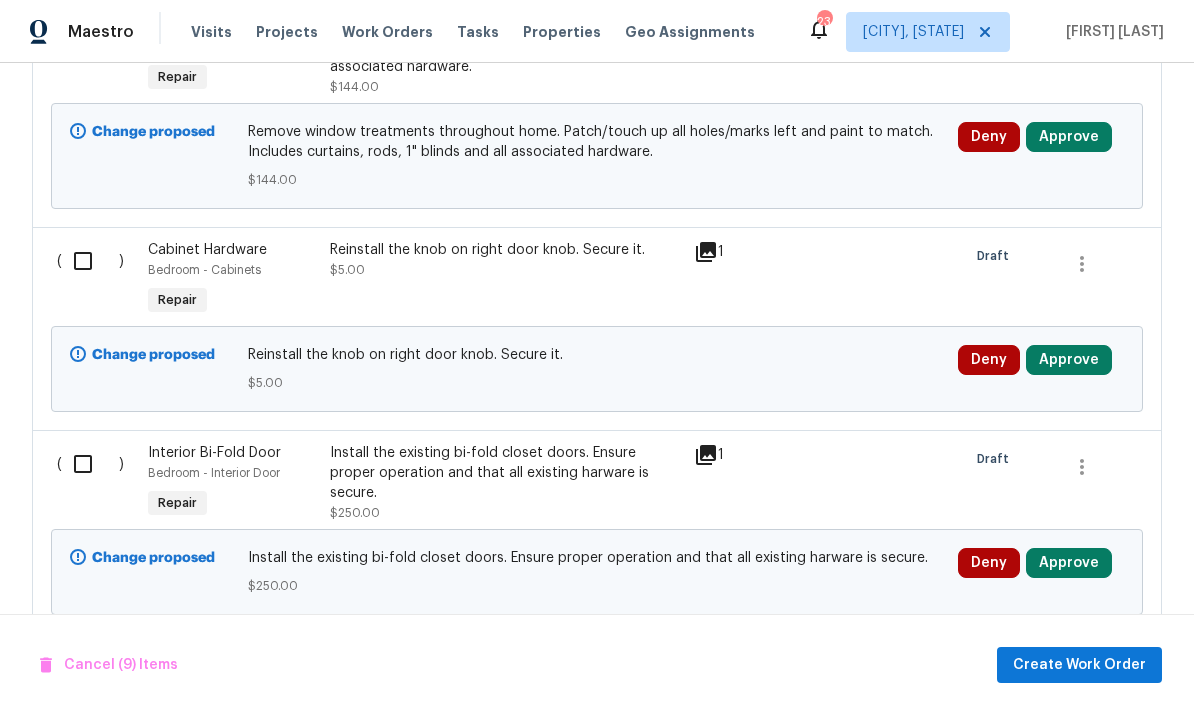 scroll, scrollTop: 2768, scrollLeft: 0, axis: vertical 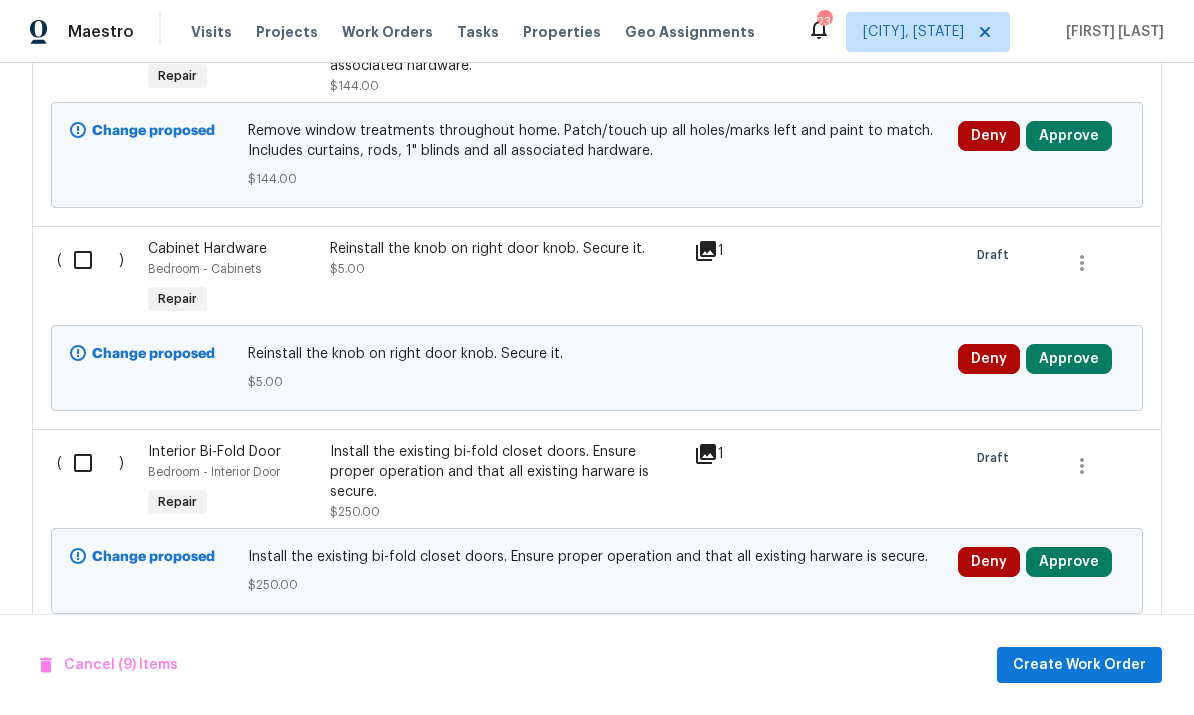 click at bounding box center [90, 260] 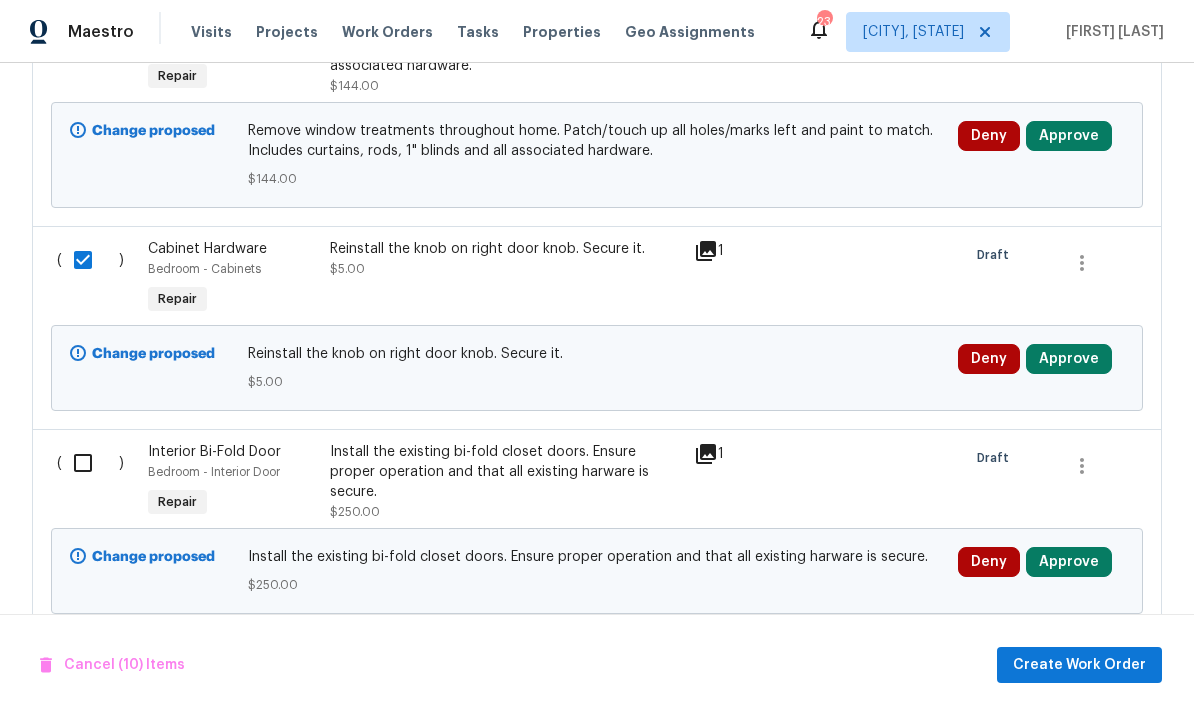 click at bounding box center (90, 463) 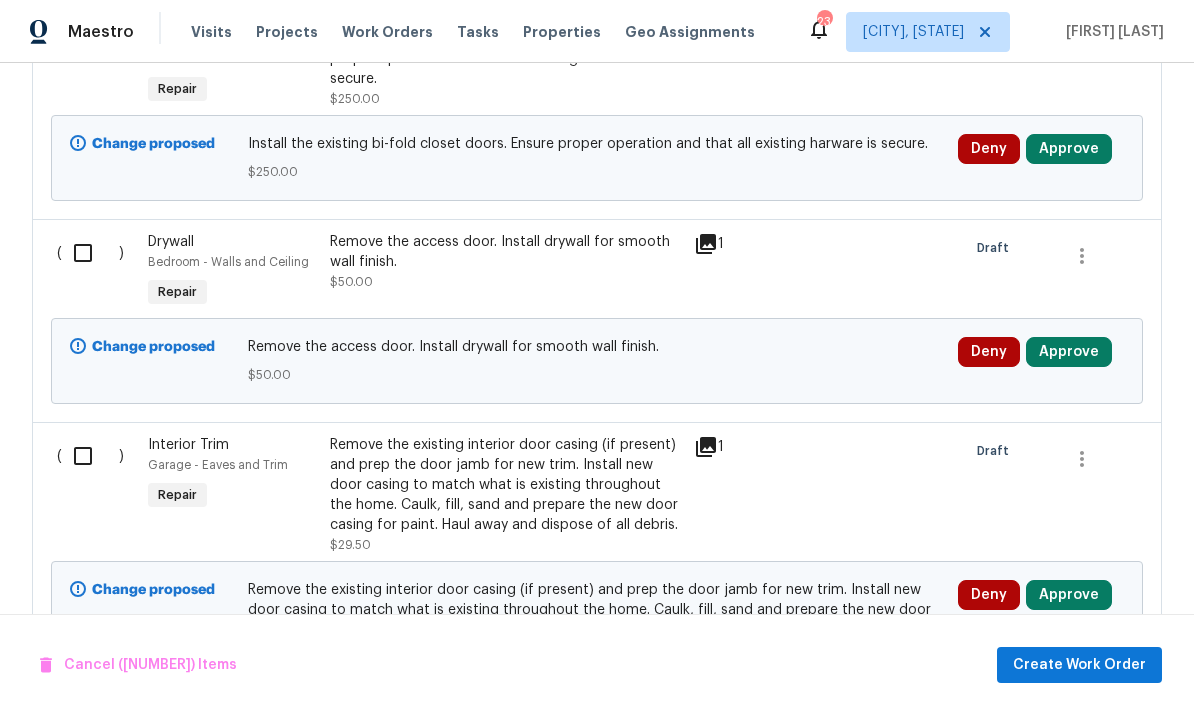 scroll, scrollTop: 3195, scrollLeft: 0, axis: vertical 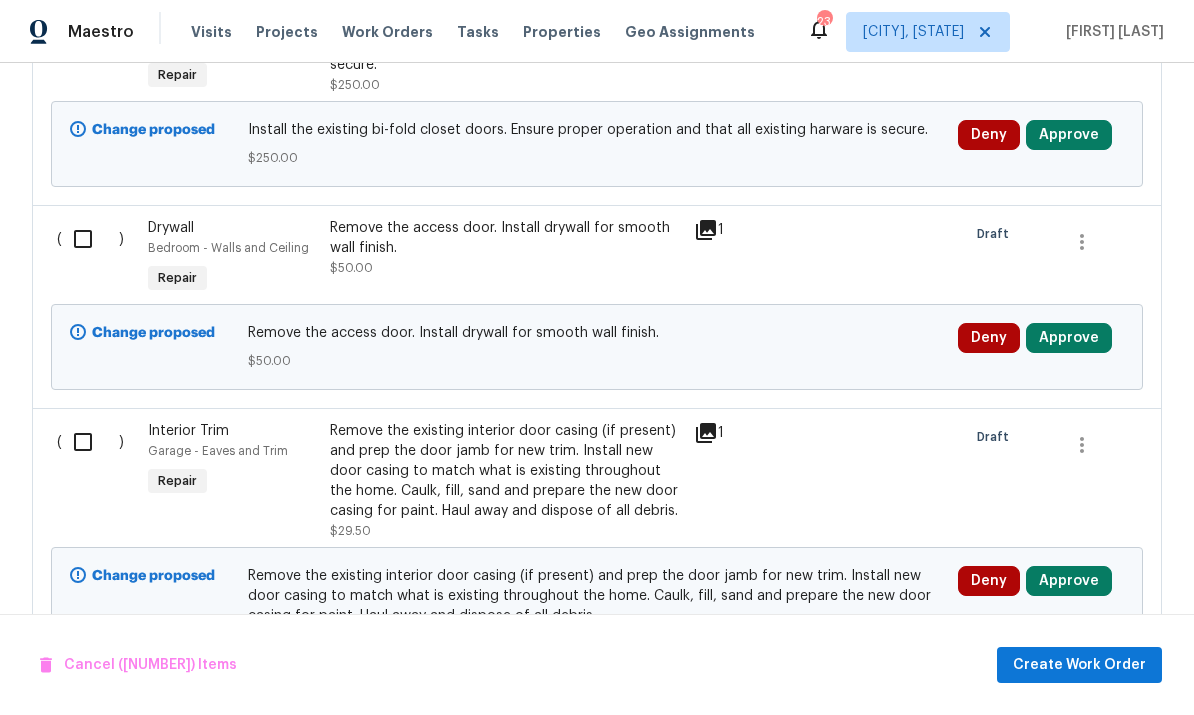click on "( )" at bounding box center [96, 258] 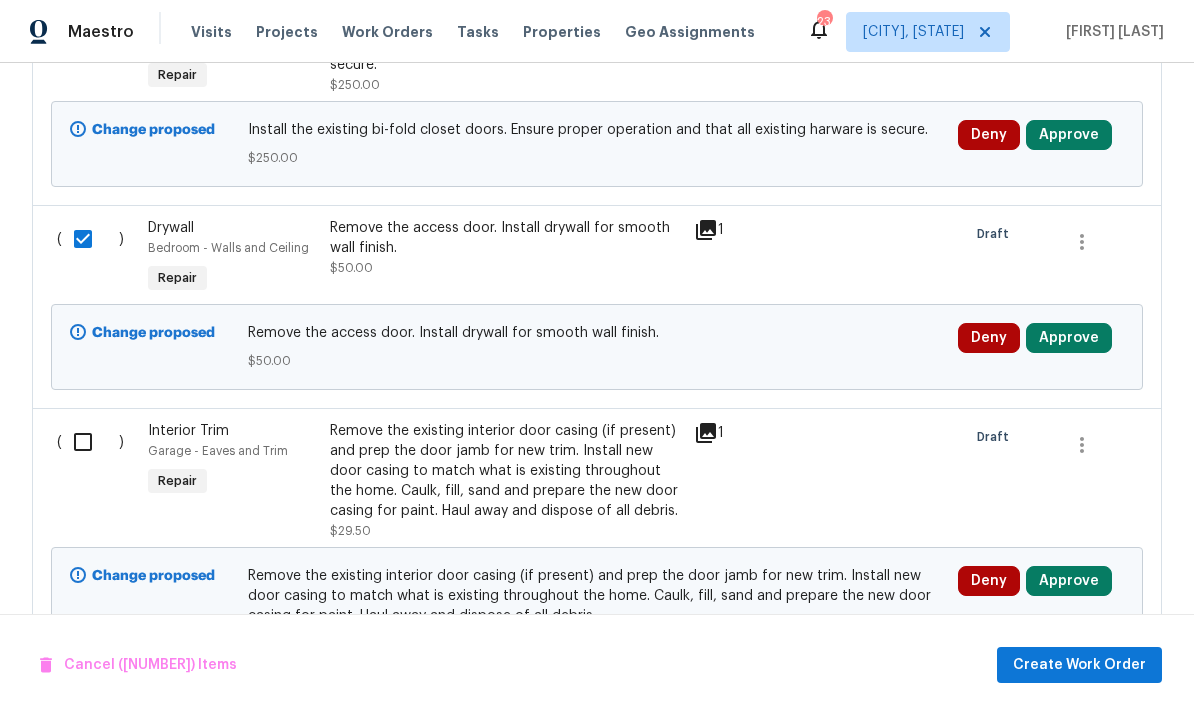 click at bounding box center [90, 442] 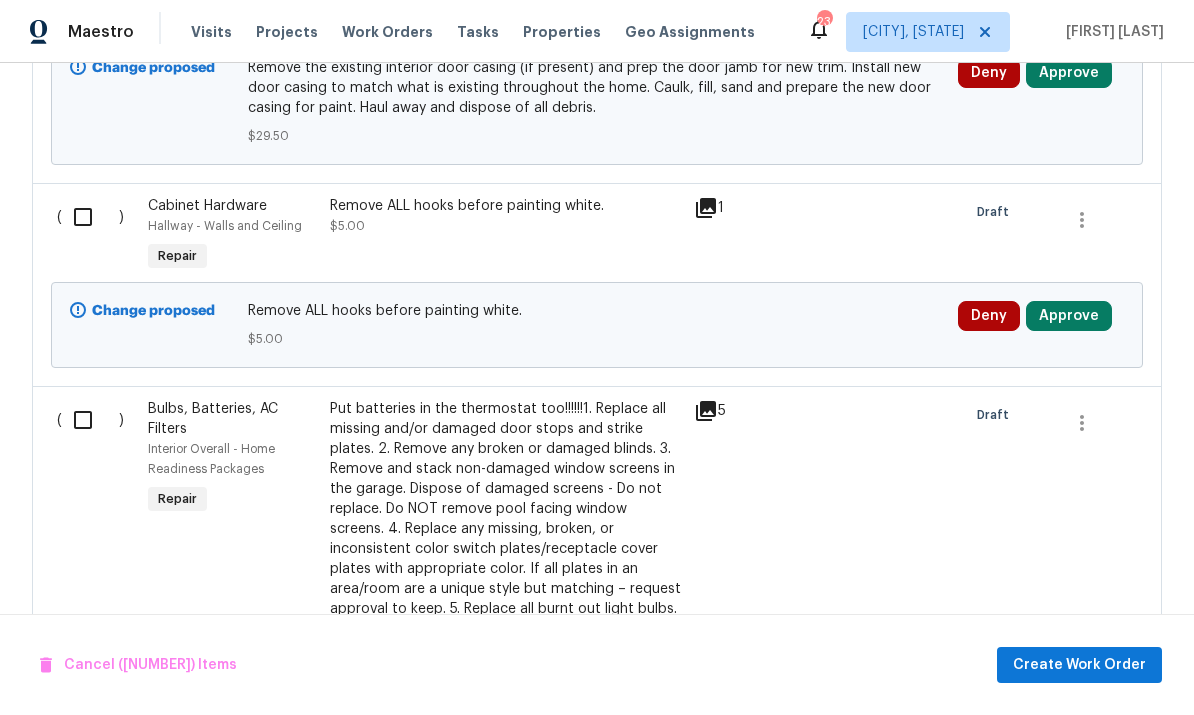 scroll, scrollTop: 3720, scrollLeft: 0, axis: vertical 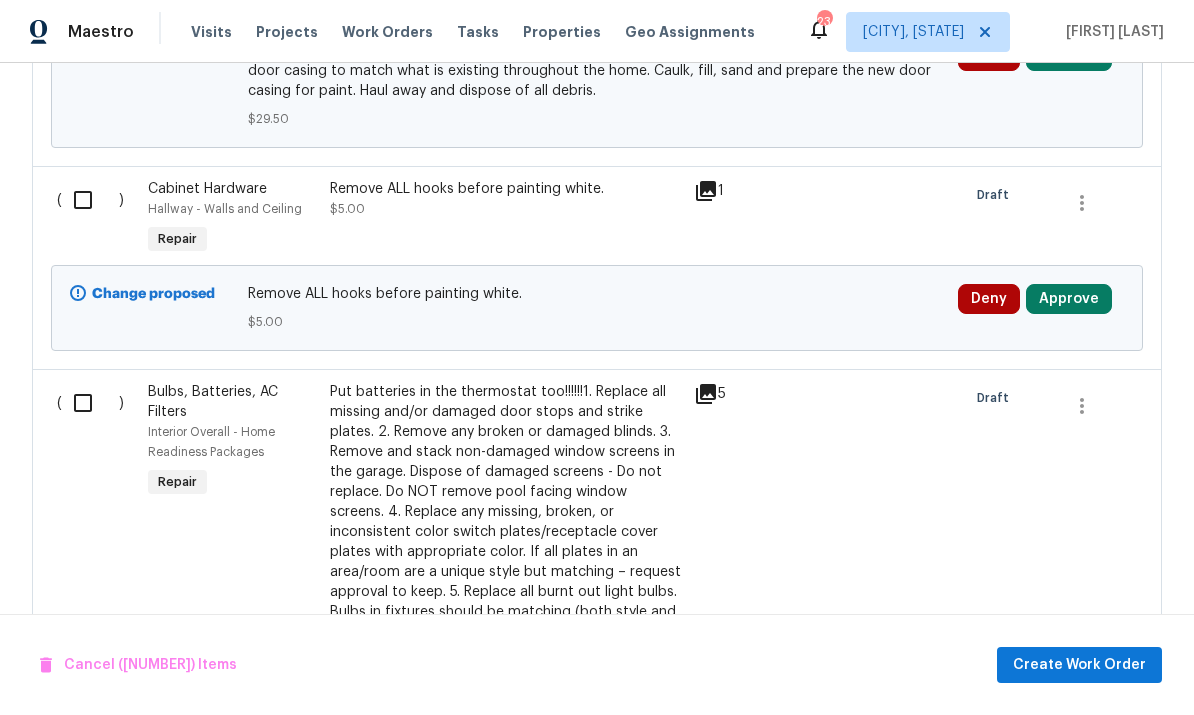 click at bounding box center [90, 200] 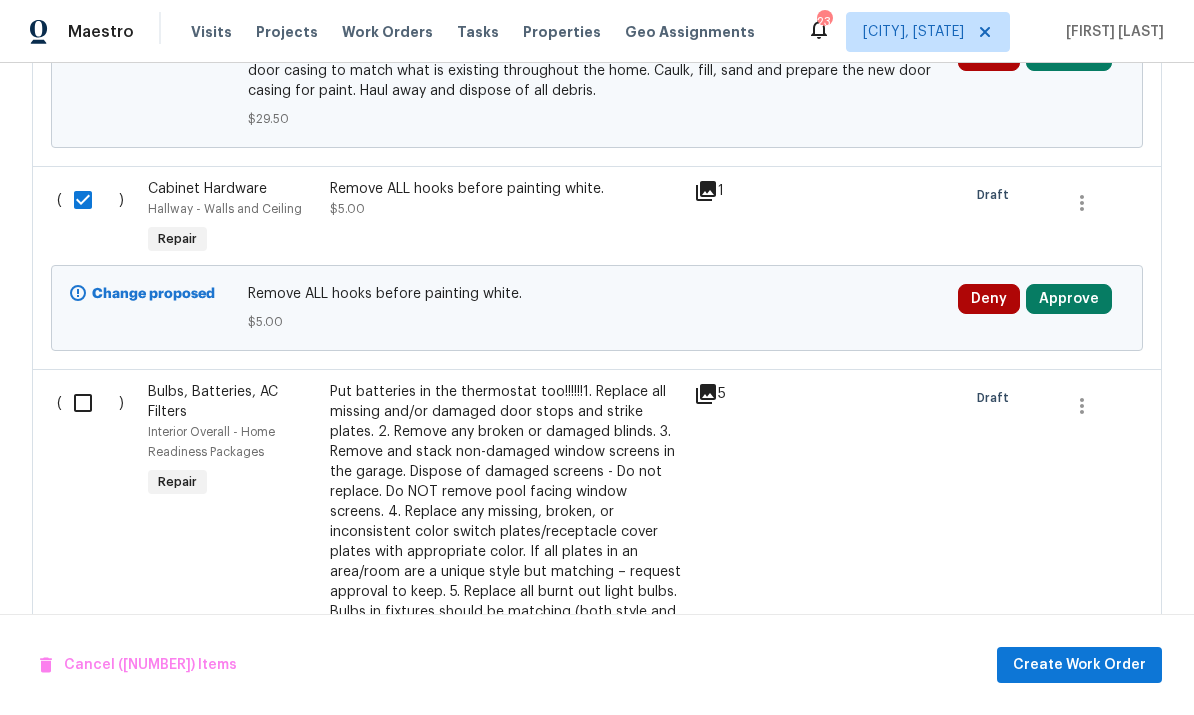 click on "( )" at bounding box center [96, 592] 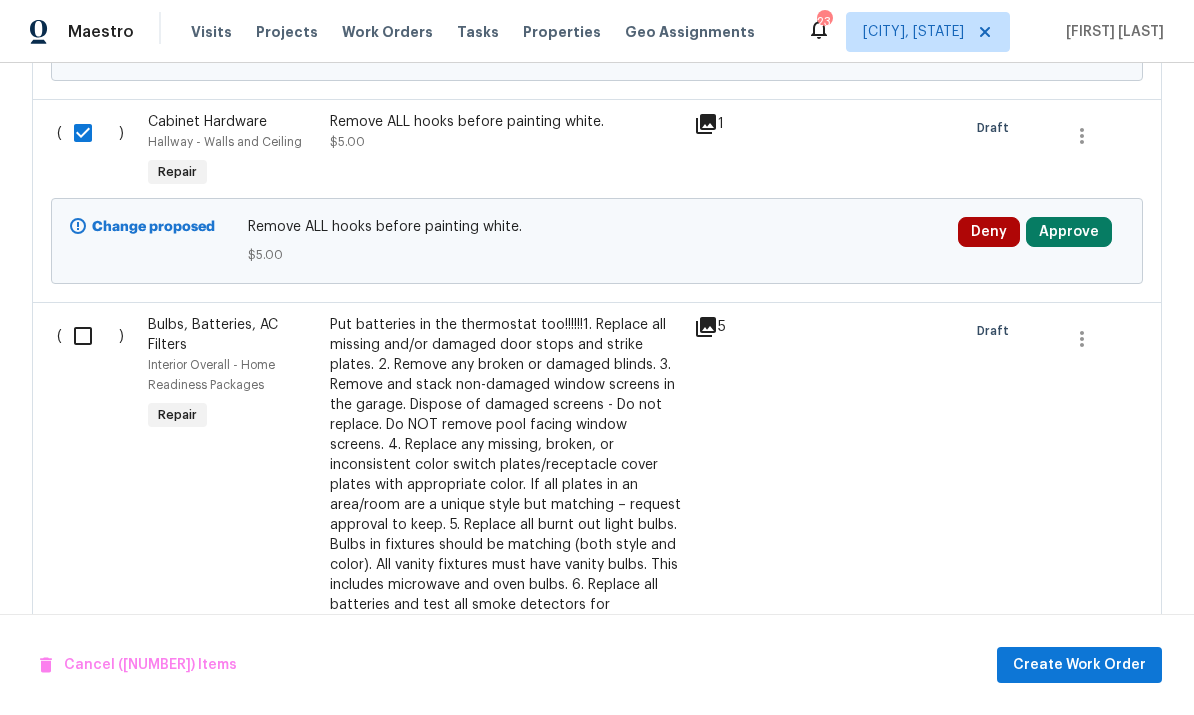 scroll, scrollTop: 3923, scrollLeft: 0, axis: vertical 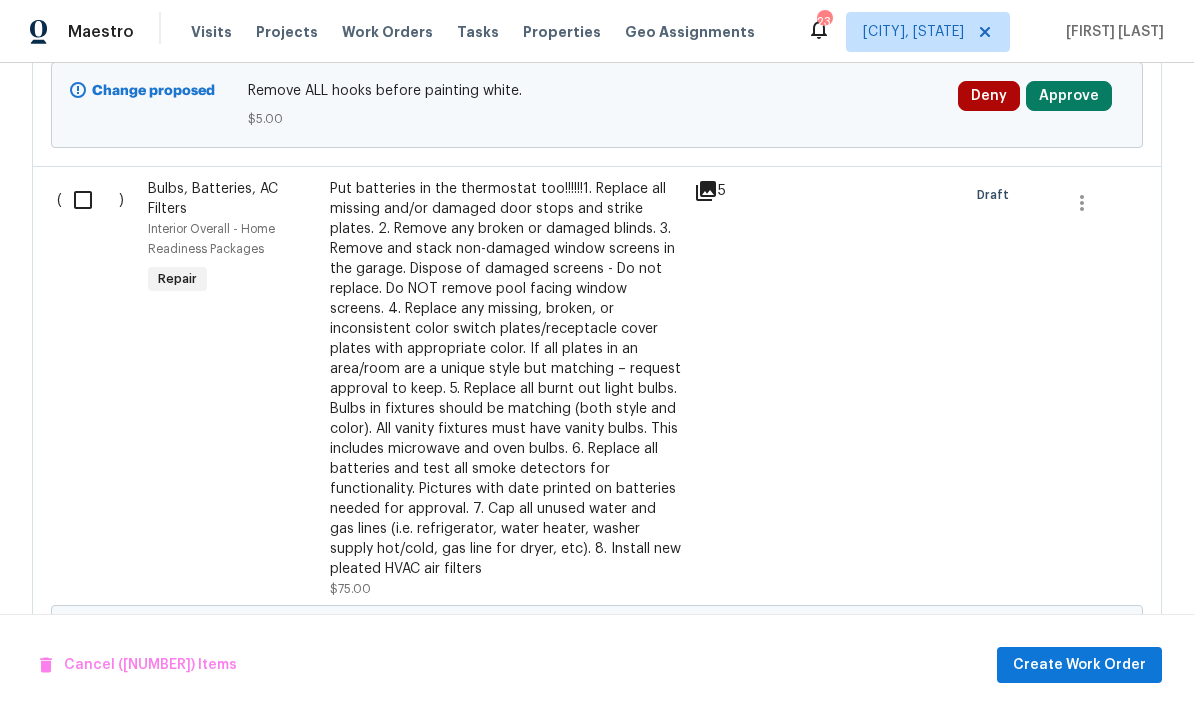 click at bounding box center (90, 200) 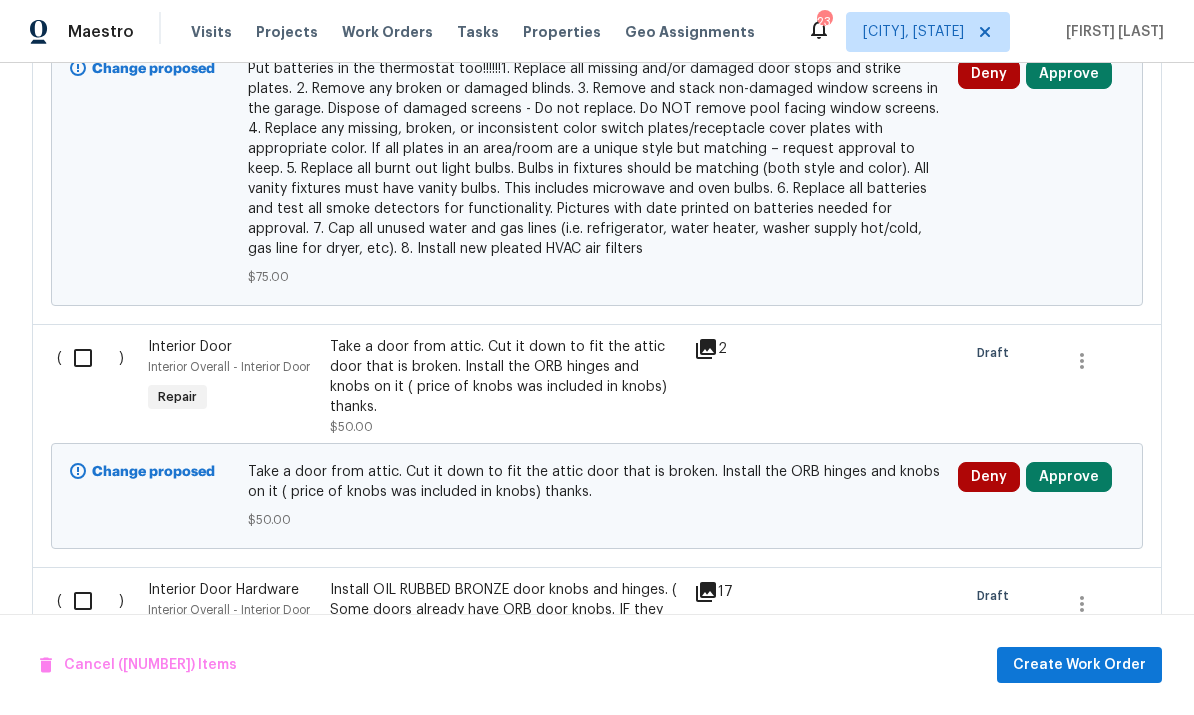 scroll, scrollTop: 4493, scrollLeft: 0, axis: vertical 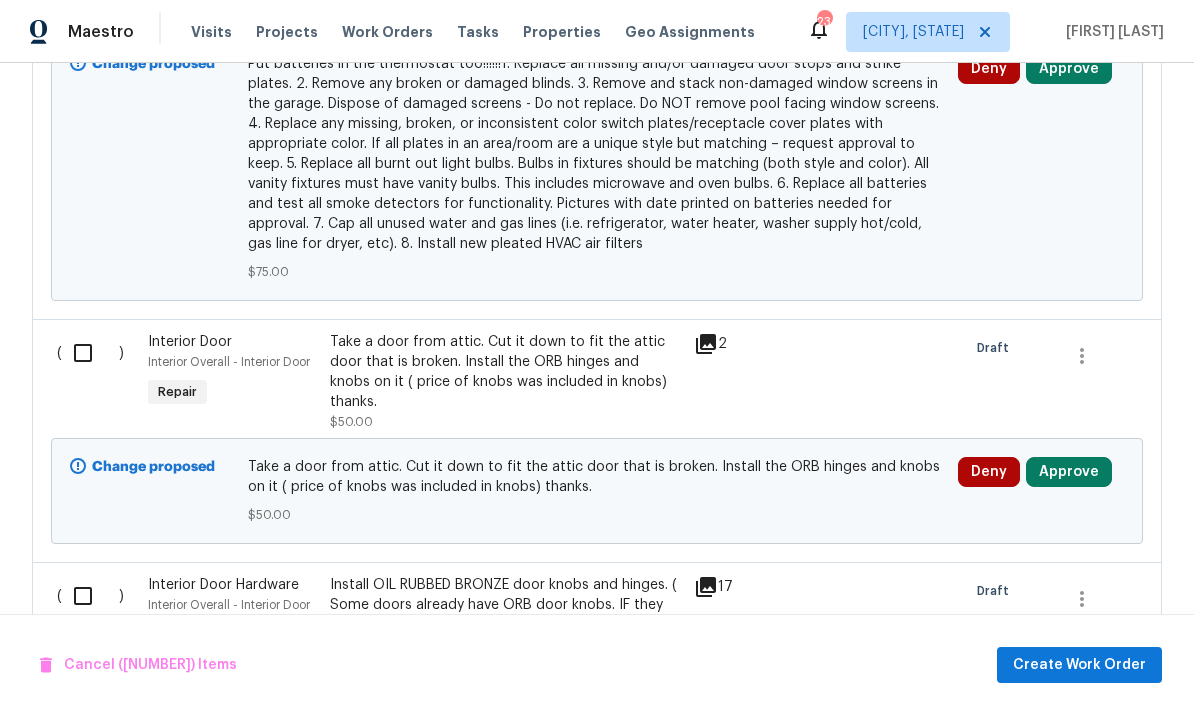 click at bounding box center [90, 353] 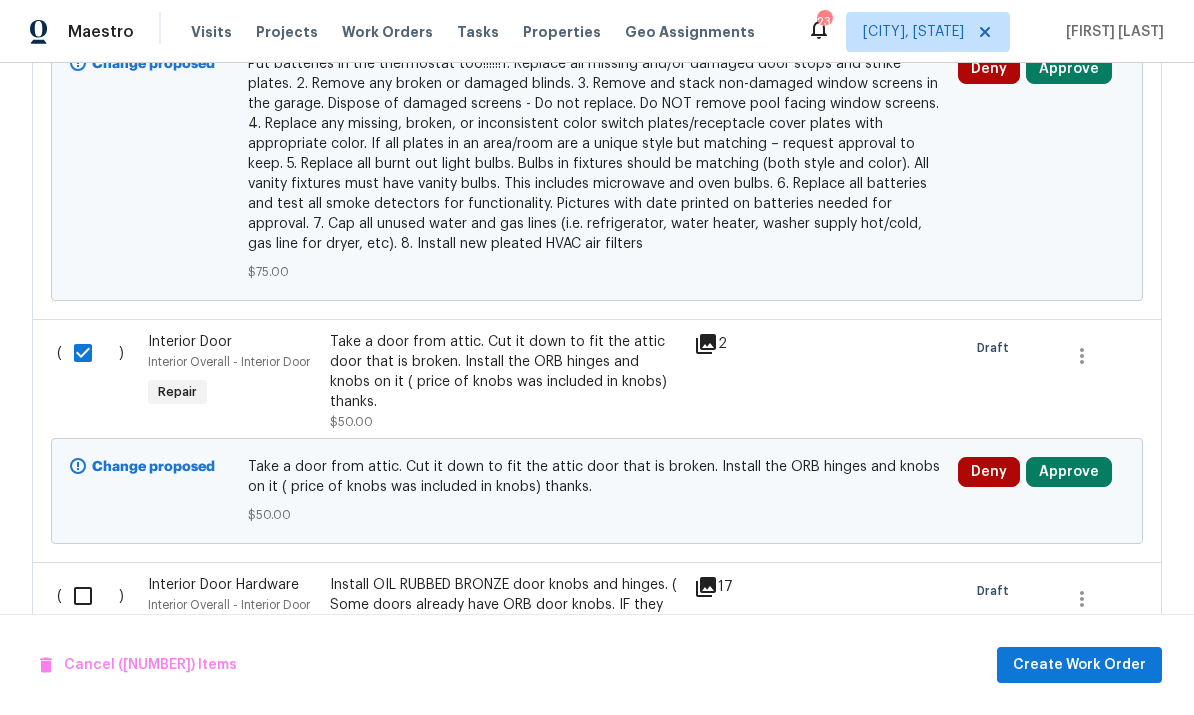 click at bounding box center (90, 596) 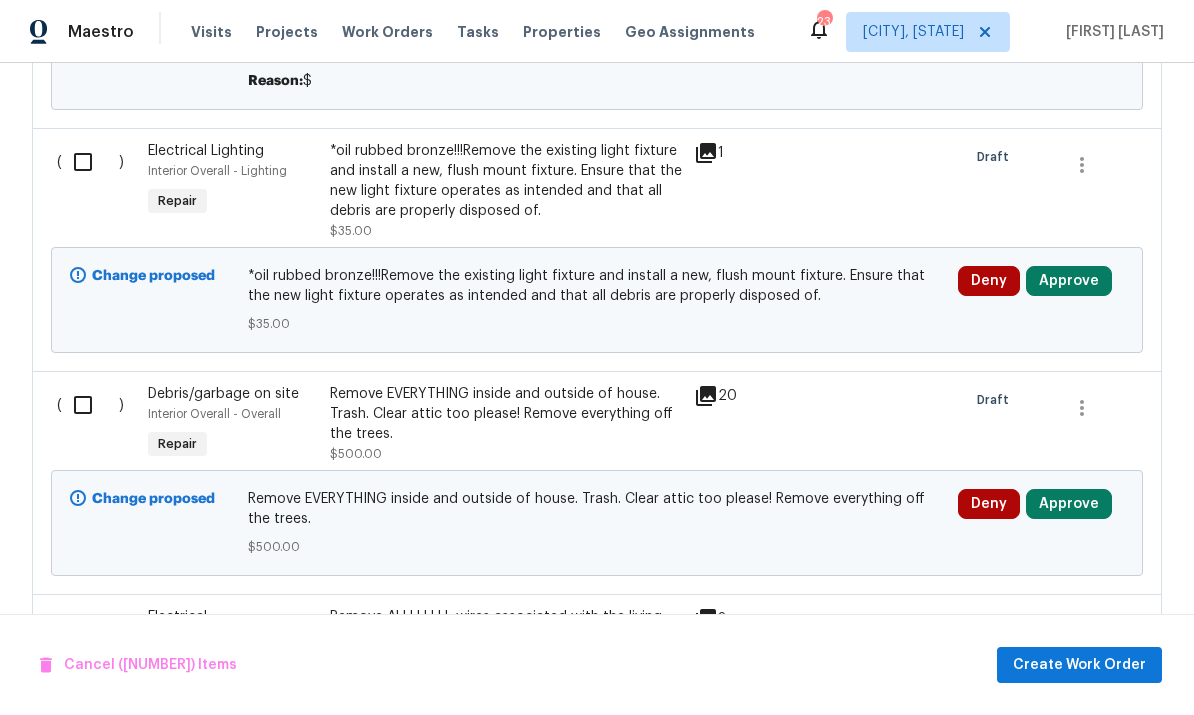 scroll, scrollTop: 5239, scrollLeft: 0, axis: vertical 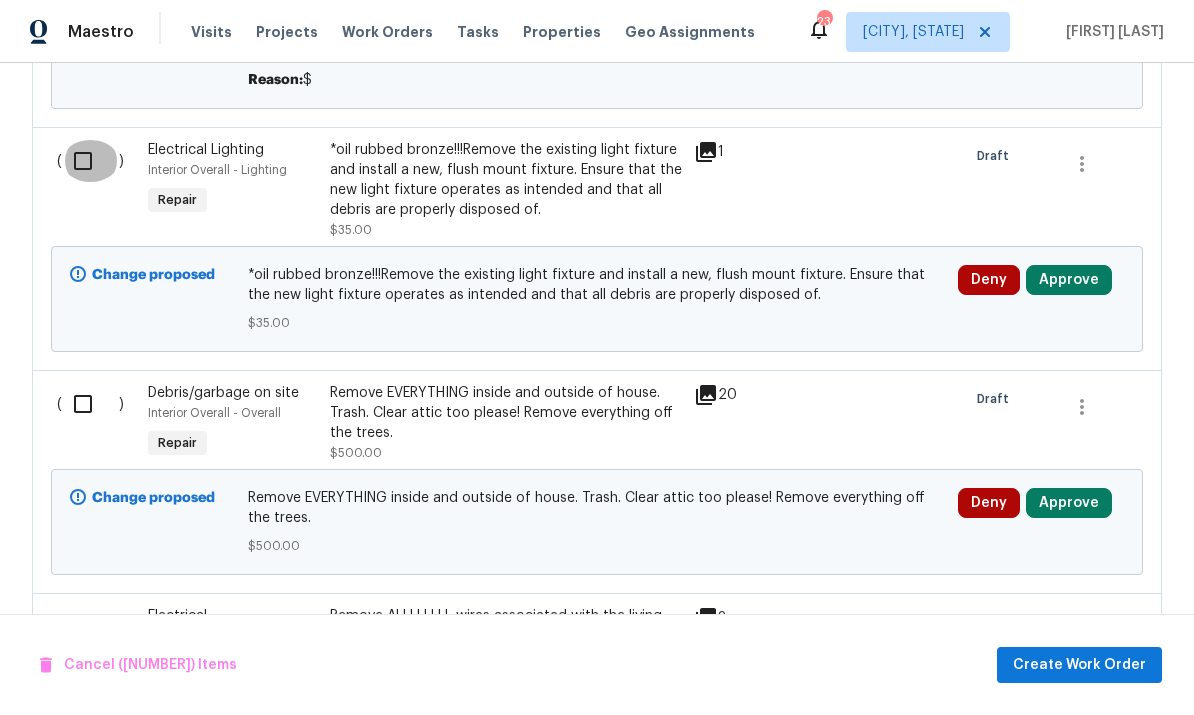 click at bounding box center [90, 161] 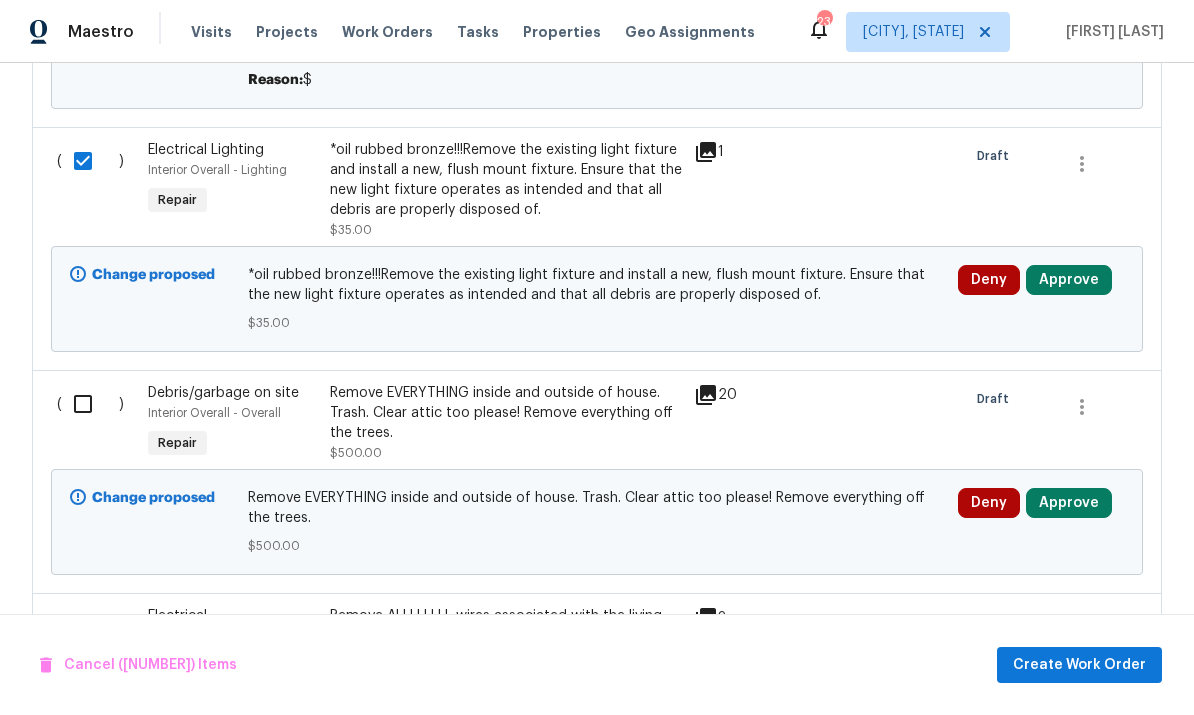 click at bounding box center [90, 404] 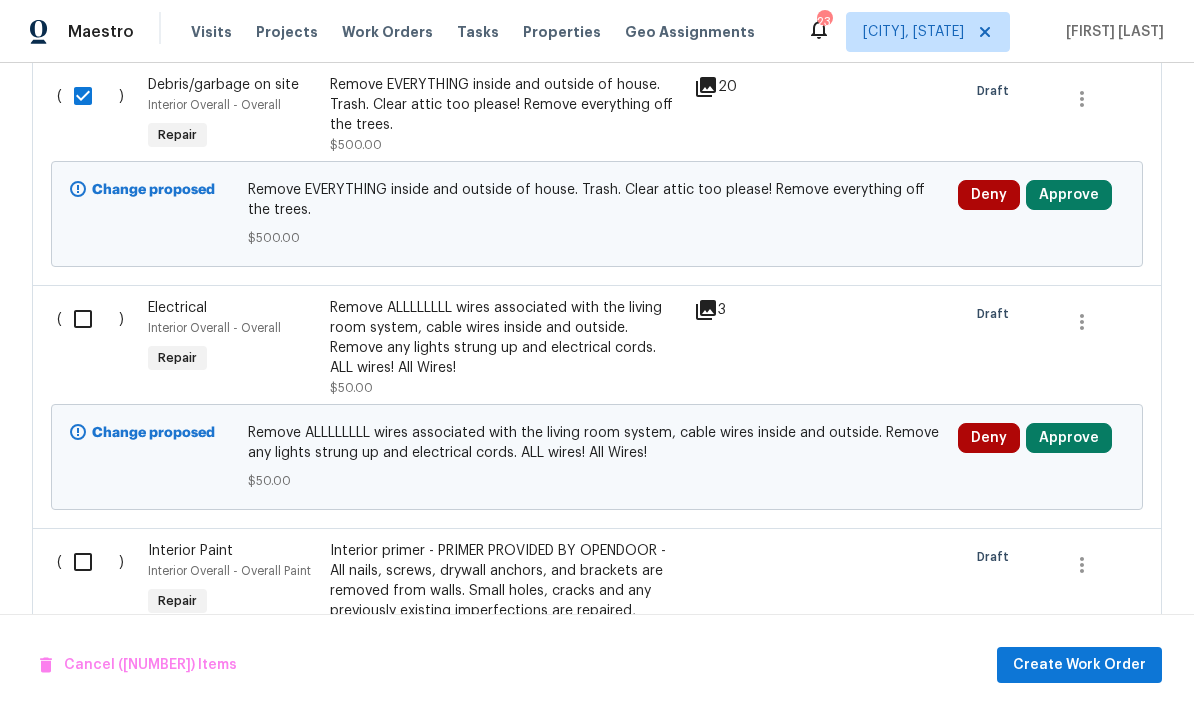 scroll, scrollTop: 5554, scrollLeft: 0, axis: vertical 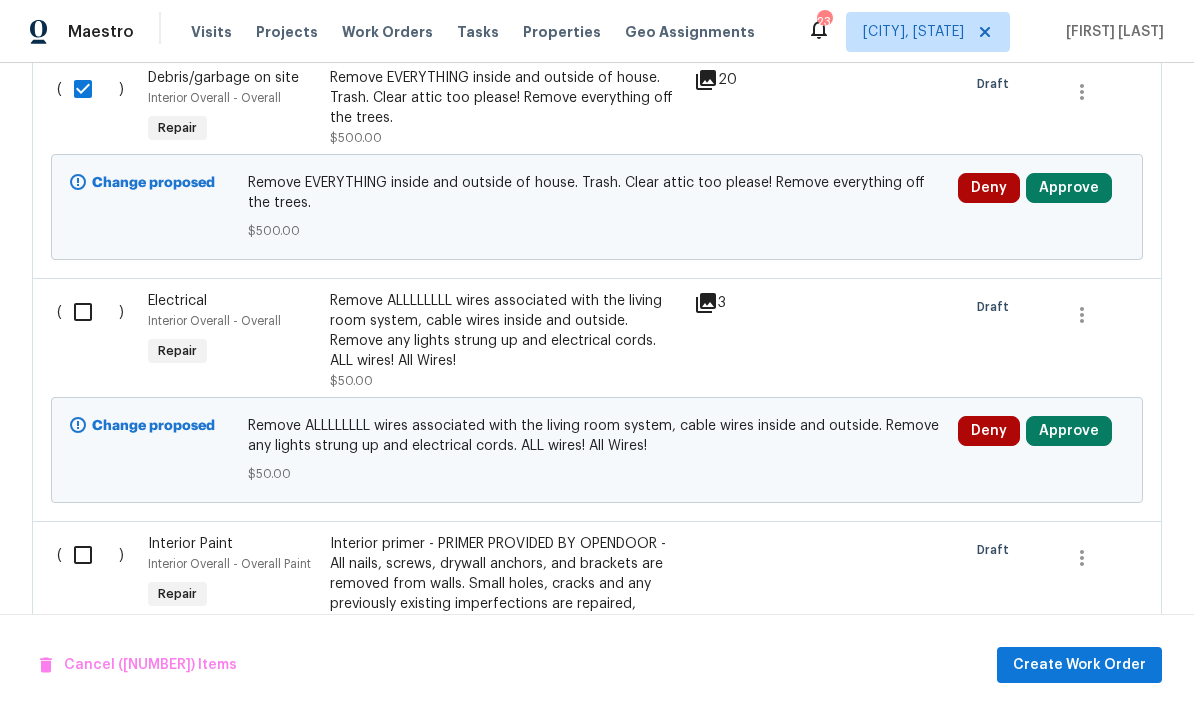 click at bounding box center [90, 312] 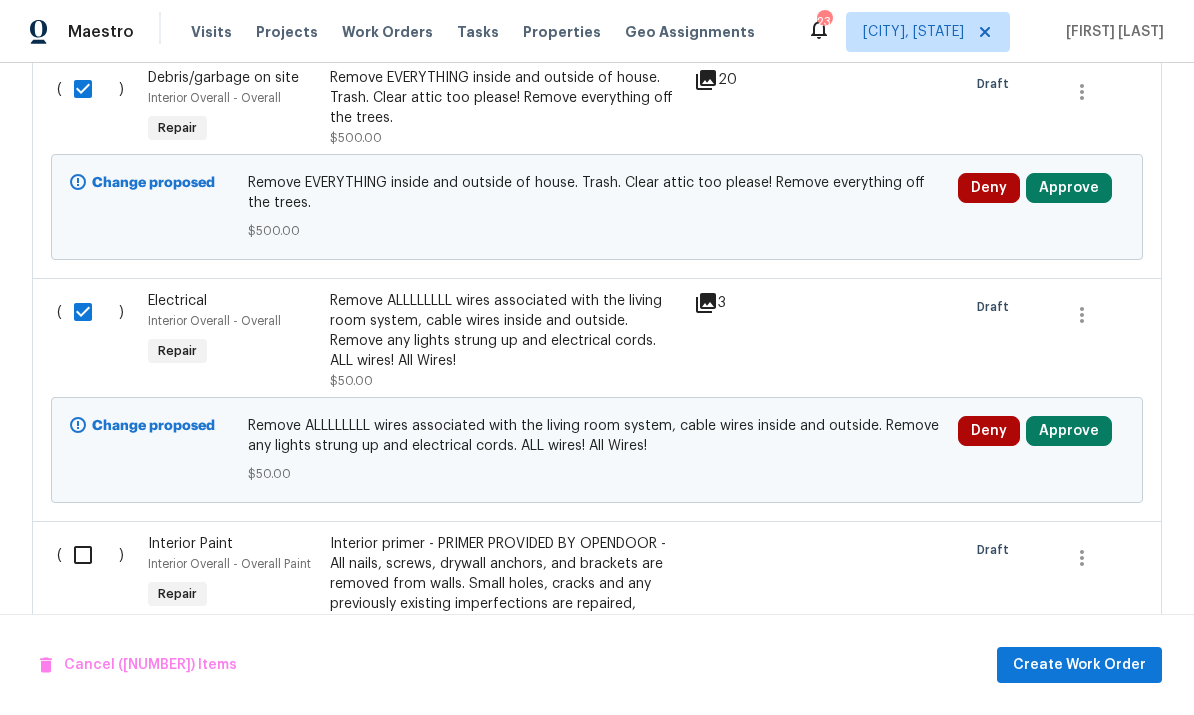click at bounding box center (90, 555) 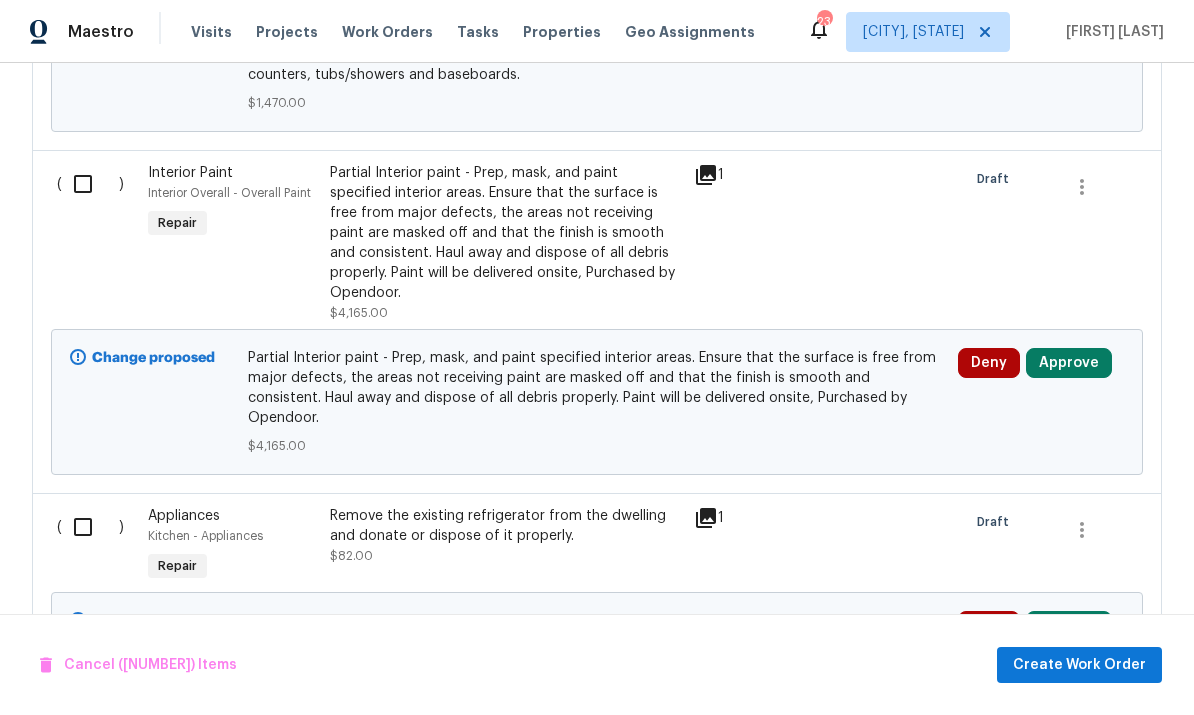 scroll, scrollTop: 6277, scrollLeft: 0, axis: vertical 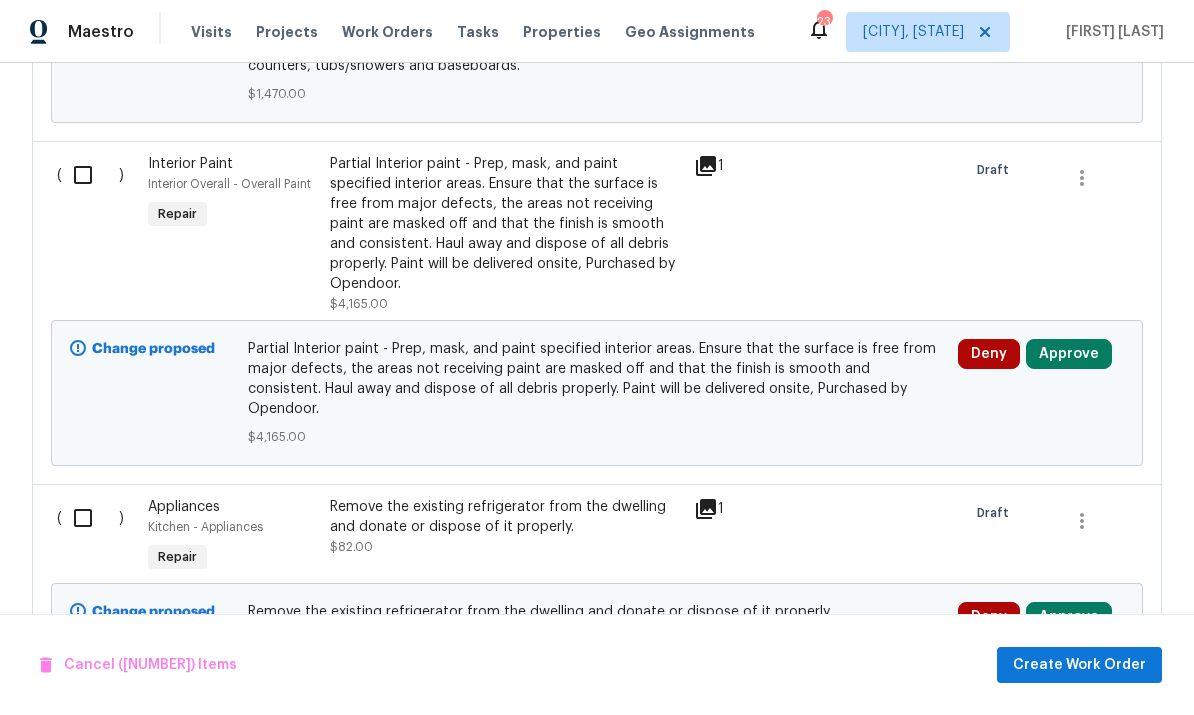 click at bounding box center [90, 175] 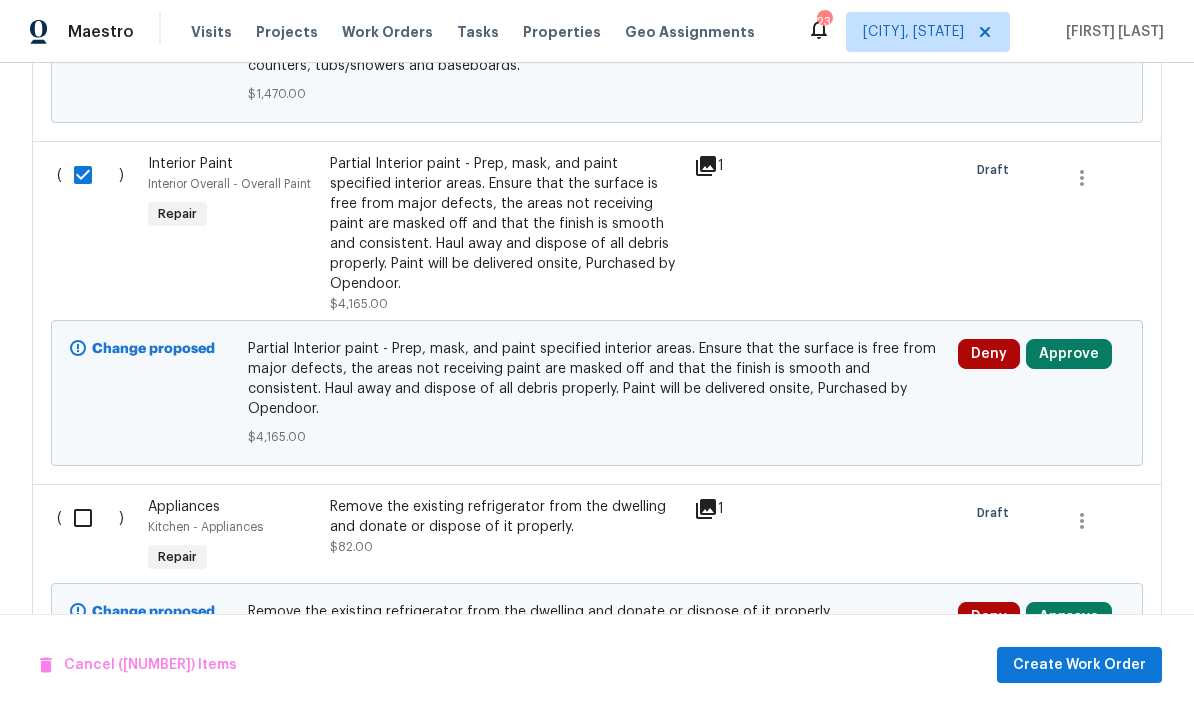 click at bounding box center (90, 518) 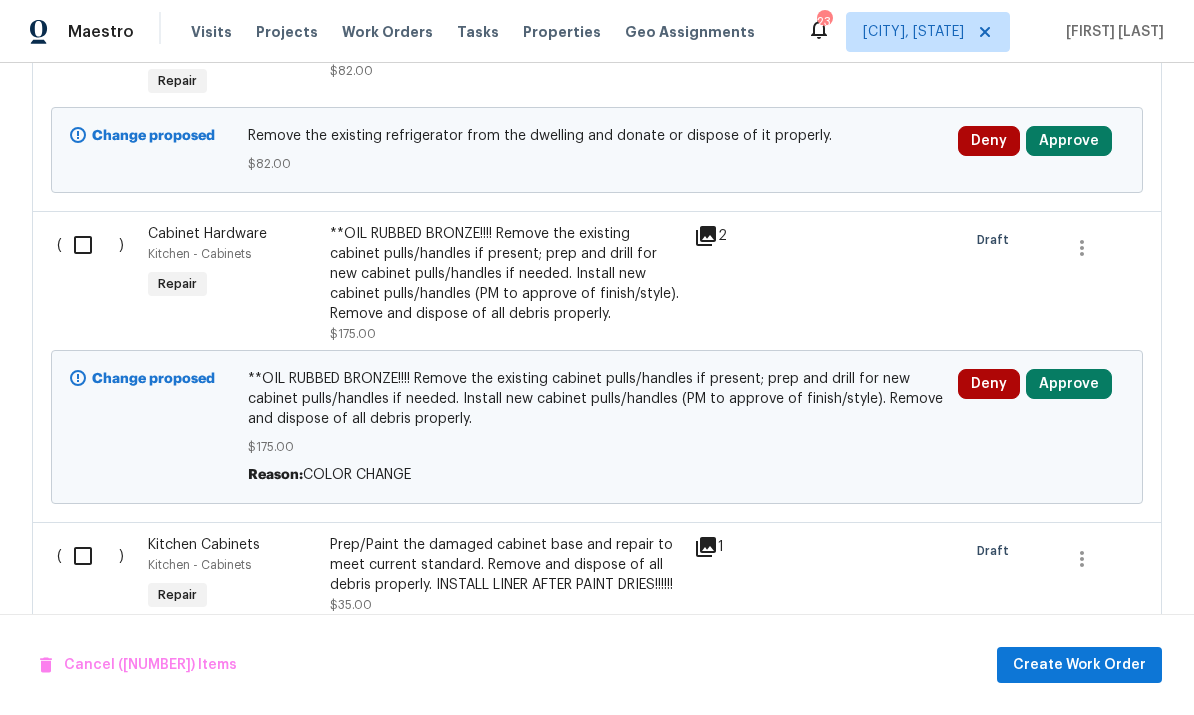 scroll, scrollTop: 6753, scrollLeft: 0, axis: vertical 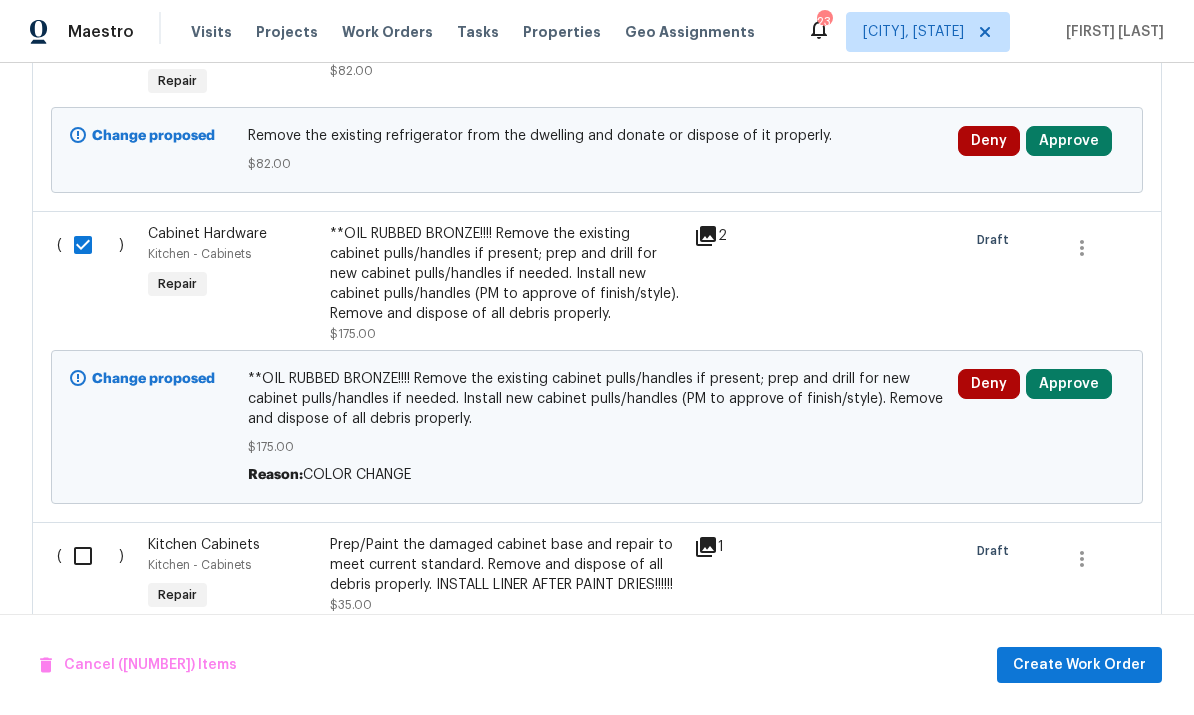 click at bounding box center [90, 556] 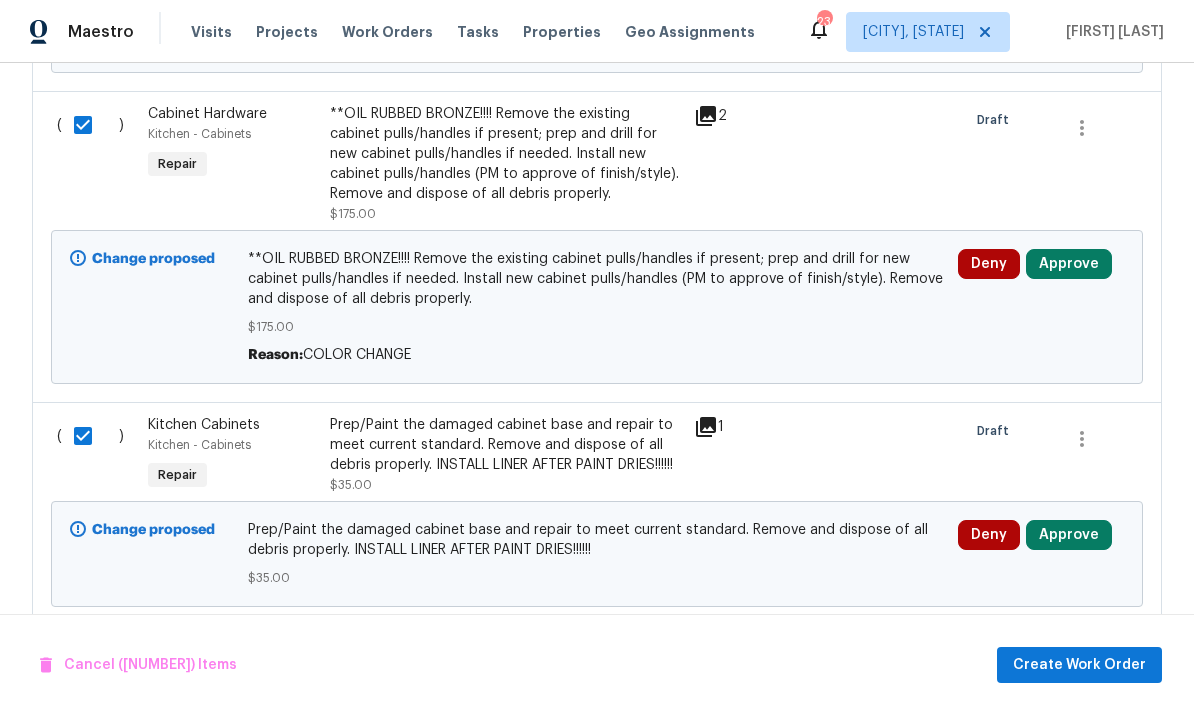 scroll, scrollTop: 6874, scrollLeft: 0, axis: vertical 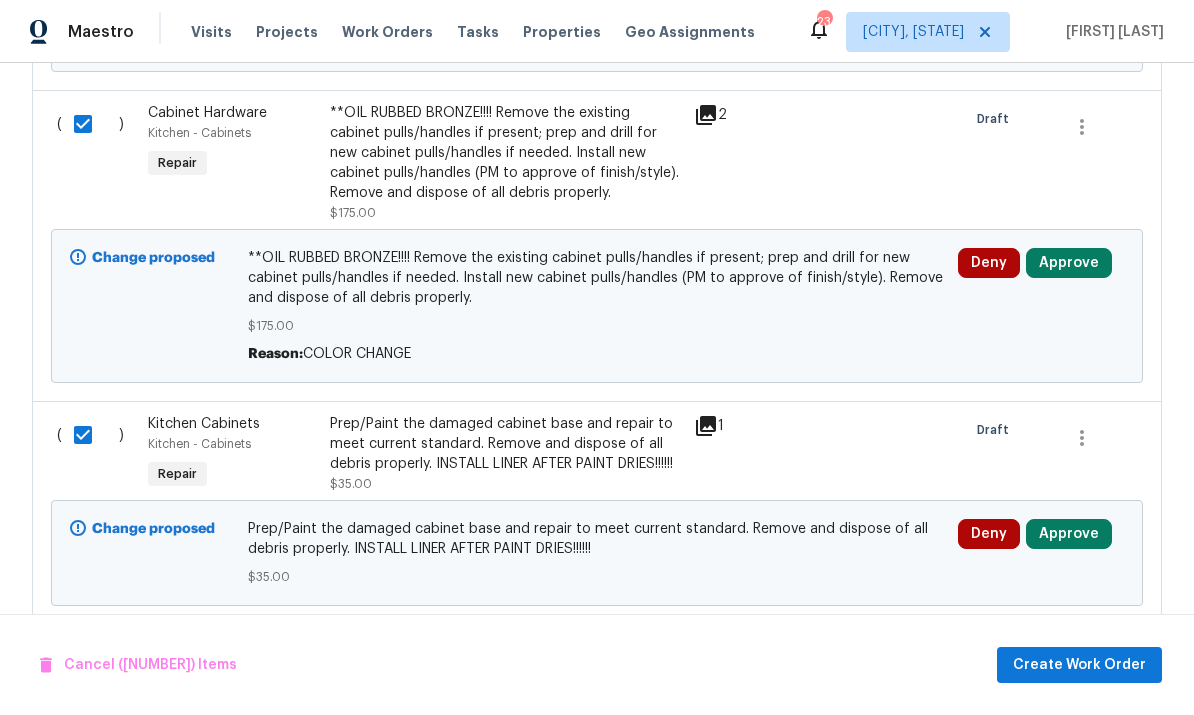 click at bounding box center (90, 658) 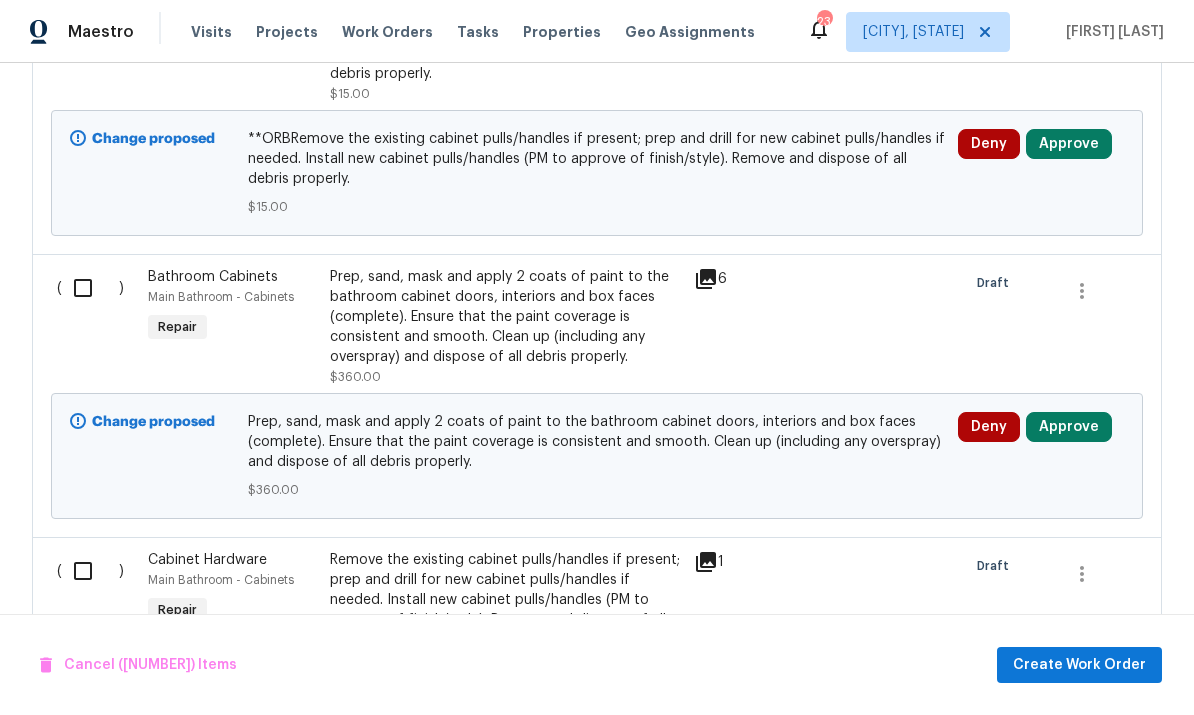 scroll, scrollTop: 7541, scrollLeft: 0, axis: vertical 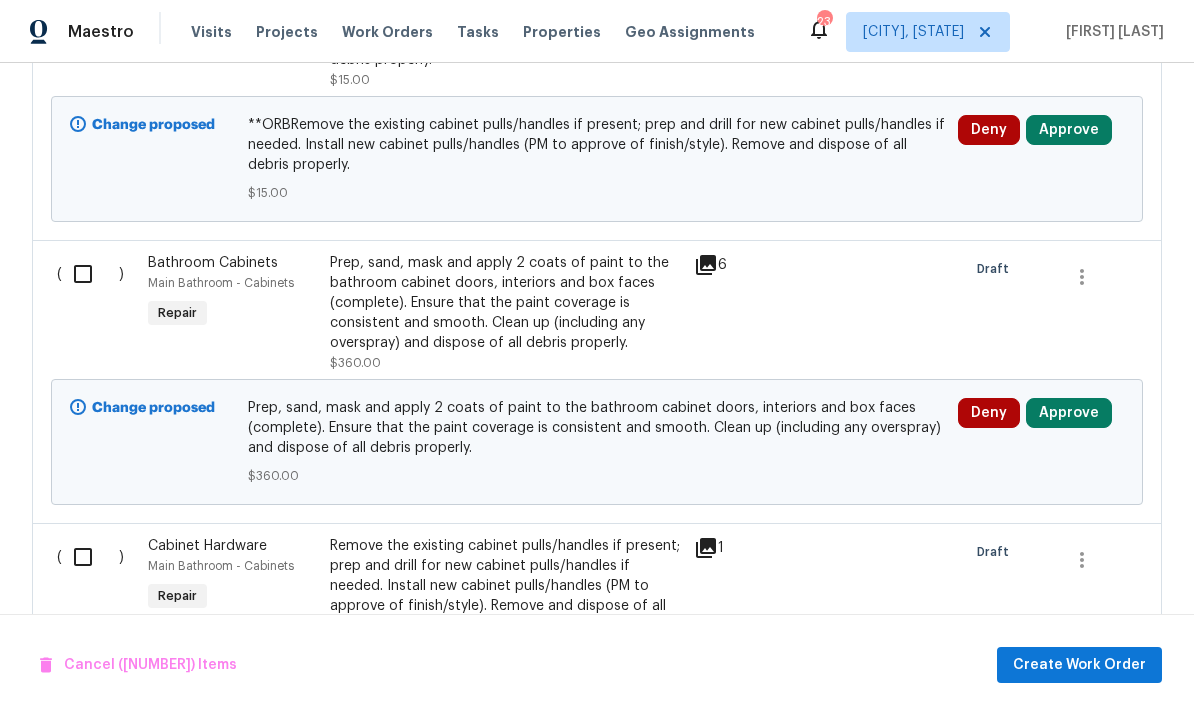 click at bounding box center (90, 274) 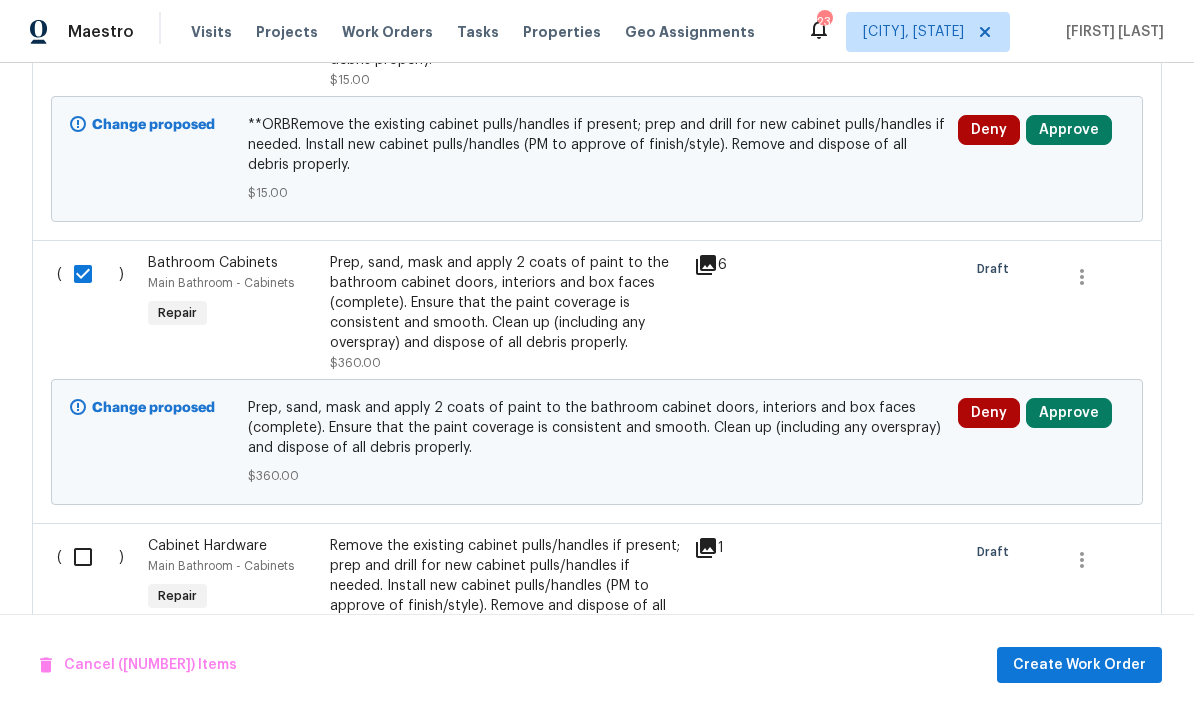 click at bounding box center [90, 557] 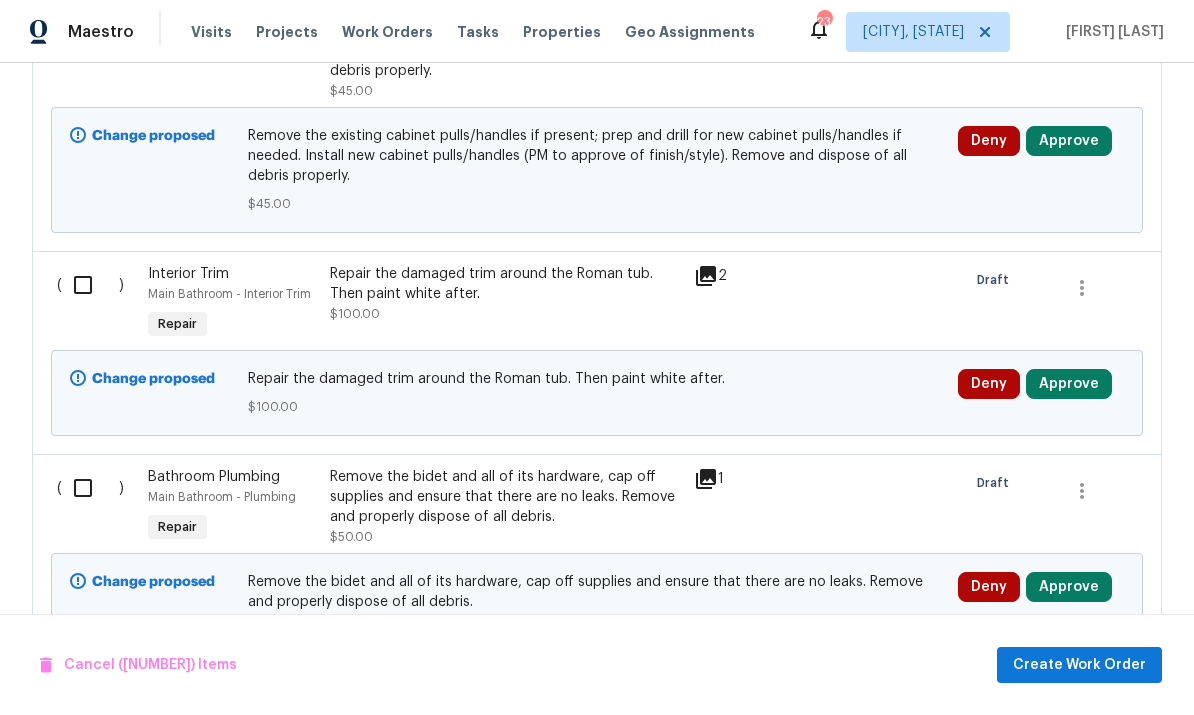 scroll, scrollTop: 8114, scrollLeft: 0, axis: vertical 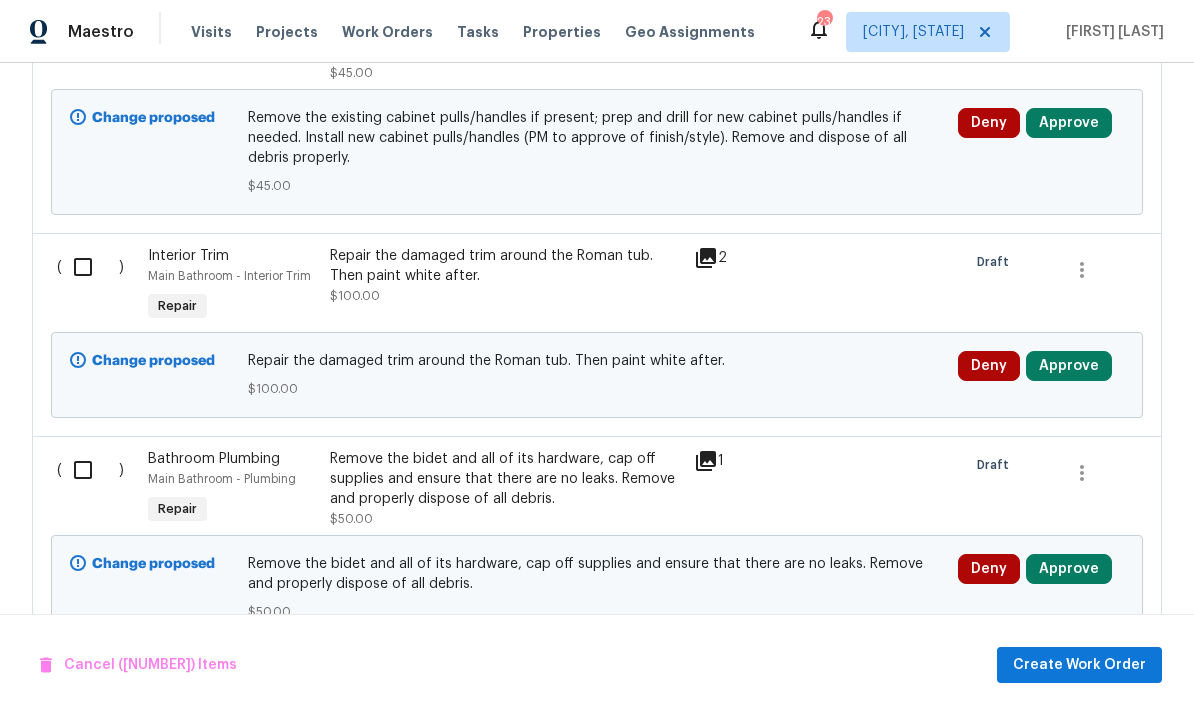 click at bounding box center [90, 267] 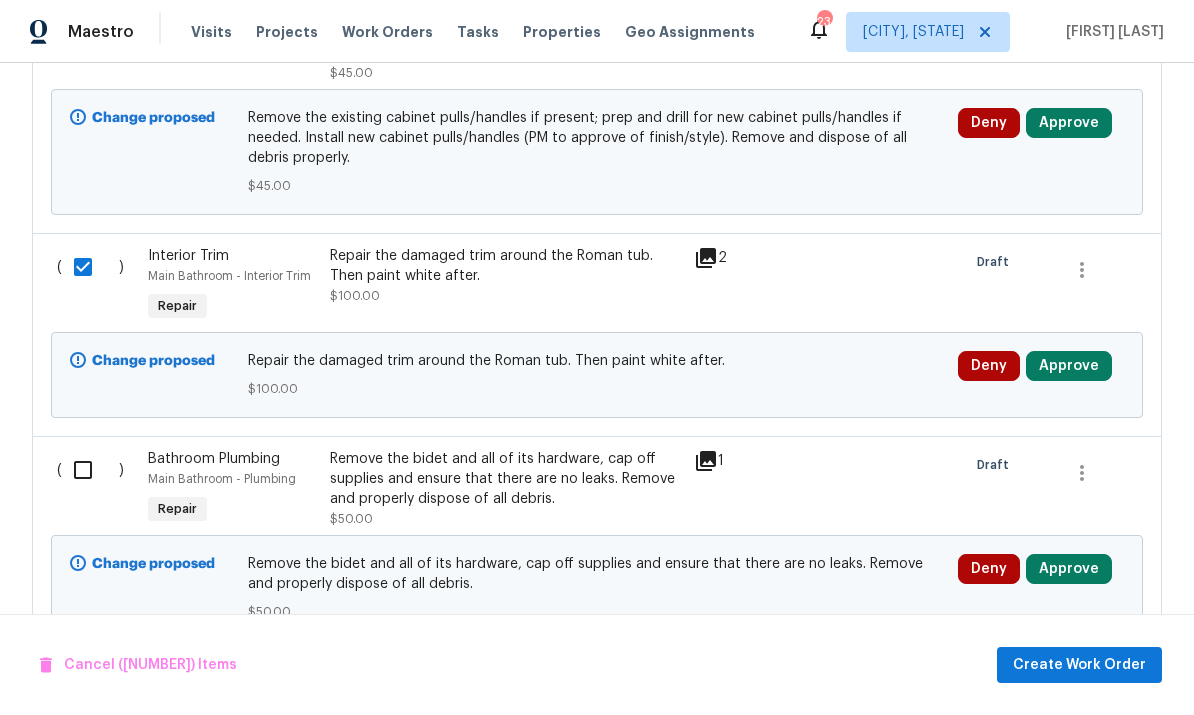 click at bounding box center (90, 470) 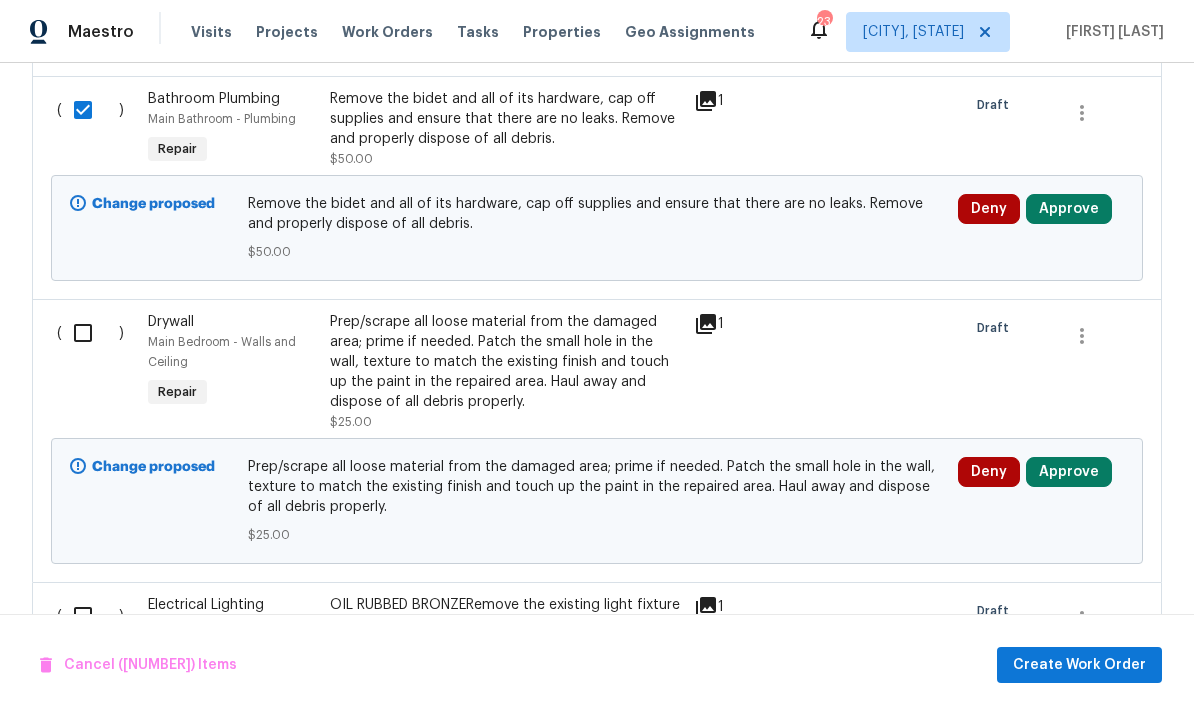 scroll, scrollTop: 8484, scrollLeft: 0, axis: vertical 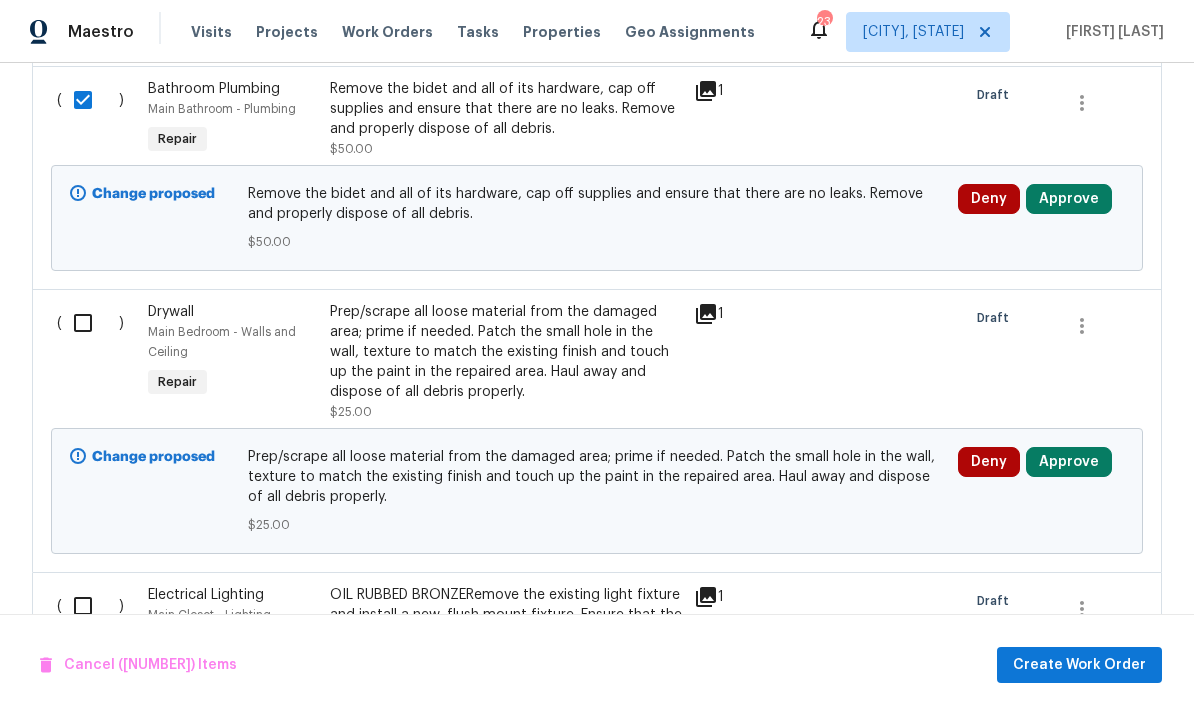 click at bounding box center [90, 323] 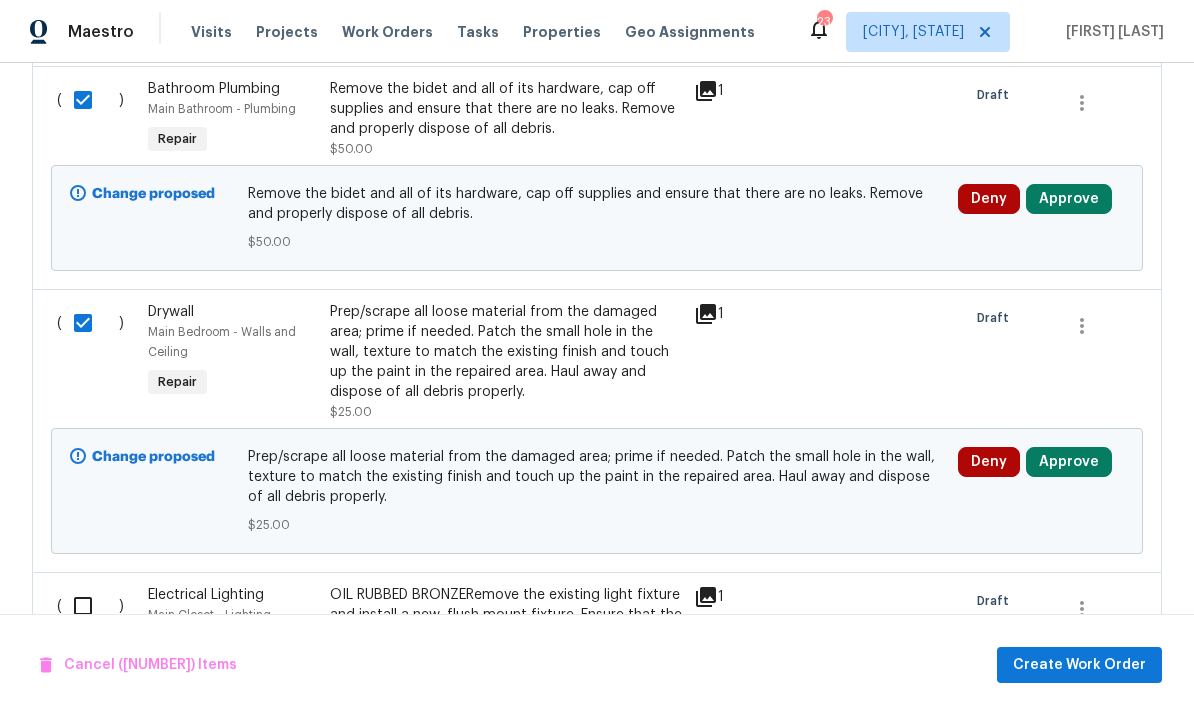 click at bounding box center (90, 606) 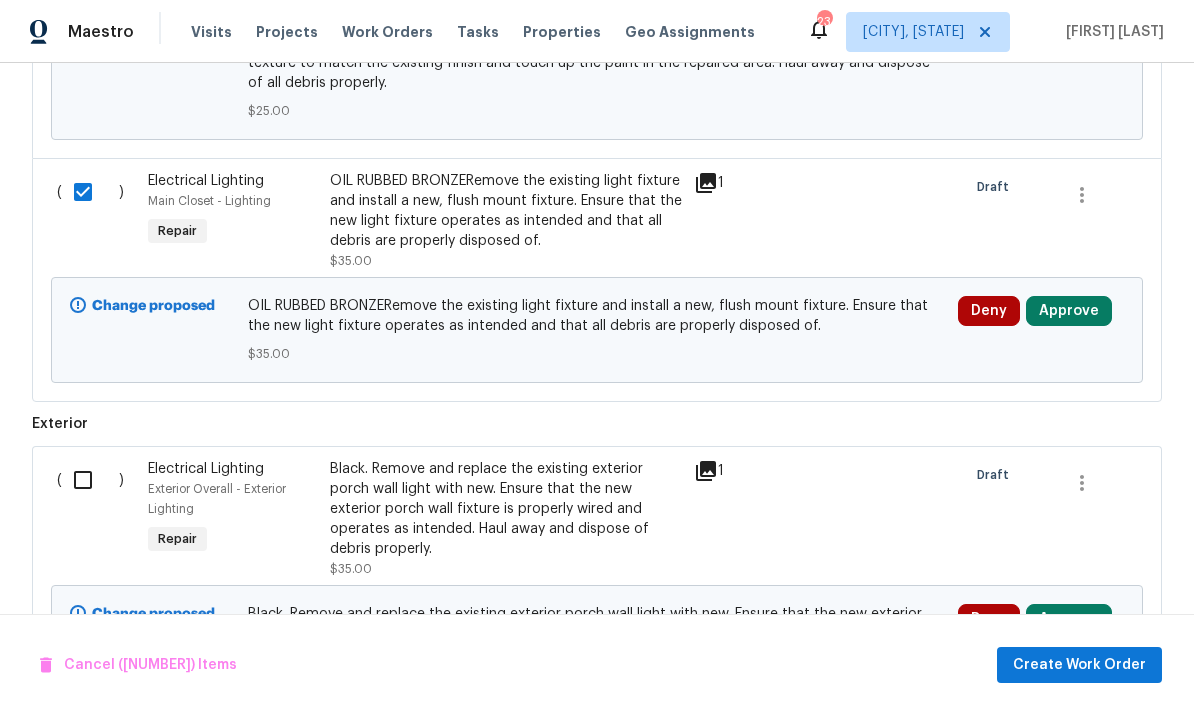 click at bounding box center [90, 480] 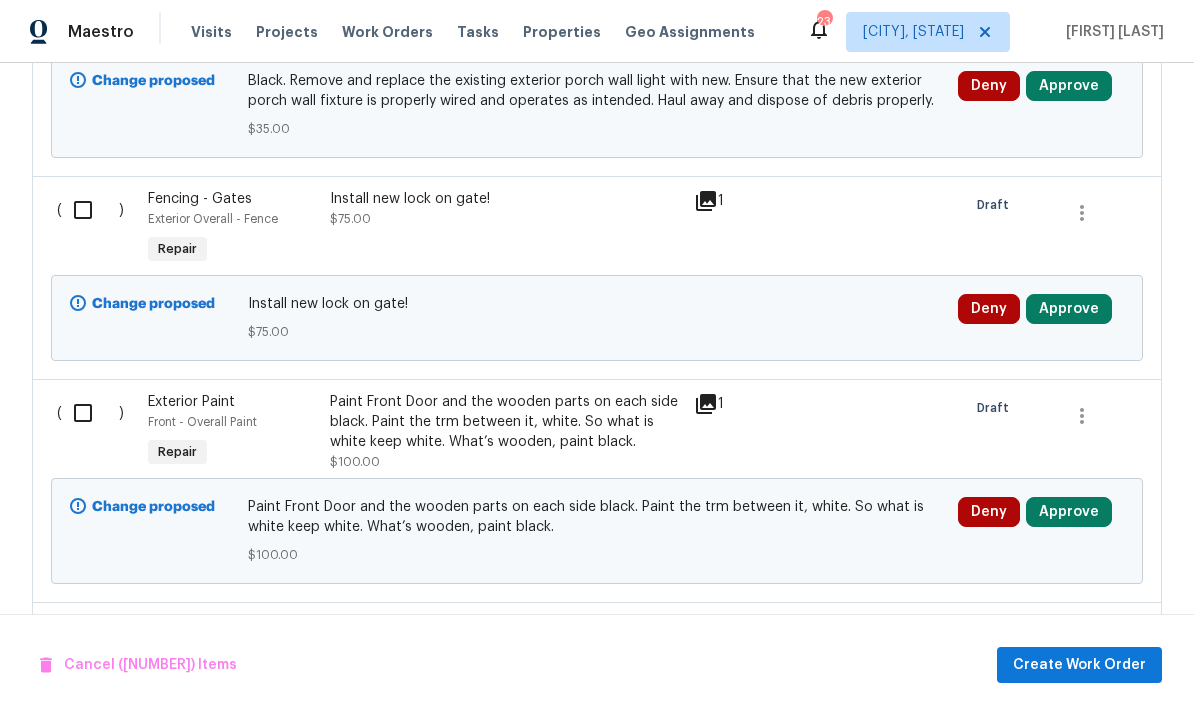 scroll, scrollTop: 9478, scrollLeft: 0, axis: vertical 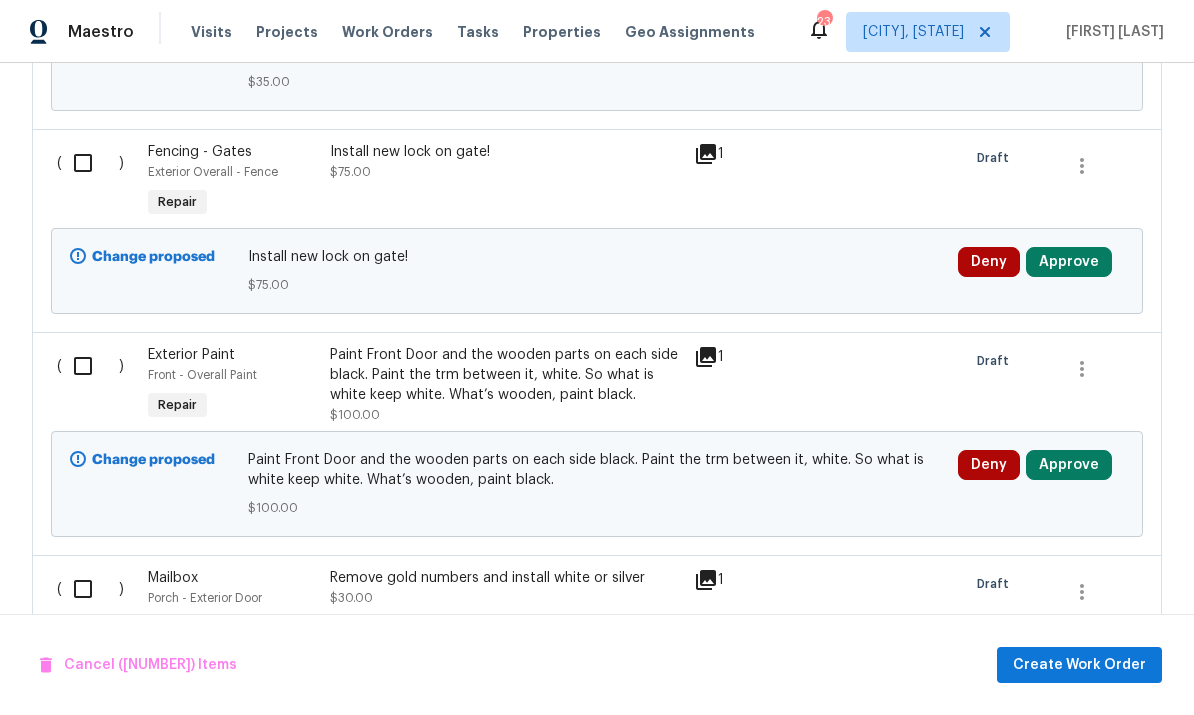 click at bounding box center (90, 163) 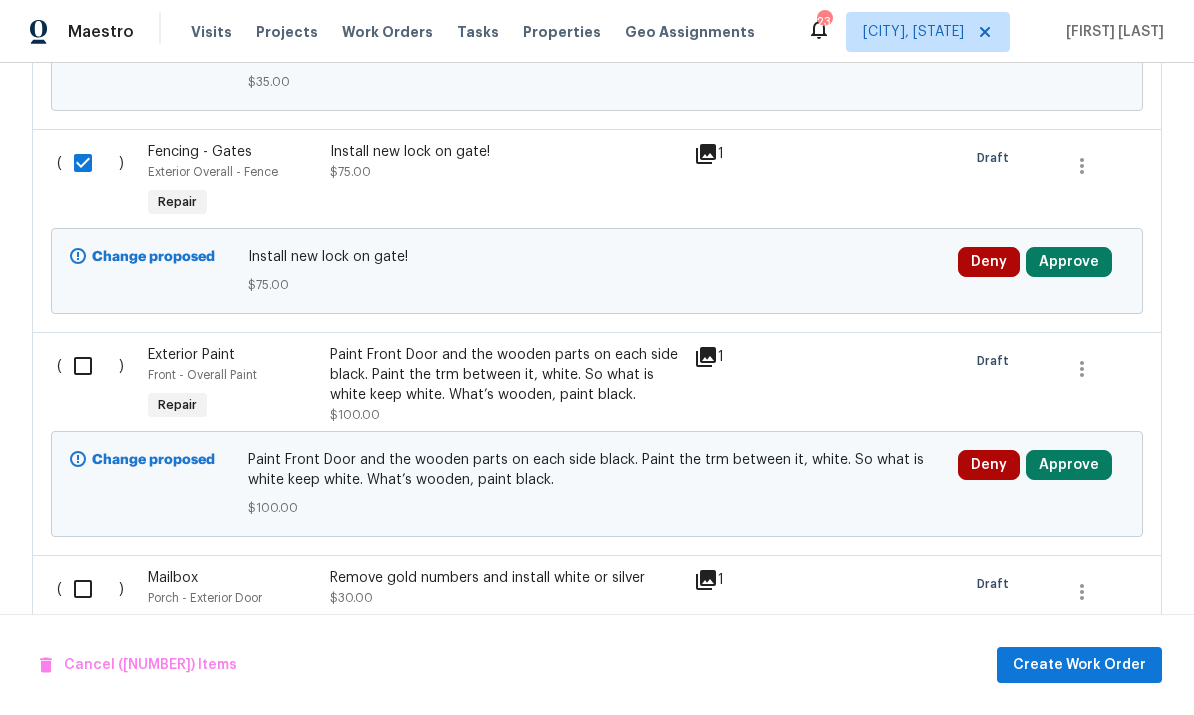 click at bounding box center (90, 366) 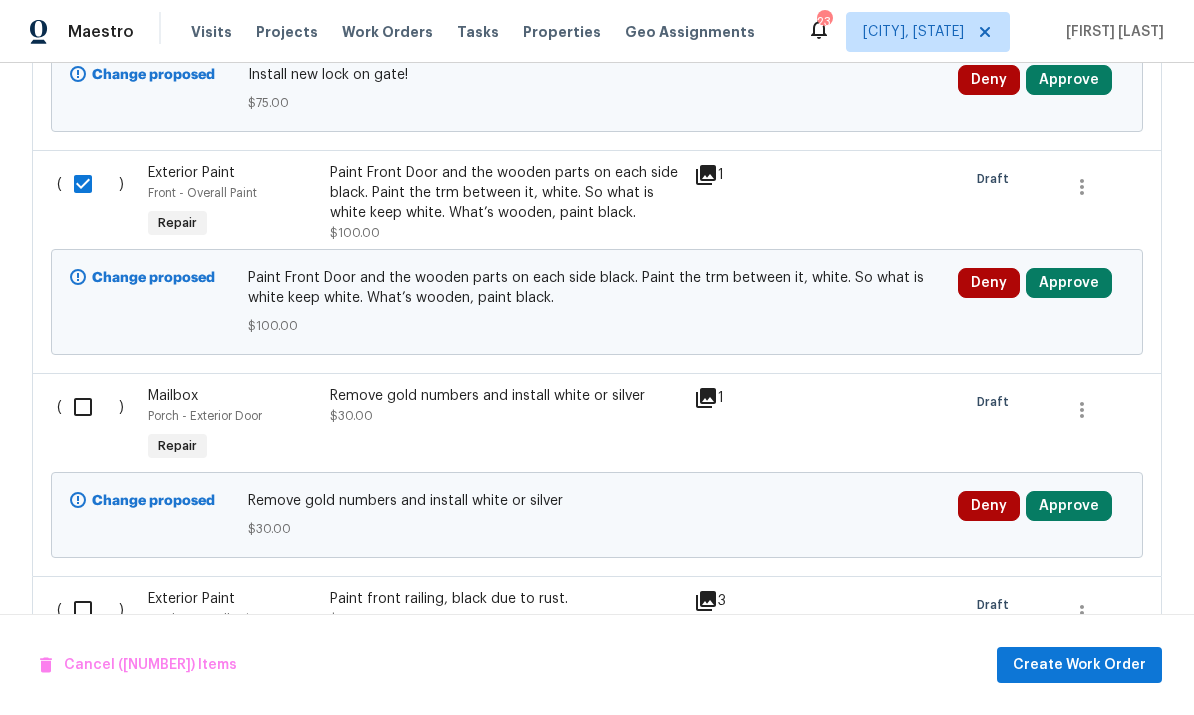 click at bounding box center [90, 610] 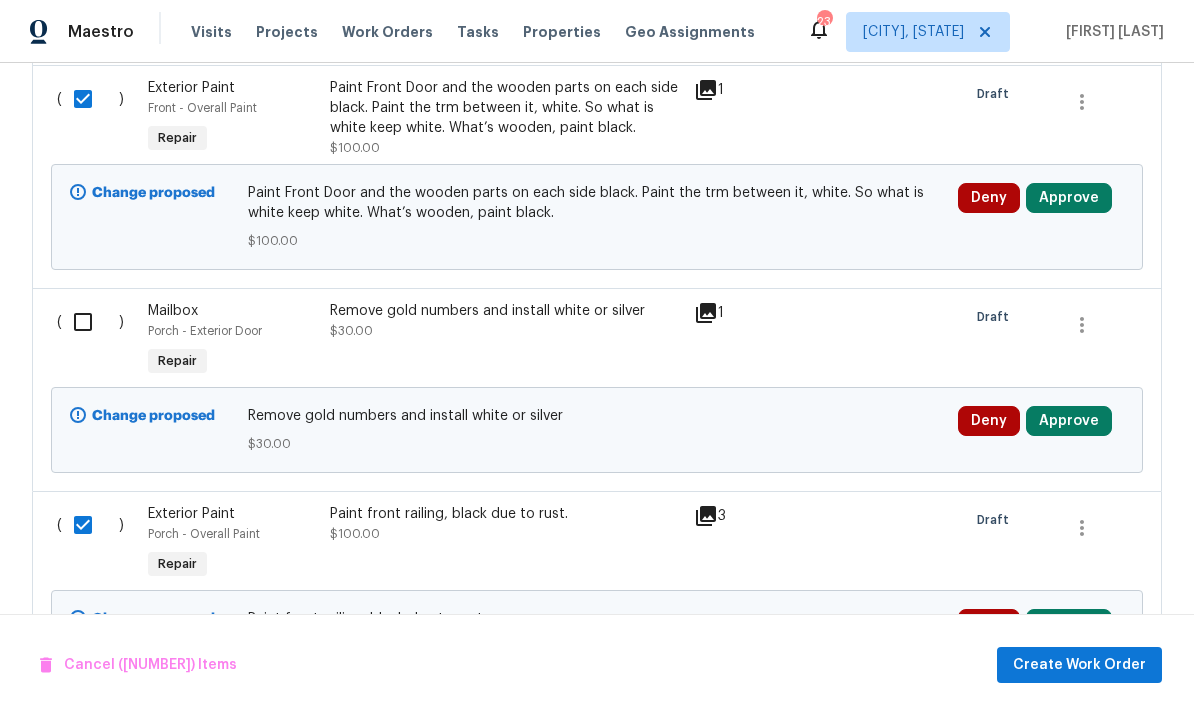 scroll, scrollTop: 9744, scrollLeft: 0, axis: vertical 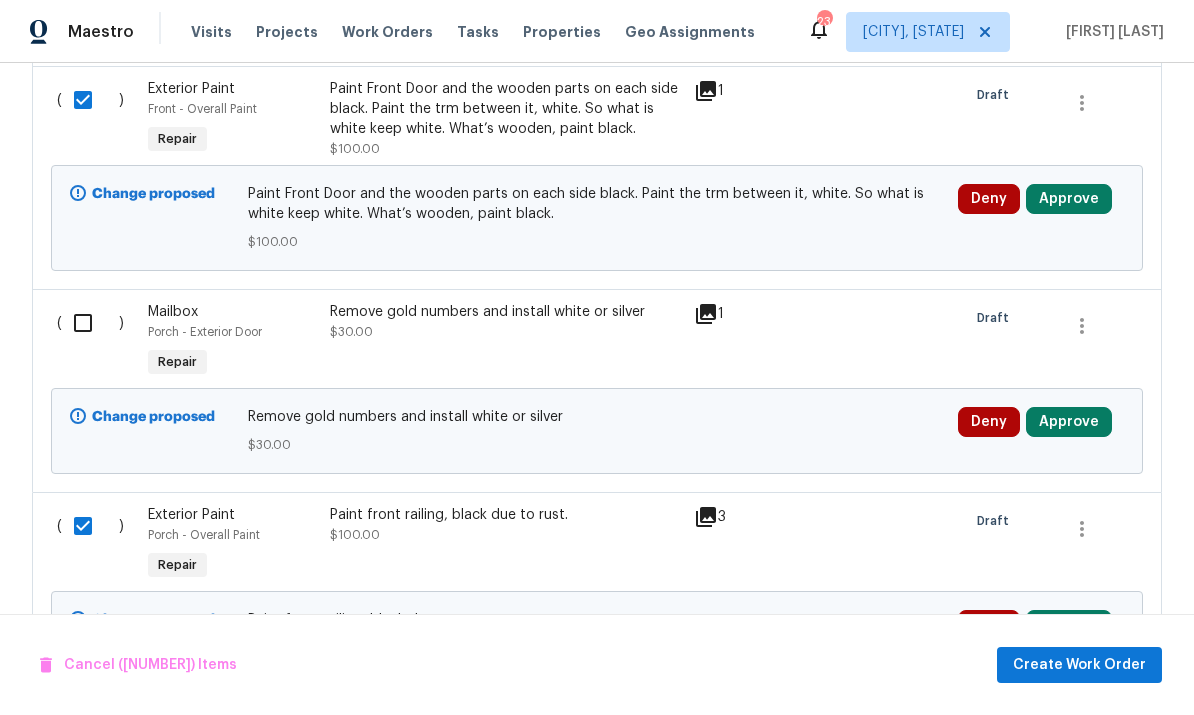 click at bounding box center (90, 323) 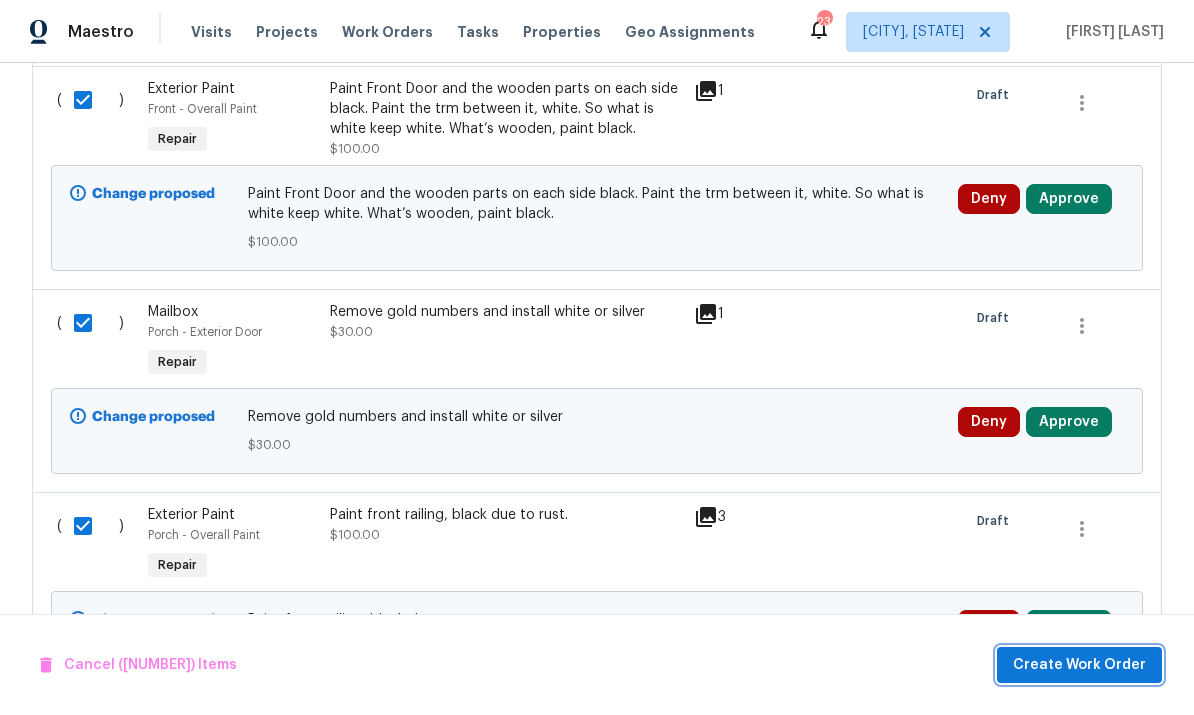 click on "Create Work Order" at bounding box center [1079, 665] 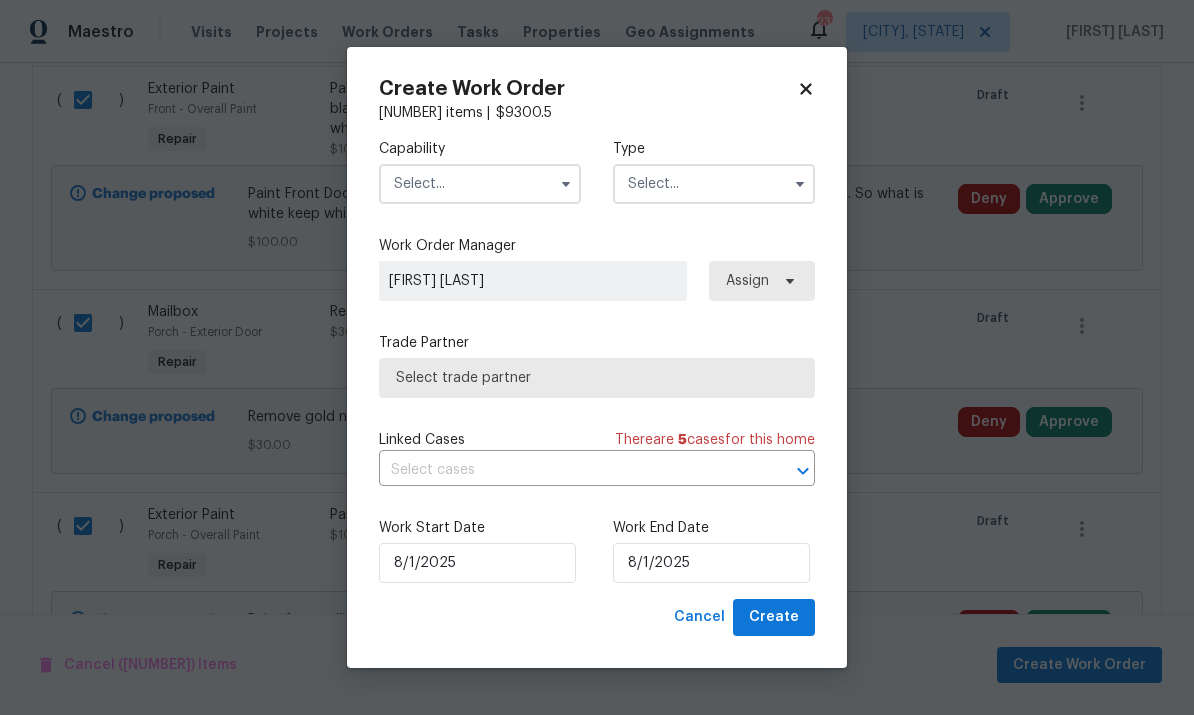 click at bounding box center (480, 184) 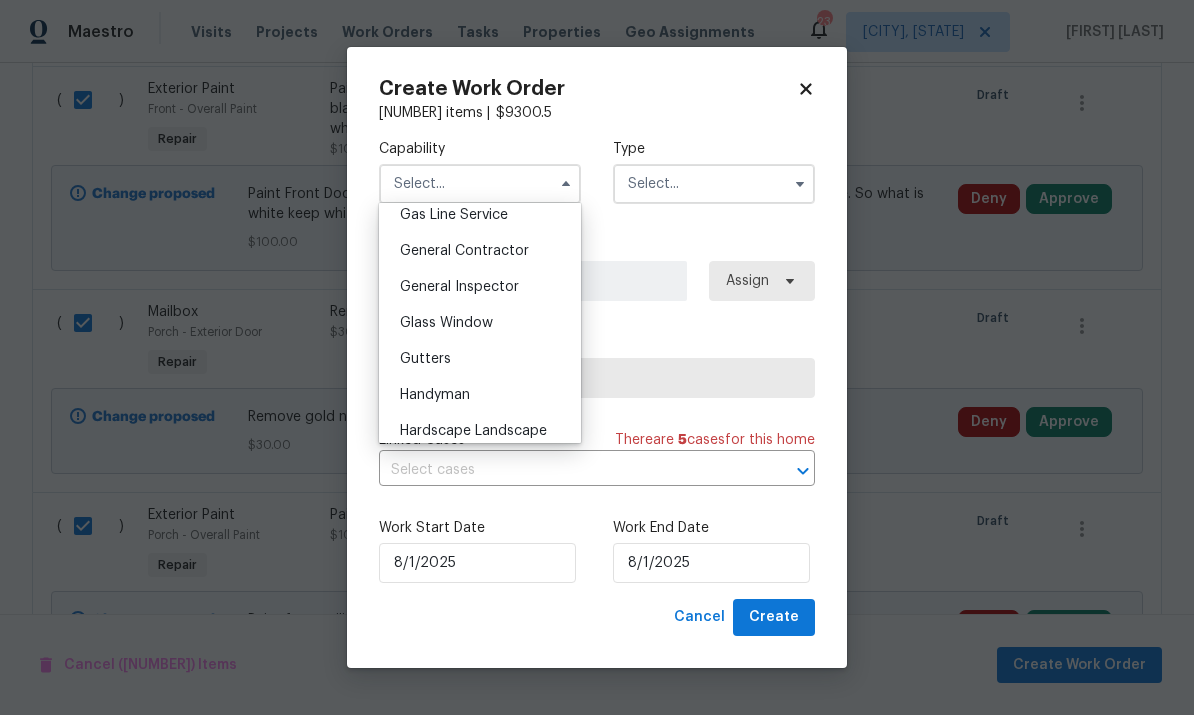 scroll, scrollTop: 932, scrollLeft: 0, axis: vertical 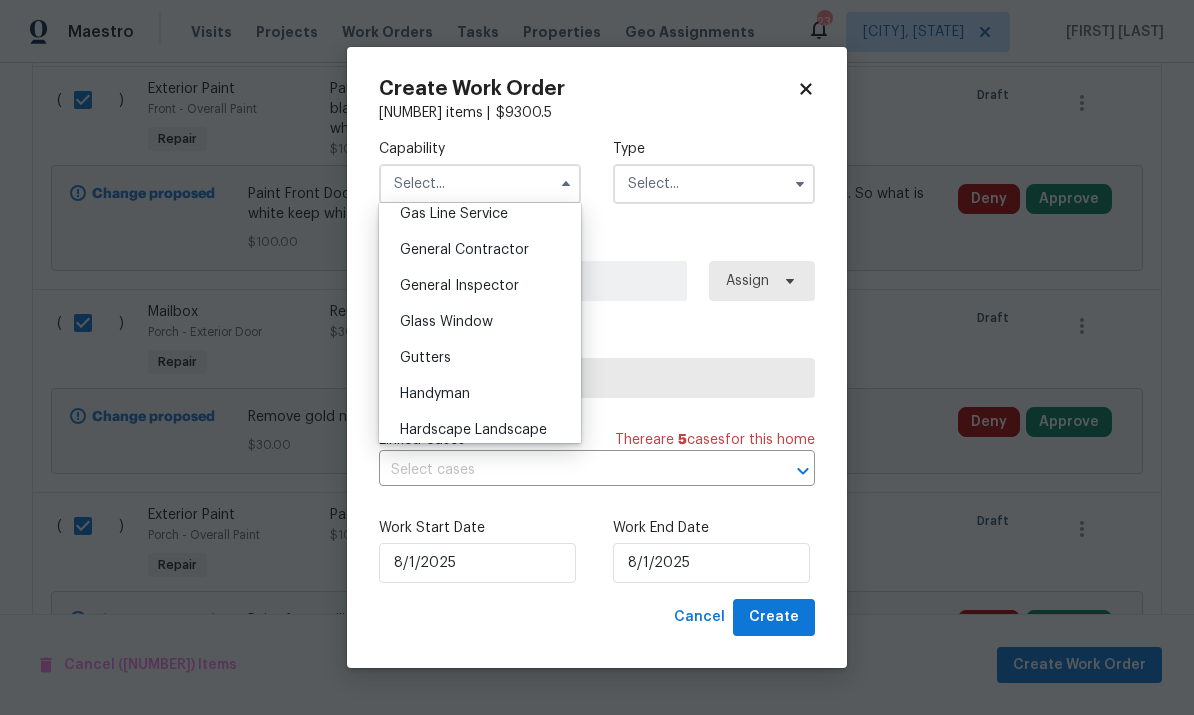 click on "General Contractor" at bounding box center (464, 250) 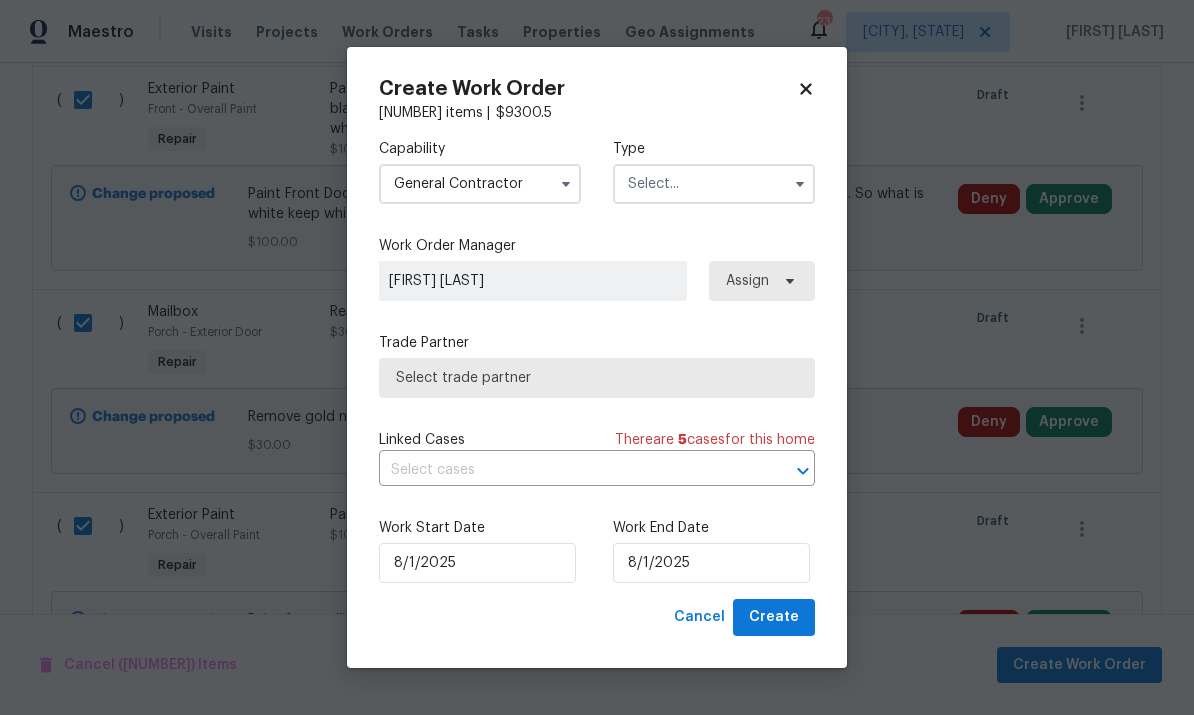 click at bounding box center [714, 184] 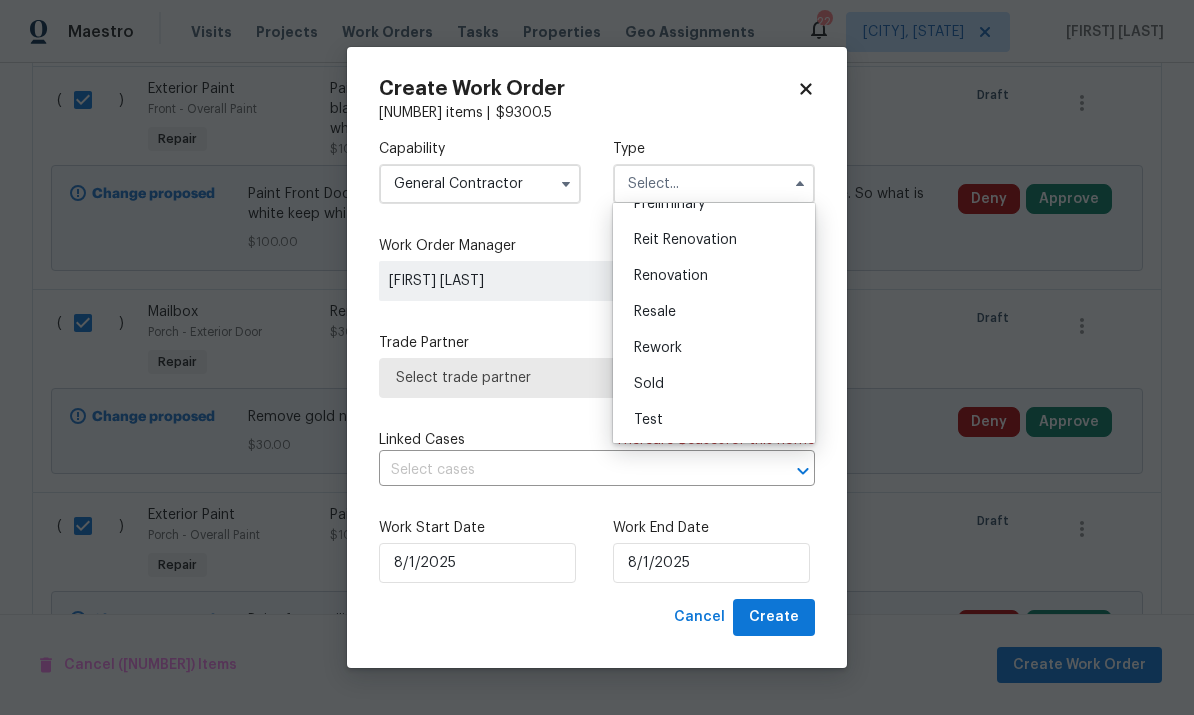 scroll, scrollTop: 454, scrollLeft: 0, axis: vertical 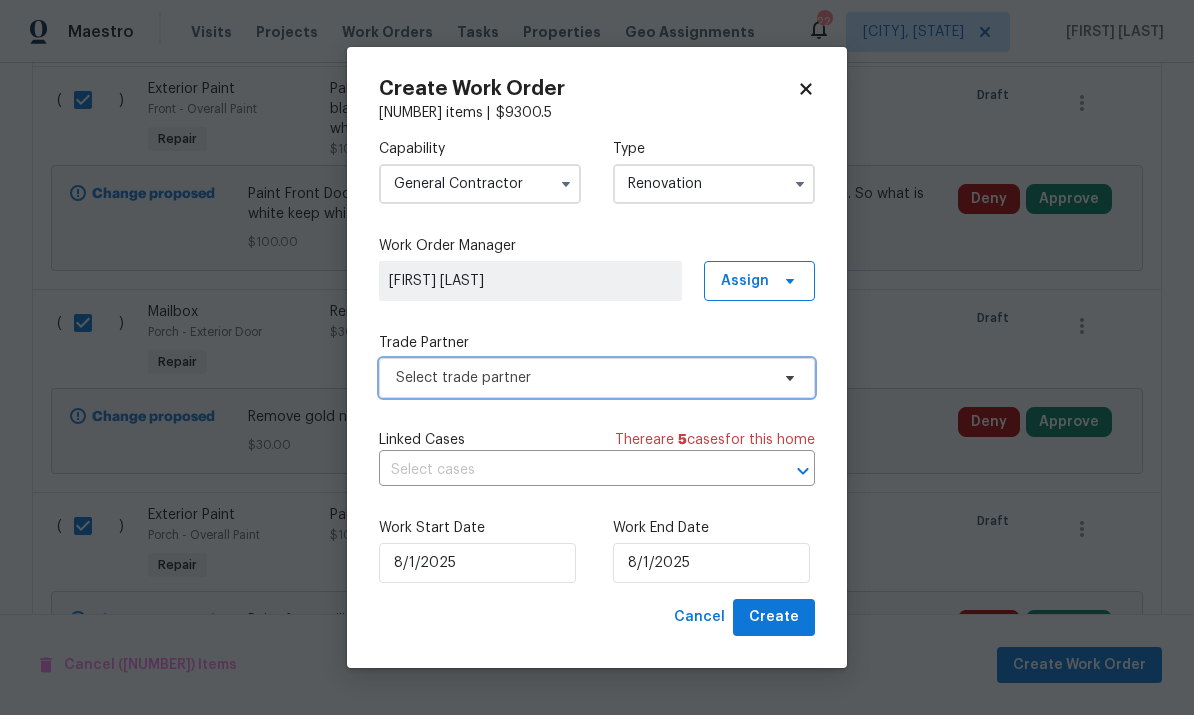 click on "Select trade partner" at bounding box center (582, 378) 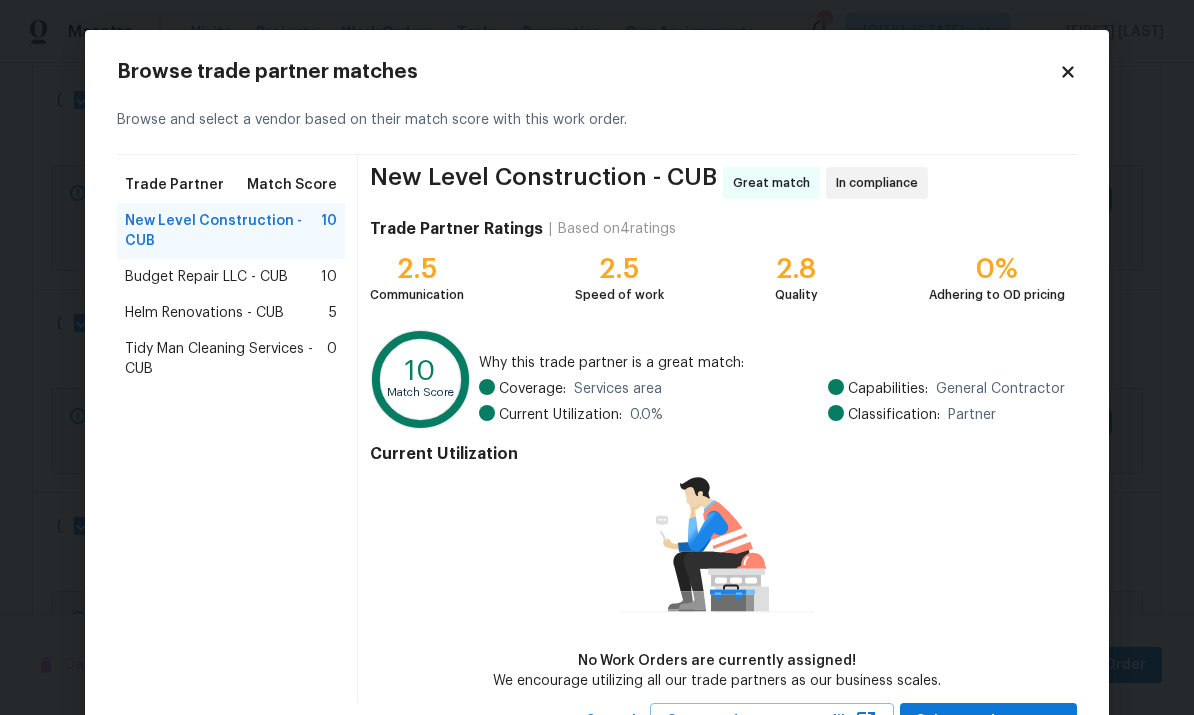 click on "Tidy Man Cleaning Services - CUB" at bounding box center [226, 359] 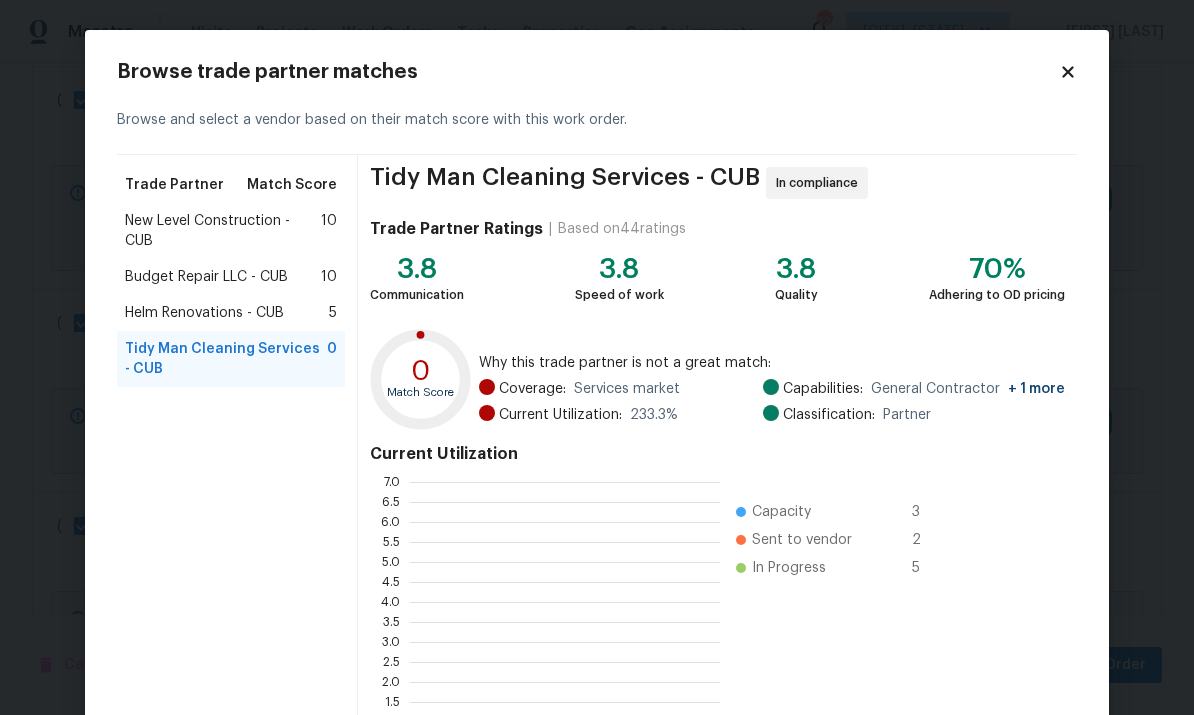 scroll, scrollTop: 280, scrollLeft: 310, axis: both 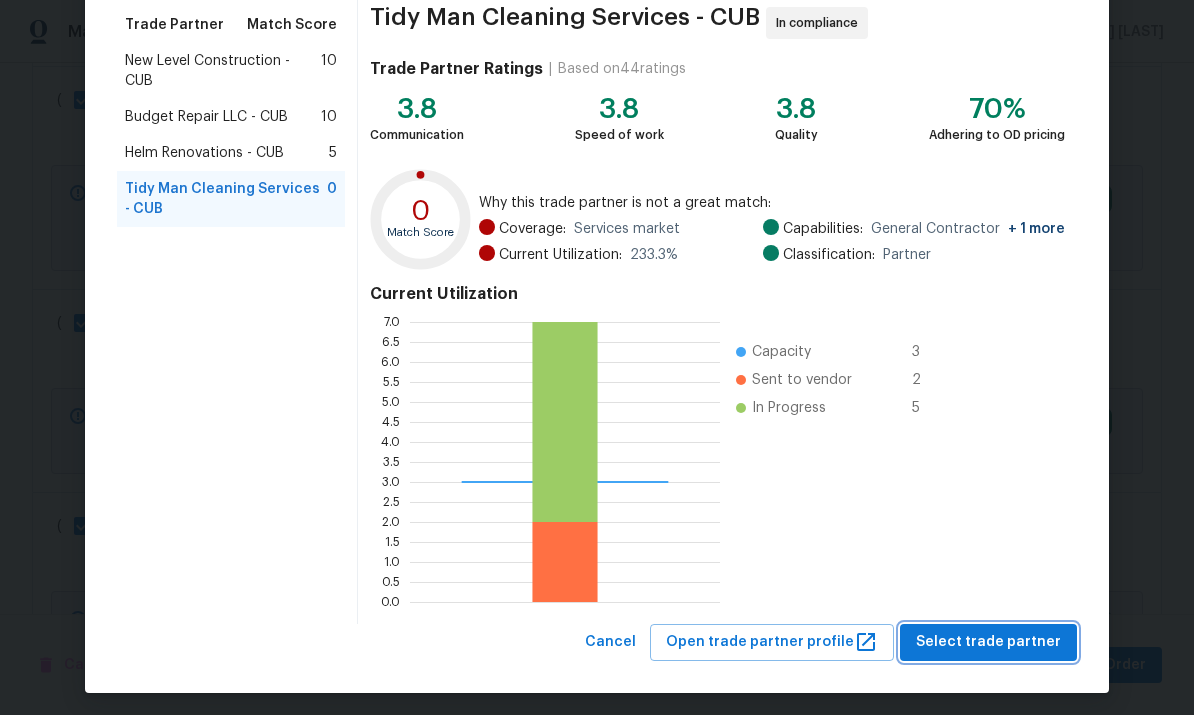 click on "Select trade partner" at bounding box center (988, 642) 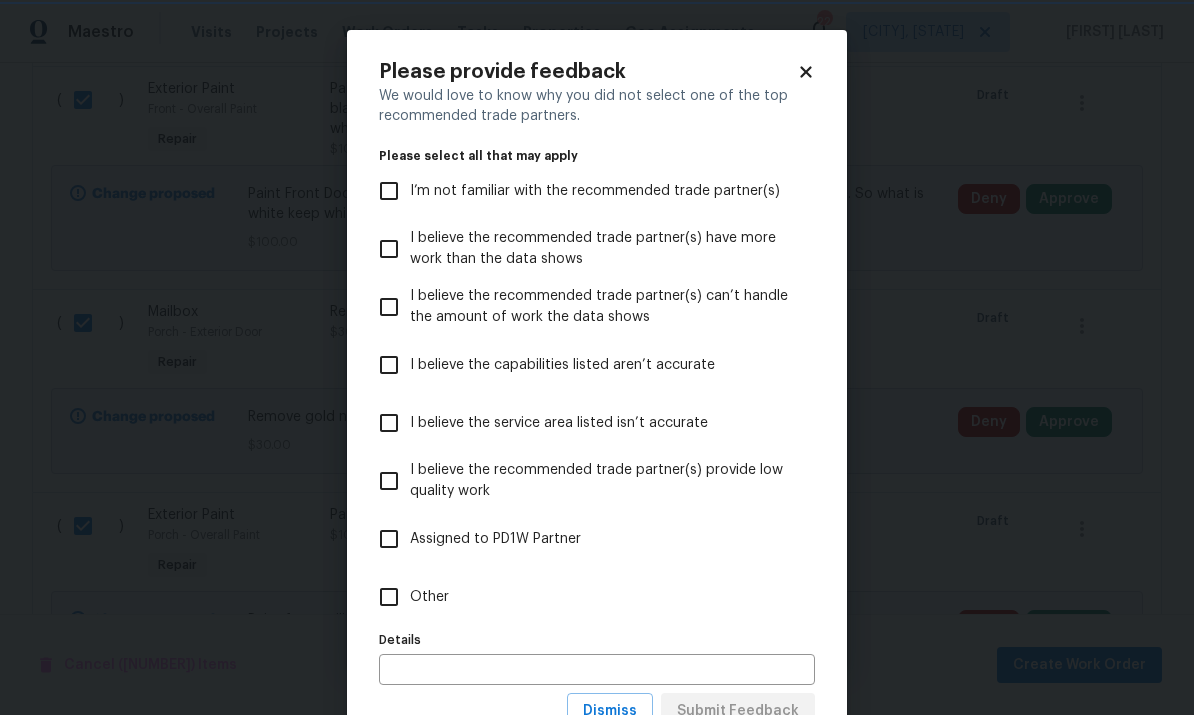 scroll, scrollTop: 0, scrollLeft: 0, axis: both 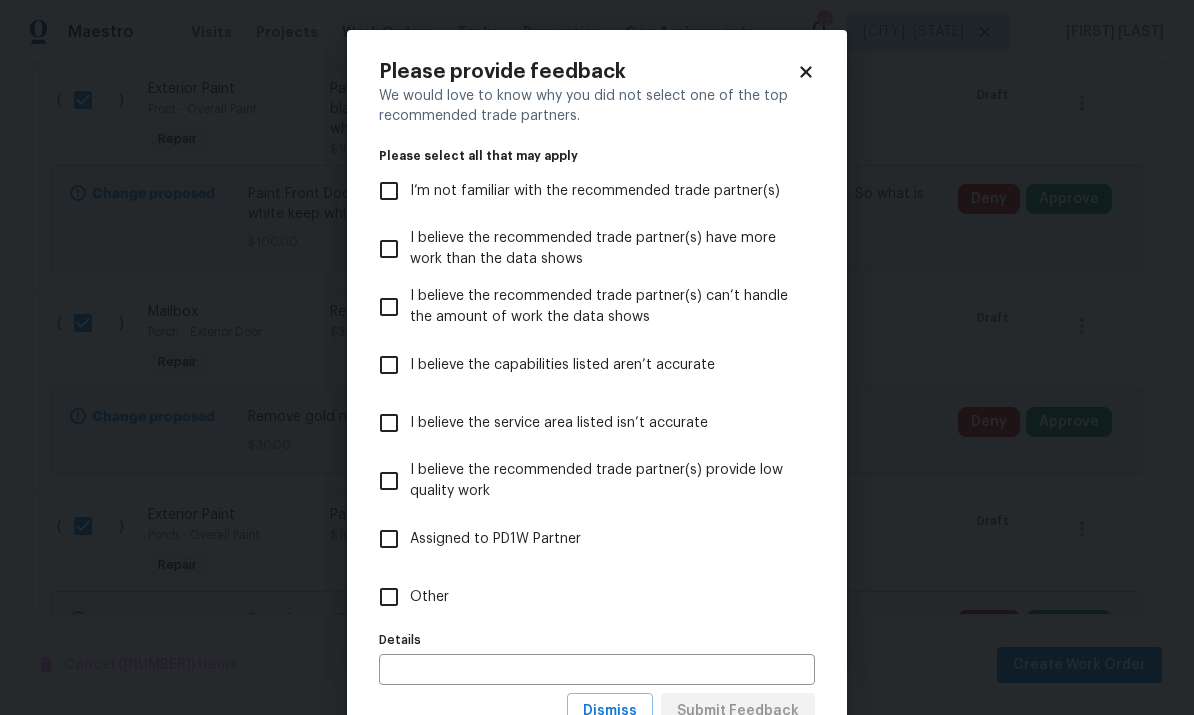 click on "Other" at bounding box center (389, 597) 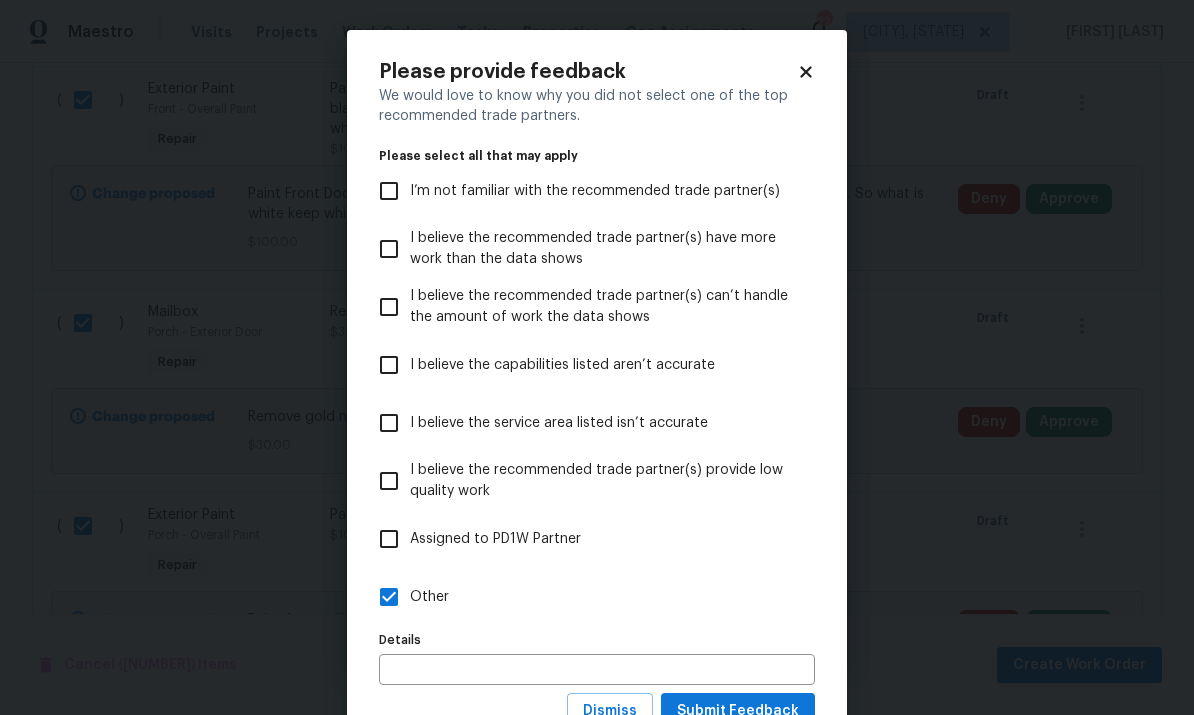 click at bounding box center [597, 669] 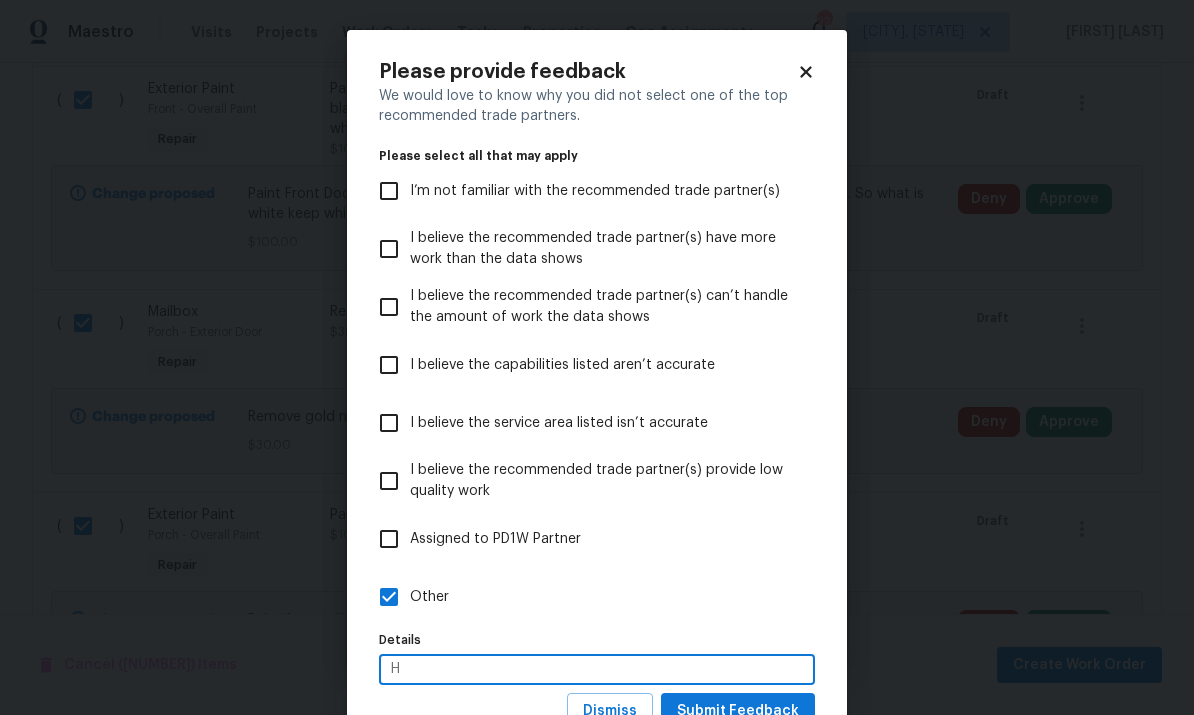 scroll, scrollTop: 75, scrollLeft: 0, axis: vertical 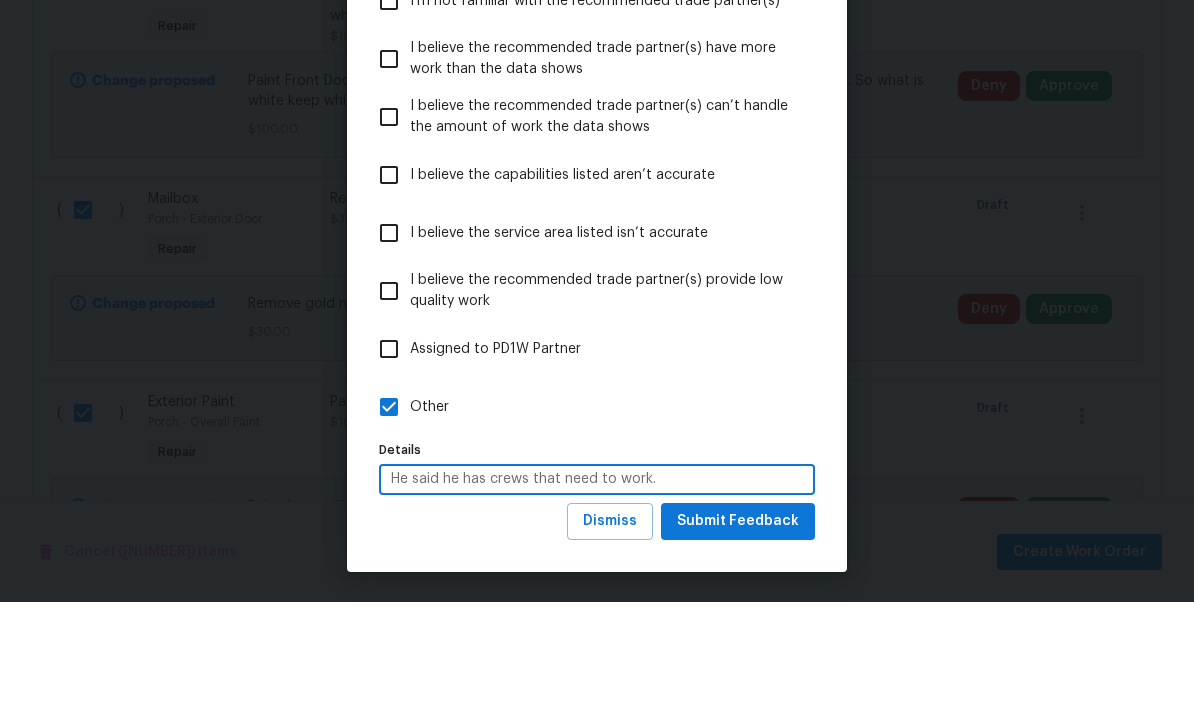 type on "He said he has crews that need to work." 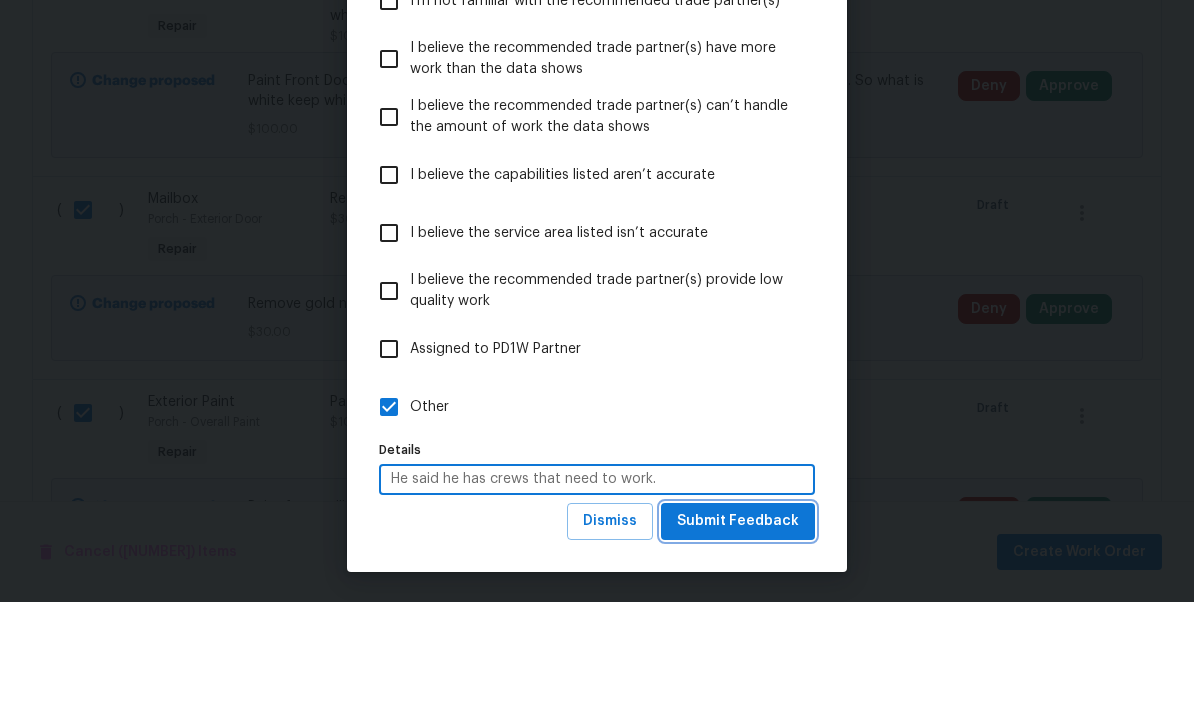 click on "Submit Feedback" at bounding box center [738, 634] 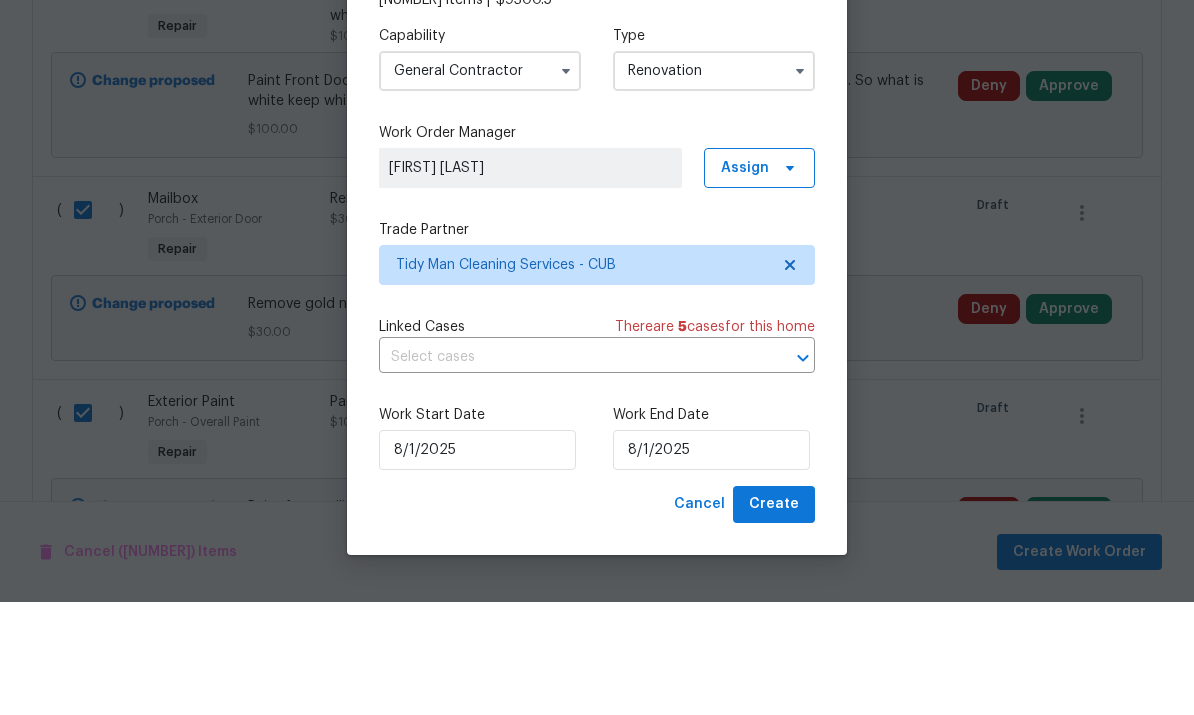 scroll, scrollTop: 0, scrollLeft: 0, axis: both 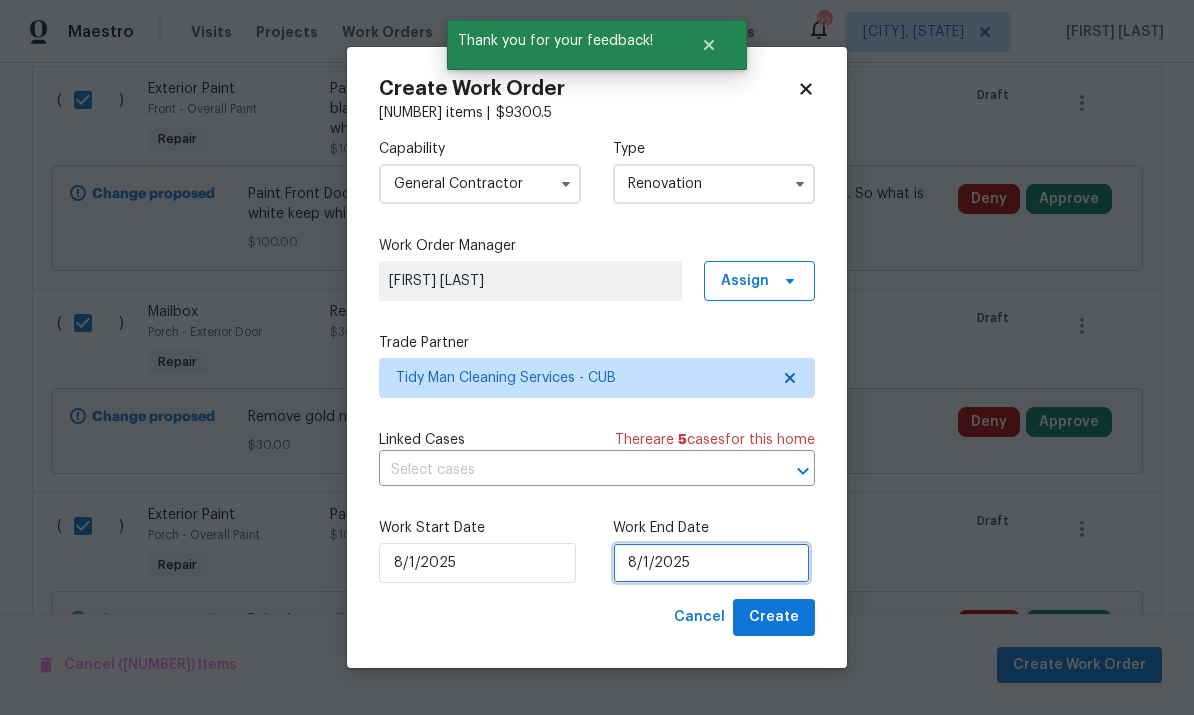 click on "8/1/2025" at bounding box center [711, 563] 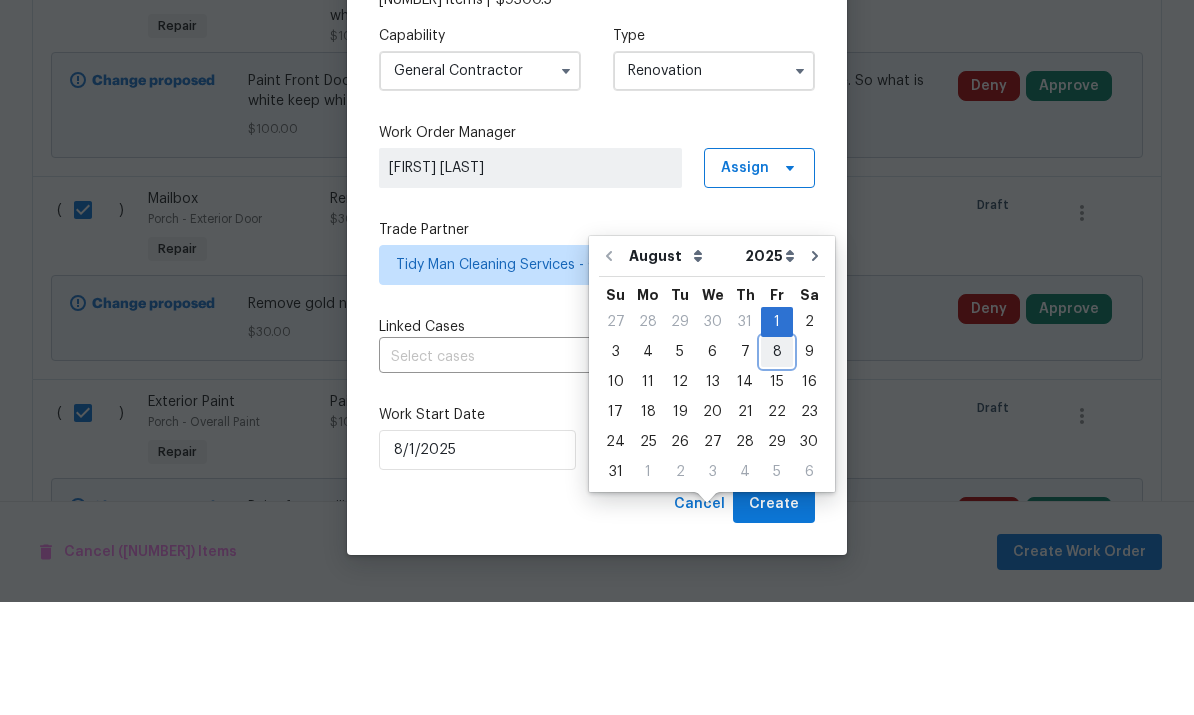 click on "8" at bounding box center [777, 465] 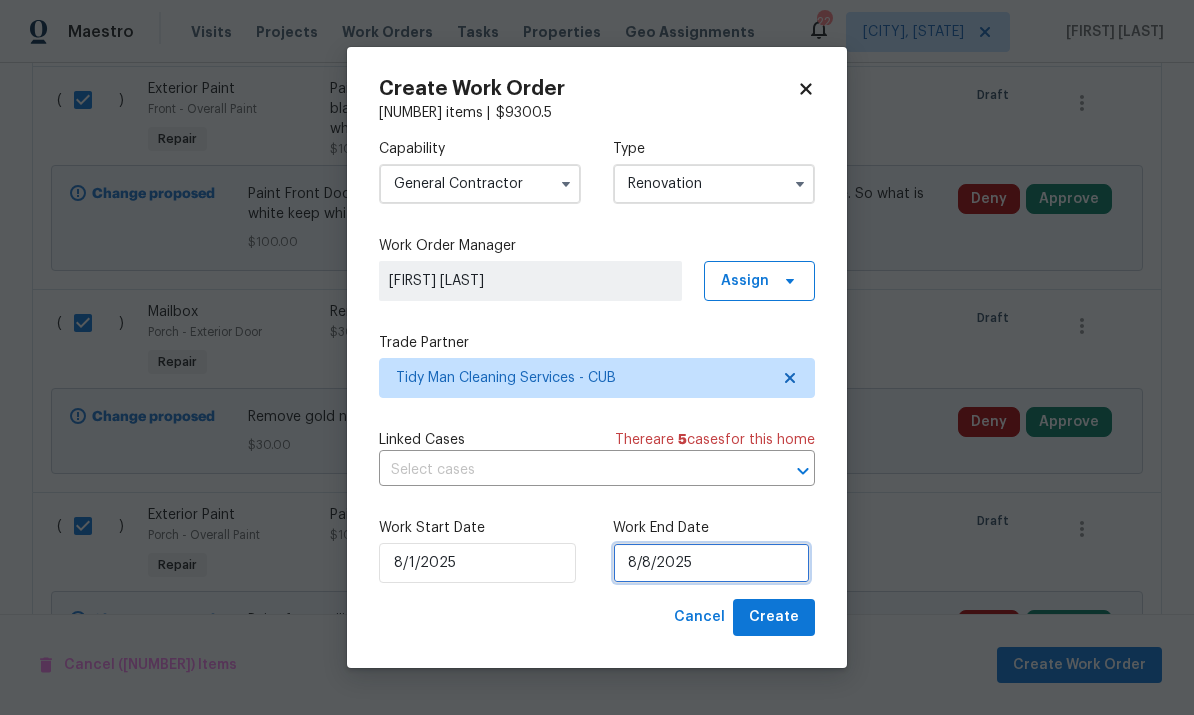 click on "8/8/2025" at bounding box center (711, 563) 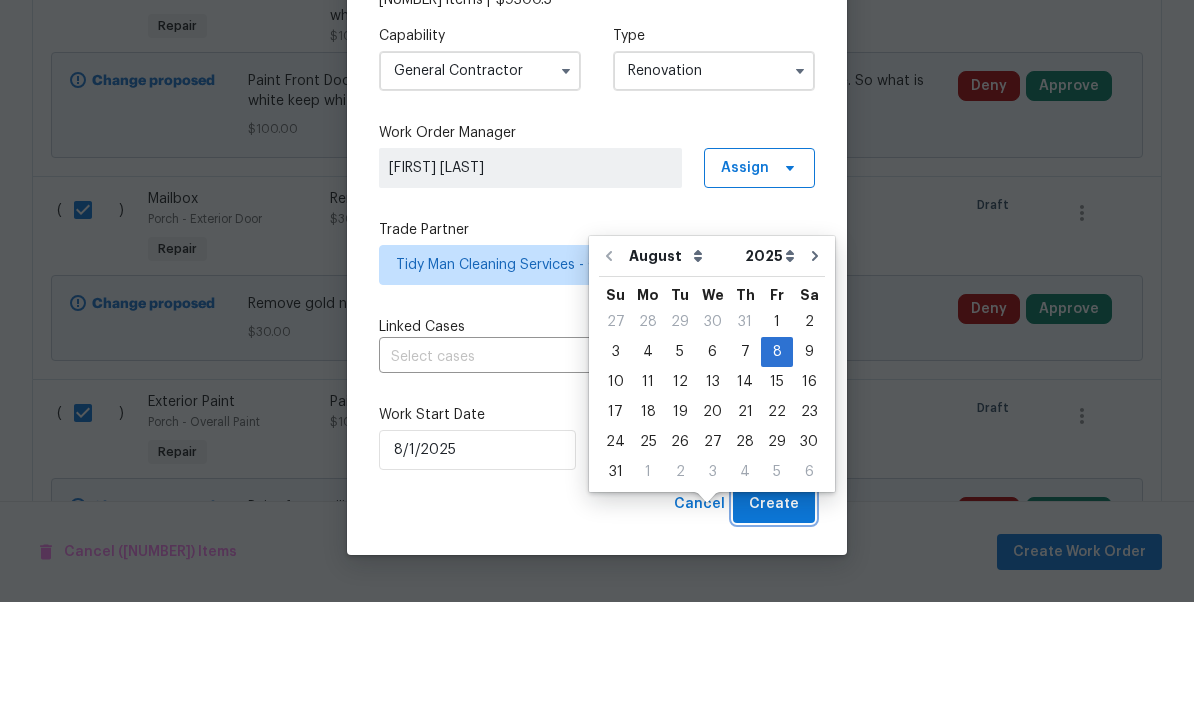 click on "Create" at bounding box center [774, 617] 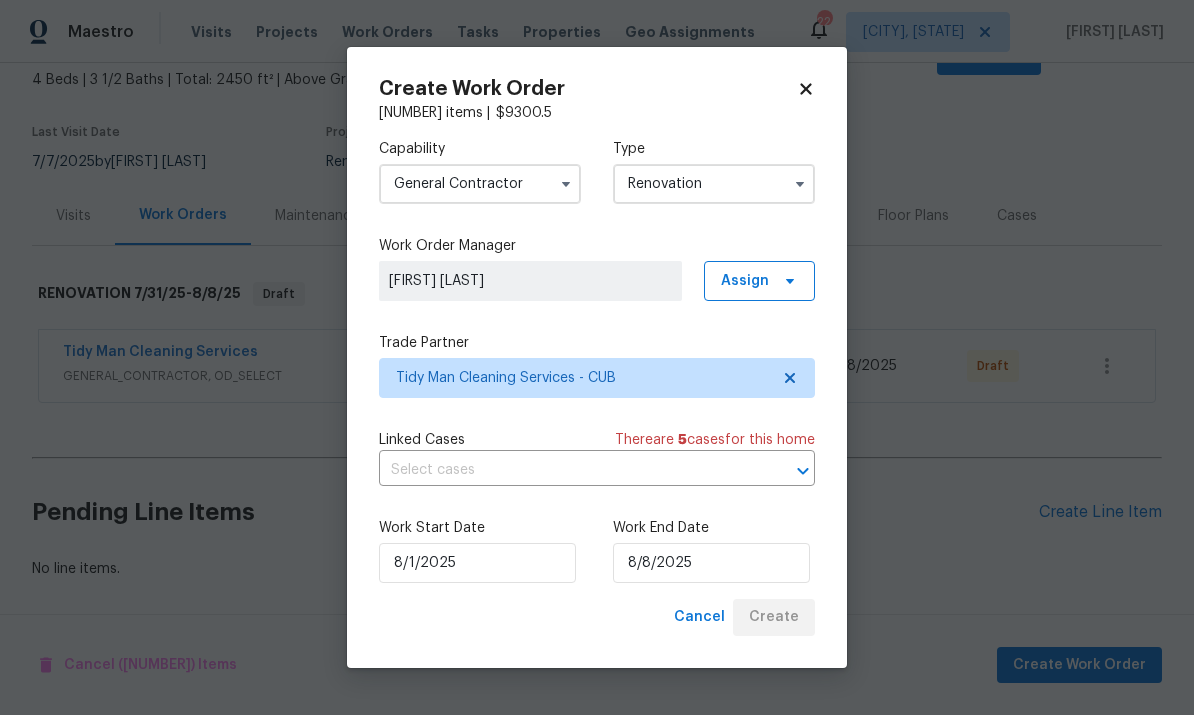 scroll, scrollTop: 41, scrollLeft: 0, axis: vertical 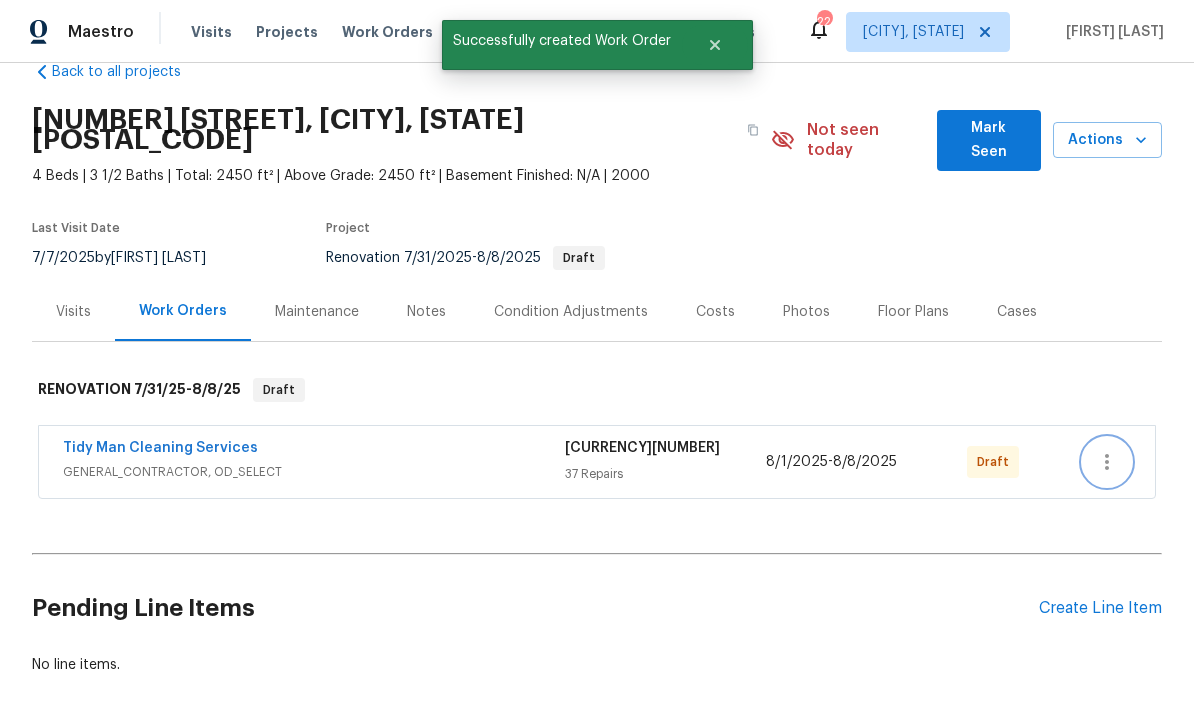 click 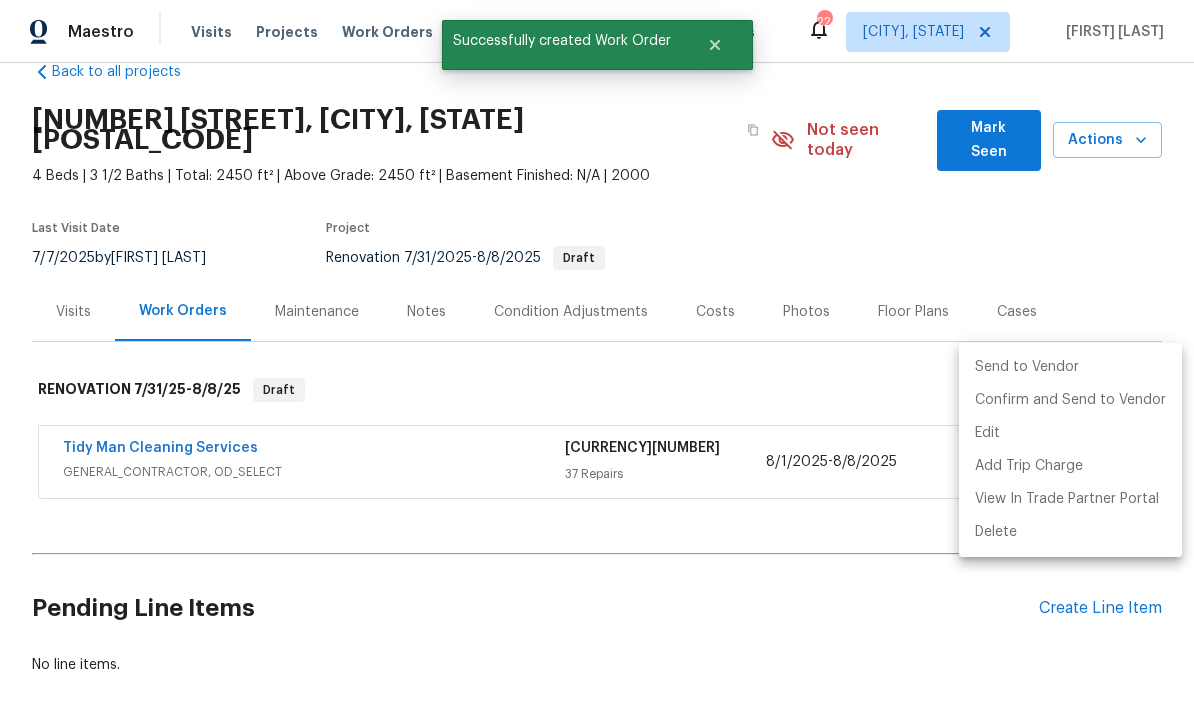 click on "Send to Vendor" at bounding box center (1070, 367) 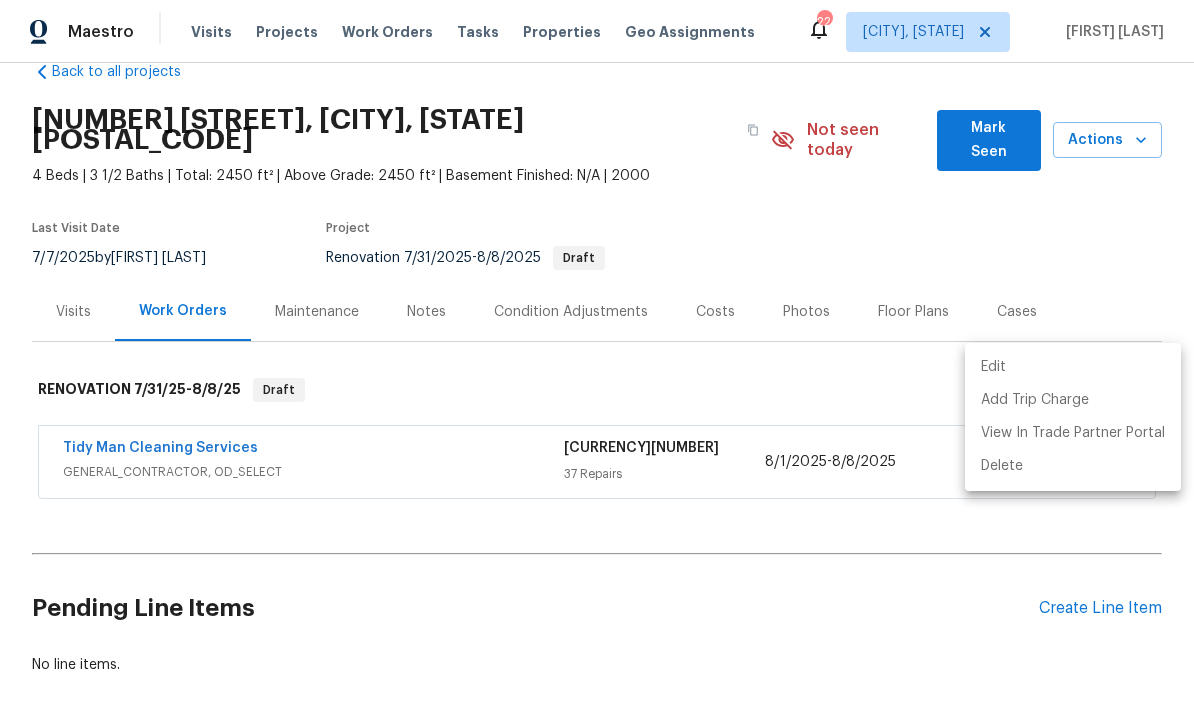click at bounding box center (597, 357) 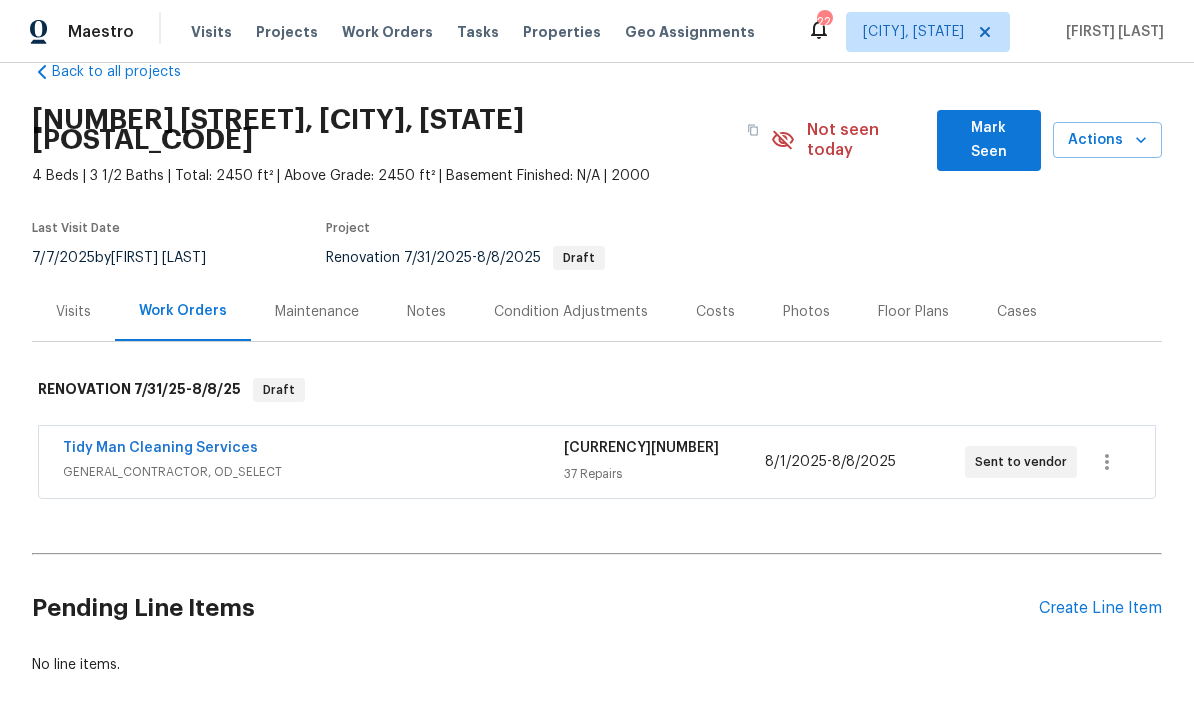 click on "Create Line Item" at bounding box center [1100, 608] 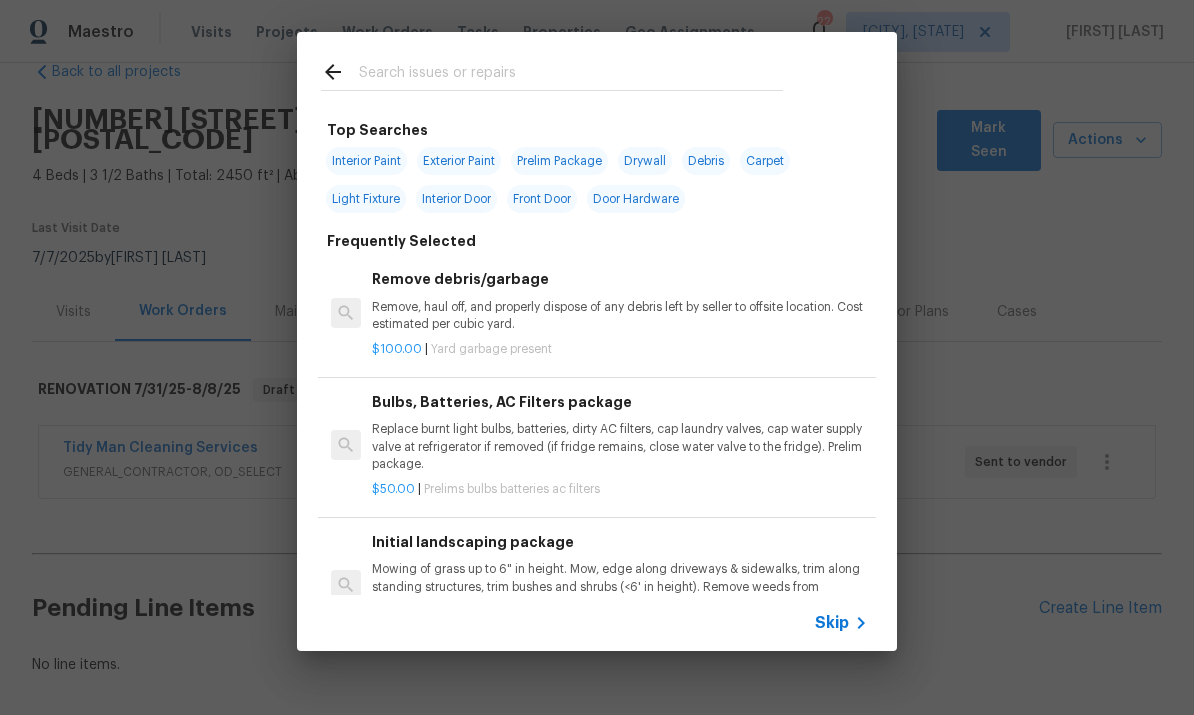 click 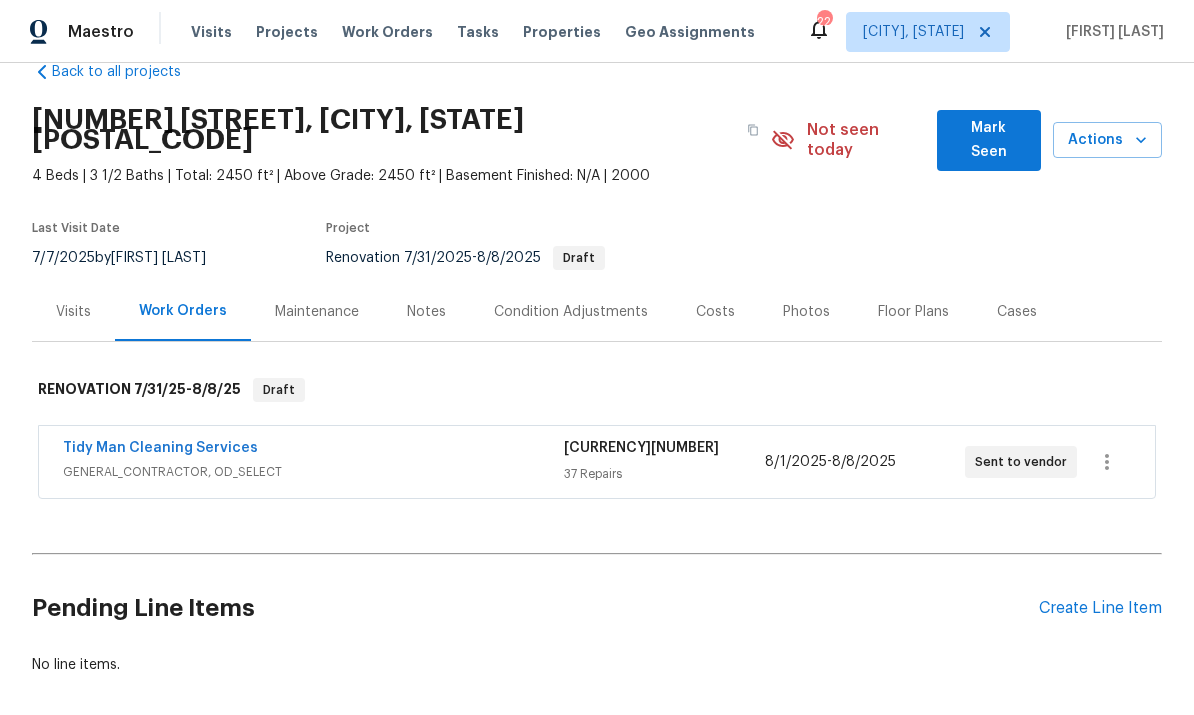 click on "Floor Plans" at bounding box center [913, 312] 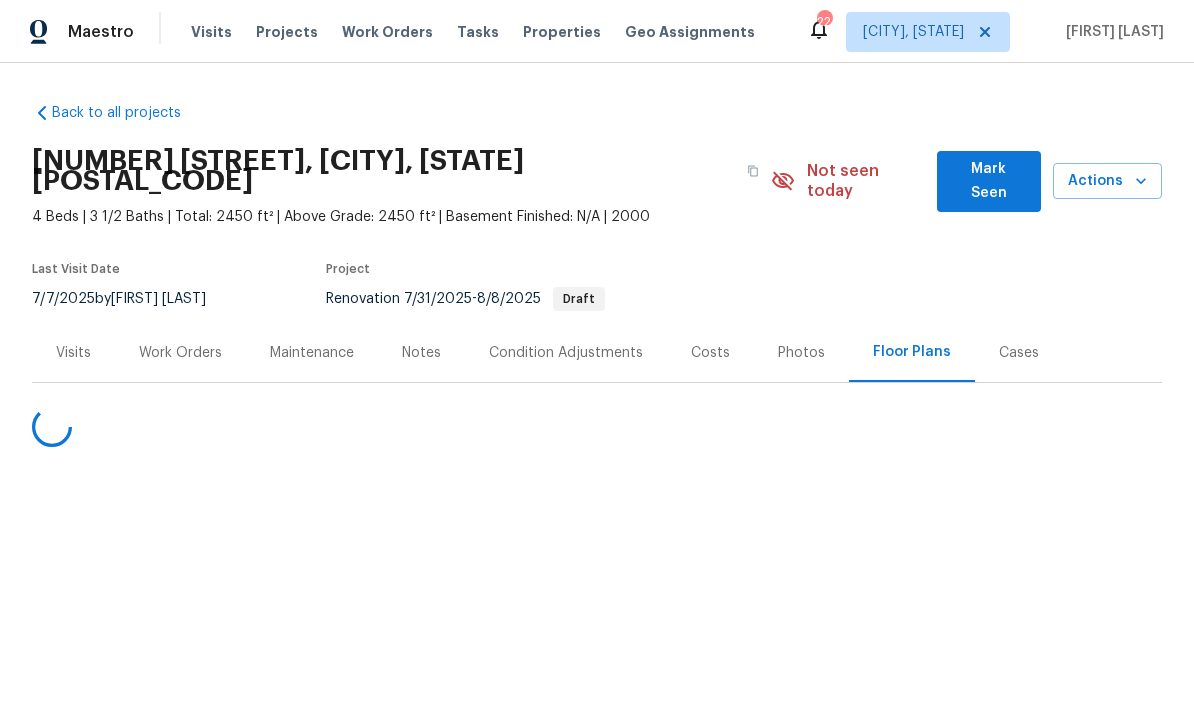 scroll, scrollTop: 0, scrollLeft: 0, axis: both 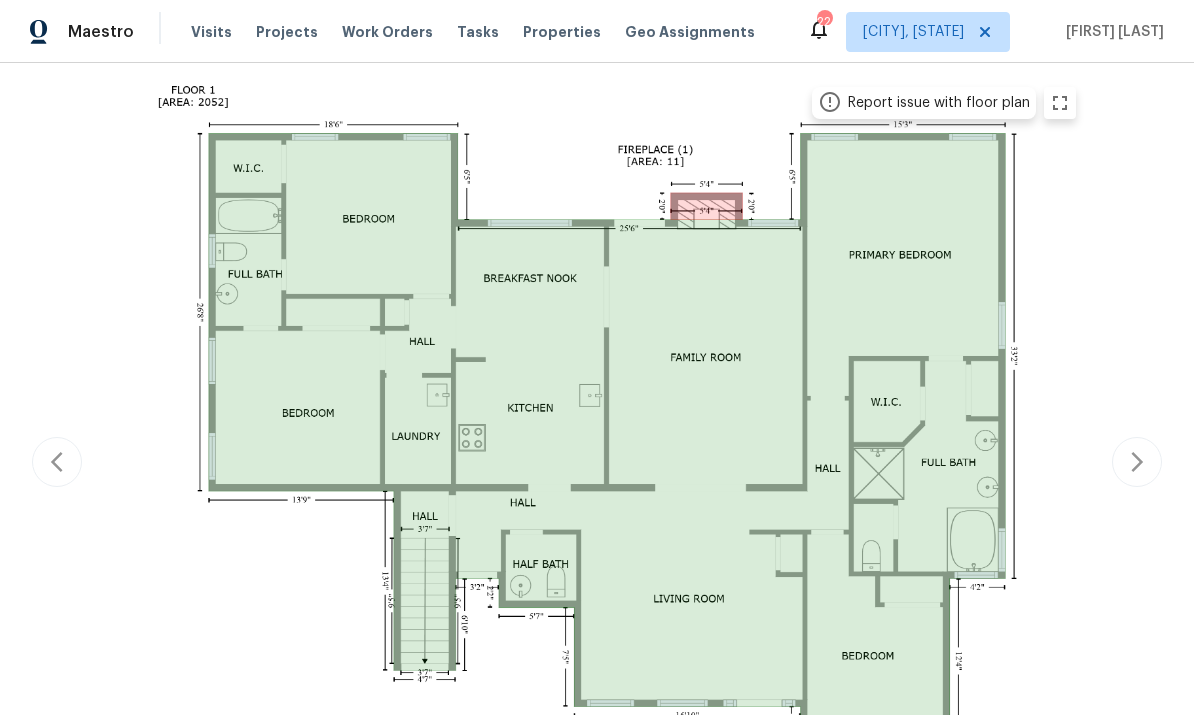 click on "Projects" at bounding box center (287, 32) 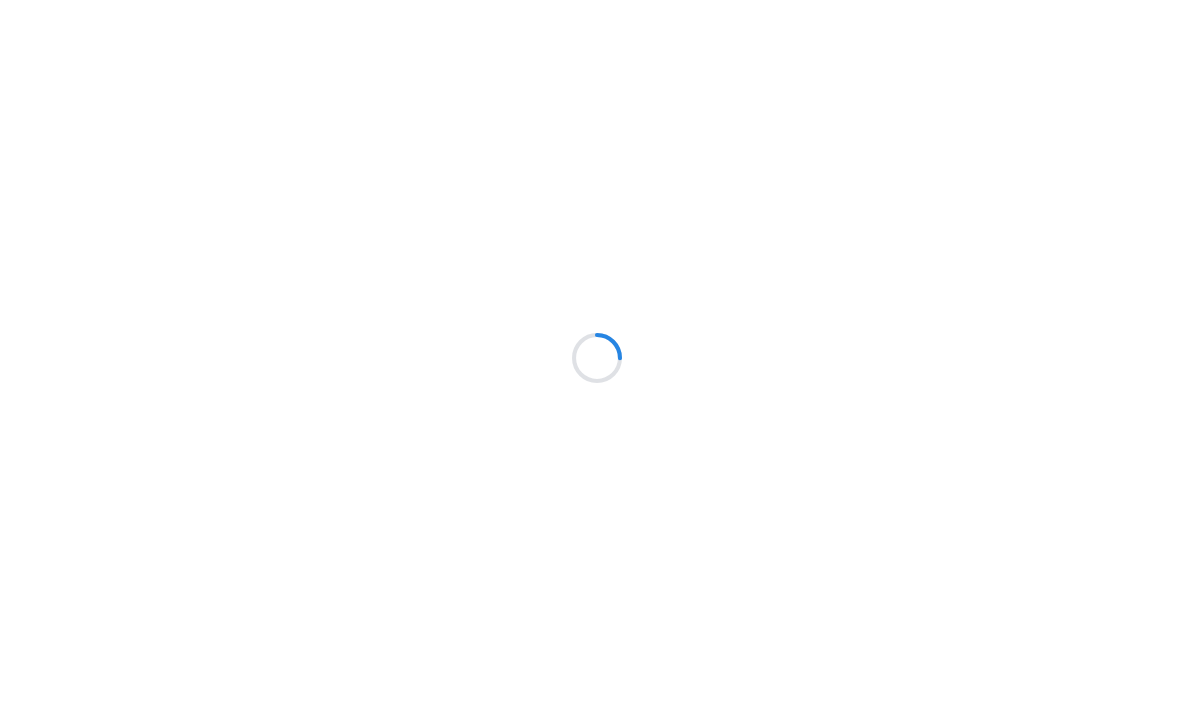 scroll, scrollTop: 0, scrollLeft: 0, axis: both 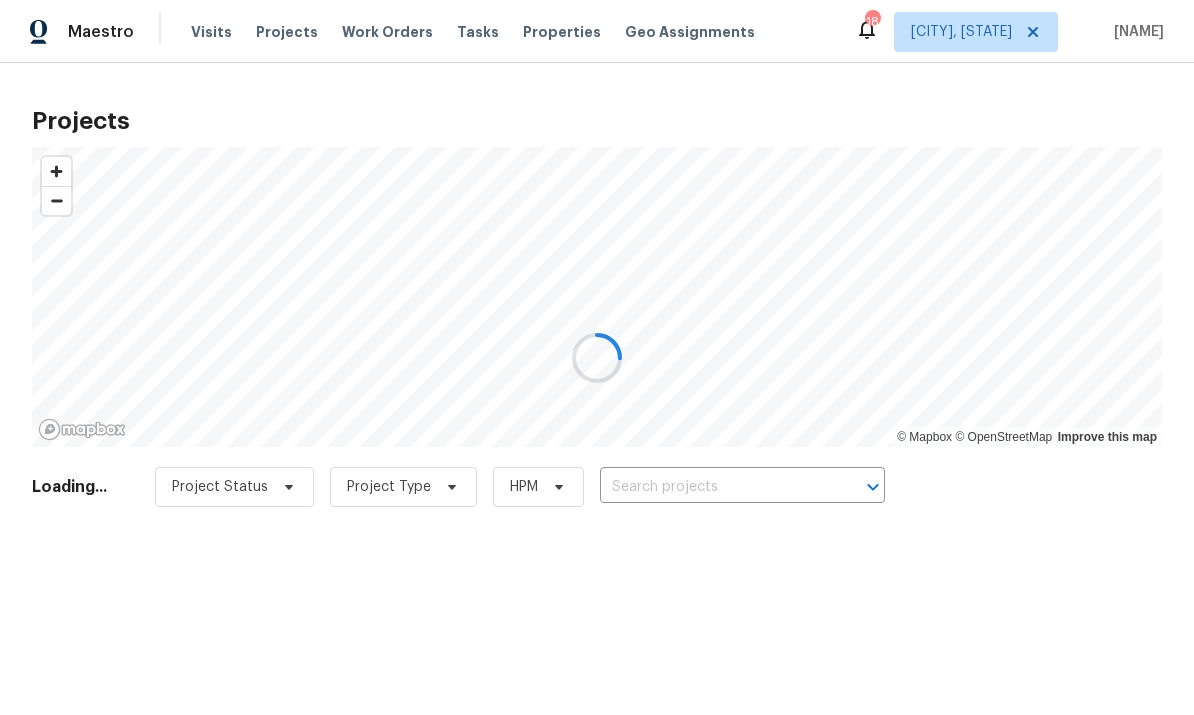 click at bounding box center [597, 357] 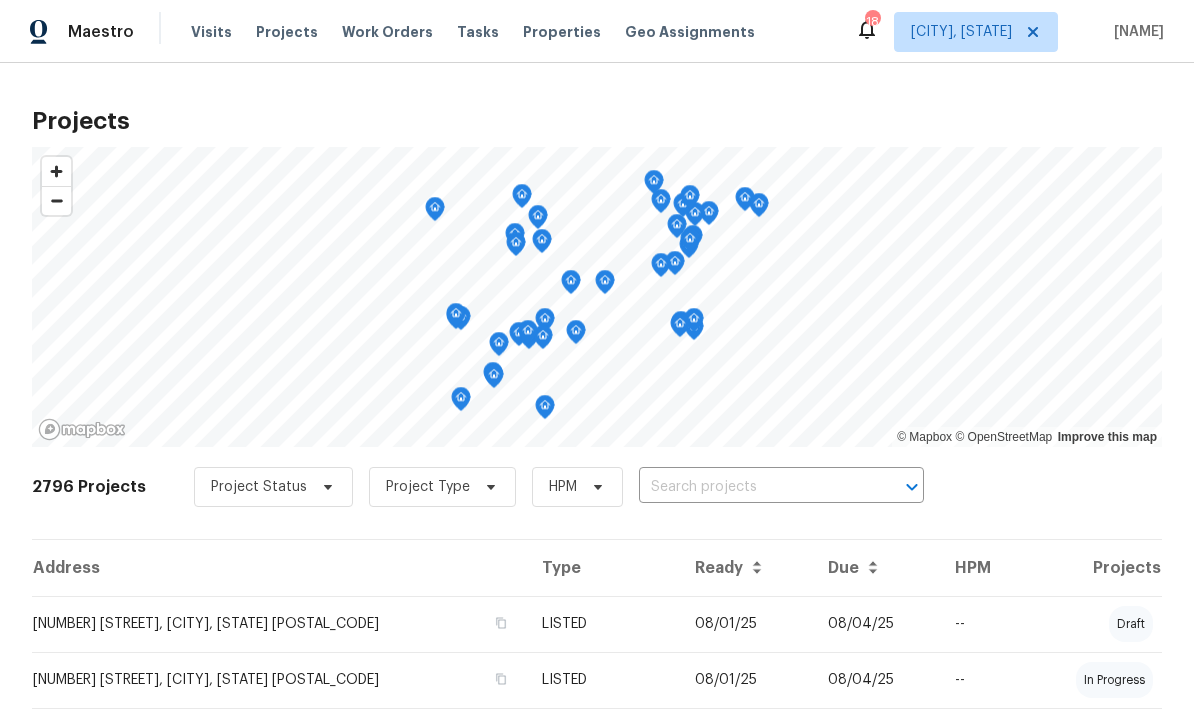 click at bounding box center (753, 487) 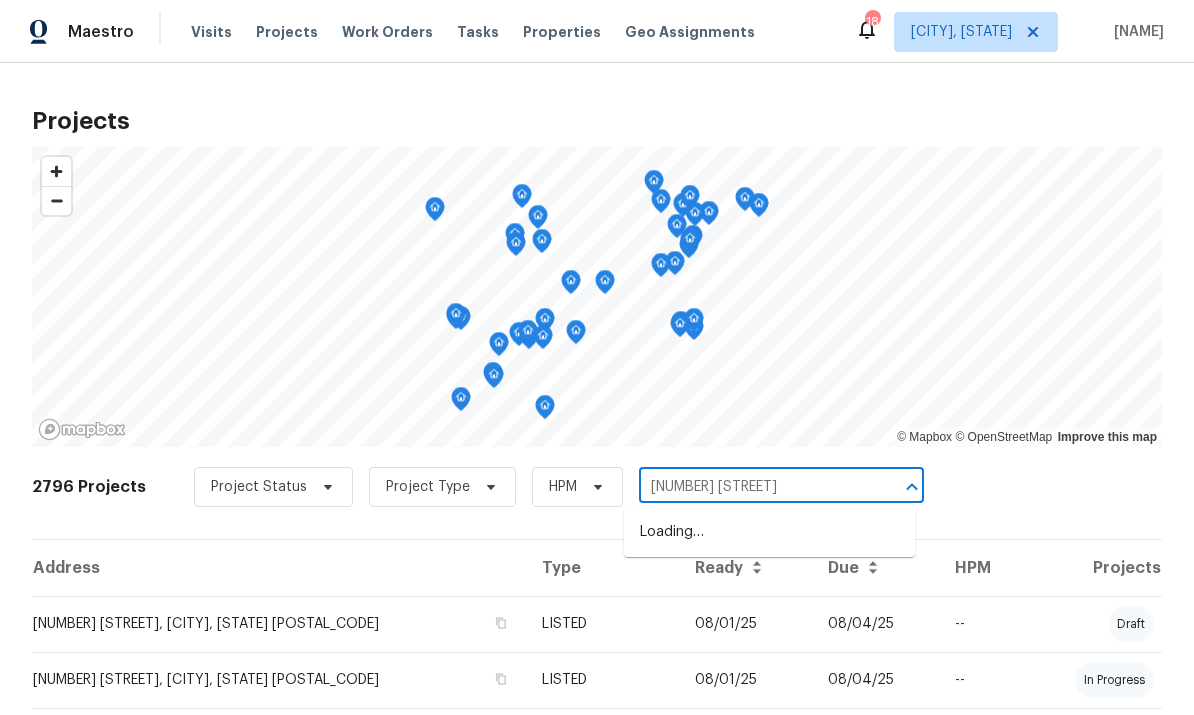 type on "104 lassi" 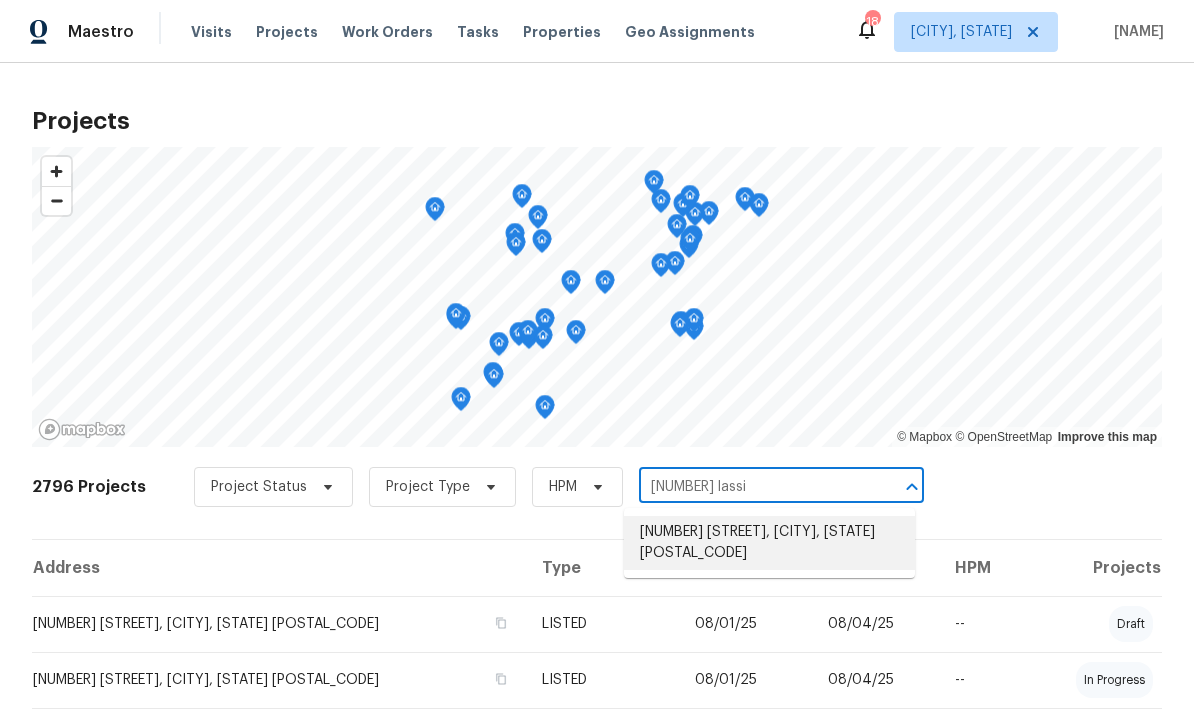 click on "[NUMBER] [STREET], [CITY], [STATE] [POSTAL_CODE]" at bounding box center [769, 543] 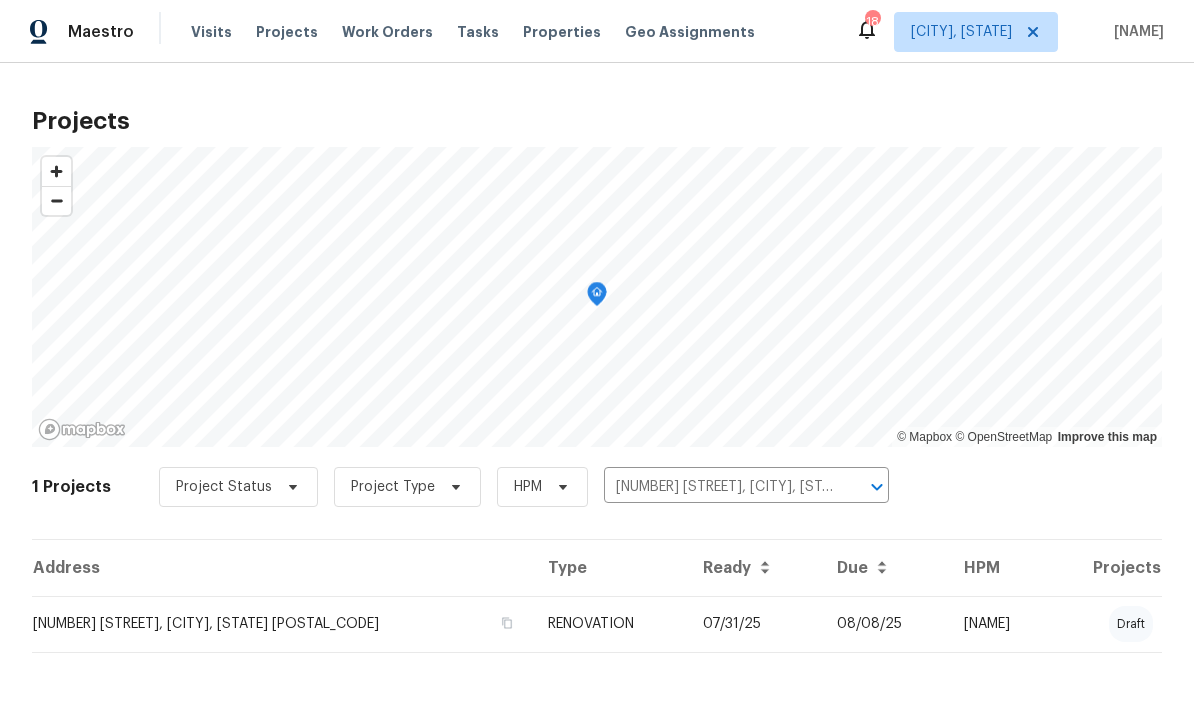 click on "[NUMBER] [STREET], [CITY], [STATE] [POSTAL_CODE]" at bounding box center (282, 624) 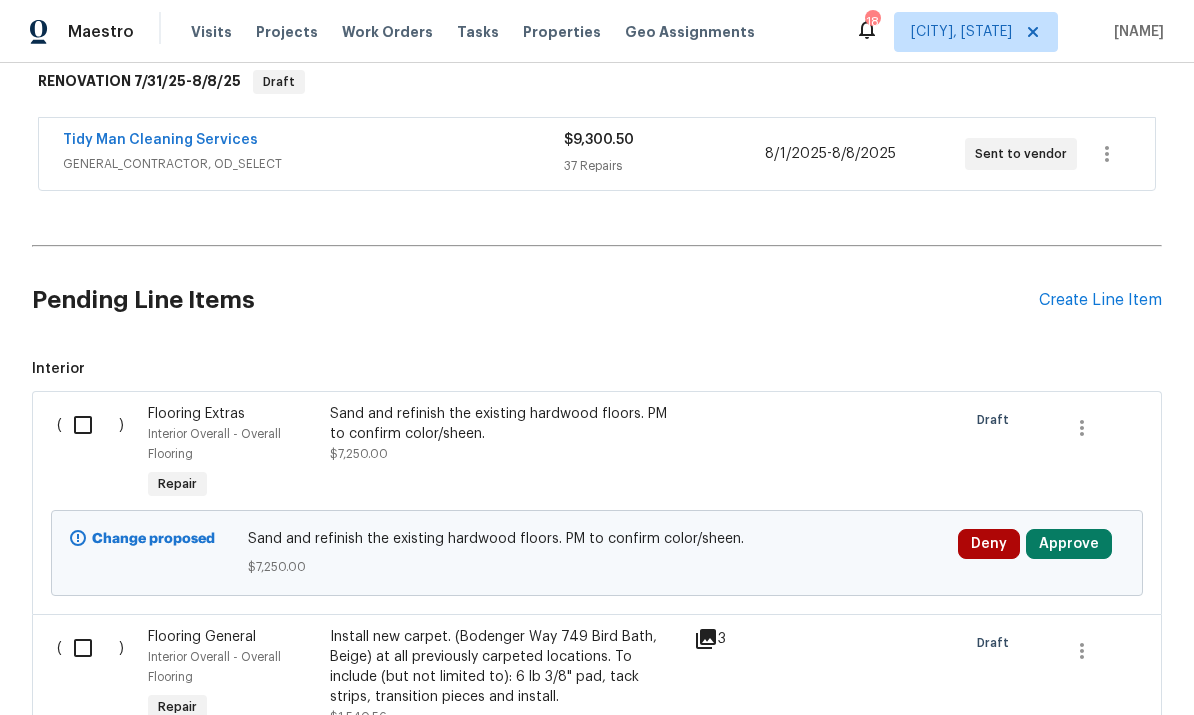 scroll, scrollTop: 361, scrollLeft: 0, axis: vertical 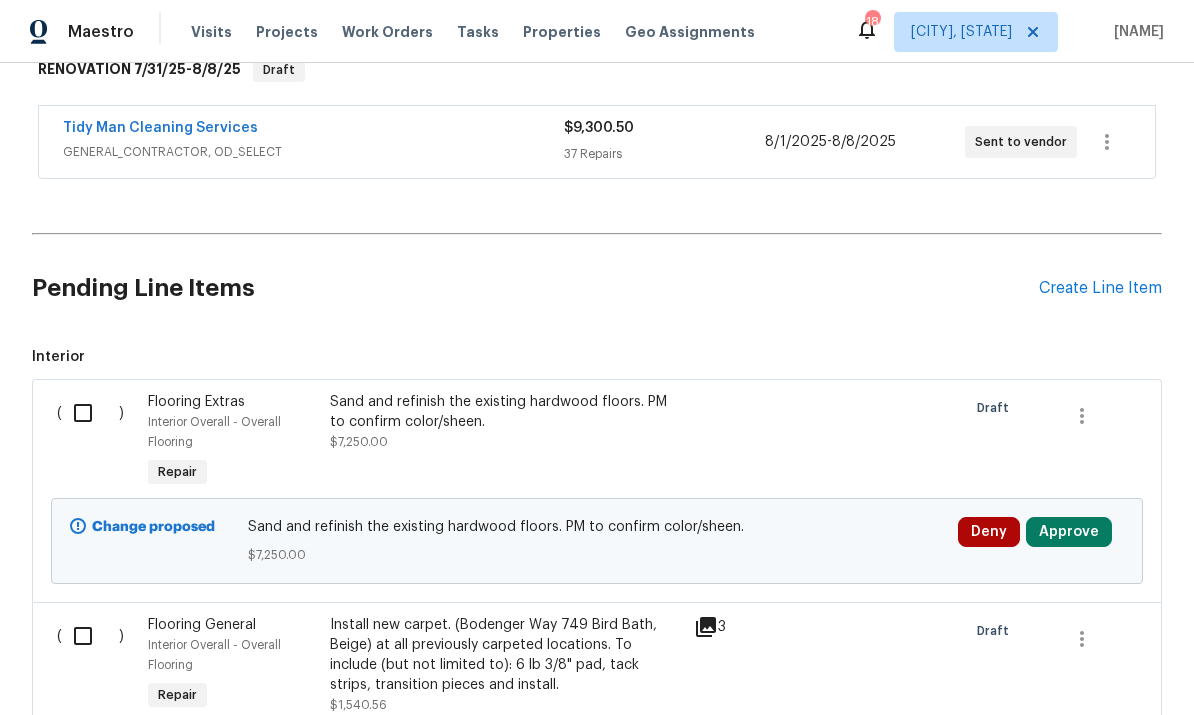 click on "( )" at bounding box center [96, 442] 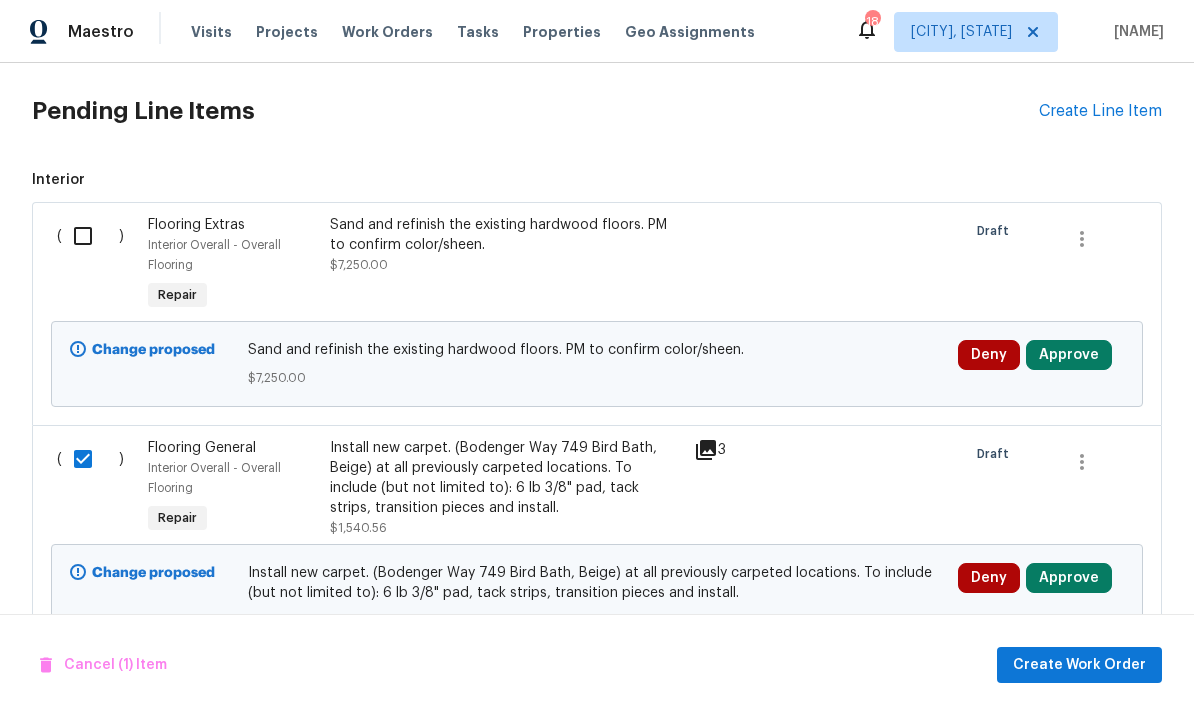 scroll, scrollTop: 536, scrollLeft: 0, axis: vertical 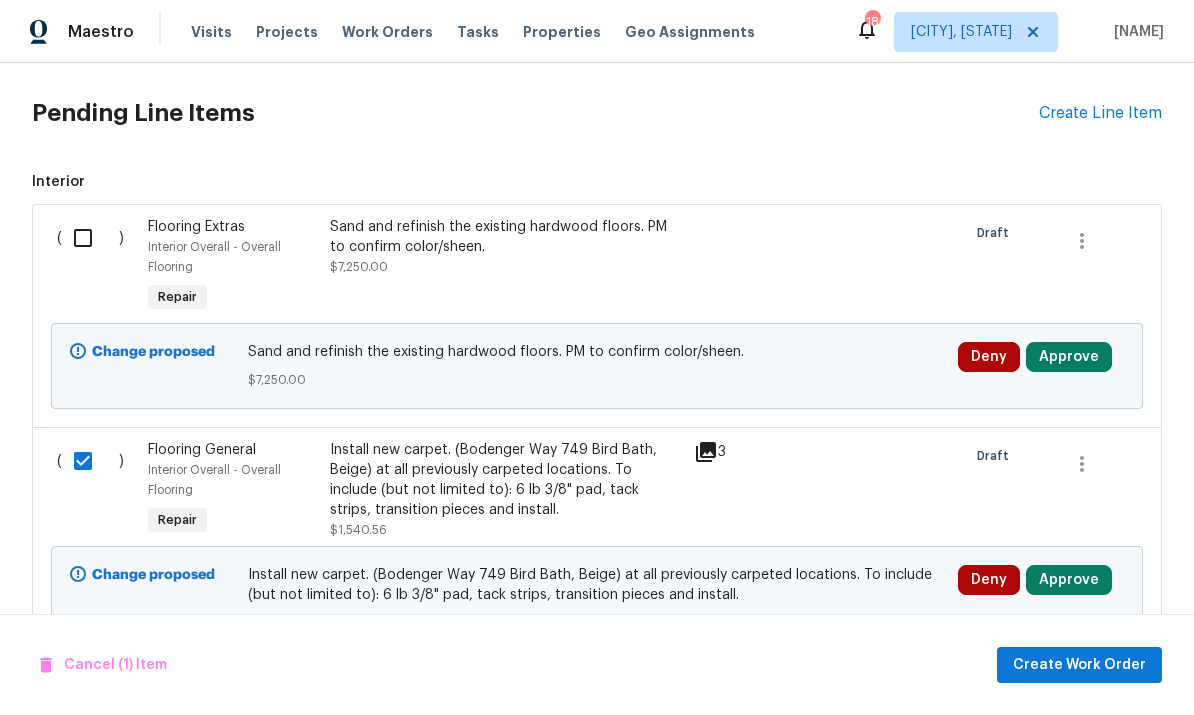 click at bounding box center (90, 238) 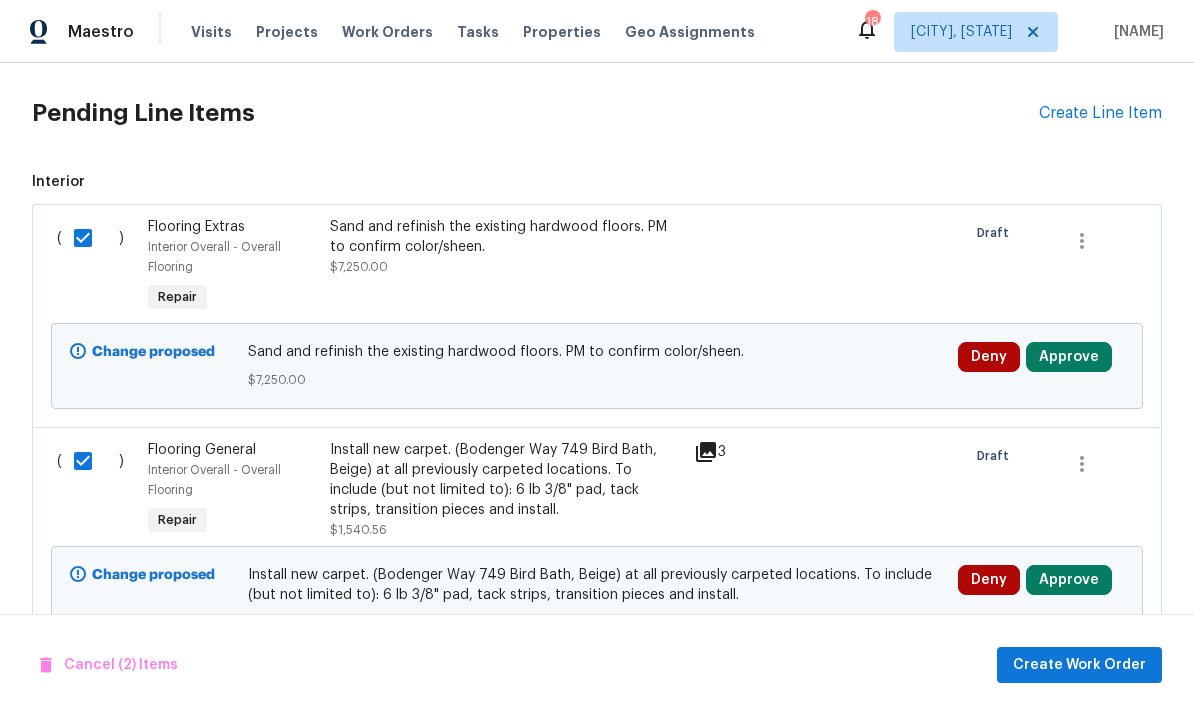 scroll, scrollTop: 75, scrollLeft: 0, axis: vertical 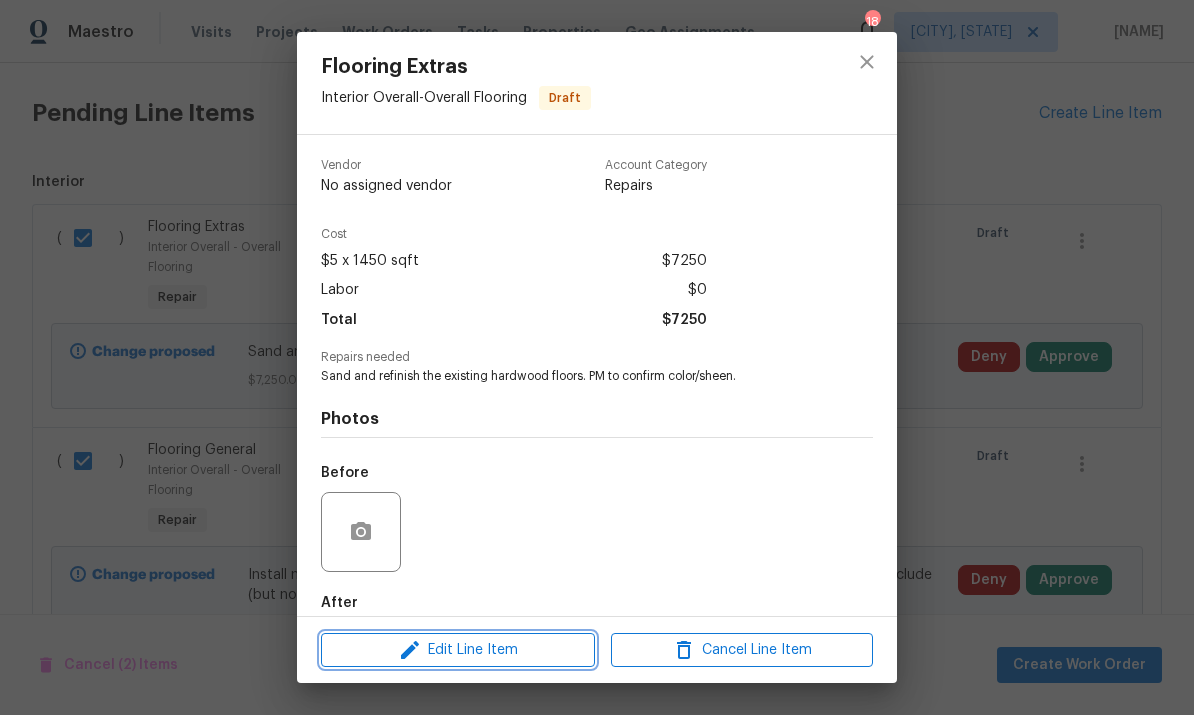 click on "Edit Line Item" at bounding box center [458, 650] 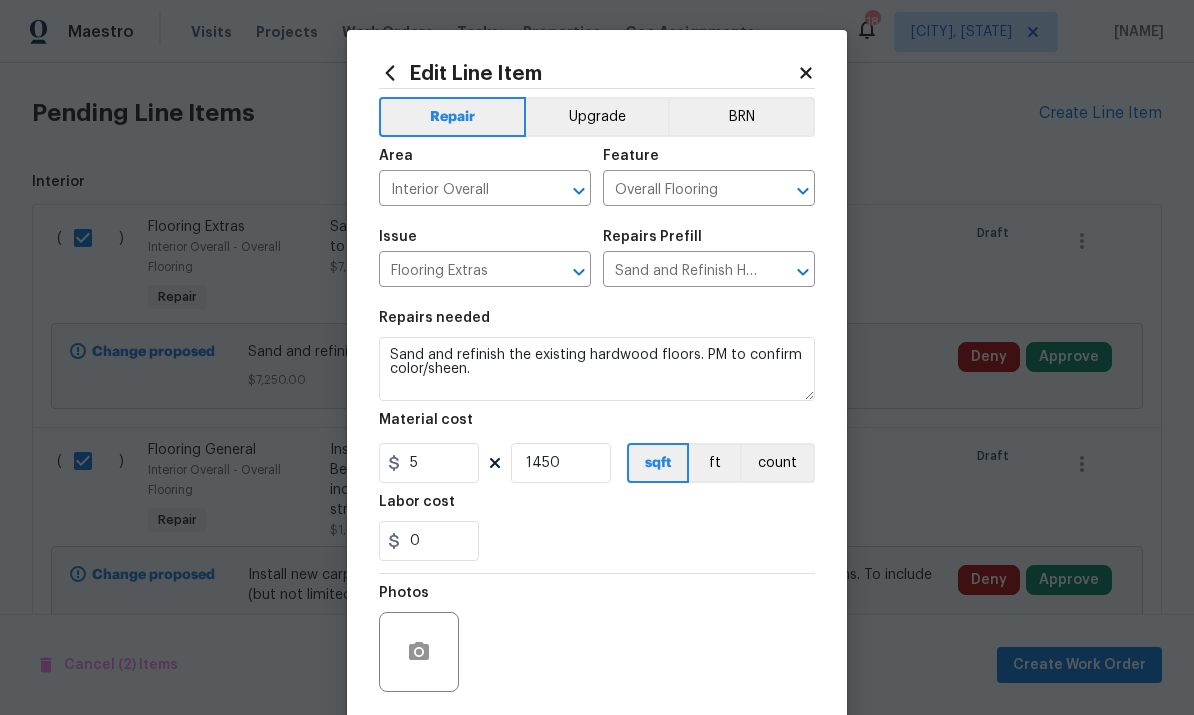 click 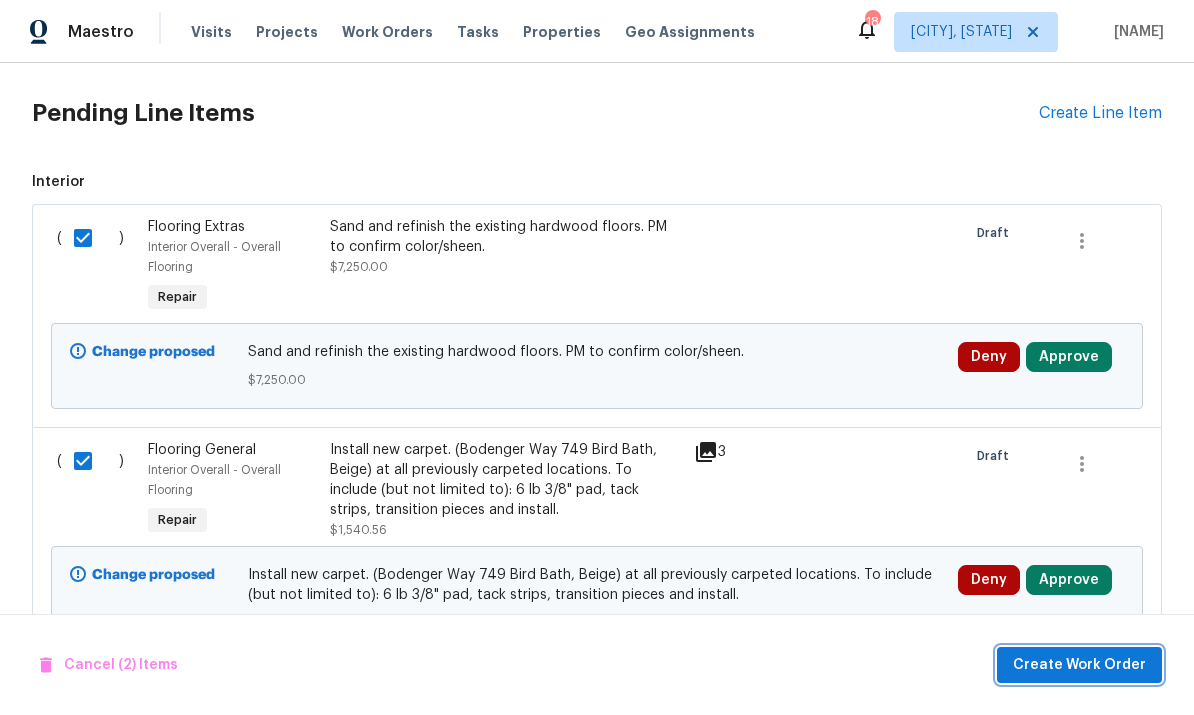 click on "Create Work Order" at bounding box center (1079, 665) 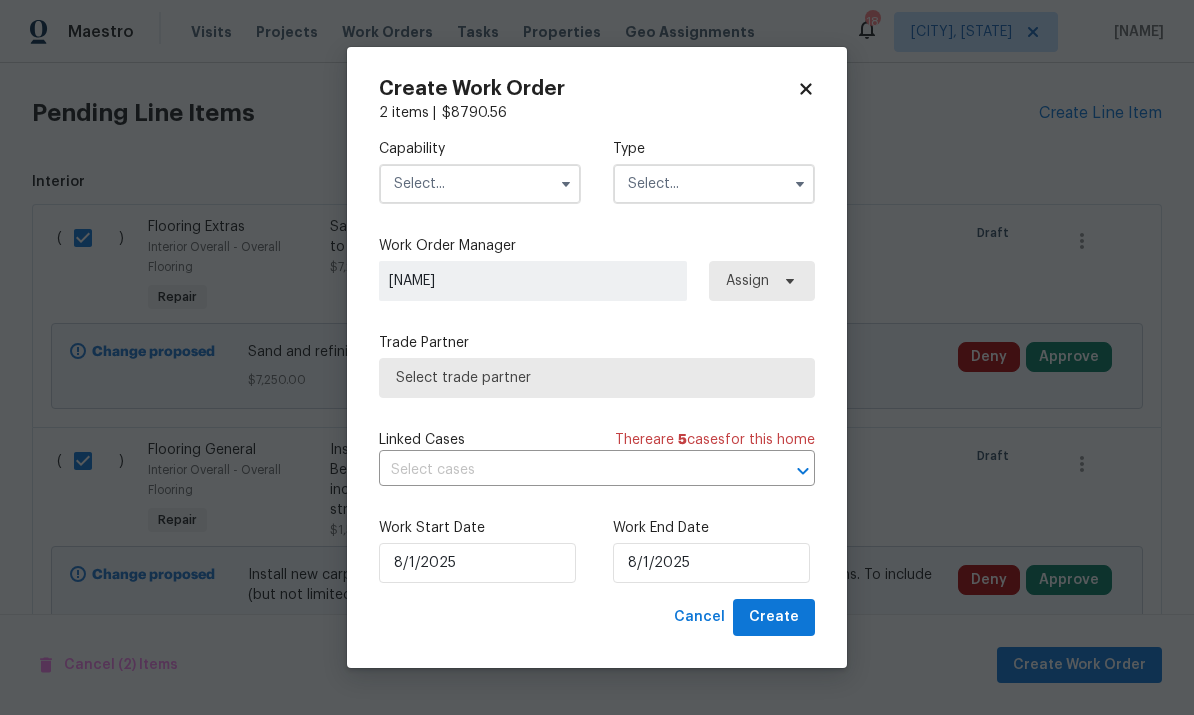 click at bounding box center (480, 184) 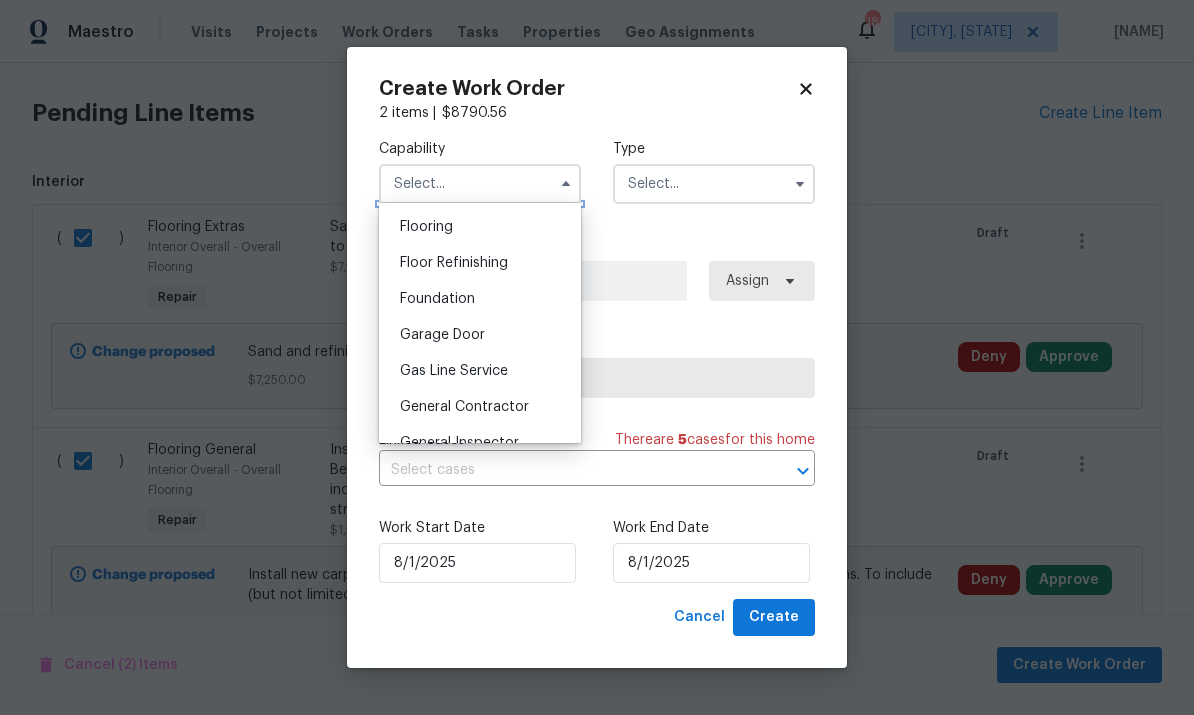 scroll, scrollTop: 718, scrollLeft: 0, axis: vertical 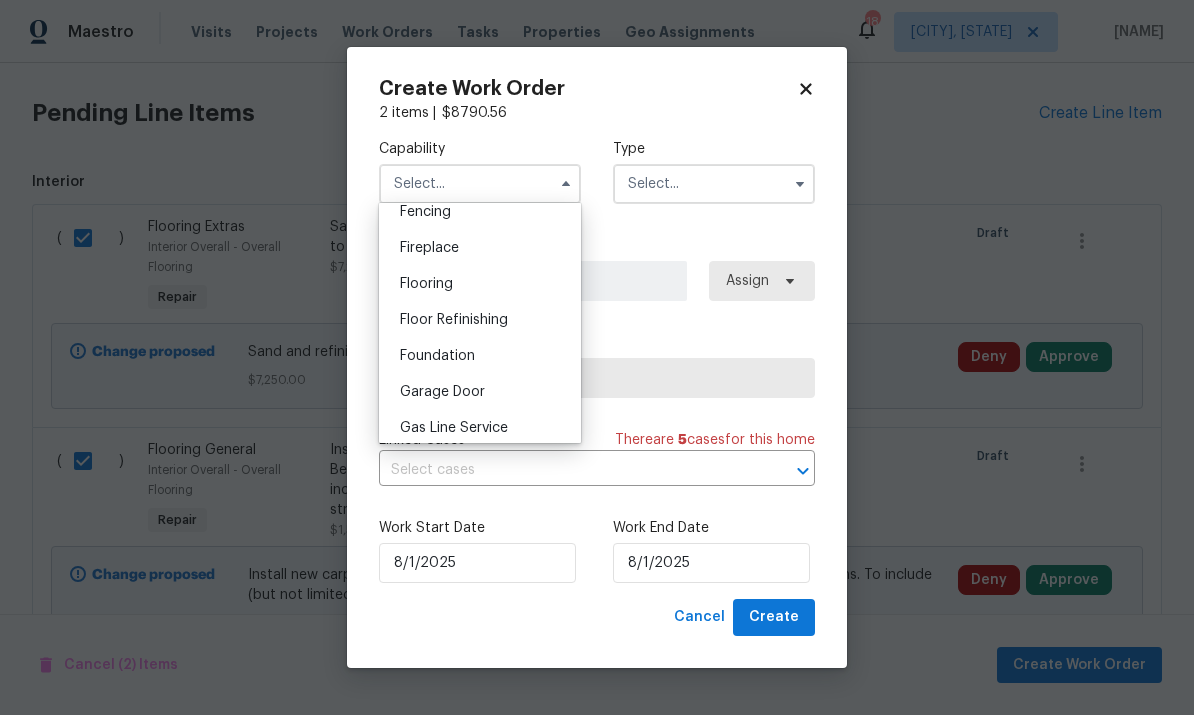 click on "Floor Refinishing" at bounding box center (480, 320) 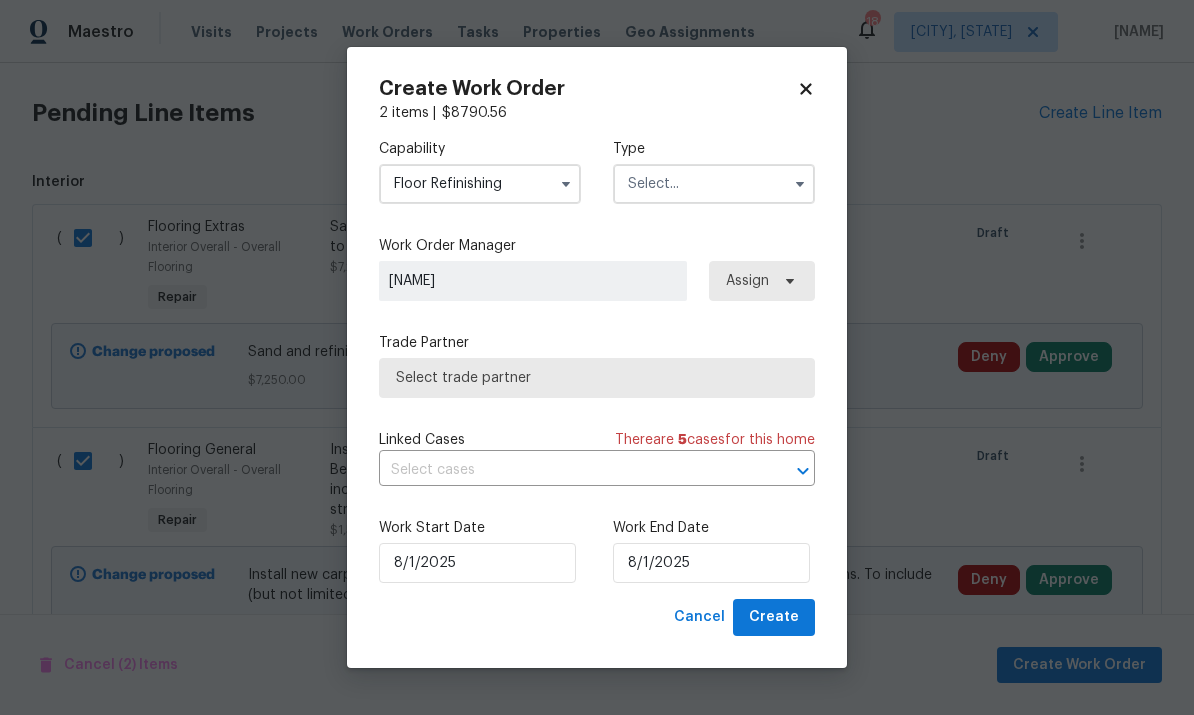 click at bounding box center (714, 184) 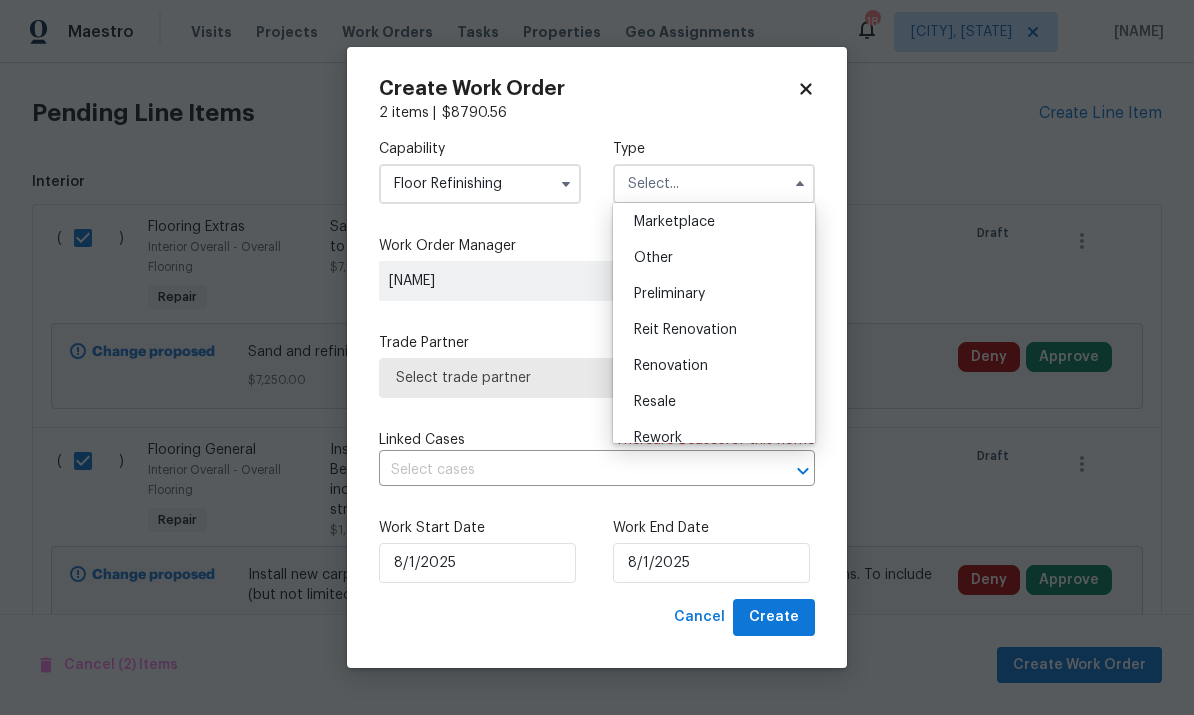 scroll, scrollTop: 407, scrollLeft: 0, axis: vertical 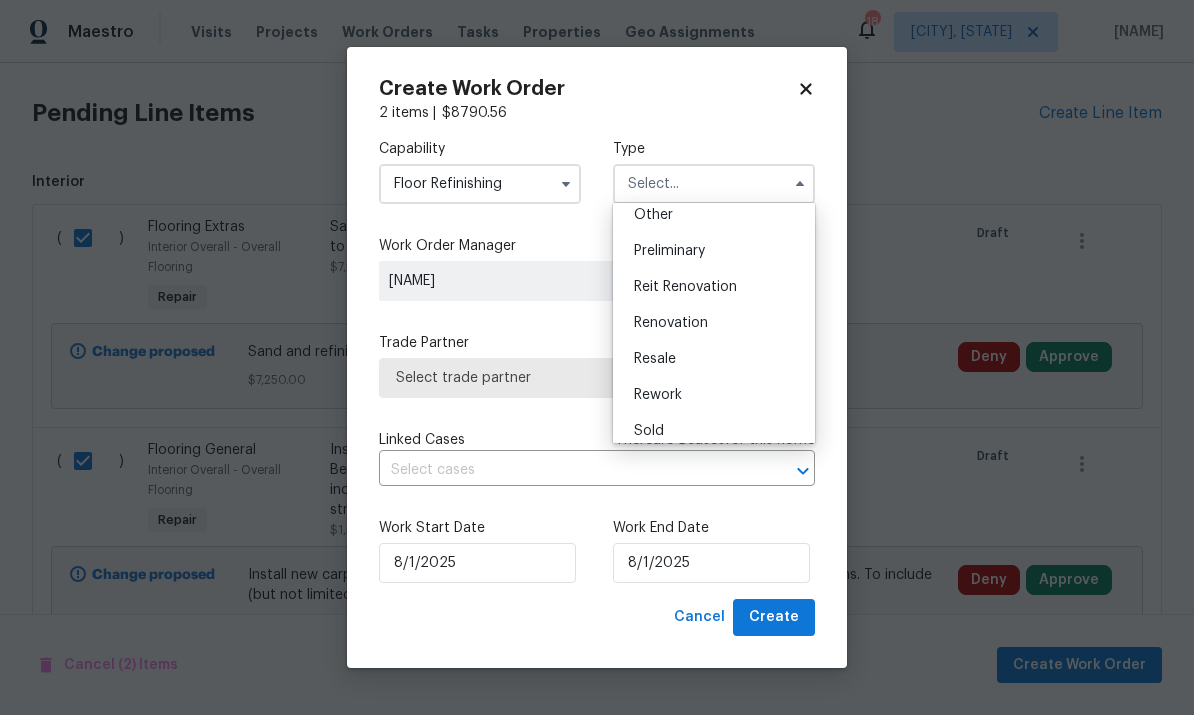 click on "Renovation" at bounding box center [714, 323] 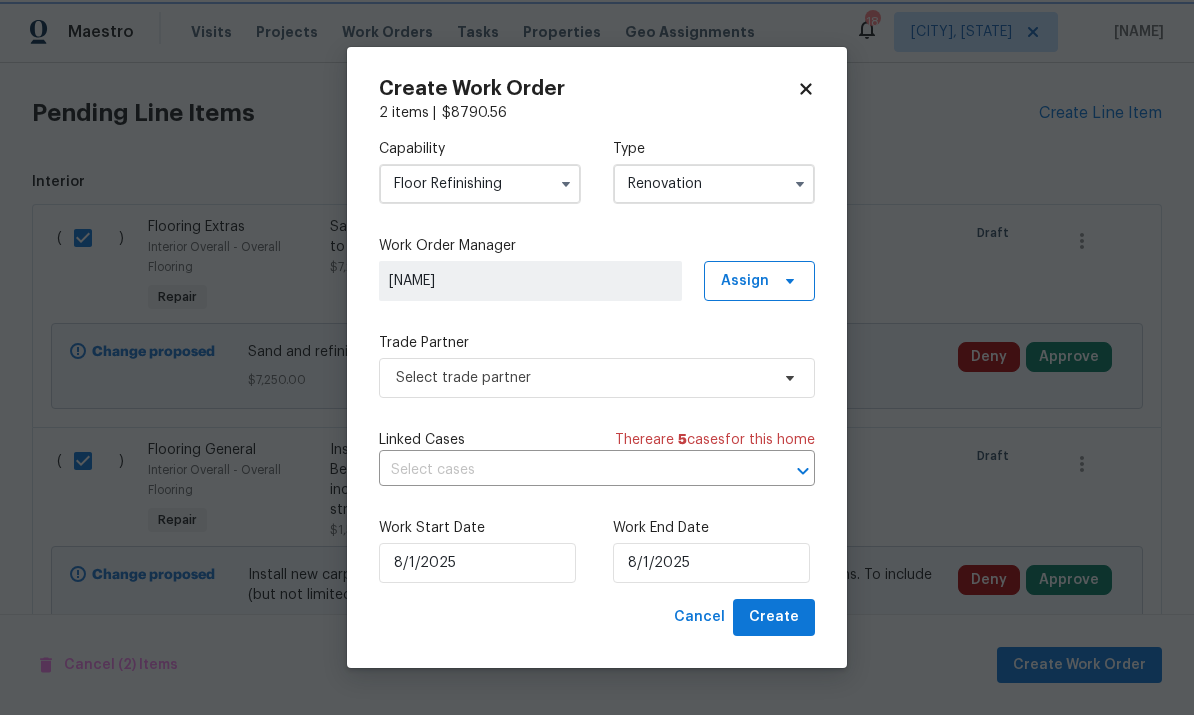 scroll, scrollTop: 0, scrollLeft: 0, axis: both 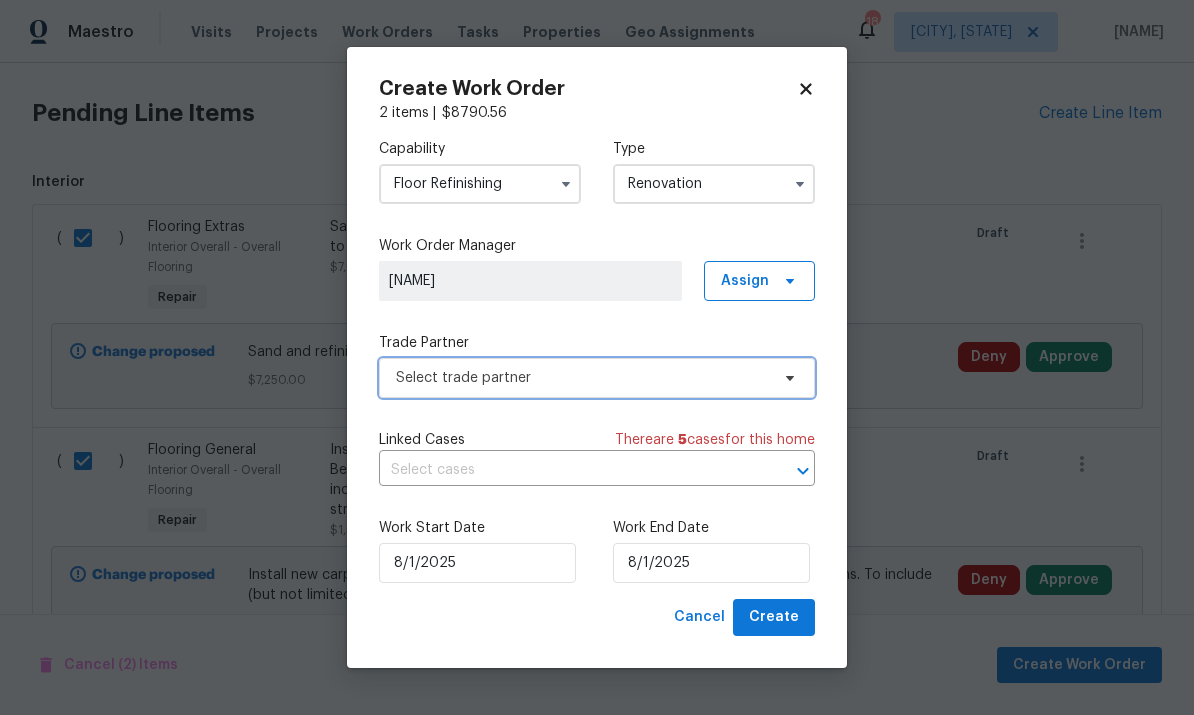 click on "Select trade partner" at bounding box center (582, 378) 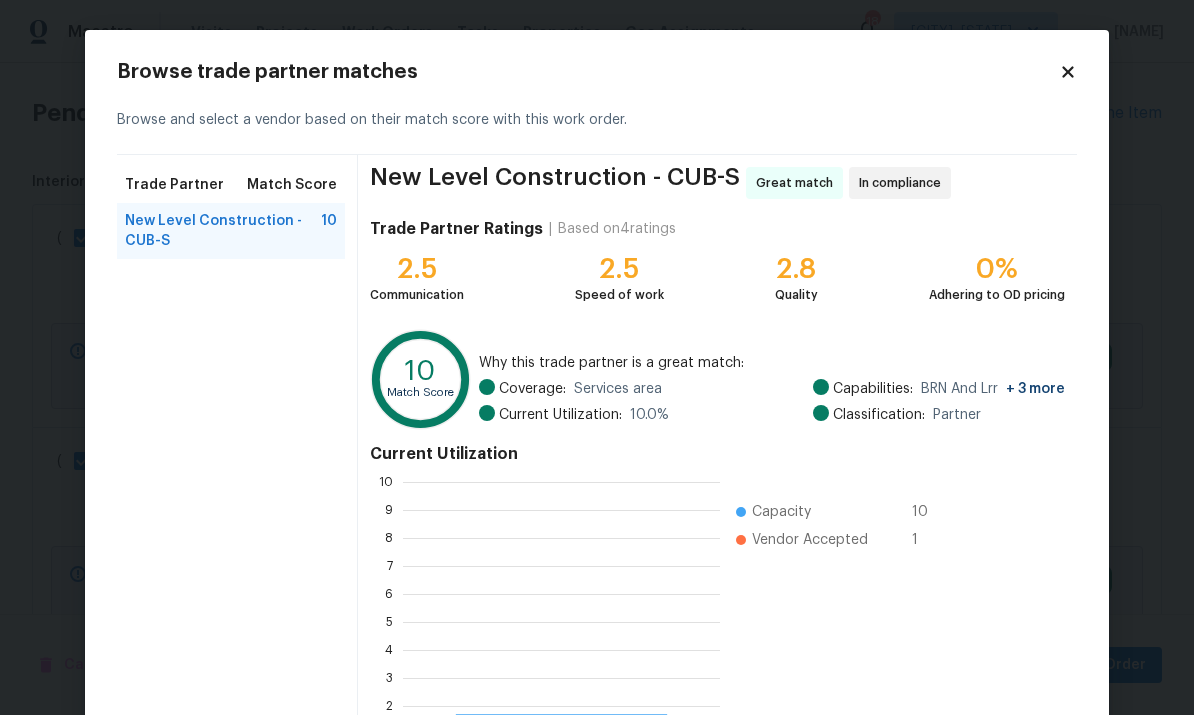 scroll, scrollTop: 2, scrollLeft: 2, axis: both 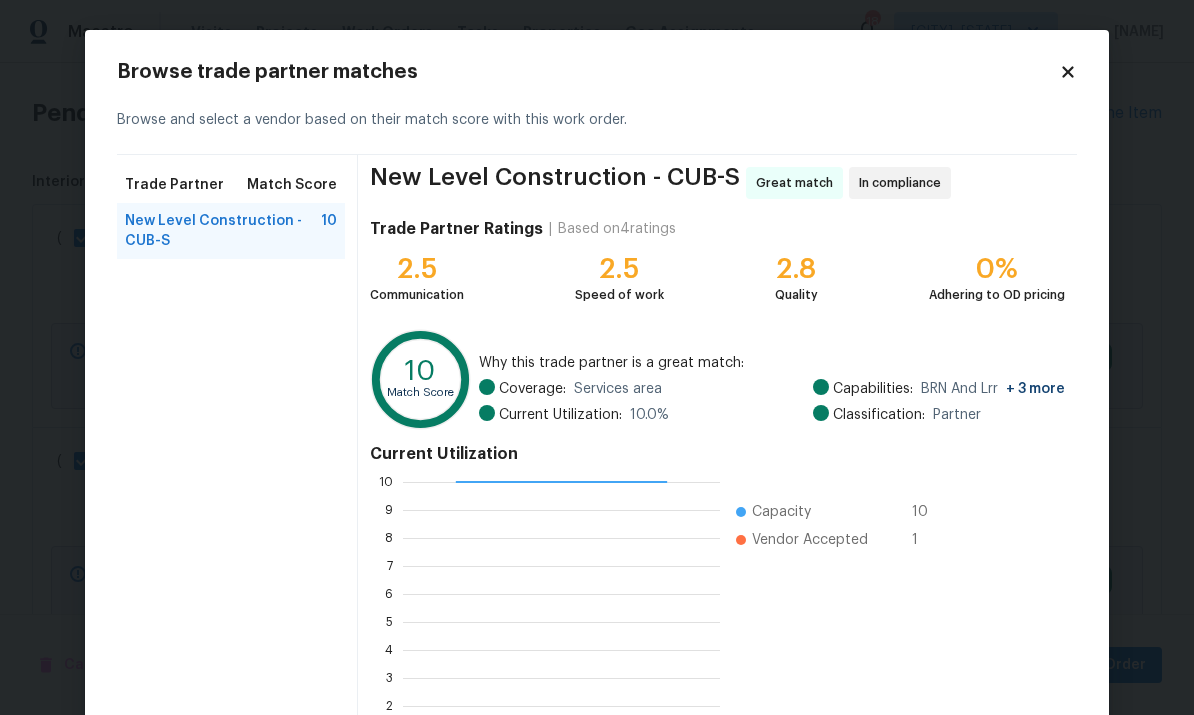 click on "Browse trade partner matches Browse and select a vendor based on their match score with this work order. Trade Partner Match Score New Level Construction - CUB-S 10 New Level Construction - CUB-S Great match In compliance Trade Partner Ratings    |    Based on  4  ratings 2.5 Communication 2.5 Speed of work 2.8 Quality 0% Adhering to OD pricing 10 Match Score Why this trade partner is a great match: Coverage: Services area Current Utilization: 10.0 % Capabilities: BRN And Lrr + 3 more Classification: Partner Current Utilization 0 1 2 3 4 5 6 7 8 9 10 Capacity 10 Vendor Accepted 1 Cancel Open trade partner profile Select trade partner" at bounding box center (597, 441) 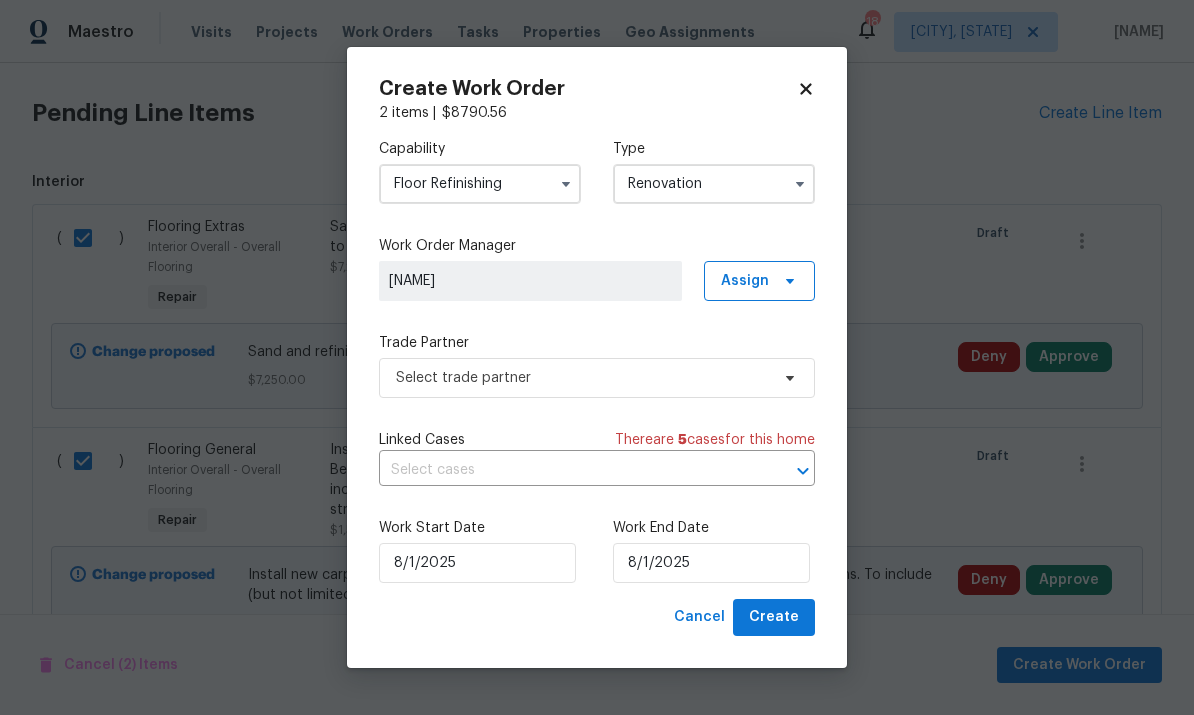 click on "Floor Refinishing" at bounding box center (480, 184) 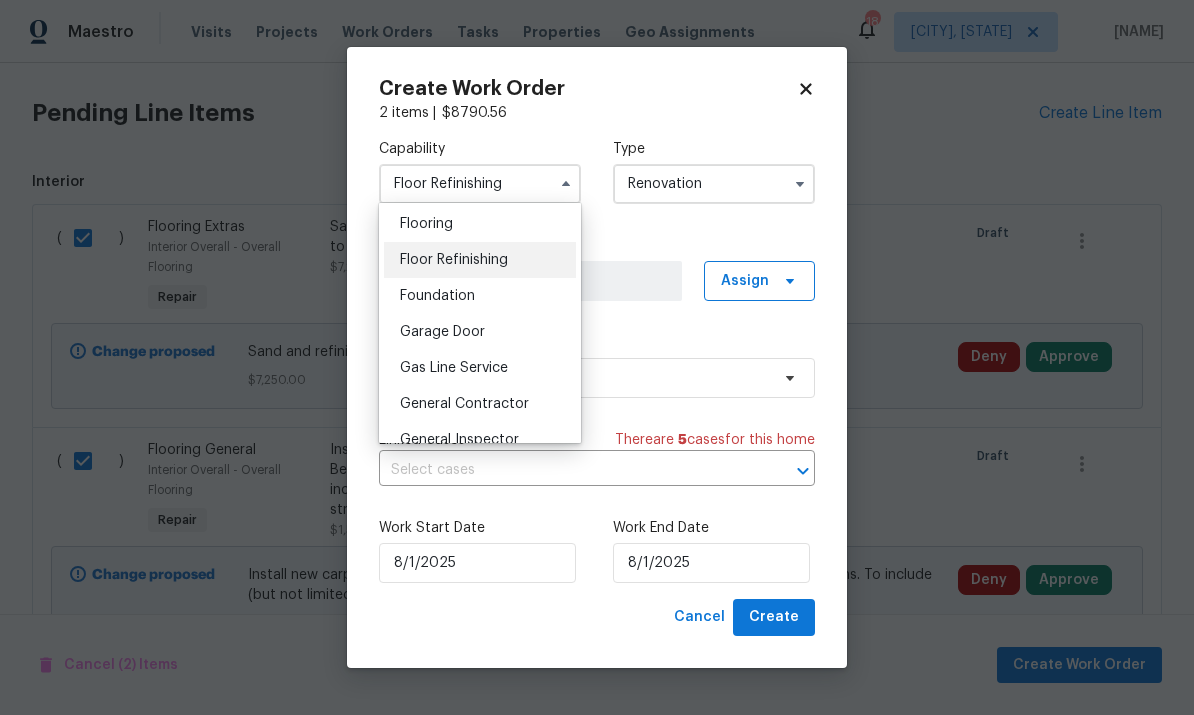 scroll, scrollTop: 758, scrollLeft: 0, axis: vertical 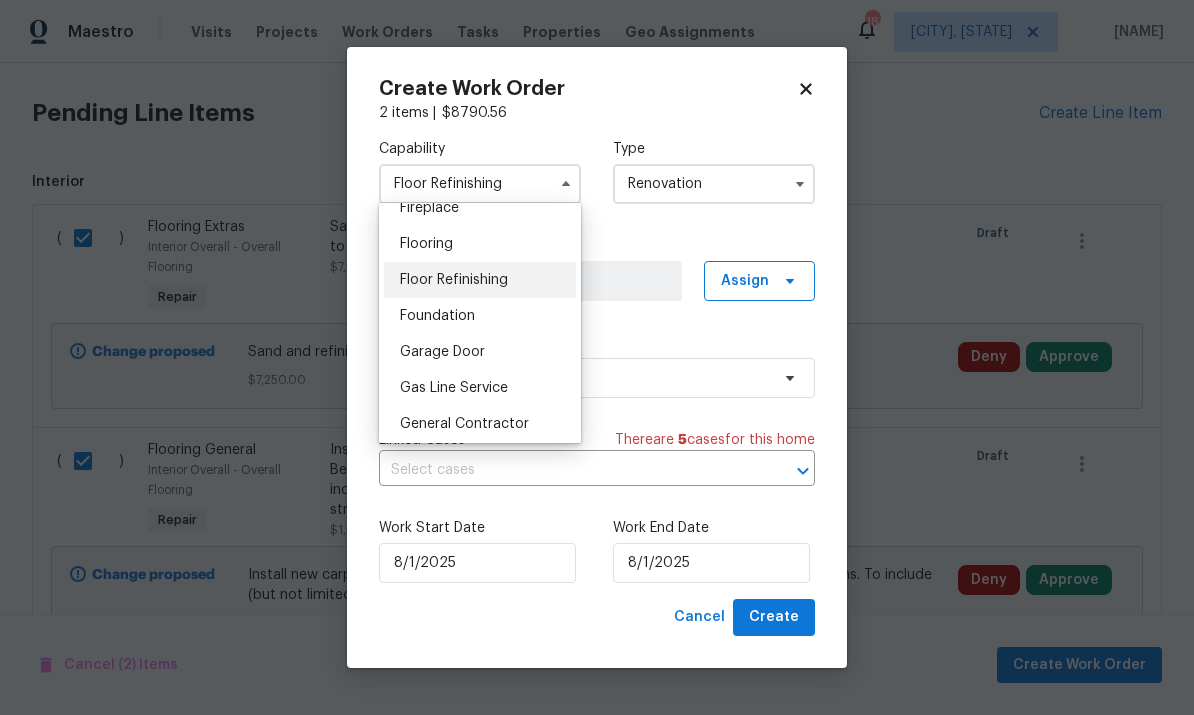 click on "Flooring" at bounding box center [480, 244] 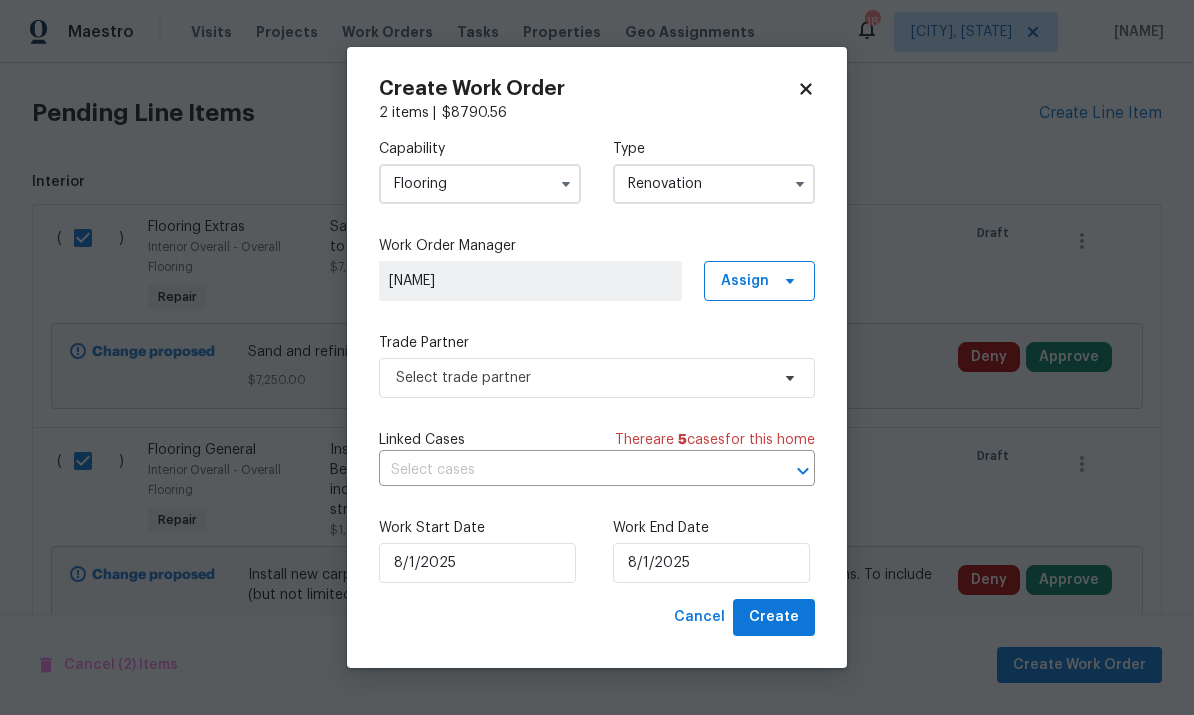 click at bounding box center [569, 470] 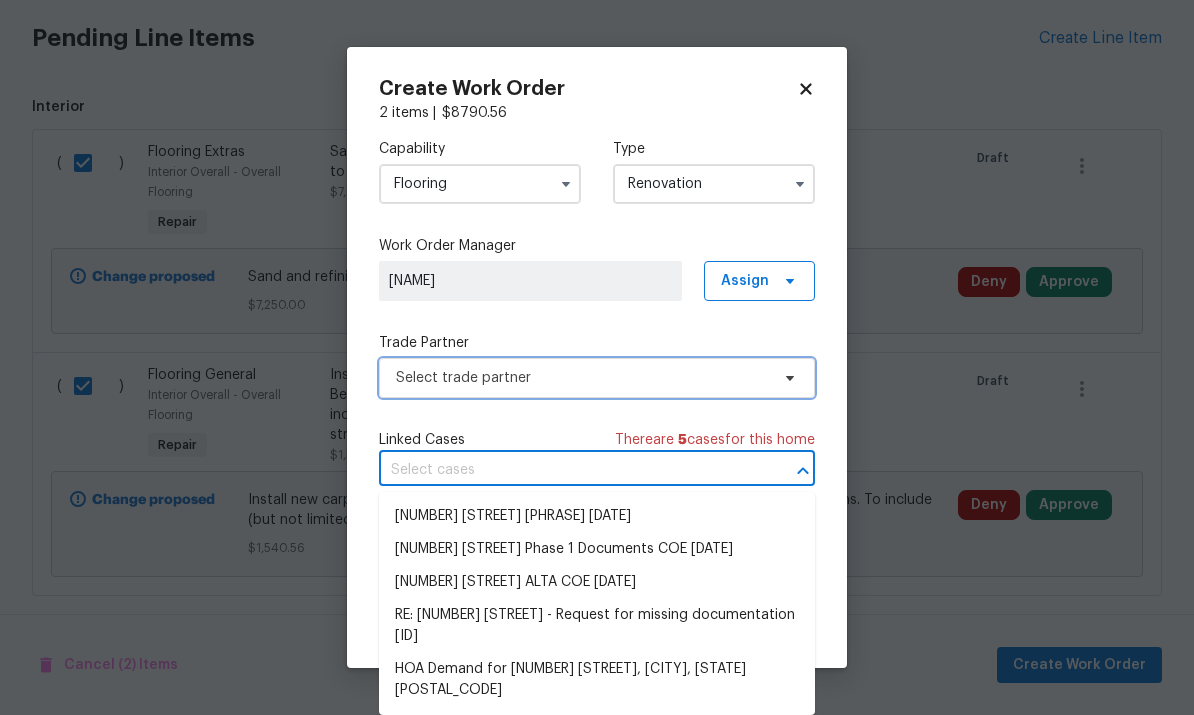 click on "Select trade partner" at bounding box center (597, 378) 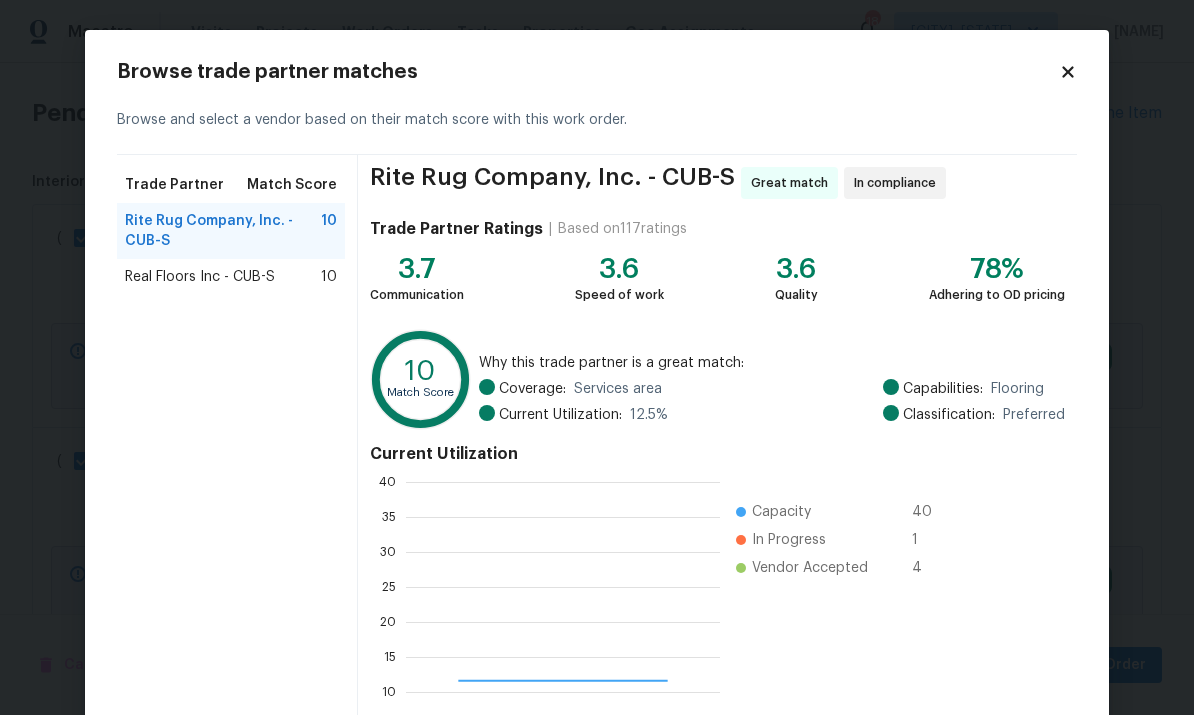 scroll, scrollTop: 2, scrollLeft: 2, axis: both 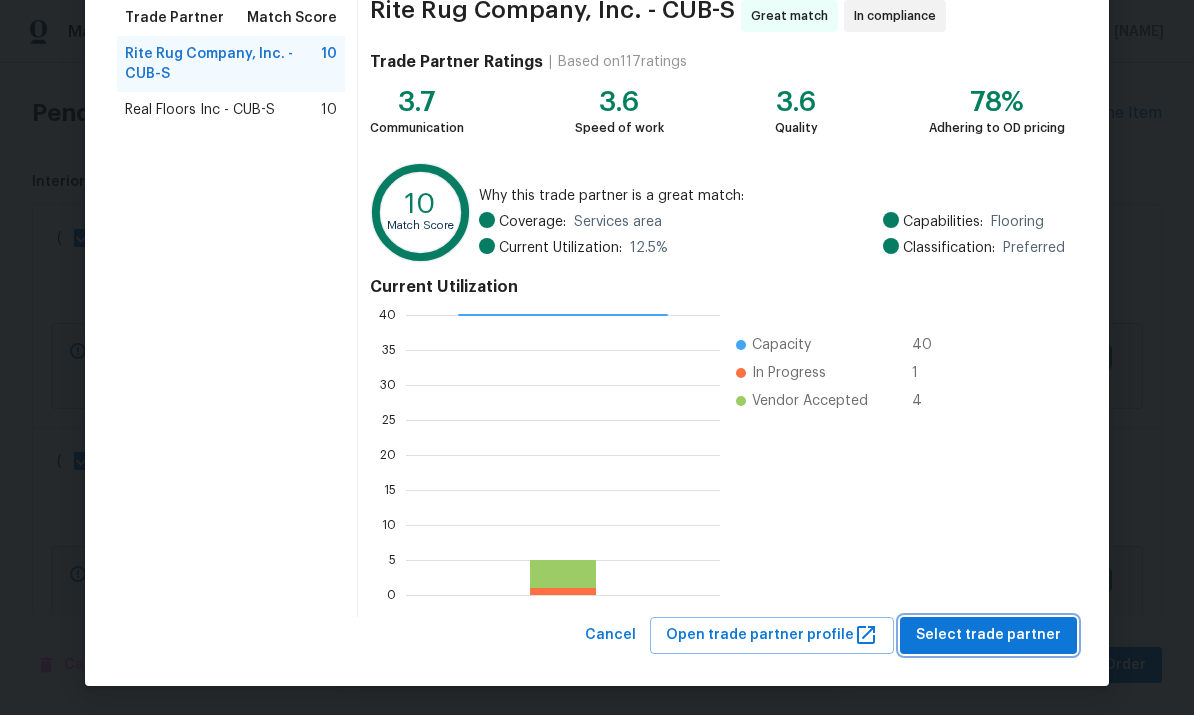 click on "Select trade partner" at bounding box center (988, 635) 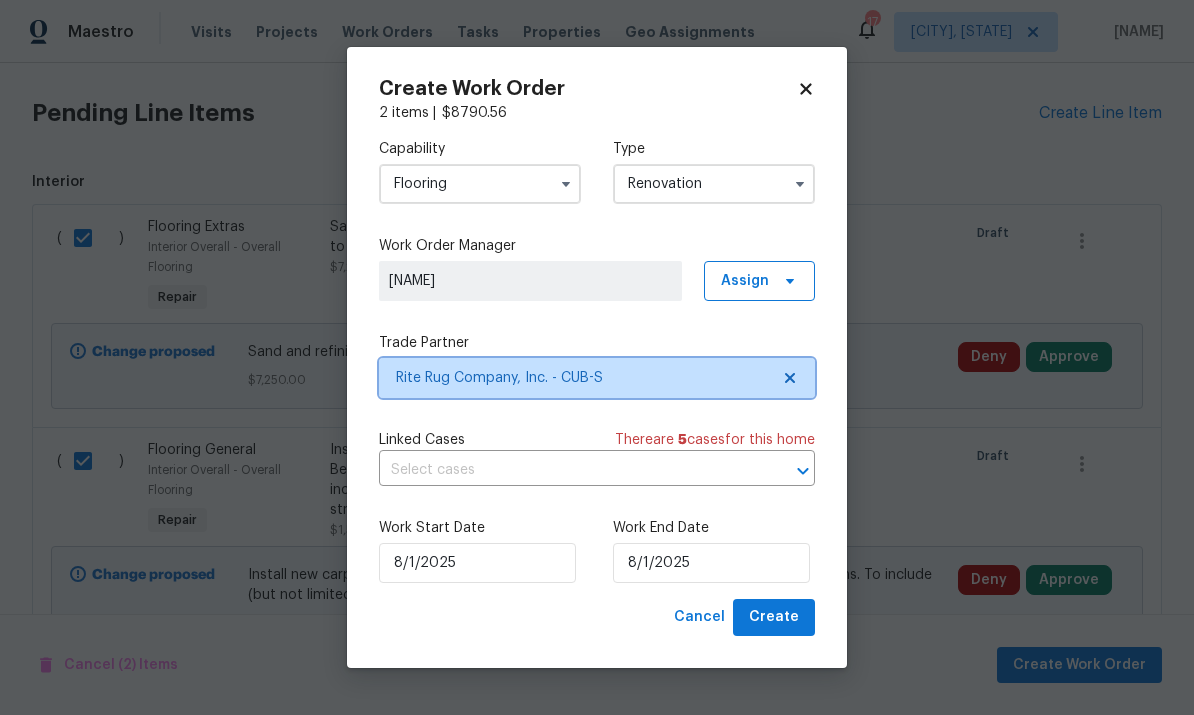 scroll, scrollTop: 0, scrollLeft: 0, axis: both 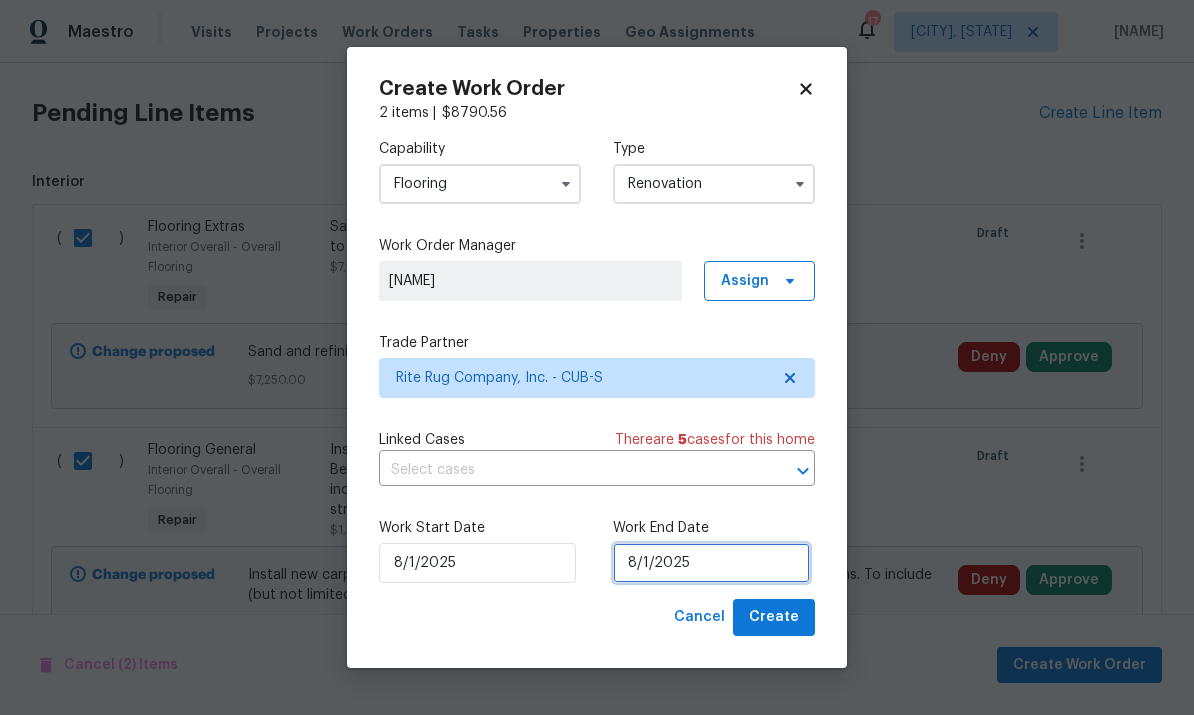 click on "8/1/2025" at bounding box center (711, 563) 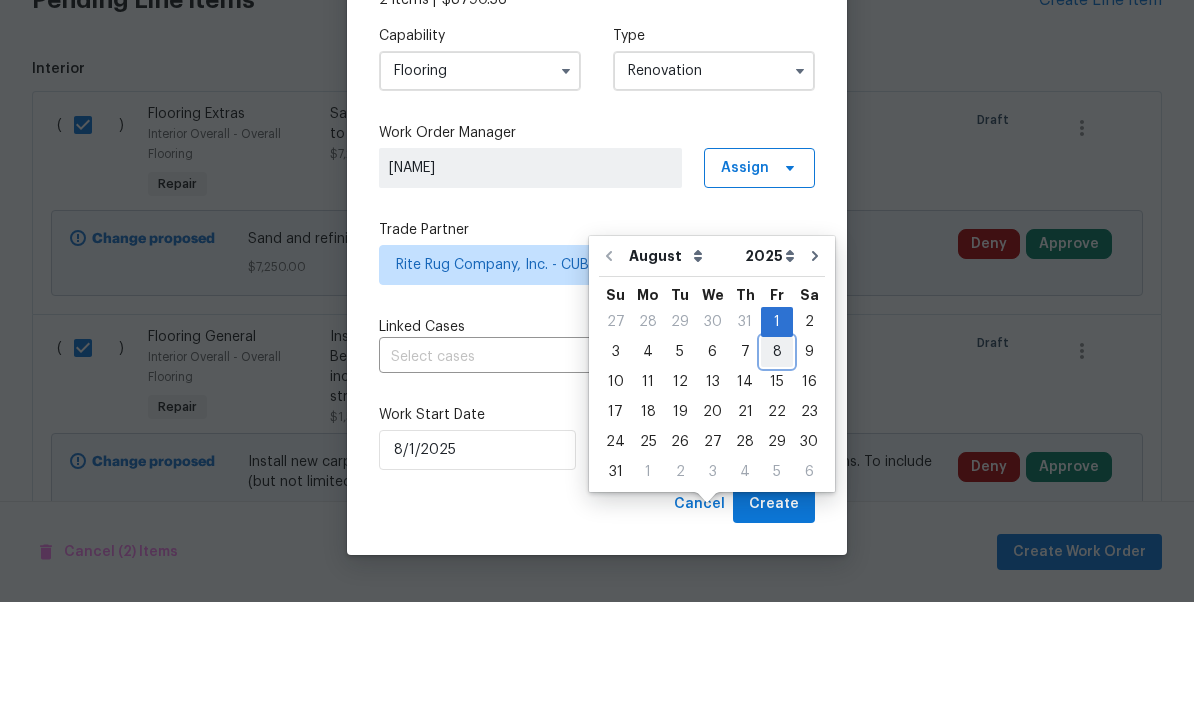 click on "8" at bounding box center [777, 465] 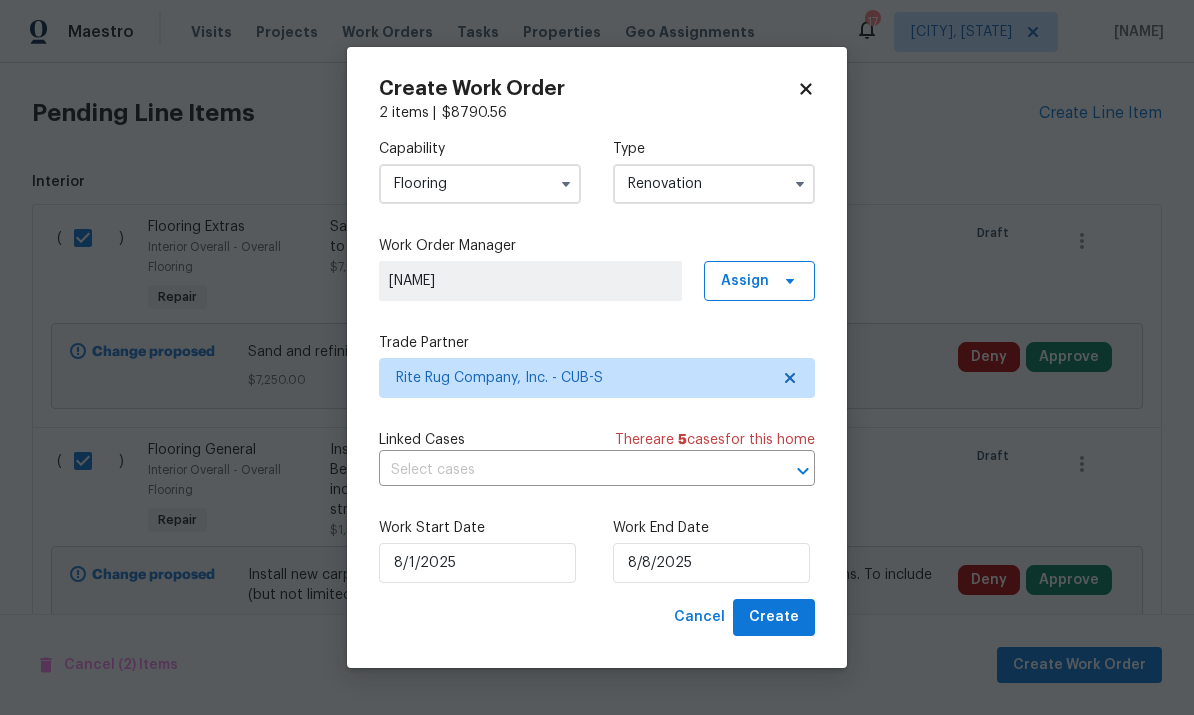 click at bounding box center (569, 470) 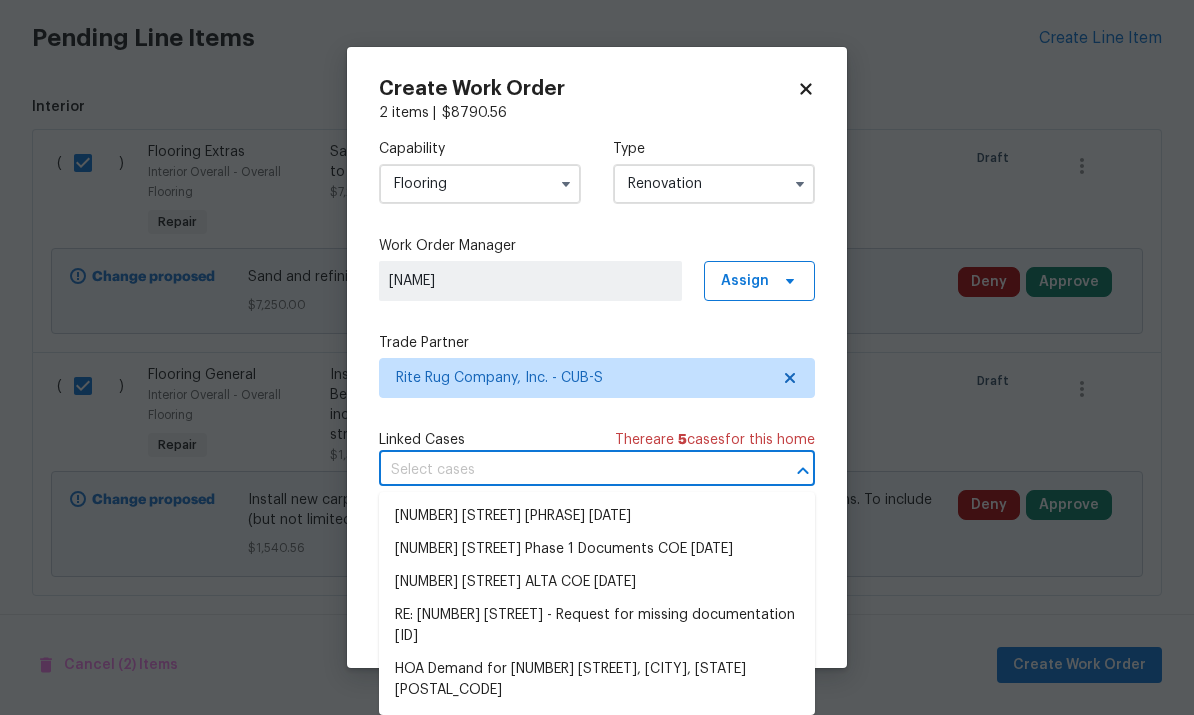 click on "Capability   Flooring Type   Renovation Work Order Manager   Kati Dunn Assign Trade Partner   Rite Rug Company, Inc. - CUB-S Linked Cases There  are   5  case s  for this home   ​ Work Start Date   8/1/2025 Work End Date   8/8/2025" at bounding box center (597, 361) 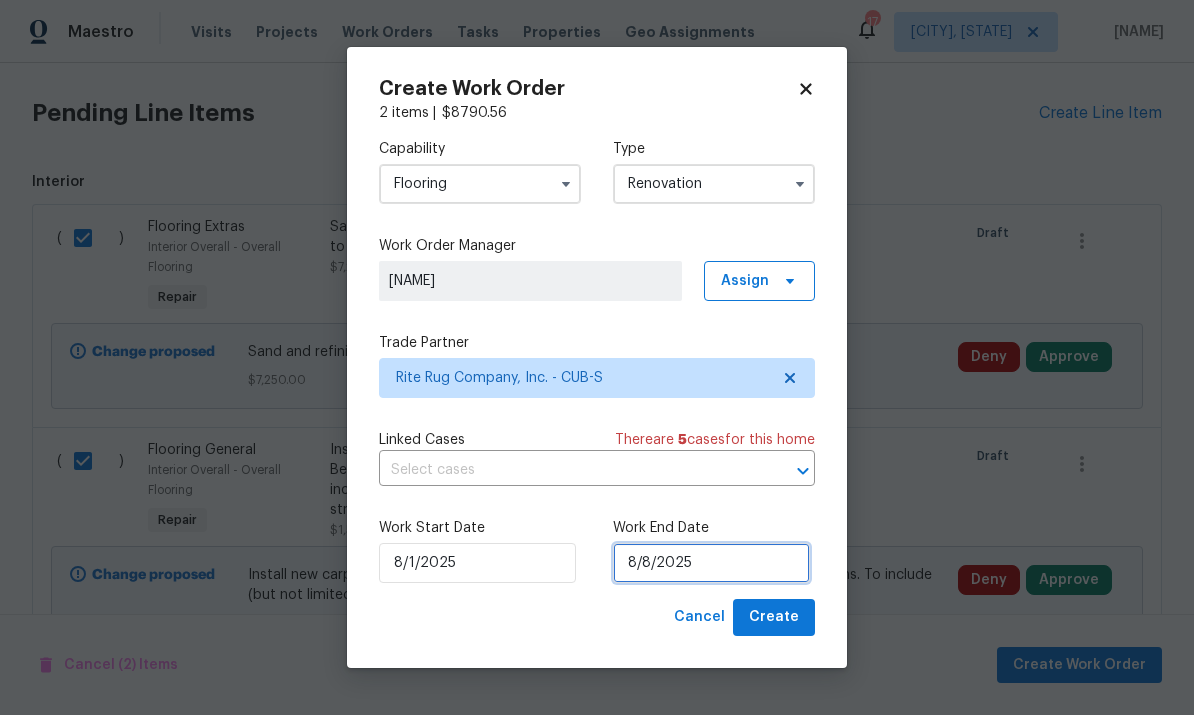 click on "8/8/2025" at bounding box center (711, 563) 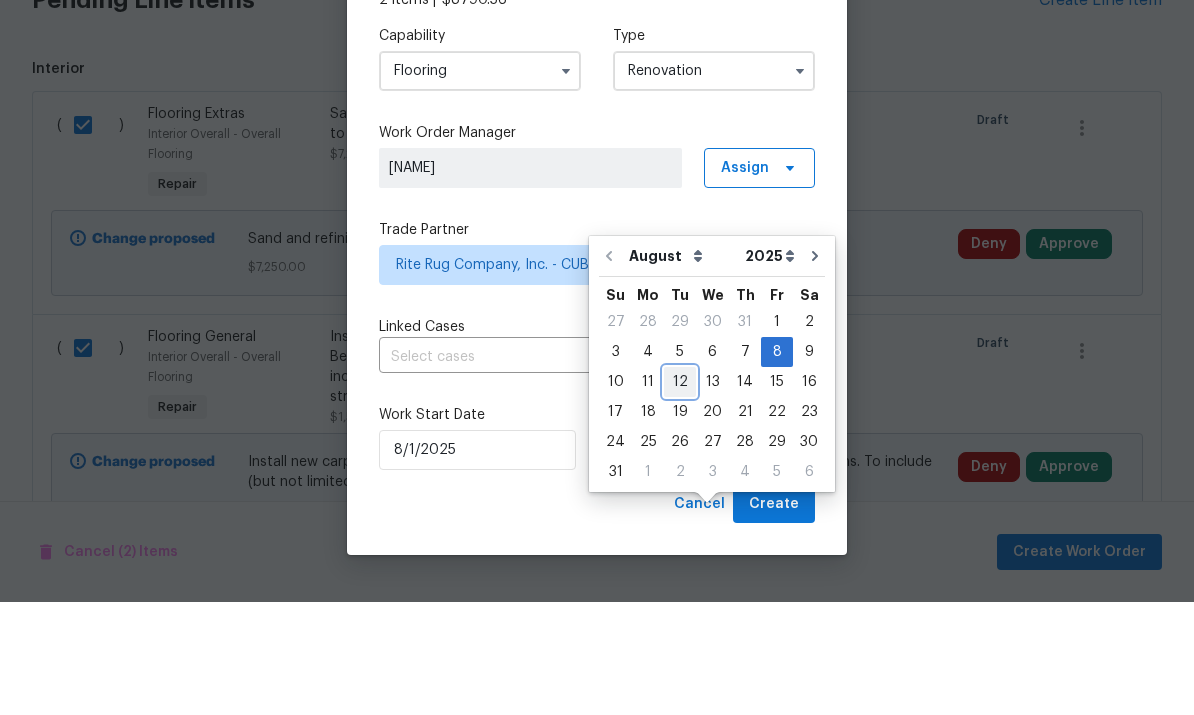 click on "12" at bounding box center (680, 495) 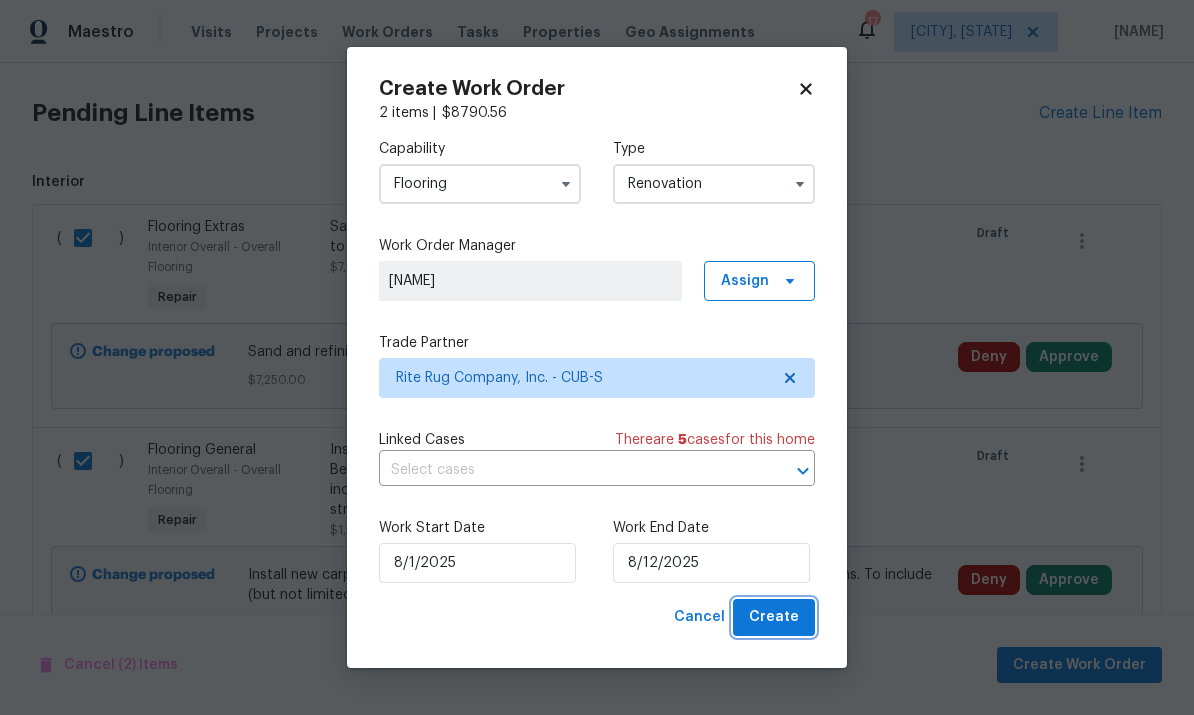 click on "Create" at bounding box center [774, 617] 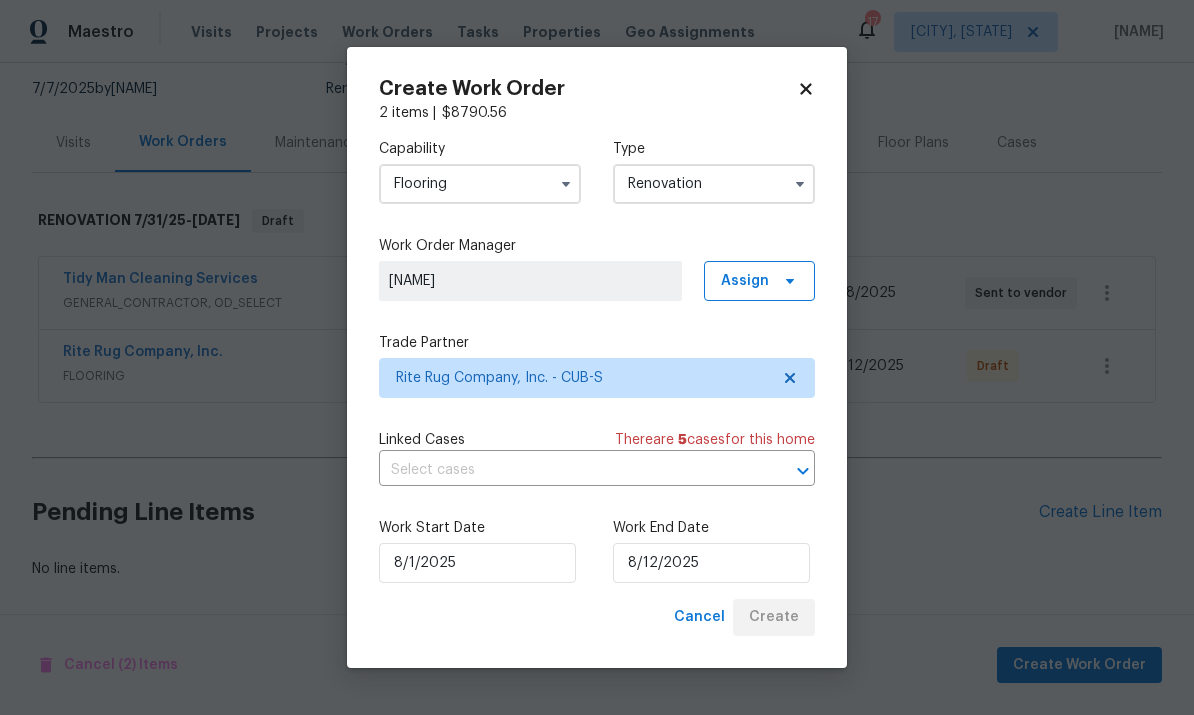 scroll, scrollTop: 114, scrollLeft: 0, axis: vertical 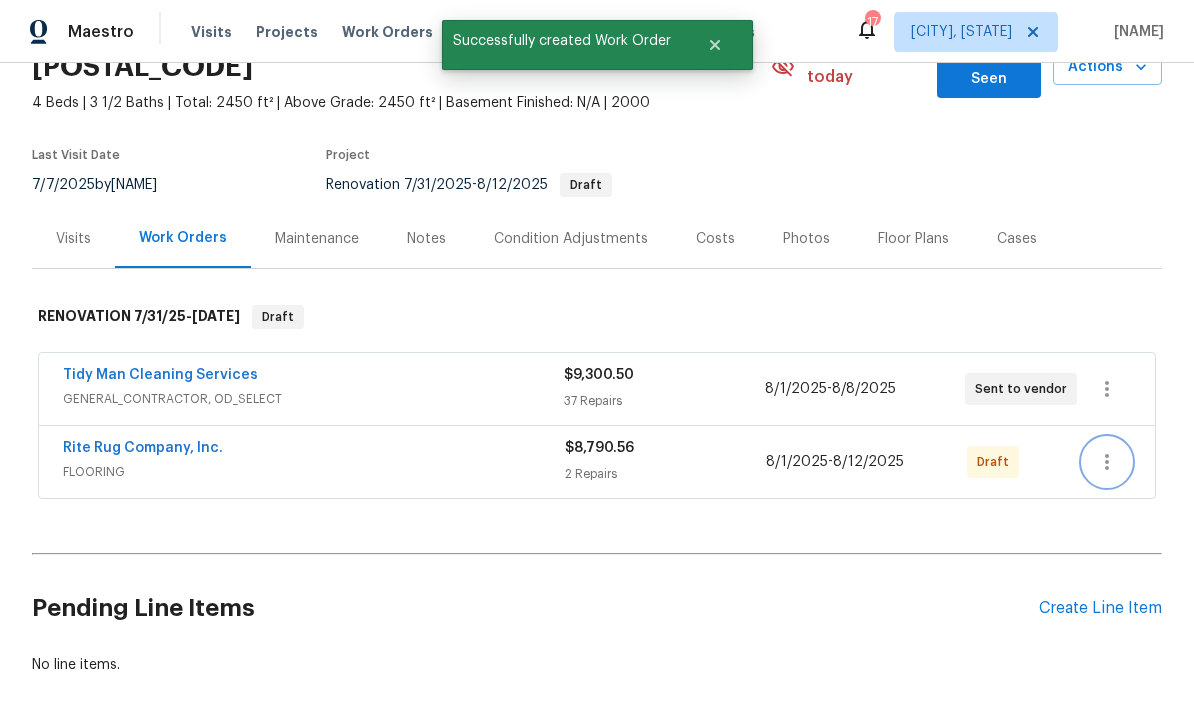 click 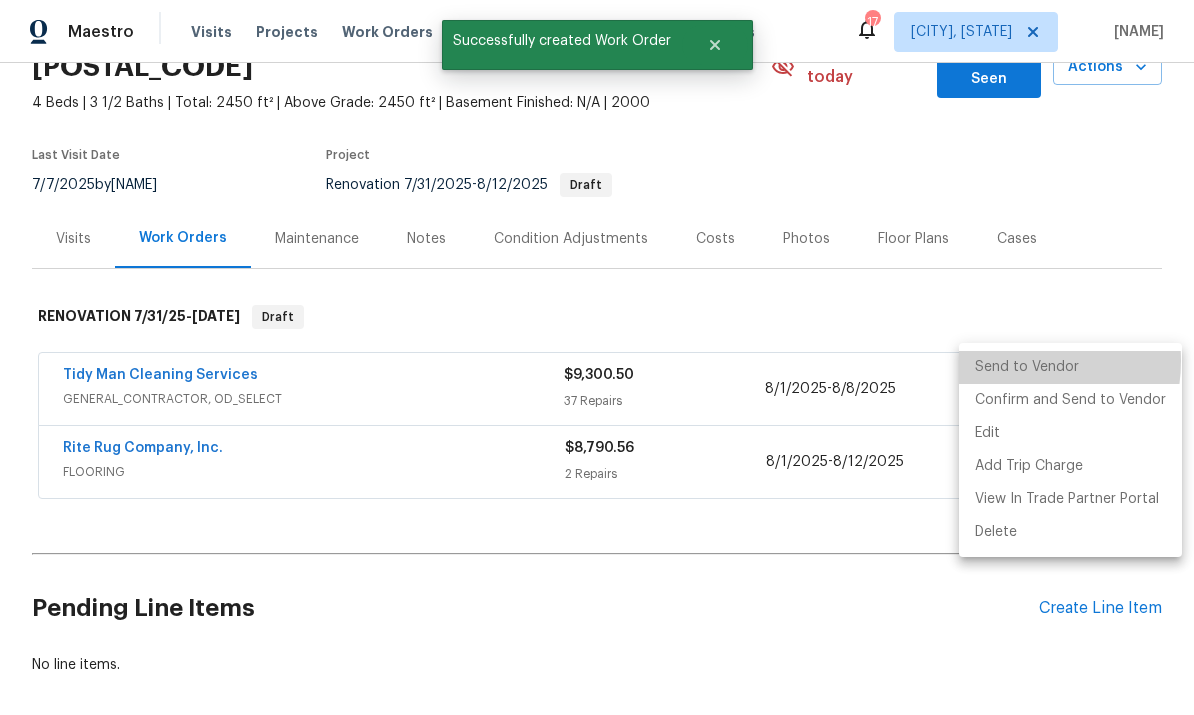 click on "Send to Vendor" at bounding box center (1070, 367) 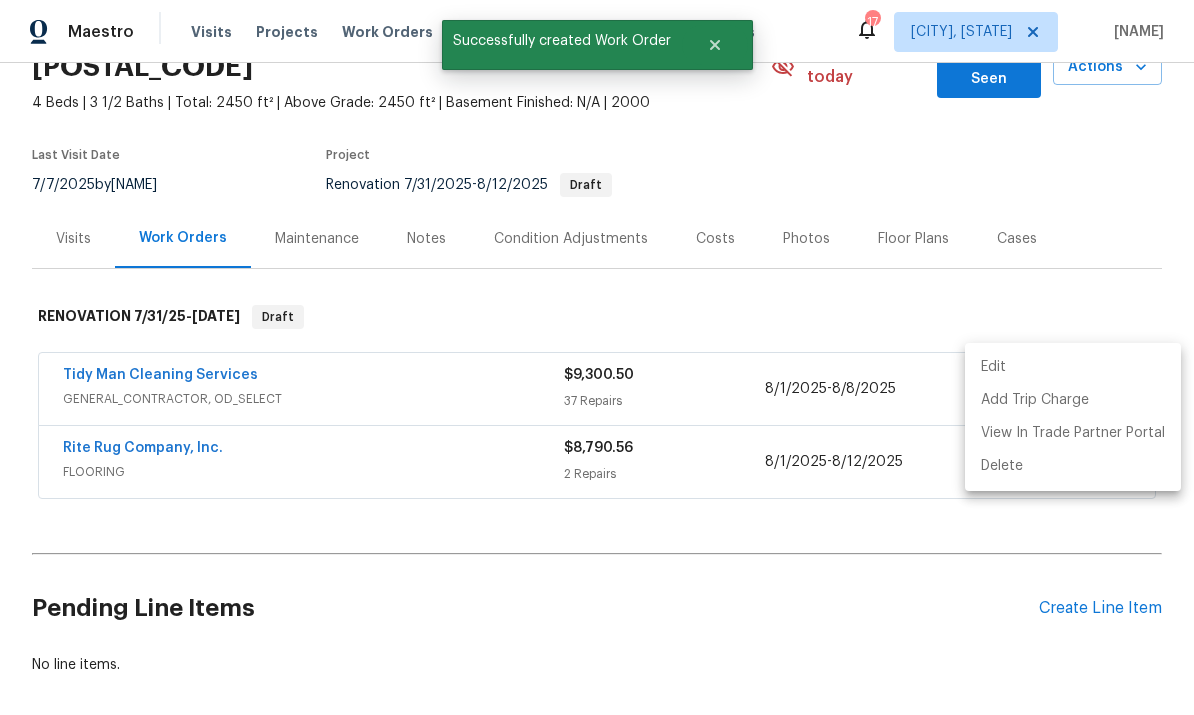 click at bounding box center (597, 357) 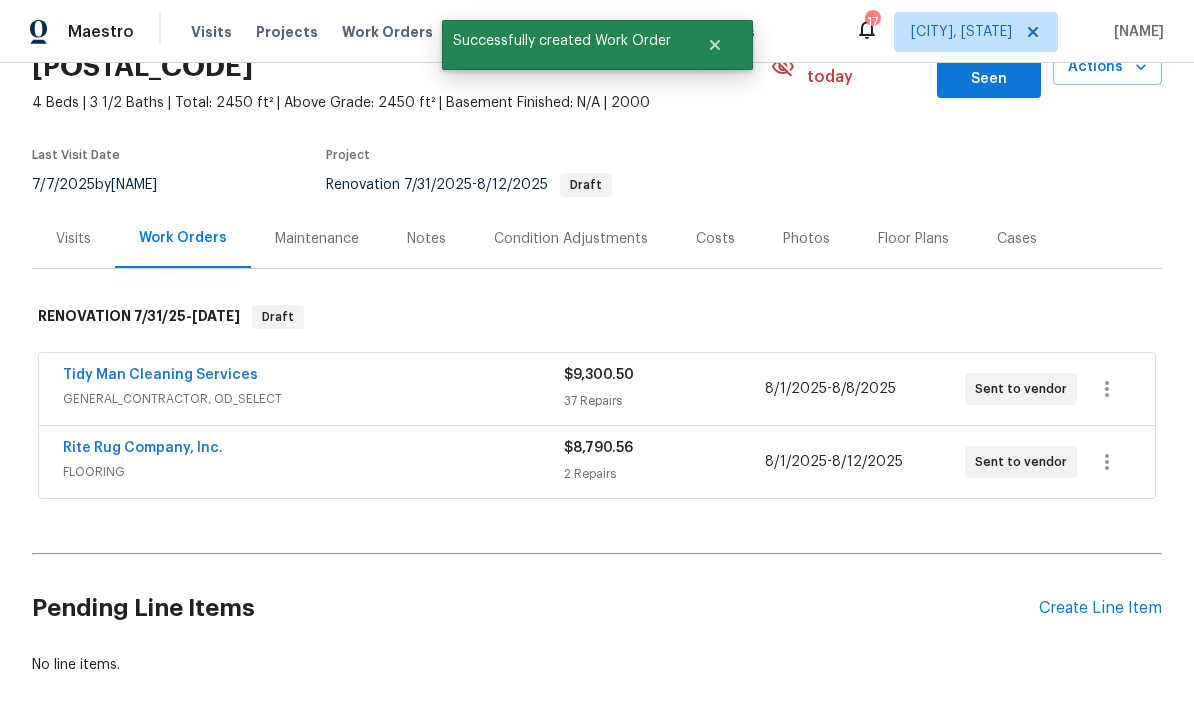 click on "Rite Rug Company, Inc." at bounding box center (143, 448) 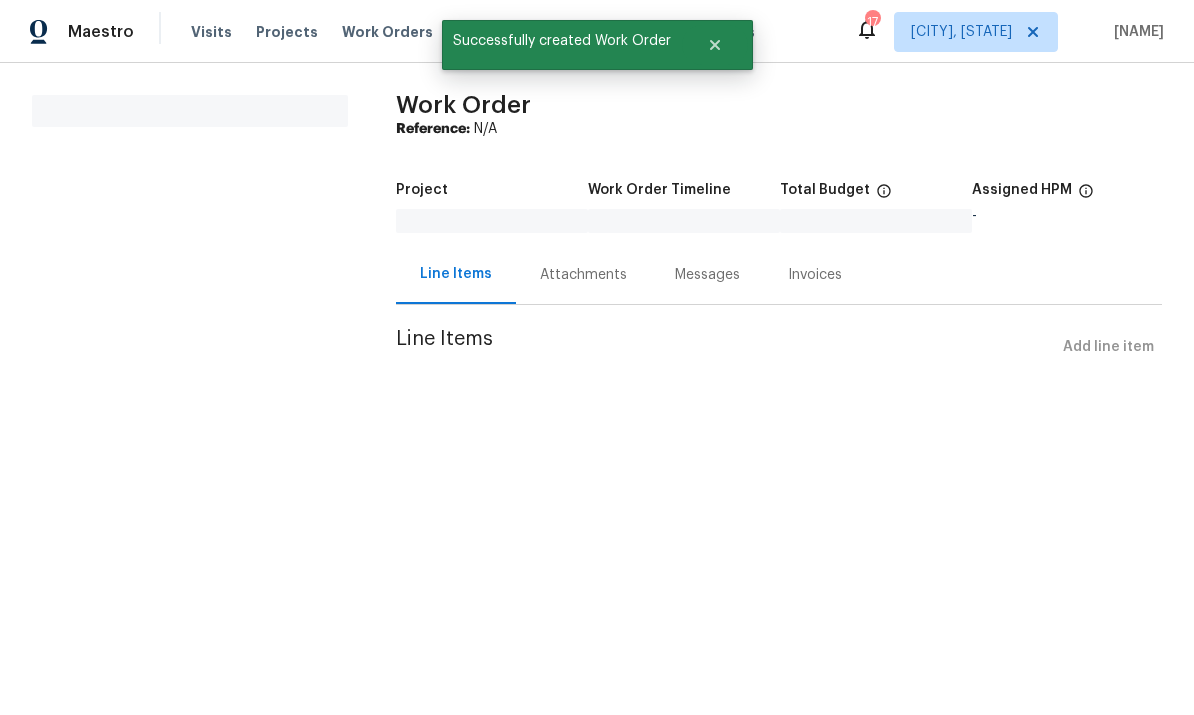 scroll, scrollTop: 0, scrollLeft: 0, axis: both 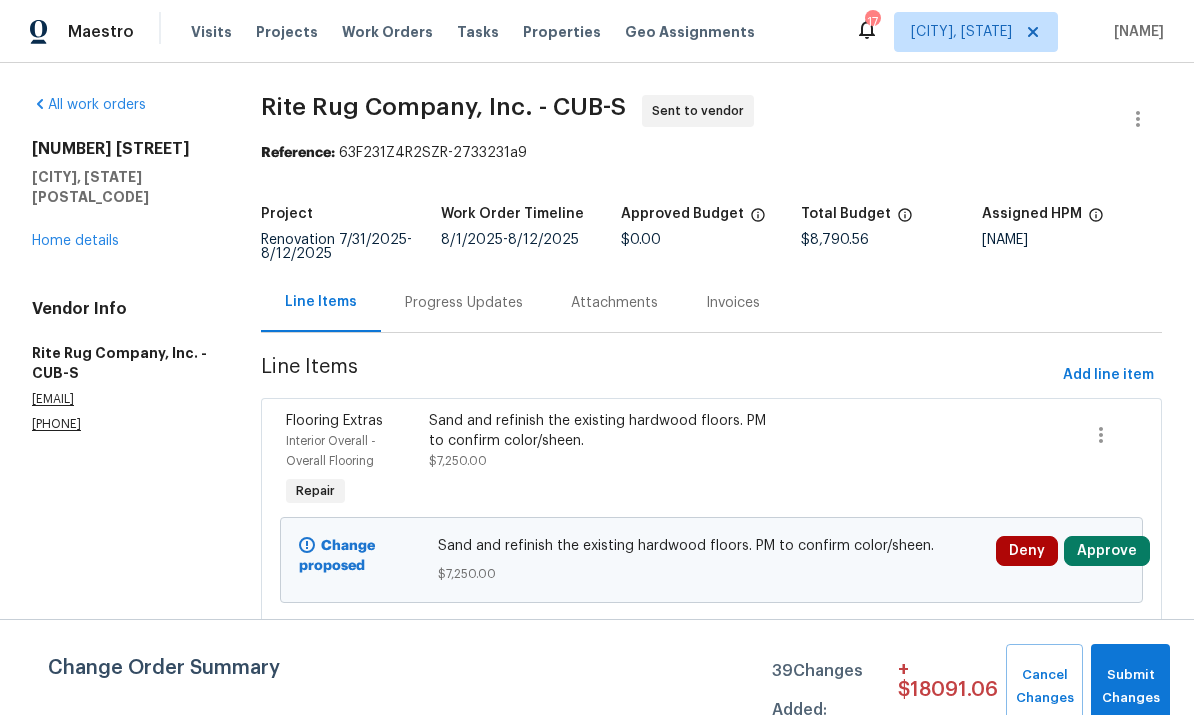 click on "Progress Updates" at bounding box center (464, 303) 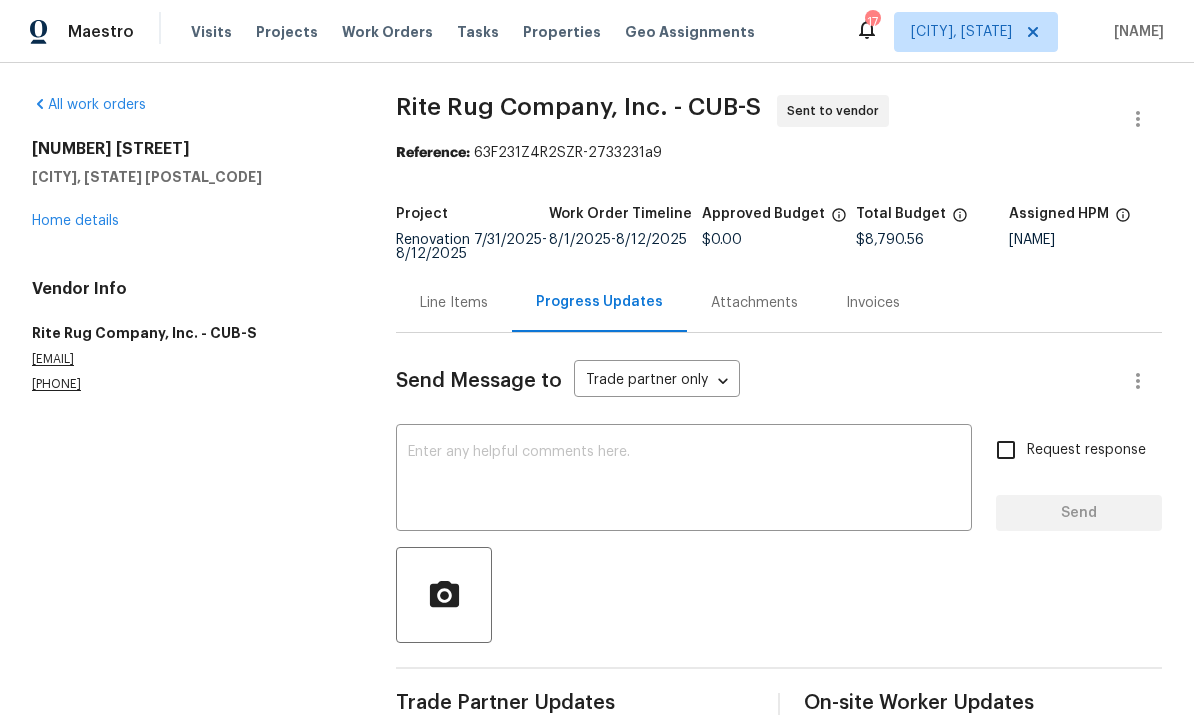 click at bounding box center (684, 480) 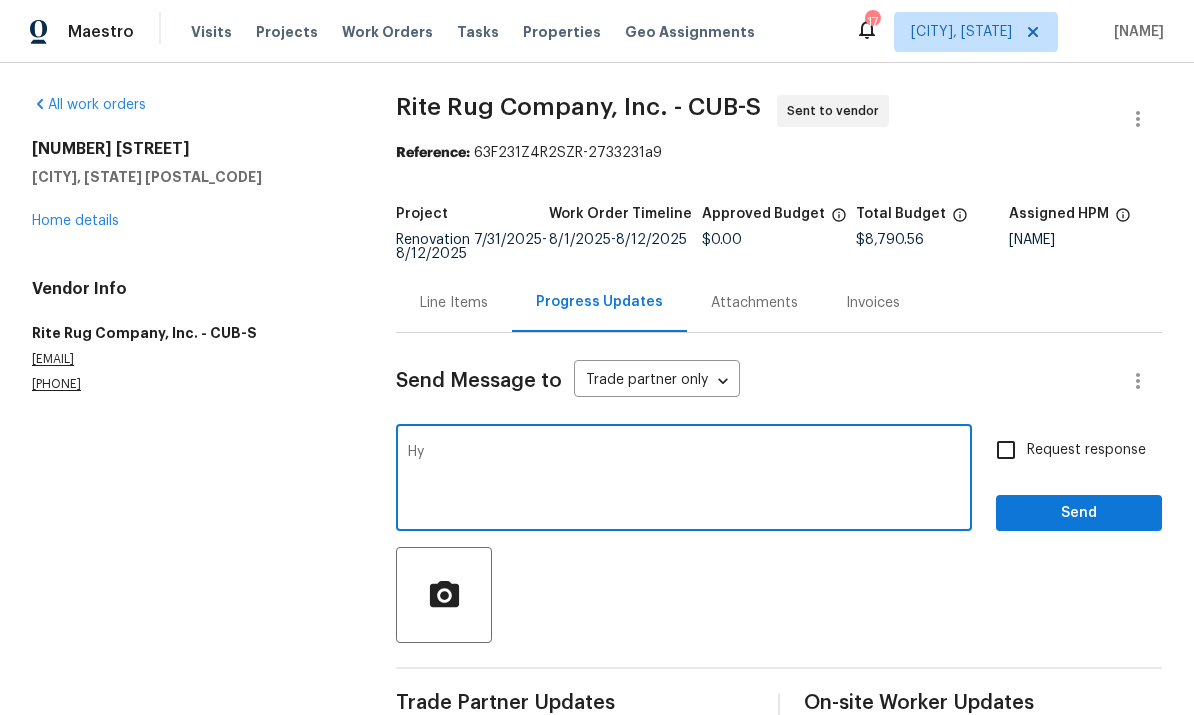 type on "H" 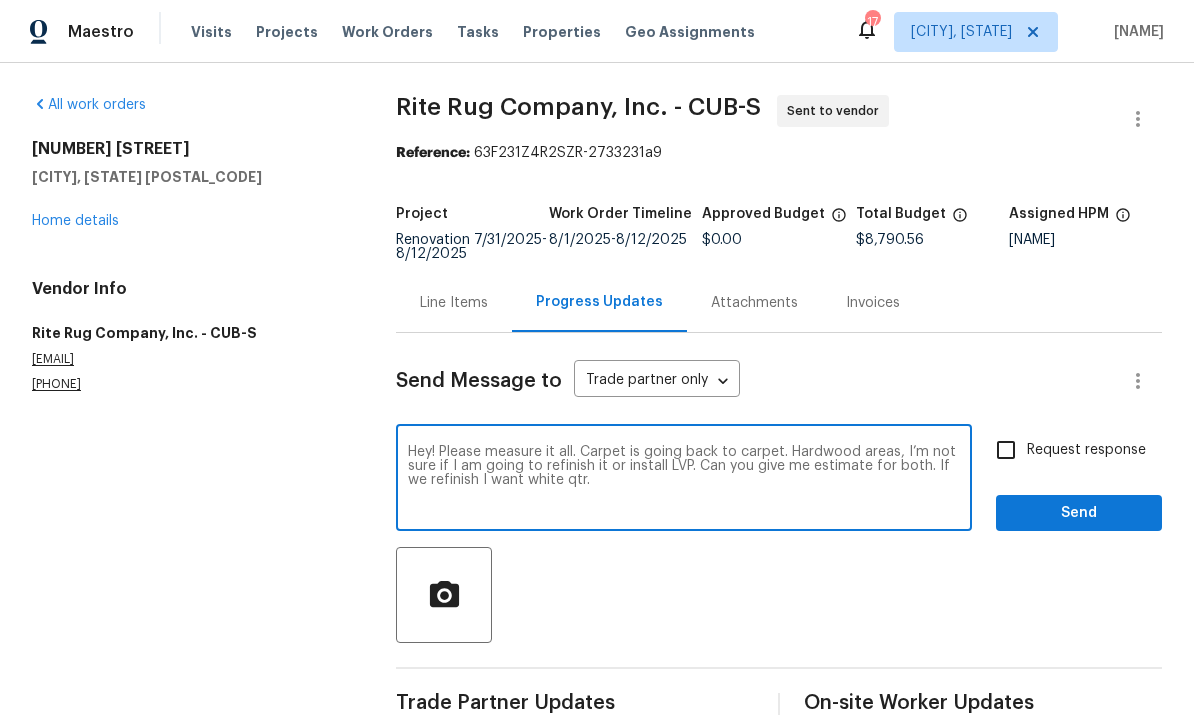 type on "Hey! Please measure it all. Carpet is going back to carpet. Hardwood areas, I’m not sure if I am going to refinish it or install LVP. Can you give me estimate for both. If we refinish I want white qtr." 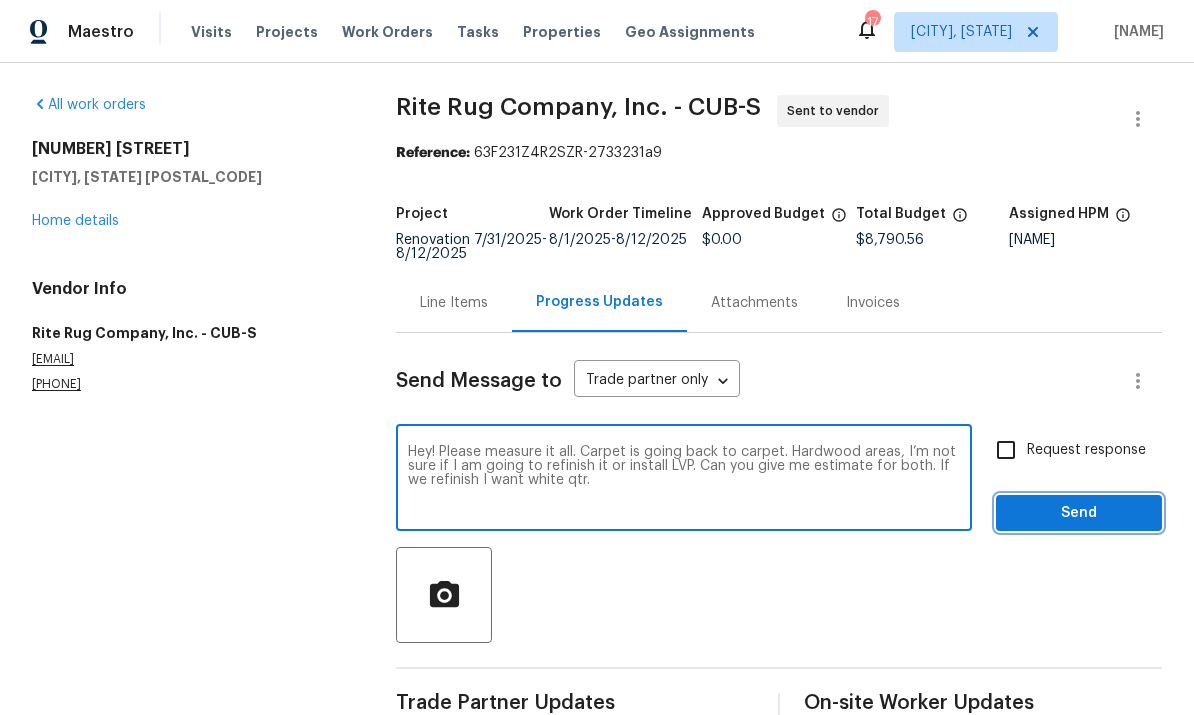 click on "Send" at bounding box center [1079, 513] 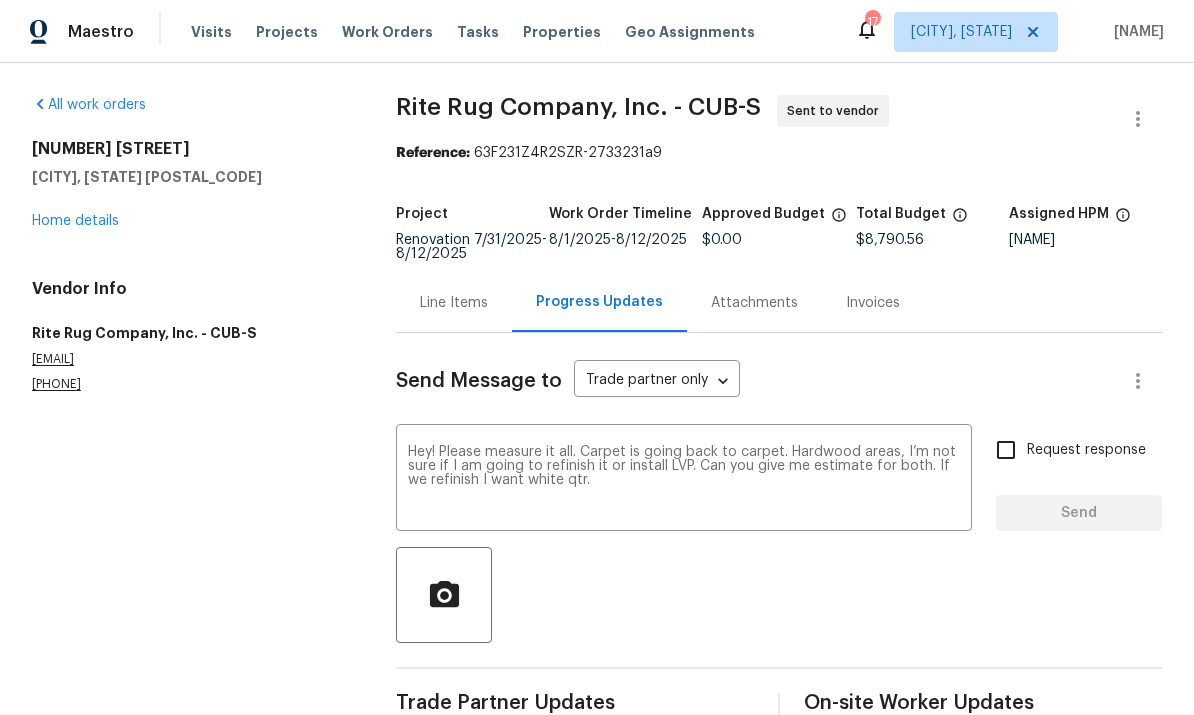 type 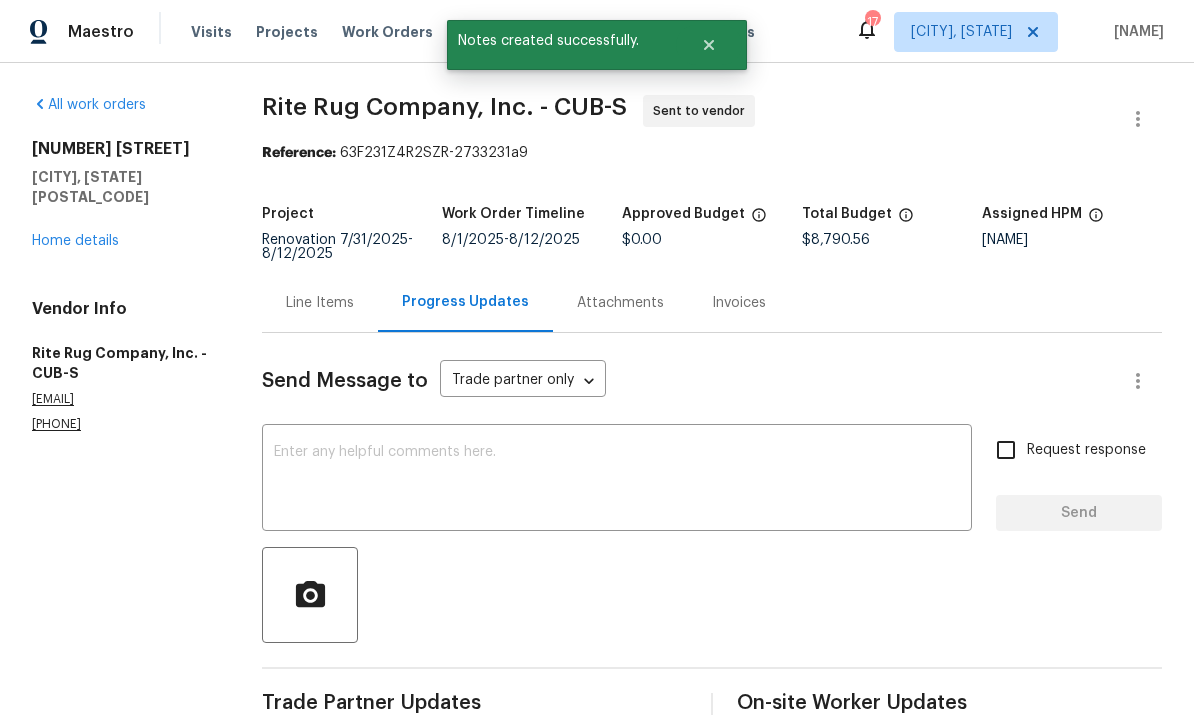 click on "Home details" at bounding box center [75, 241] 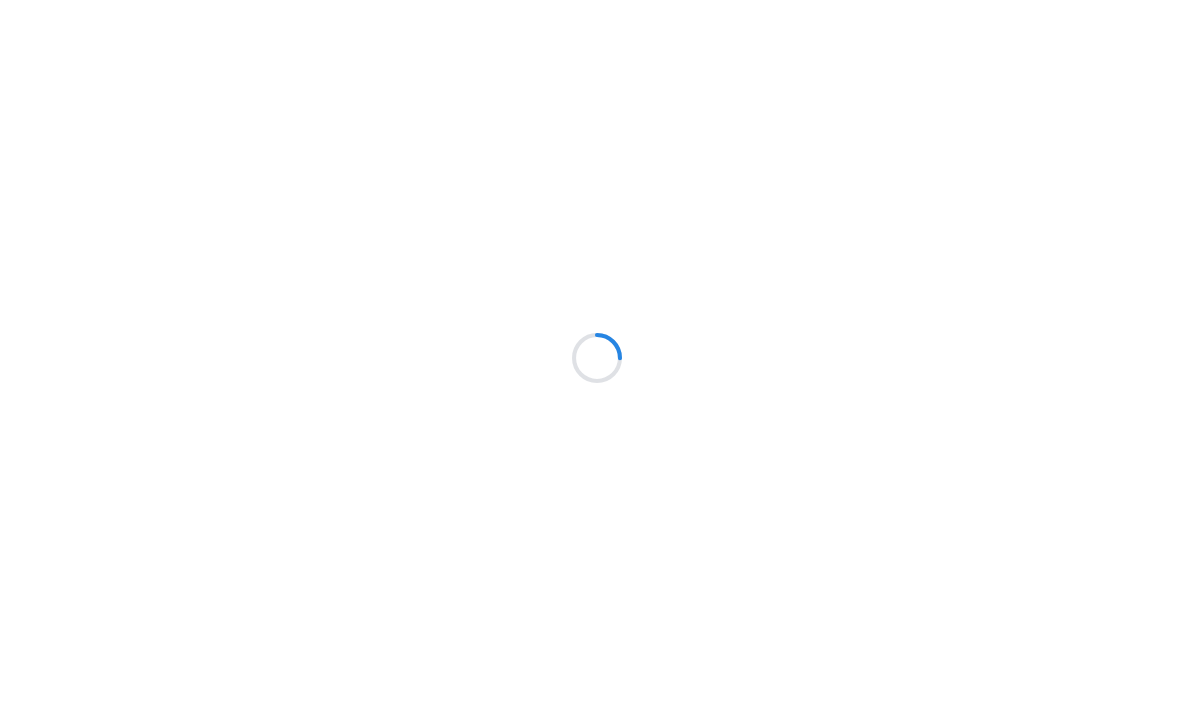 scroll, scrollTop: 0, scrollLeft: 0, axis: both 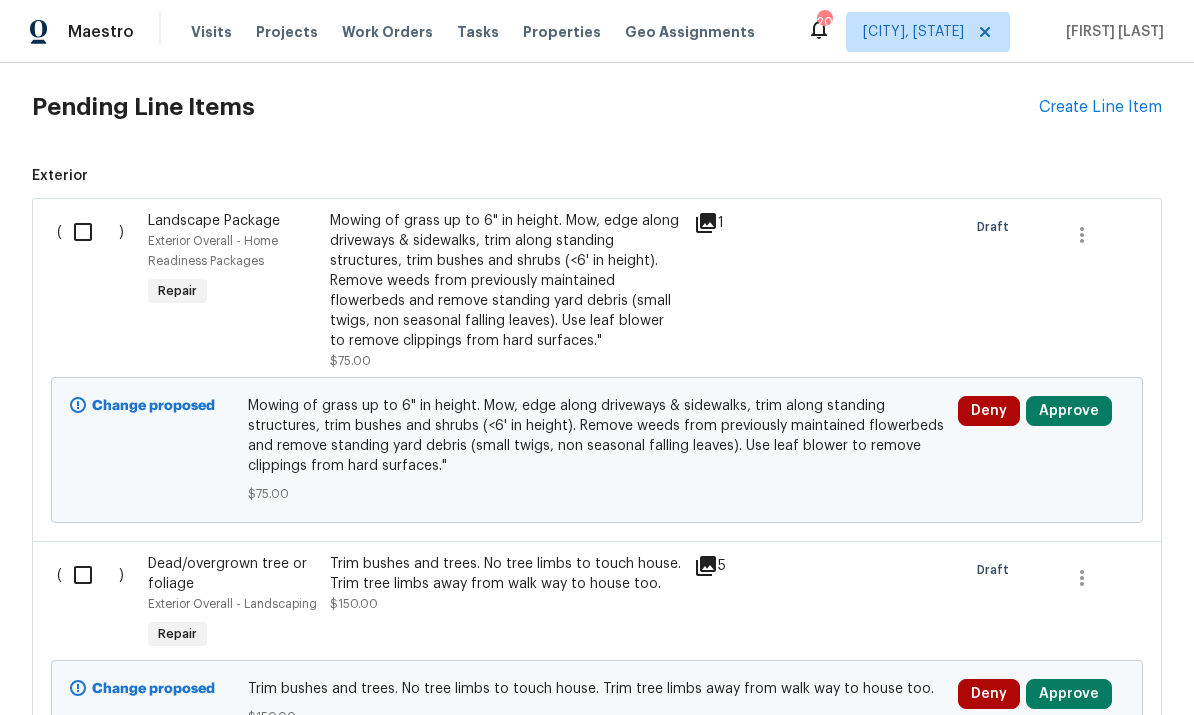 click at bounding box center [90, 232] 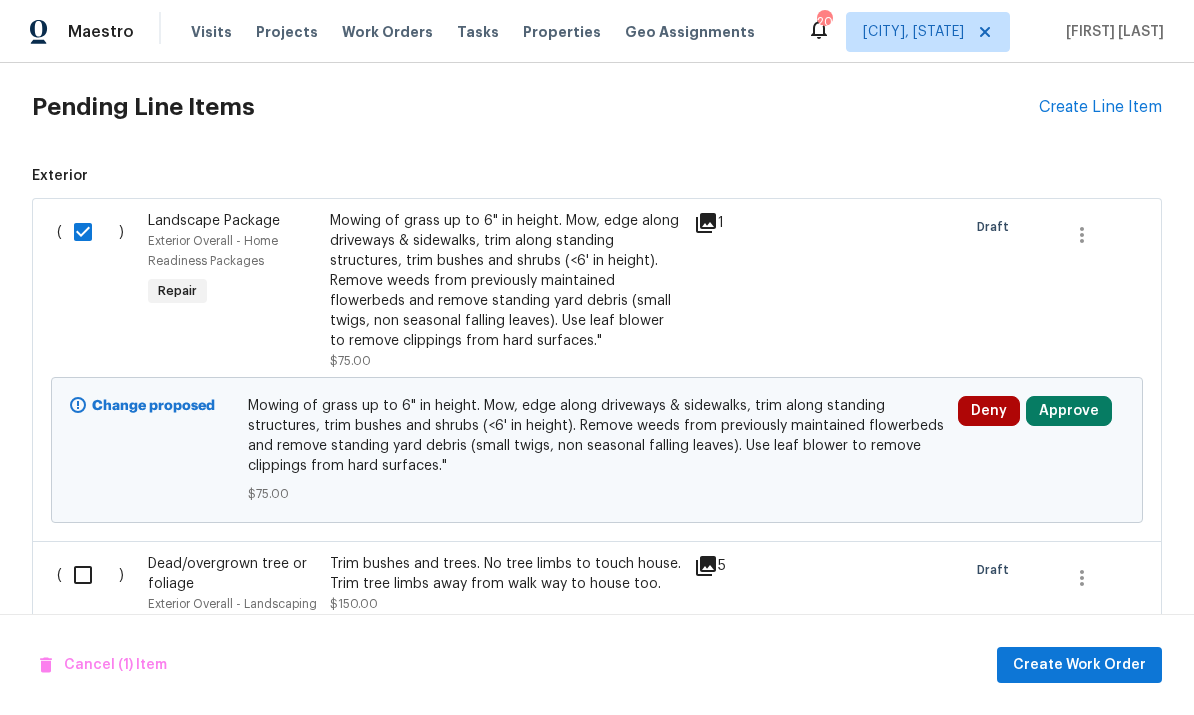 click at bounding box center (90, 575) 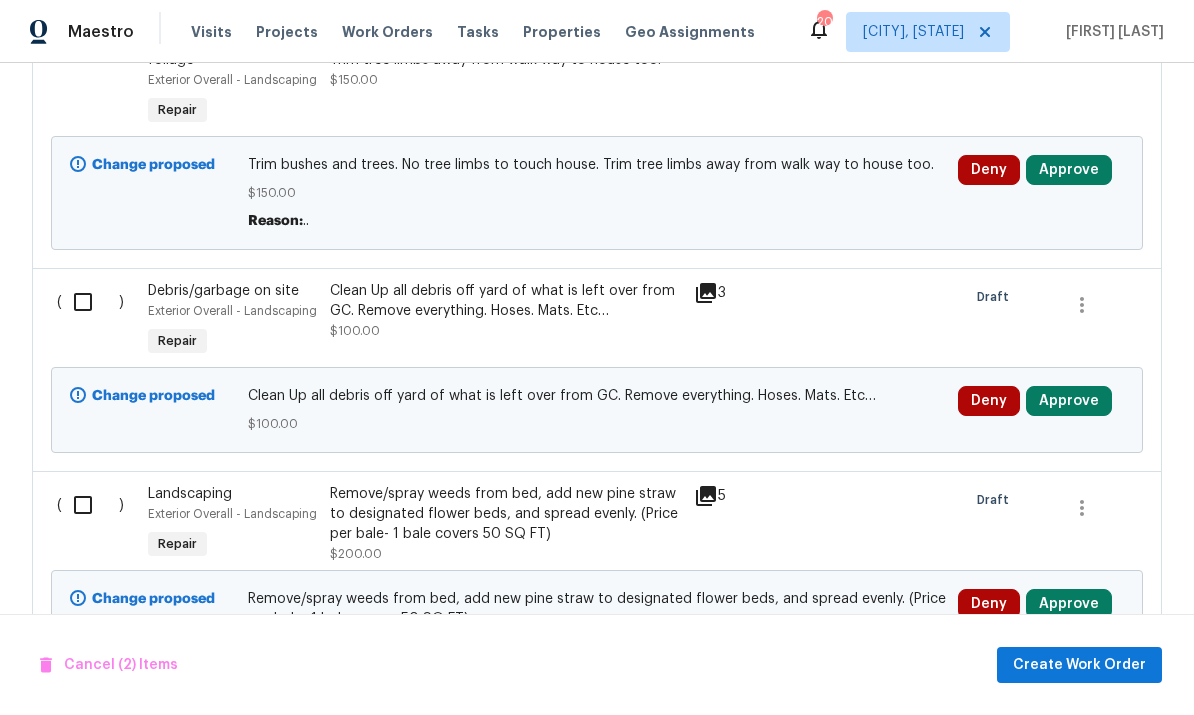 scroll, scrollTop: 1166, scrollLeft: 0, axis: vertical 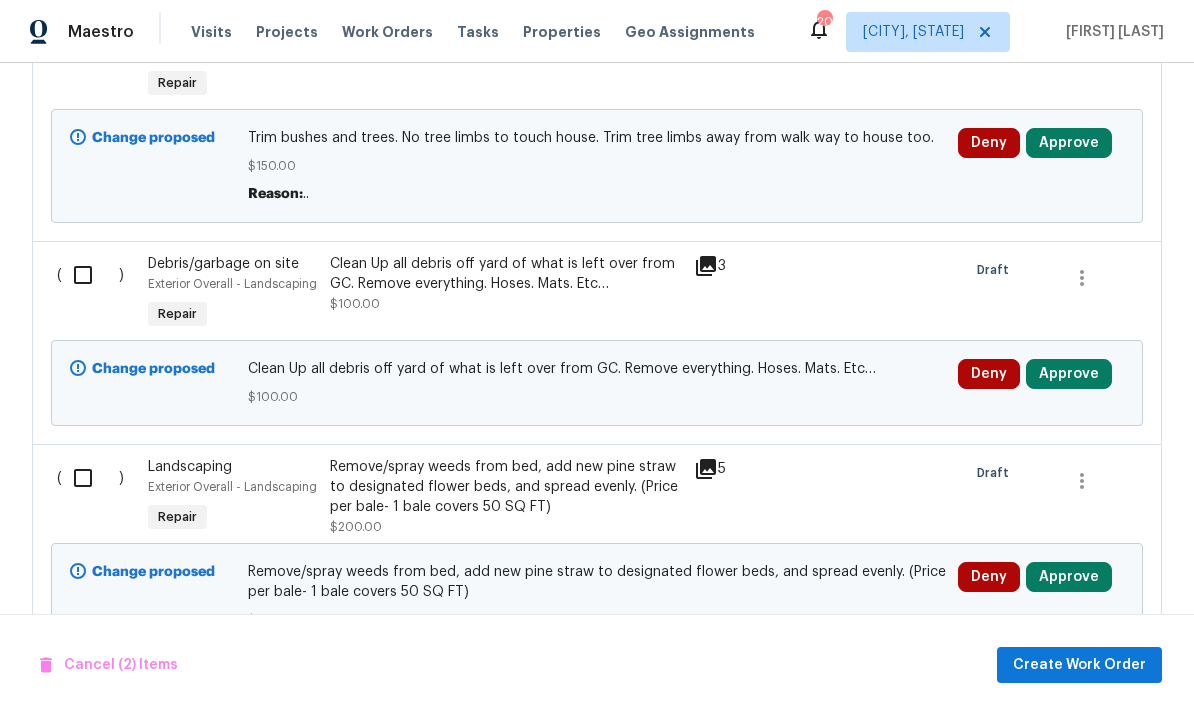 click at bounding box center [90, 275] 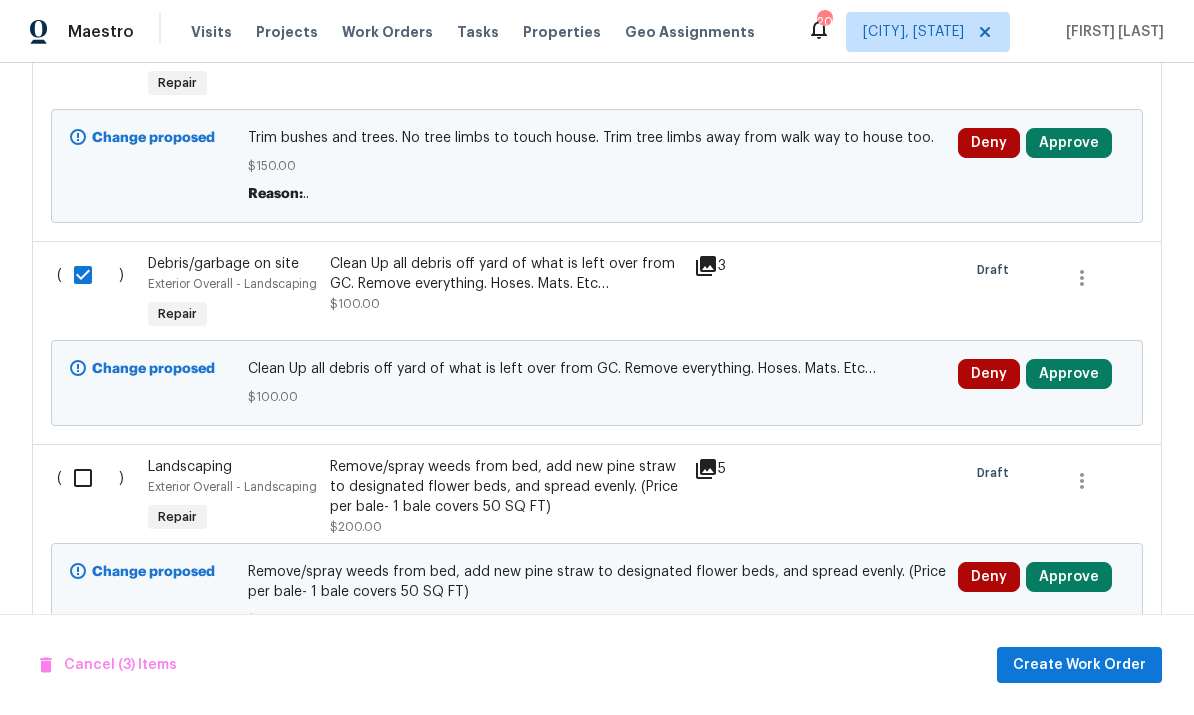 click at bounding box center [90, 478] 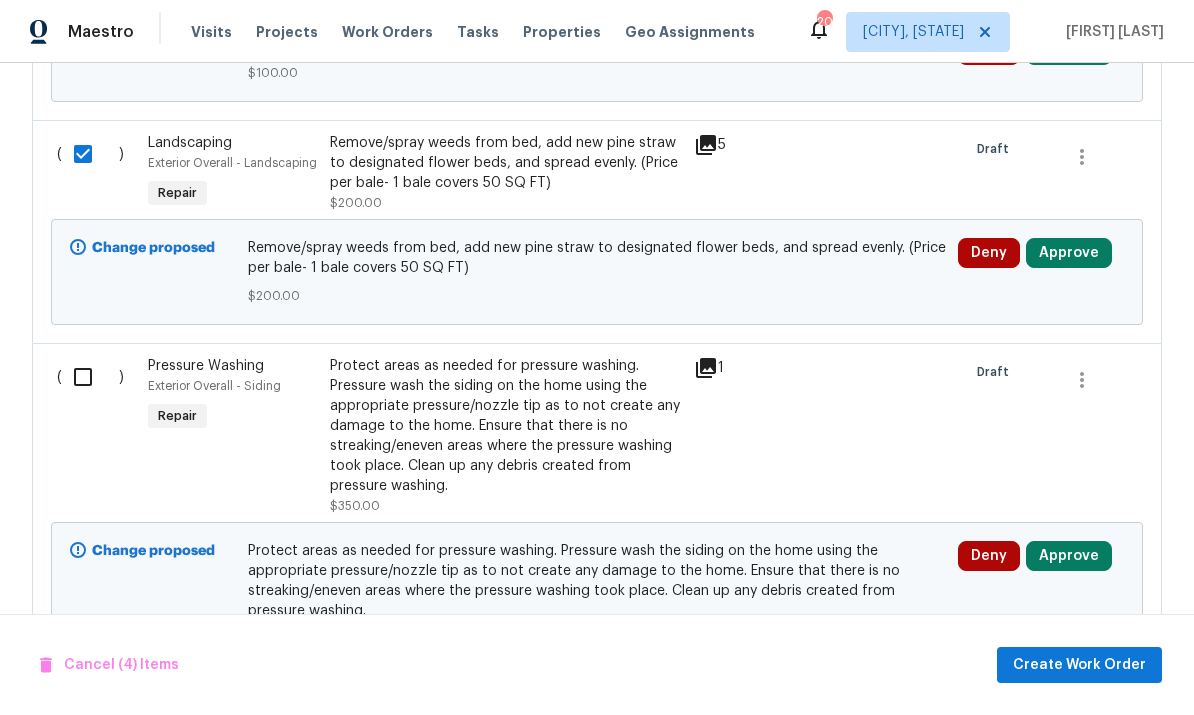 scroll, scrollTop: 1492, scrollLeft: 0, axis: vertical 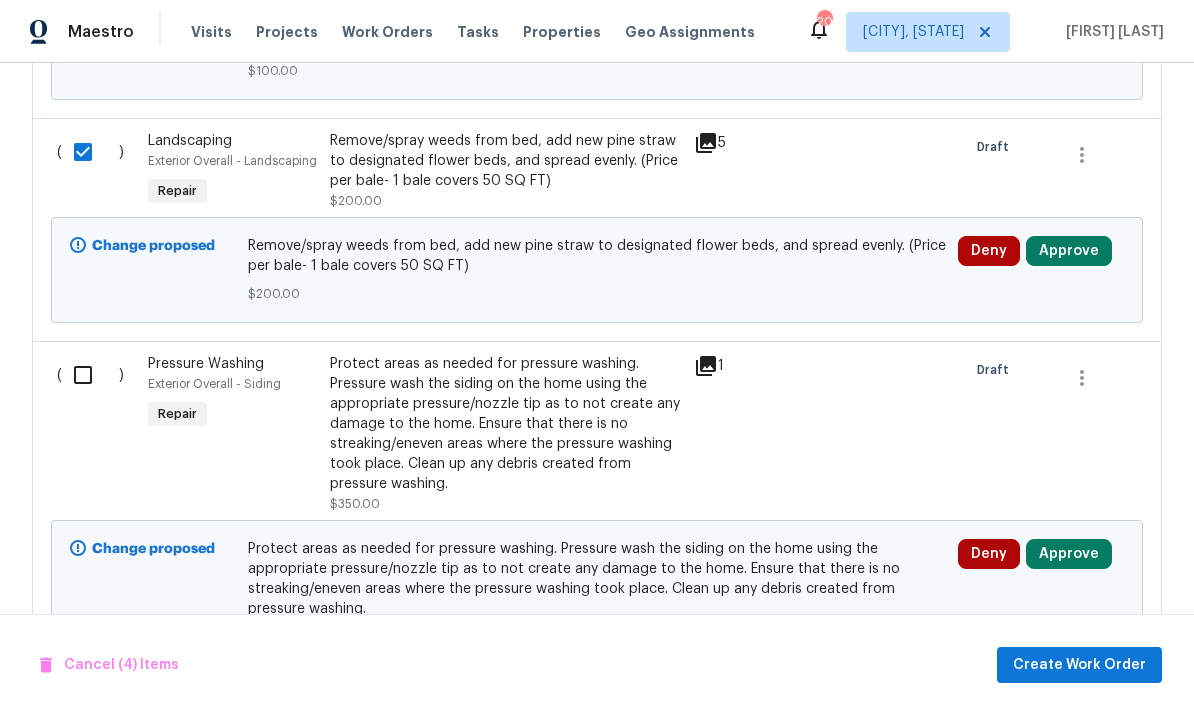 click at bounding box center [90, 375] 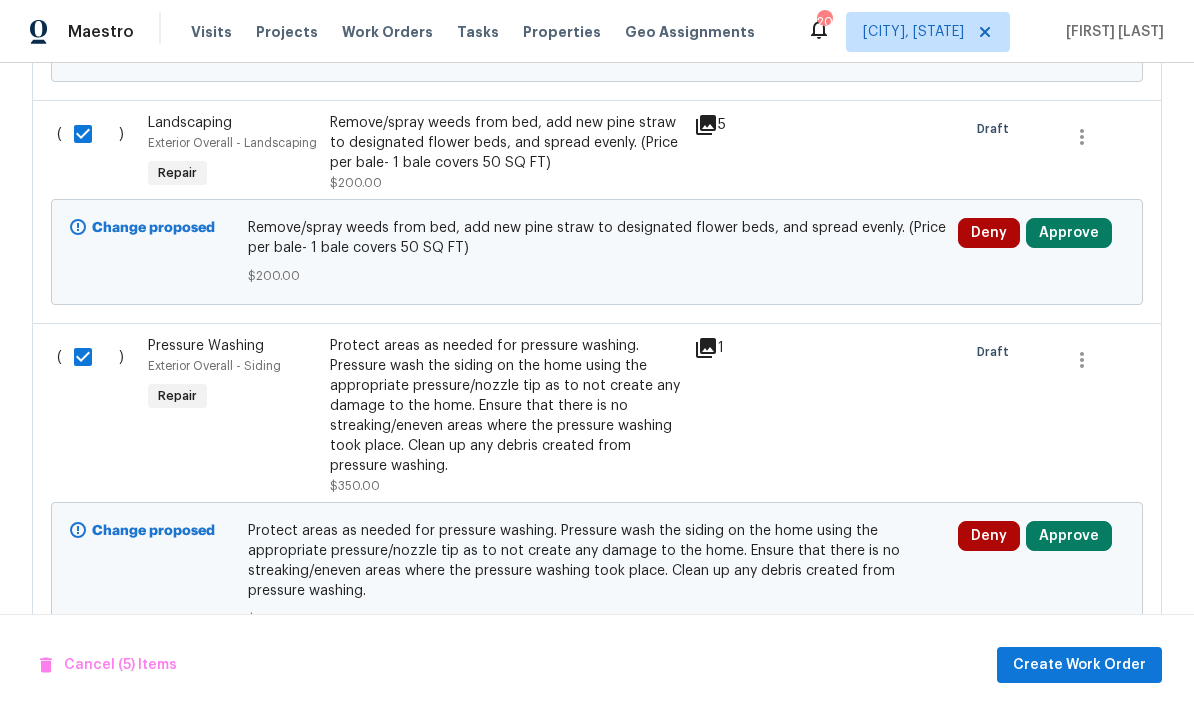 scroll, scrollTop: 1508, scrollLeft: 0, axis: vertical 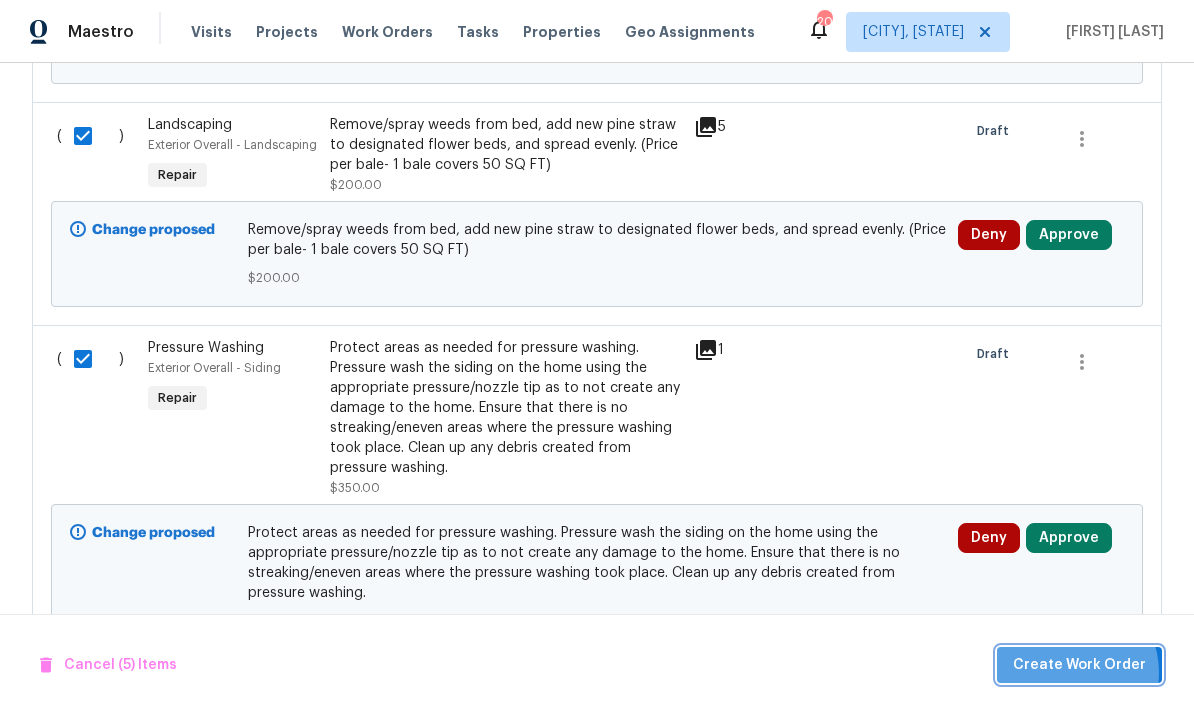 click on "Create Work Order" at bounding box center (1079, 665) 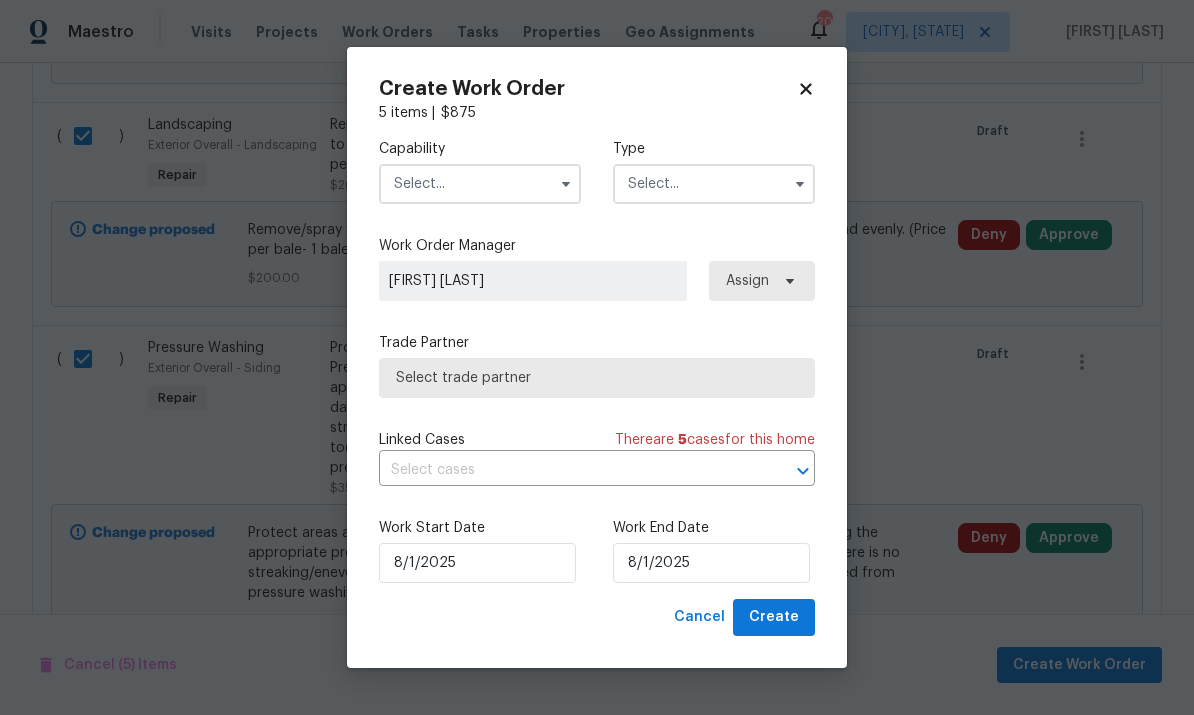 click at bounding box center [480, 184] 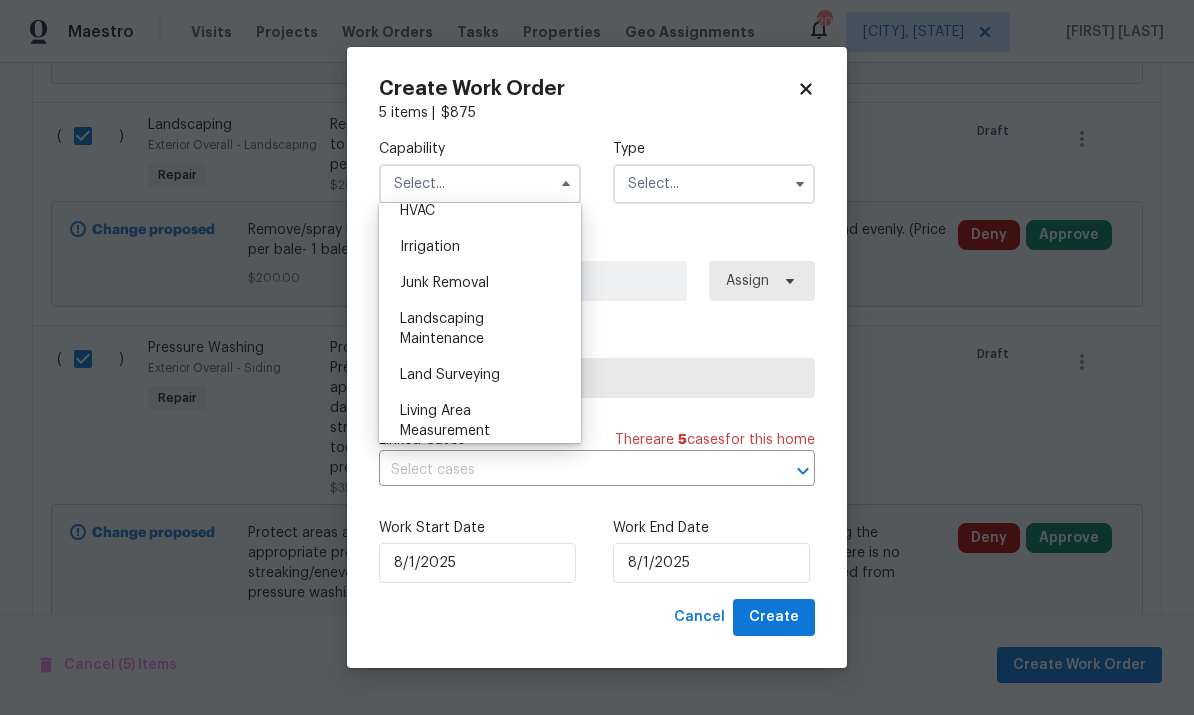 scroll, scrollTop: 1224, scrollLeft: 0, axis: vertical 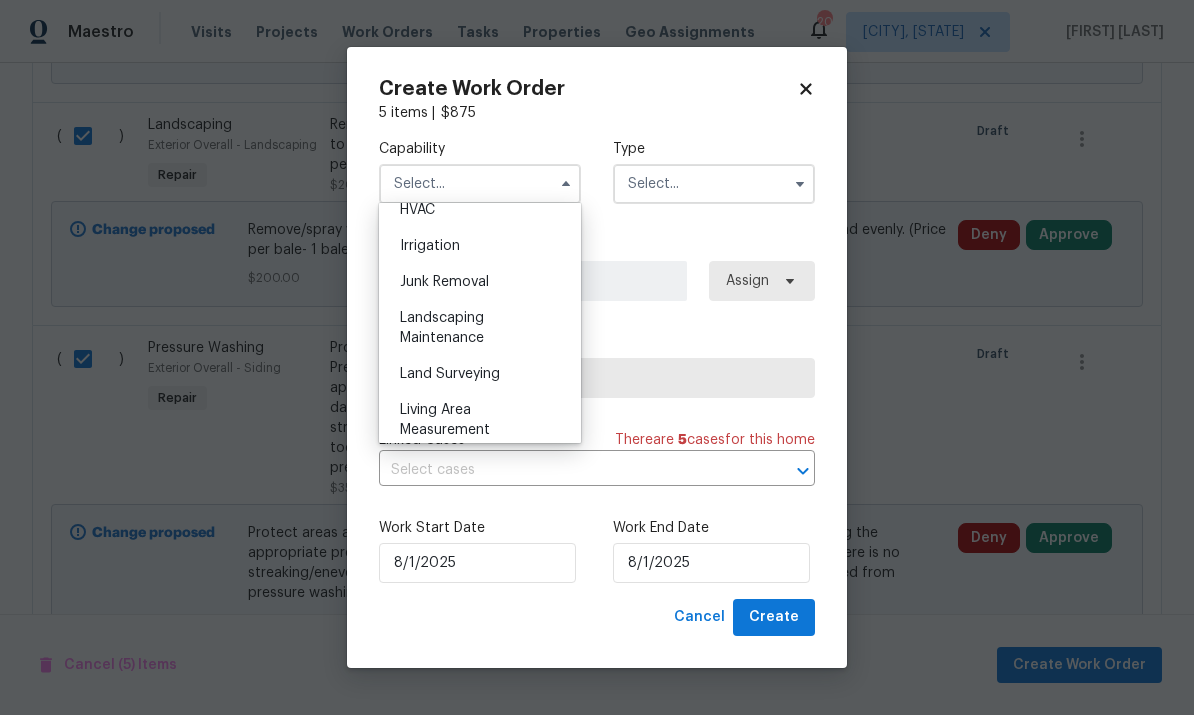 click on "Landscaping Maintenance" at bounding box center (442, 328) 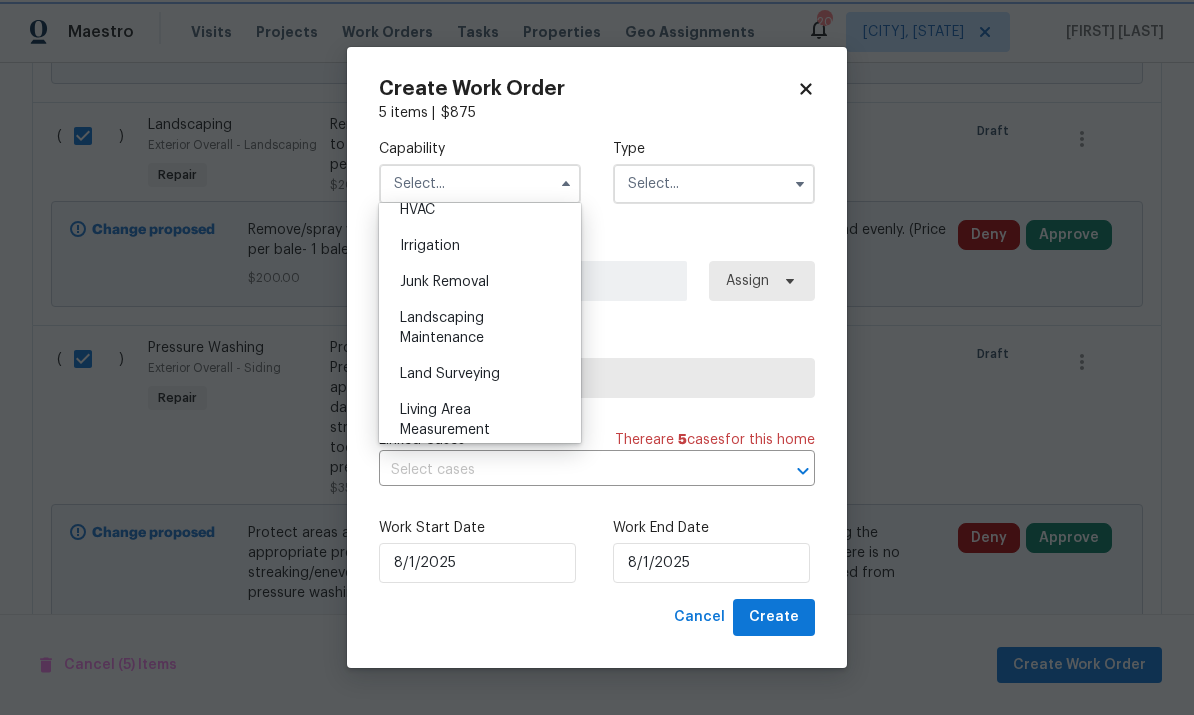 type on "Landscaping Maintenance" 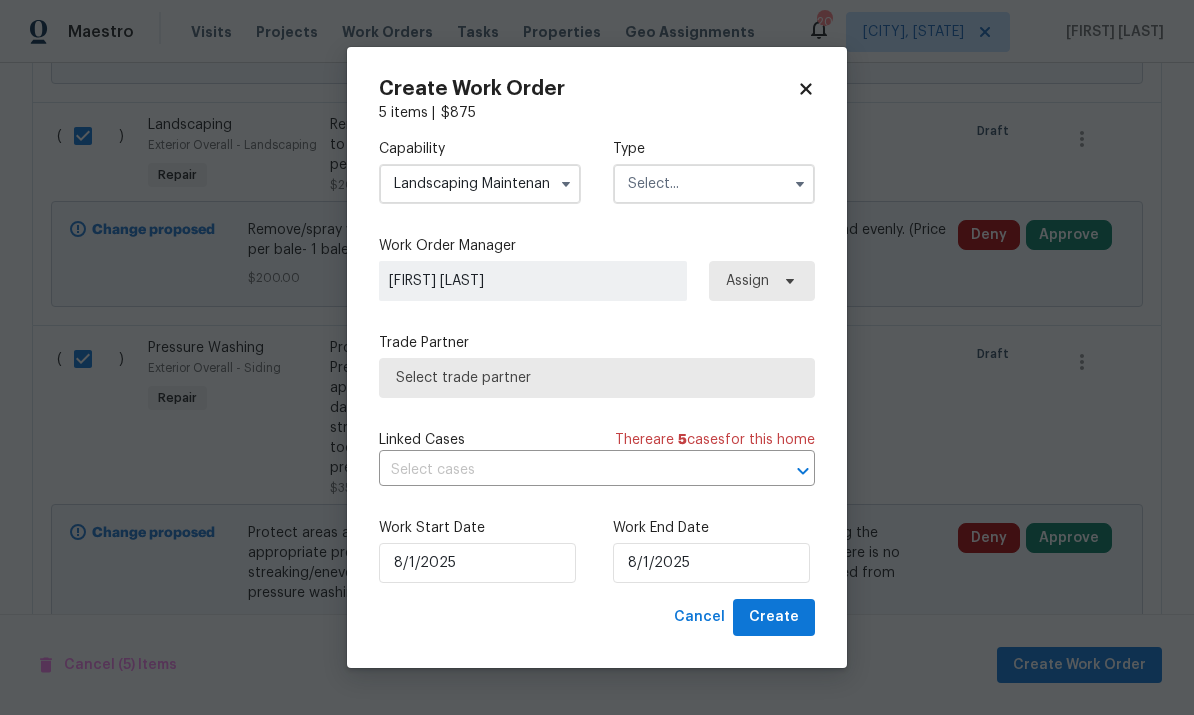 click at bounding box center [714, 184] 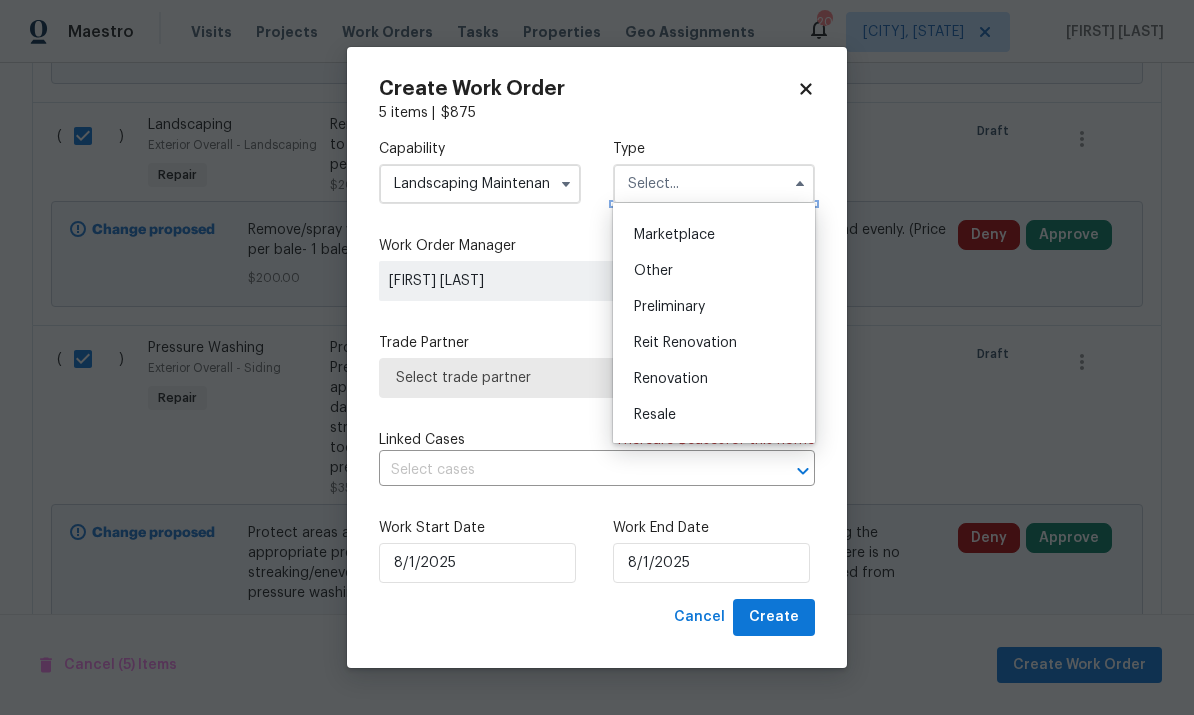 scroll, scrollTop: 437, scrollLeft: 0, axis: vertical 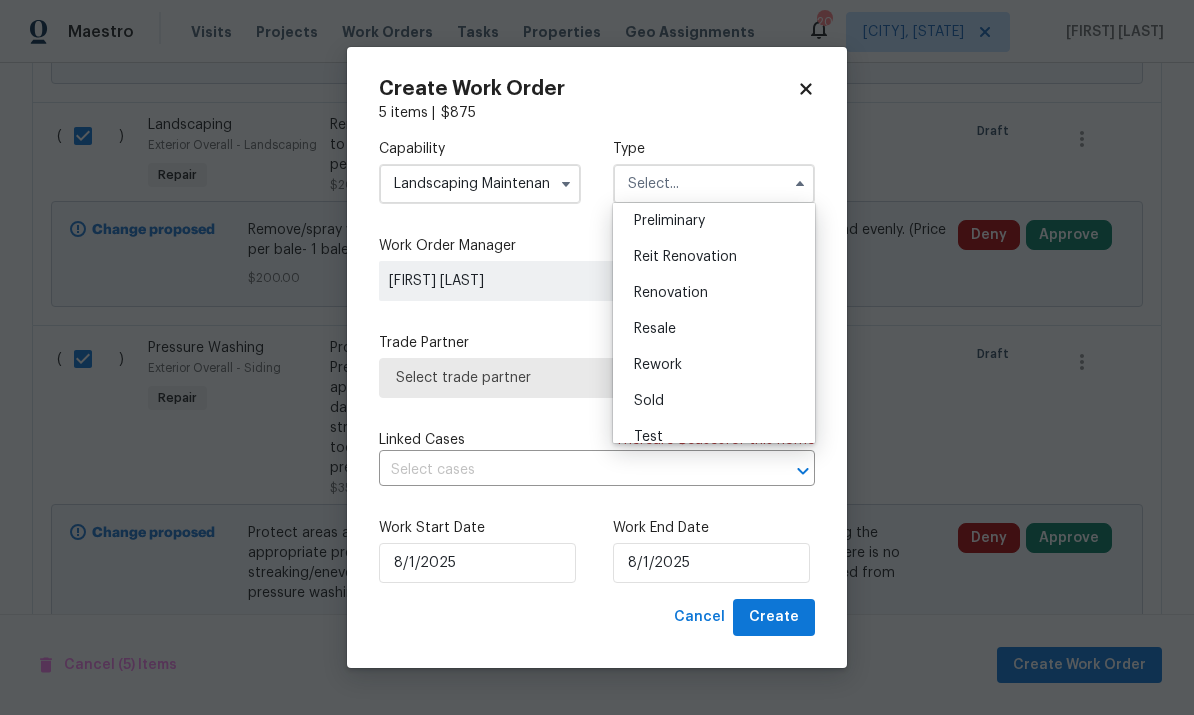 click on "Renovation" at bounding box center [714, 293] 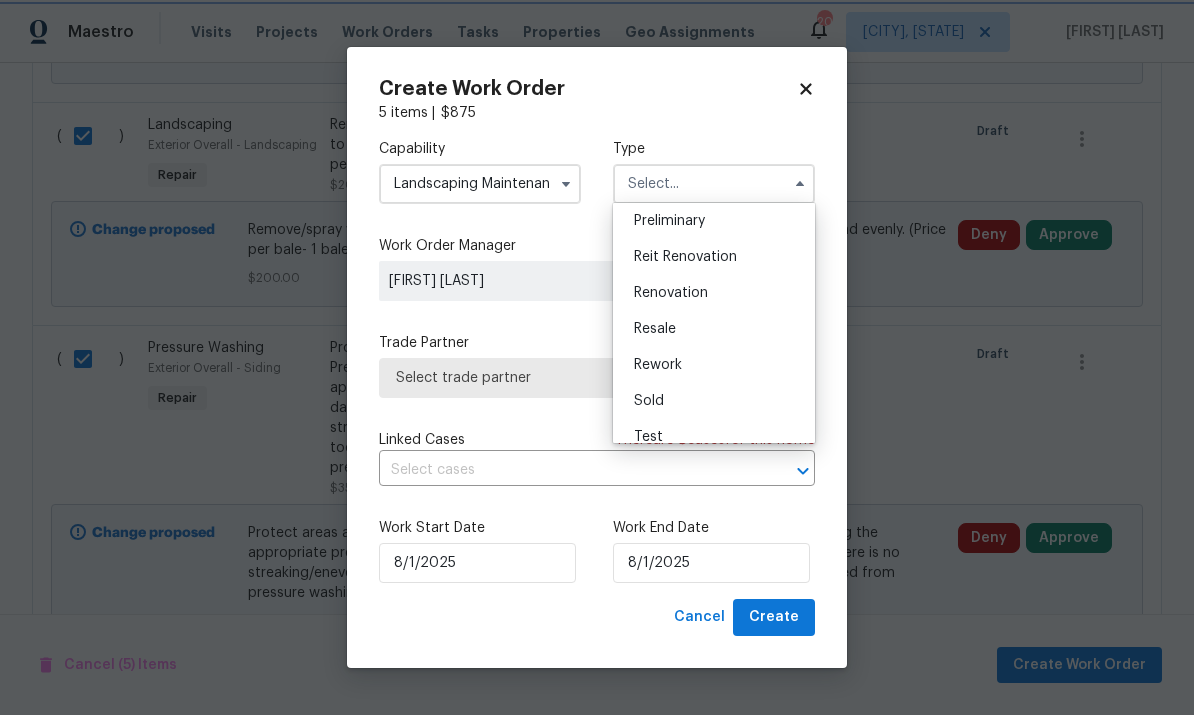 type on "Renovation" 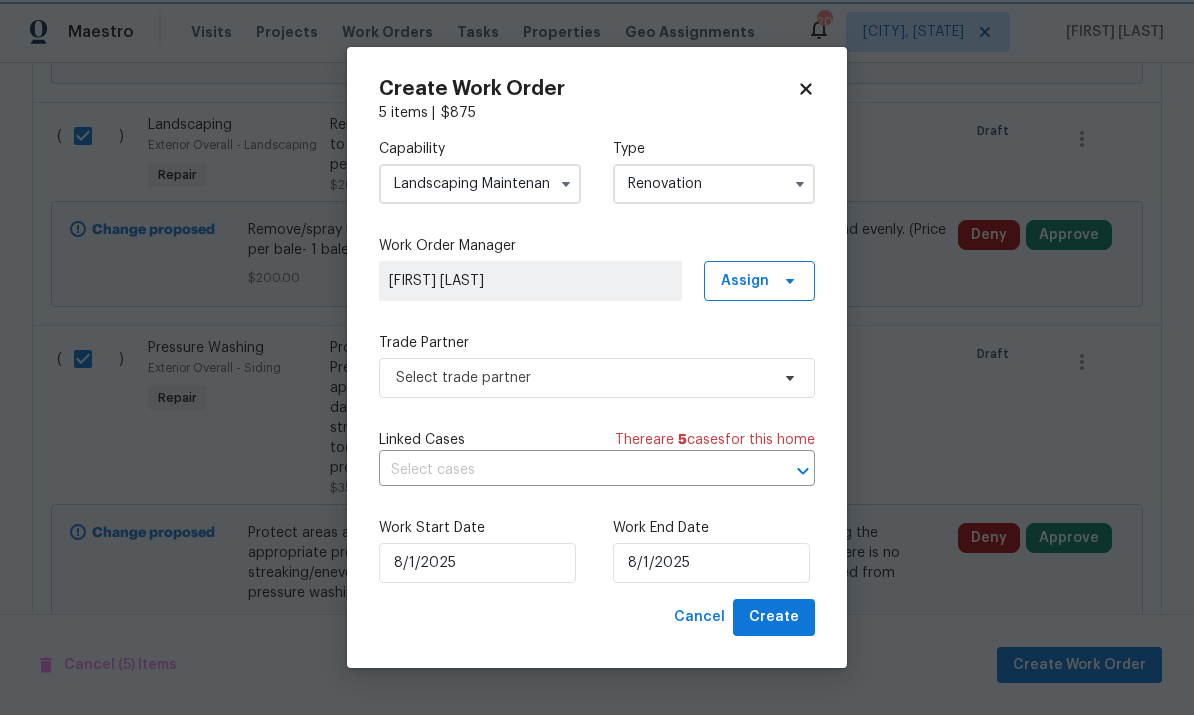 scroll, scrollTop: 0, scrollLeft: 0, axis: both 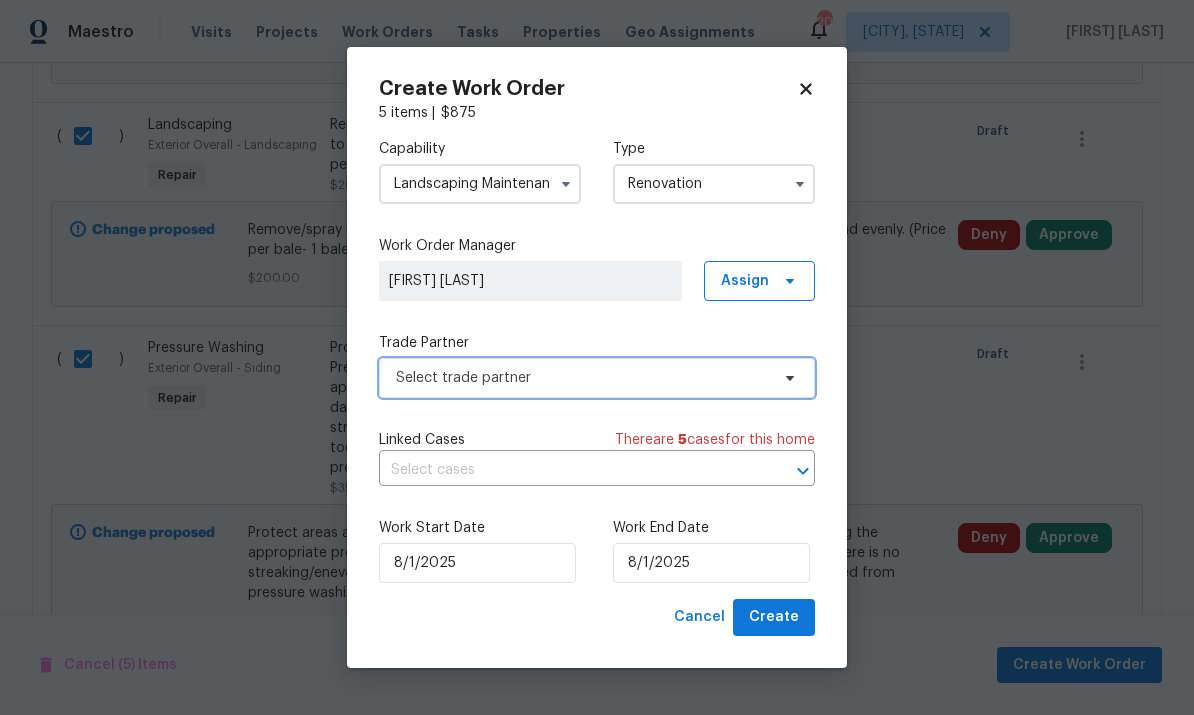 click on "Select trade partner" at bounding box center (582, 378) 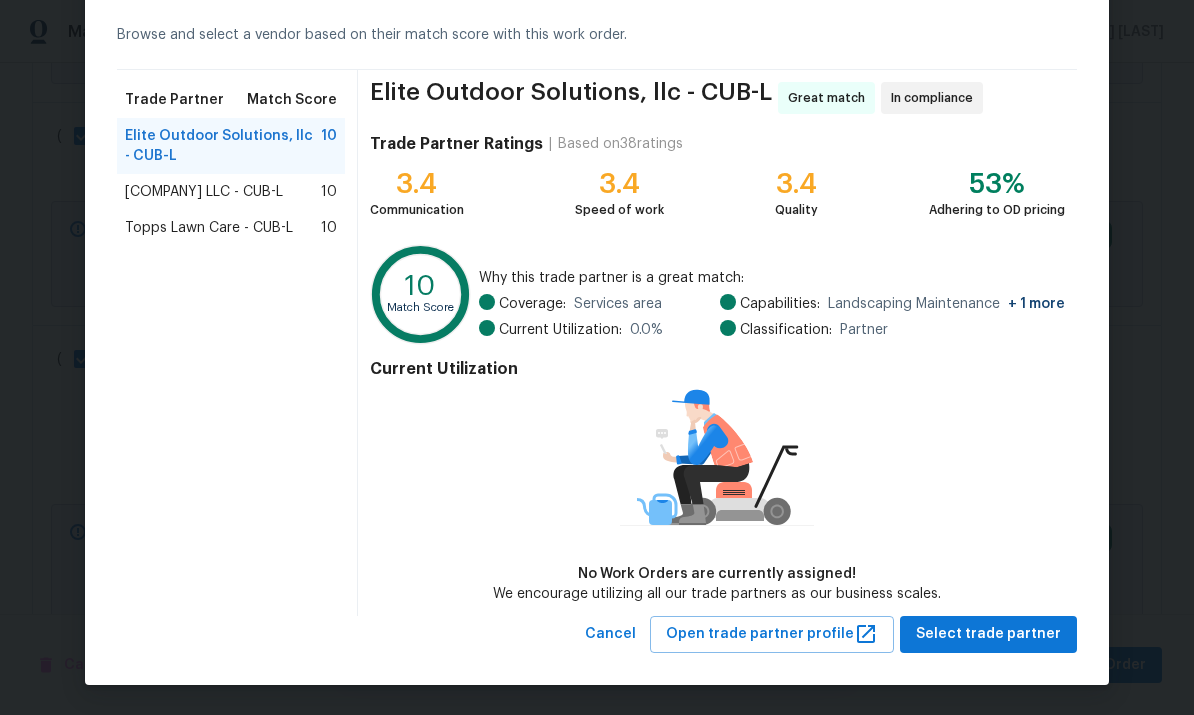 scroll, scrollTop: 84, scrollLeft: 0, axis: vertical 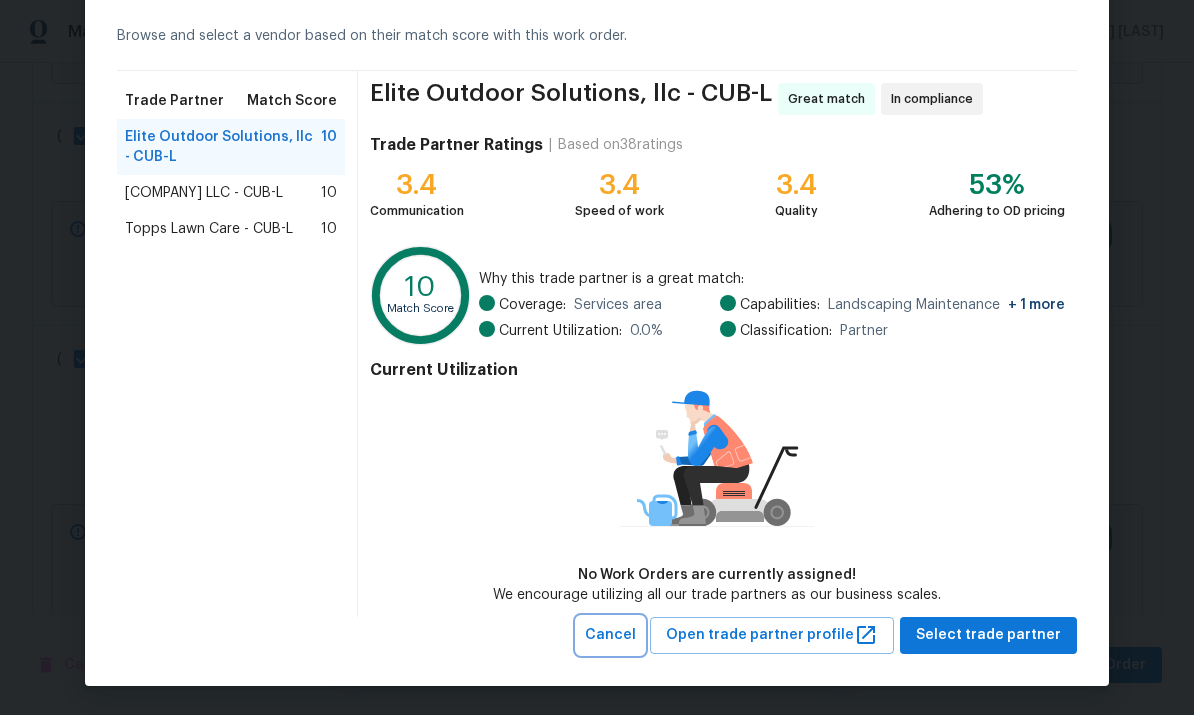 click on "Cancel" at bounding box center [610, 635] 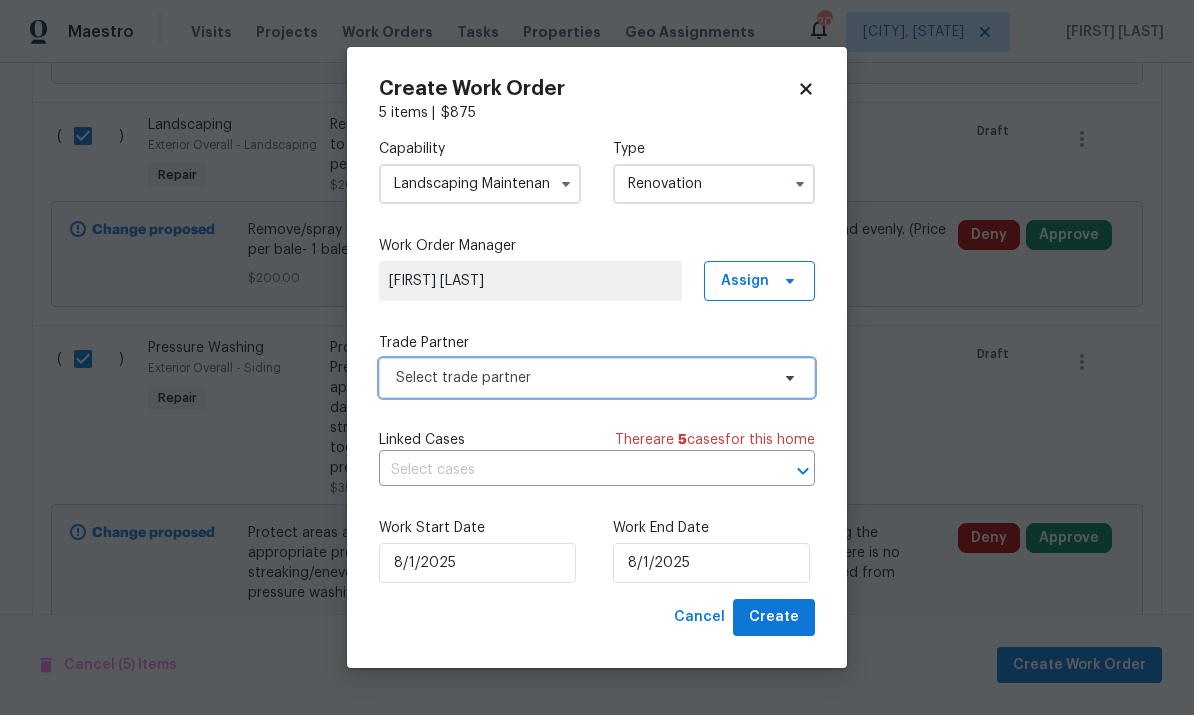 scroll, scrollTop: 0, scrollLeft: 0, axis: both 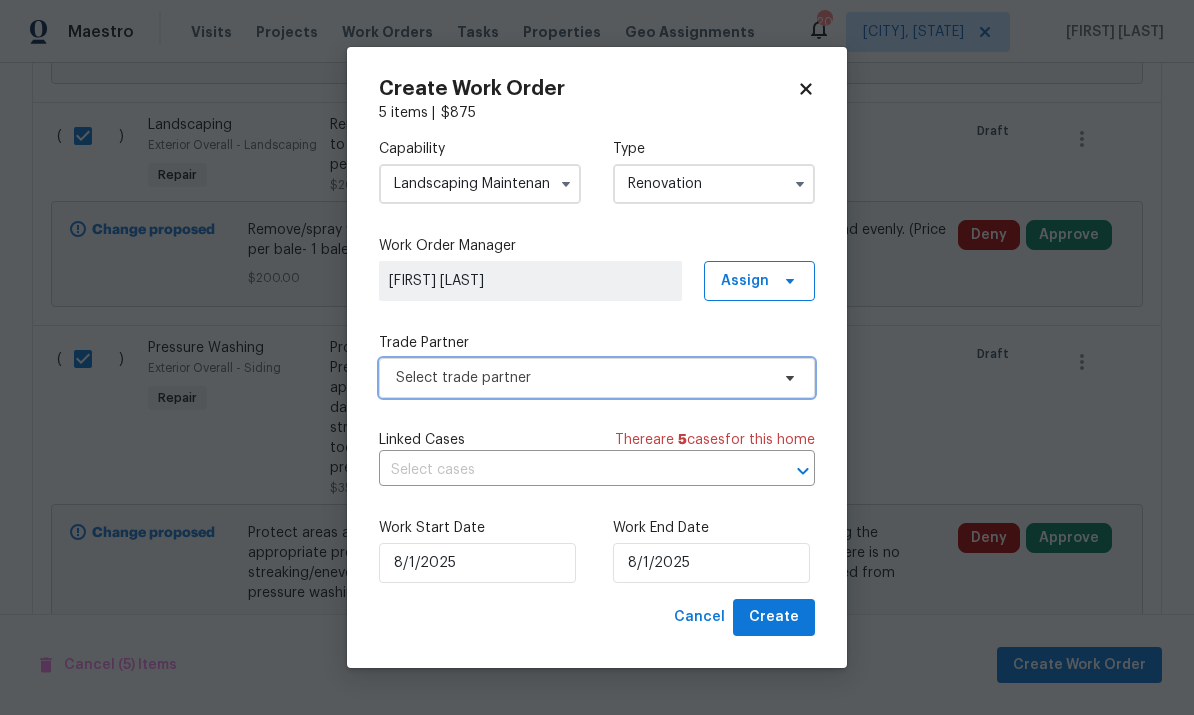 click on "Select trade partner" at bounding box center [582, 378] 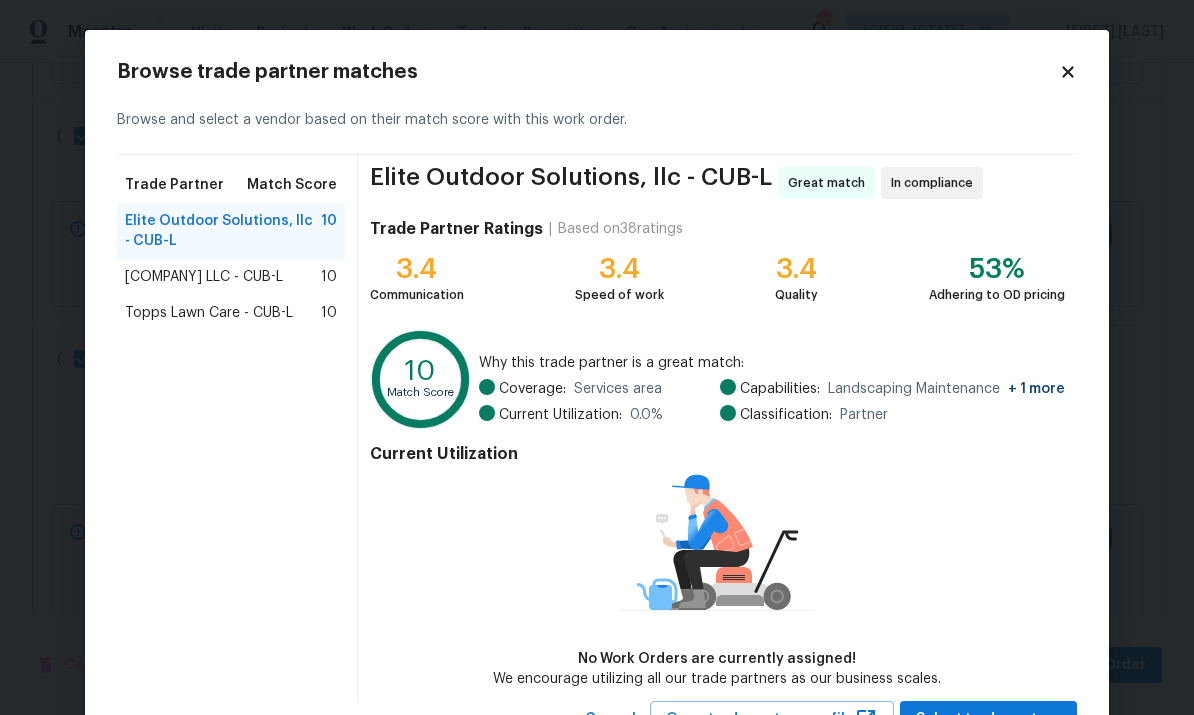 click 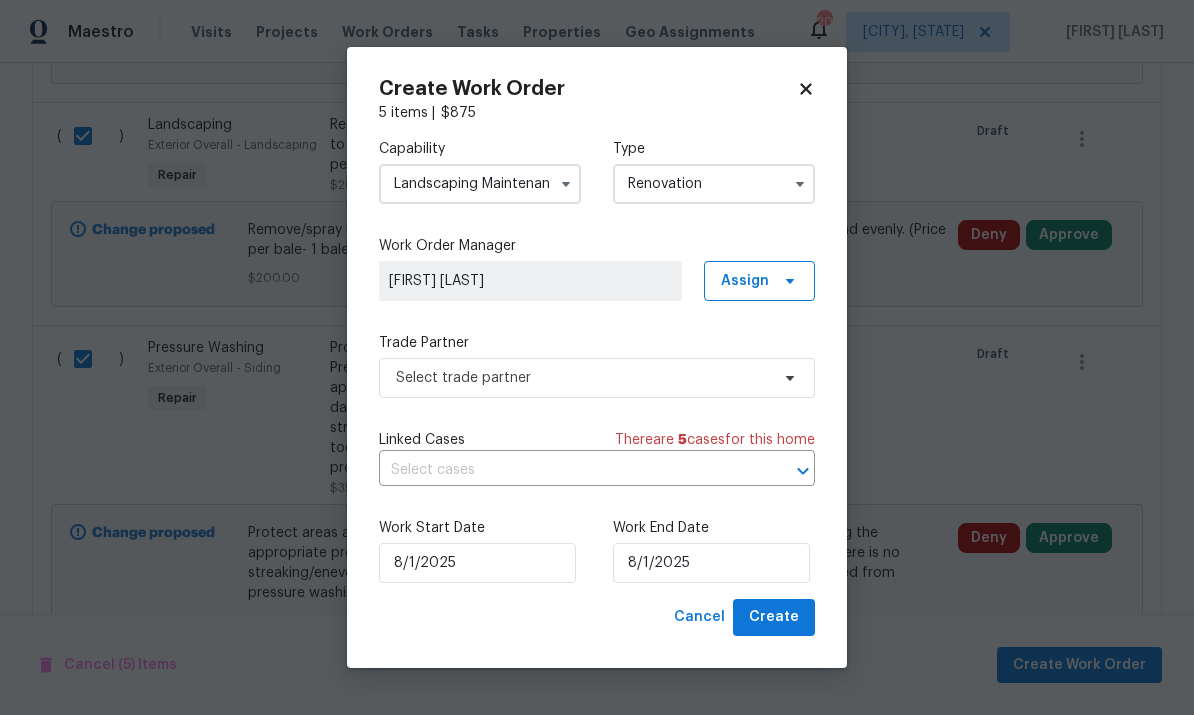 click on "Landscaping Maintenance" at bounding box center (480, 184) 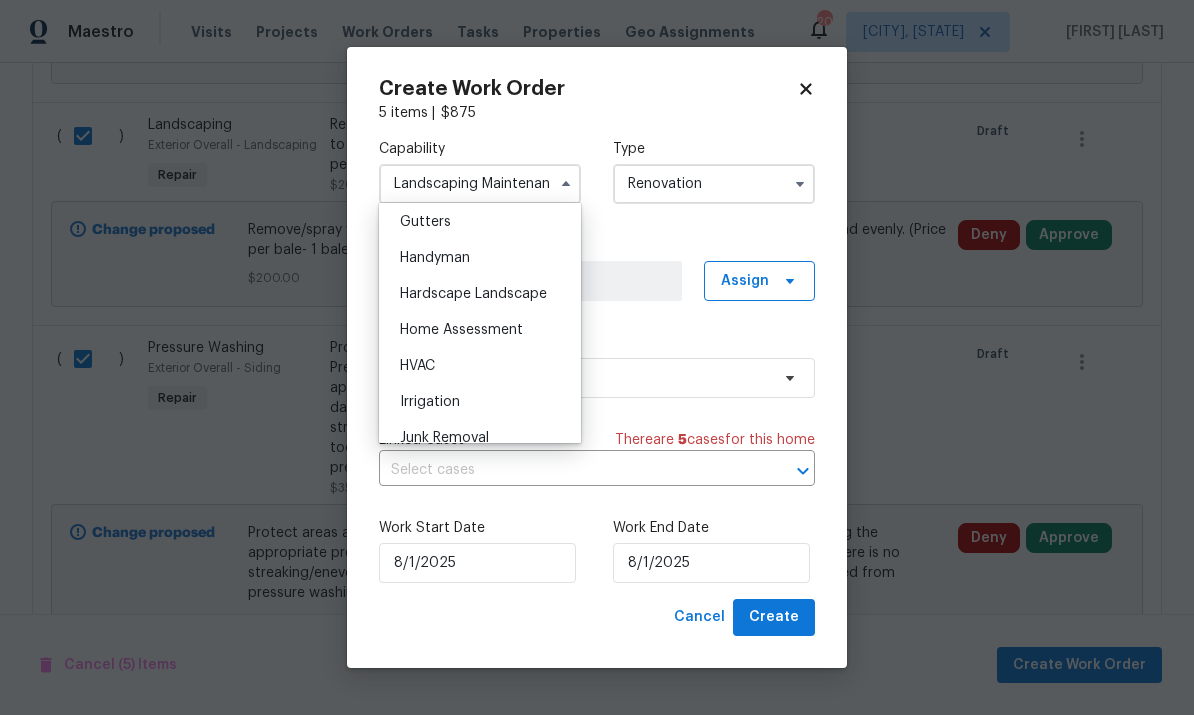 scroll, scrollTop: 1092, scrollLeft: 0, axis: vertical 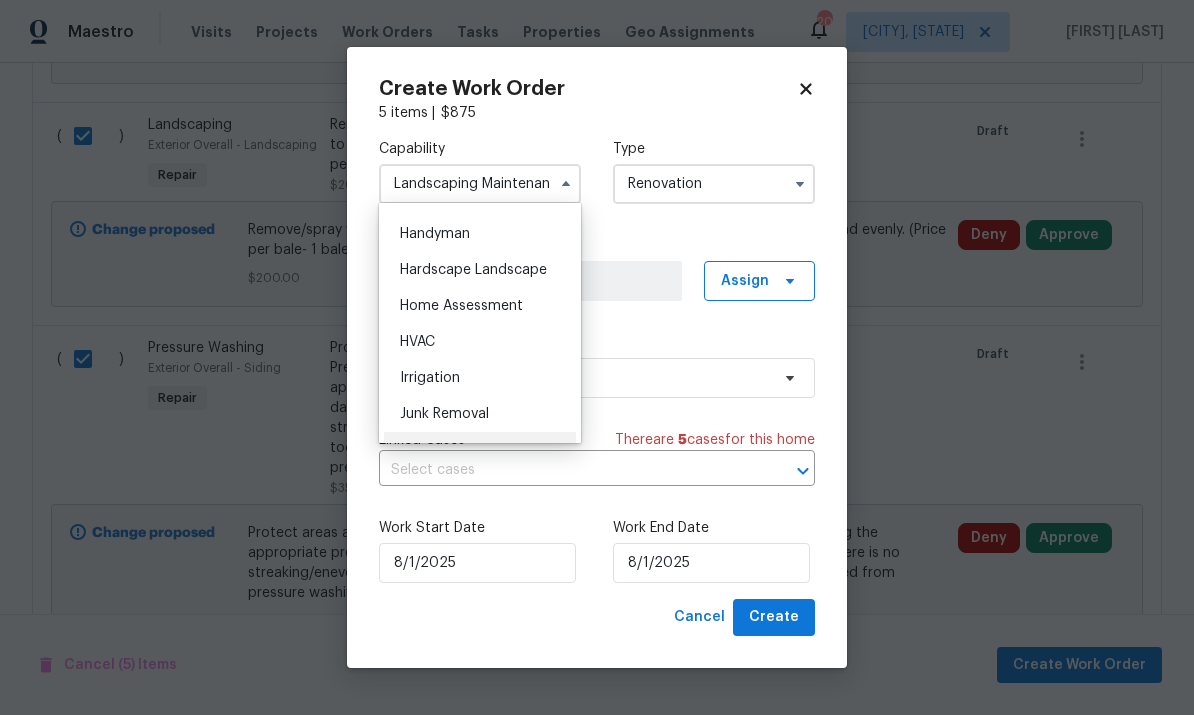 click on "Hardscape Landscape" at bounding box center [473, 270] 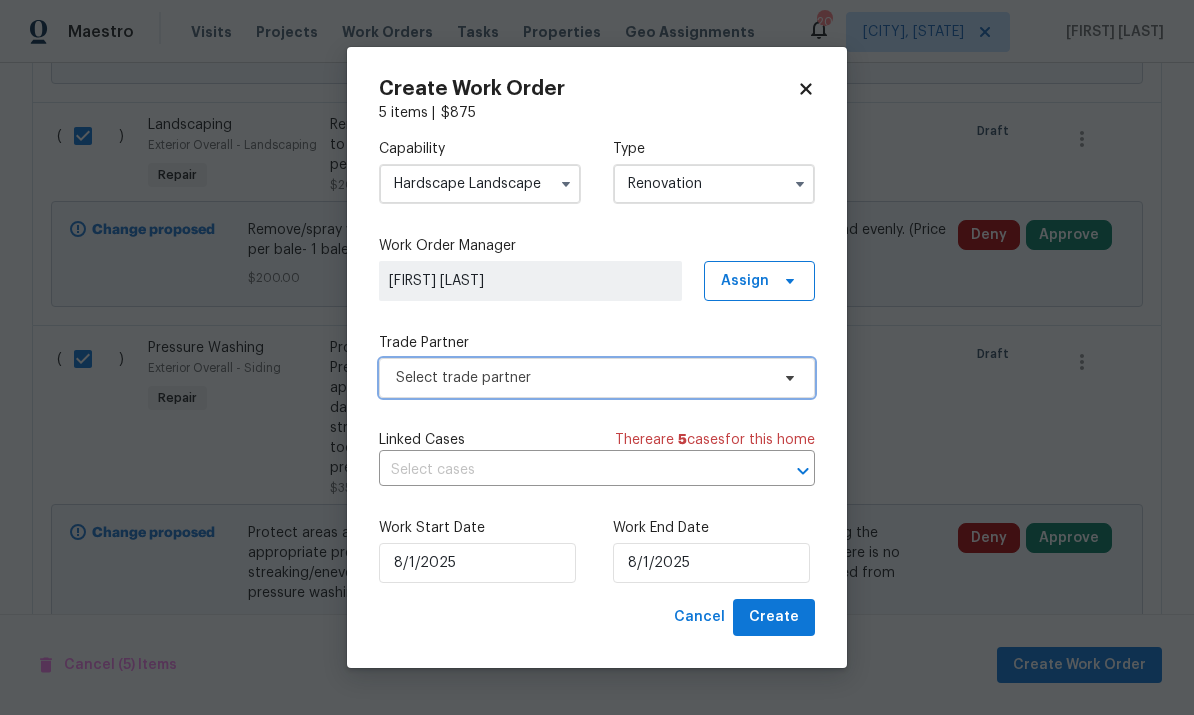 click on "Select trade partner" at bounding box center (582, 378) 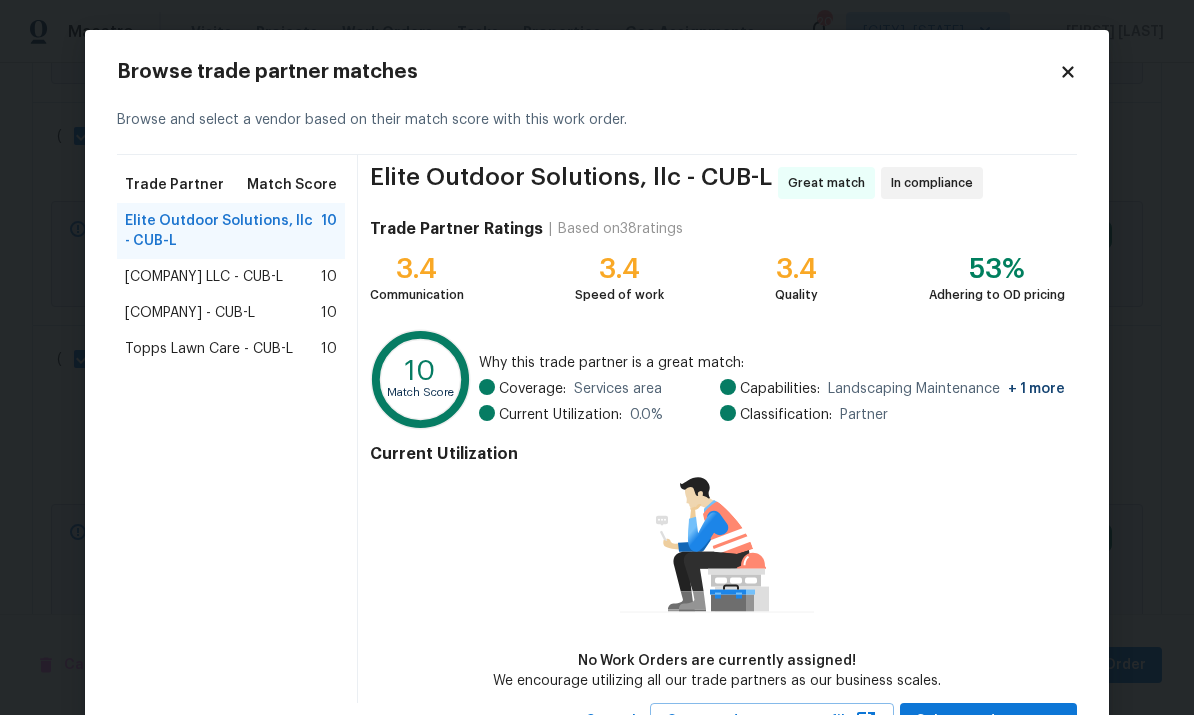 click on "[COMPANY] - CUB-L" at bounding box center [190, 313] 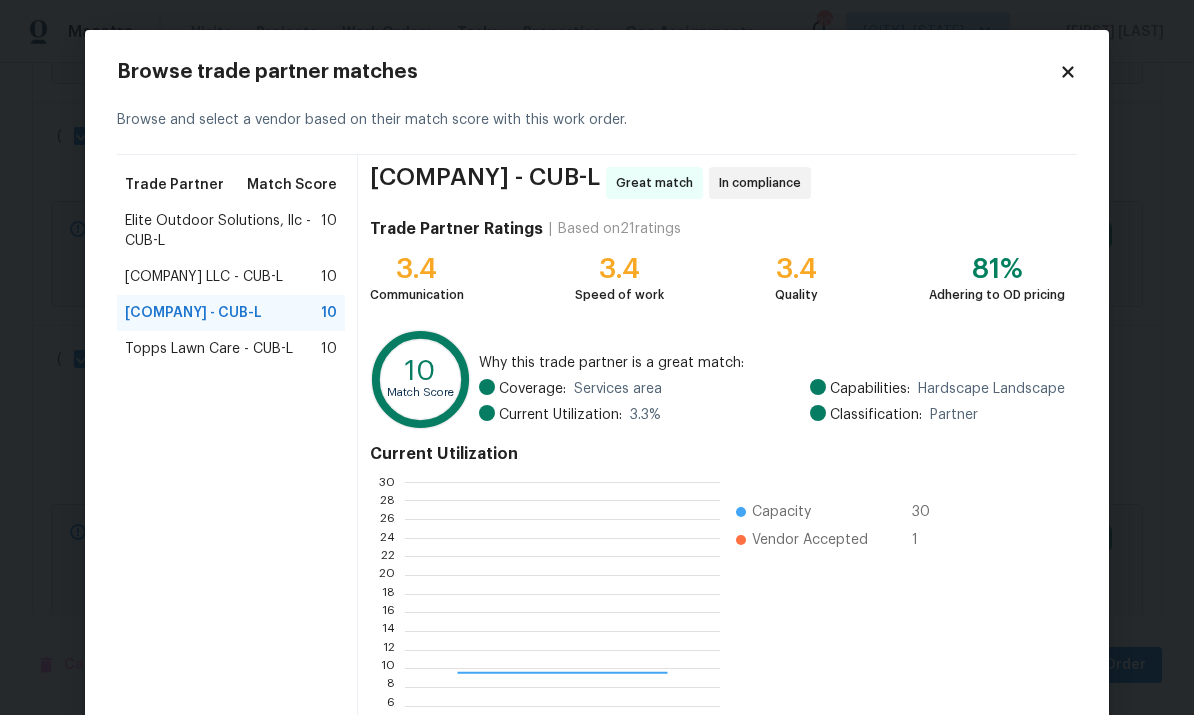 scroll, scrollTop: 2, scrollLeft: 2, axis: both 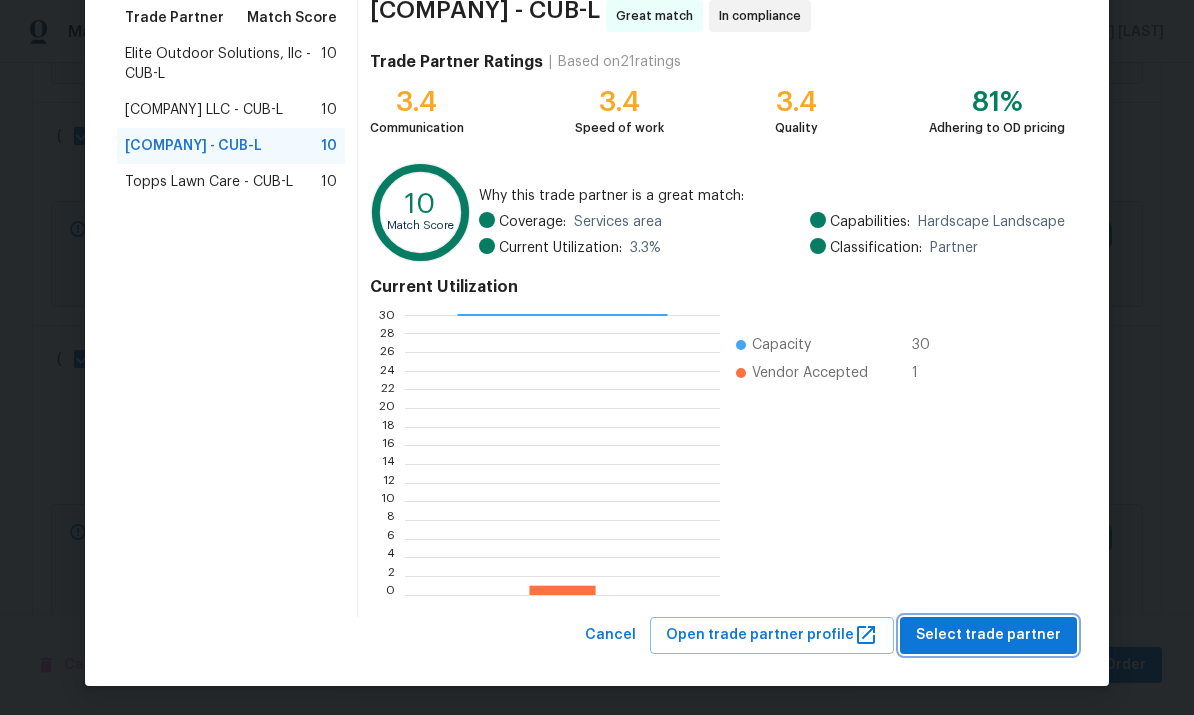 click on "Select trade partner" at bounding box center (988, 635) 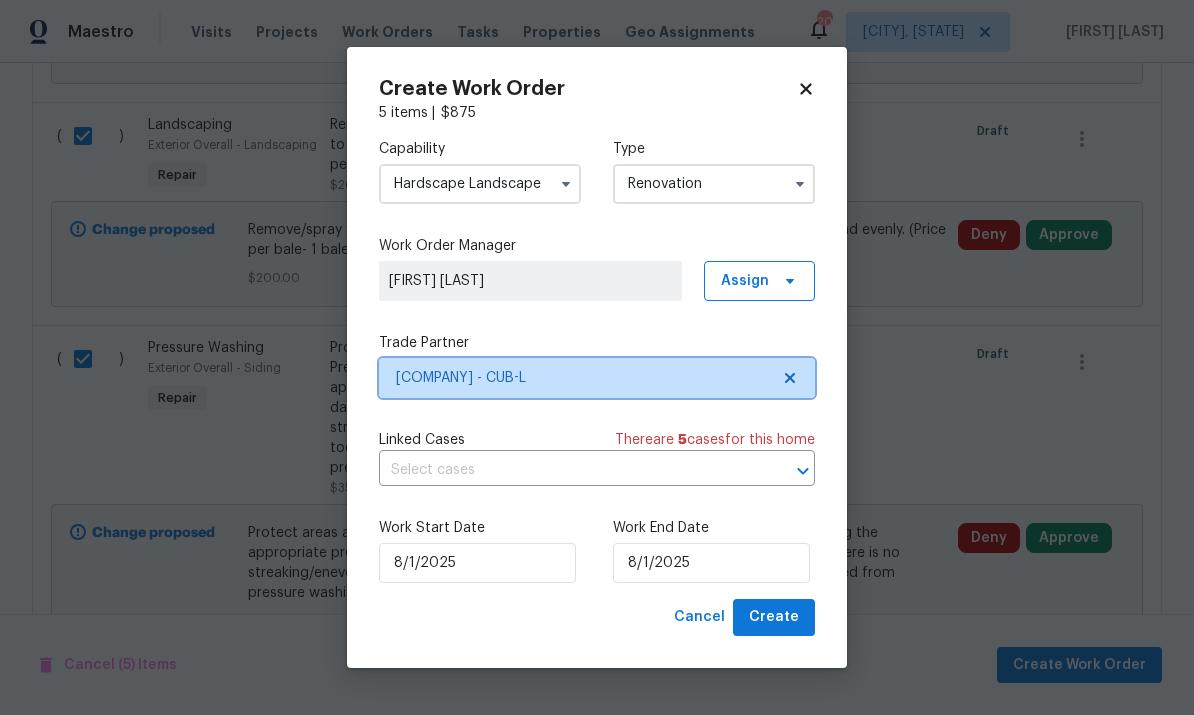 scroll, scrollTop: 0, scrollLeft: 0, axis: both 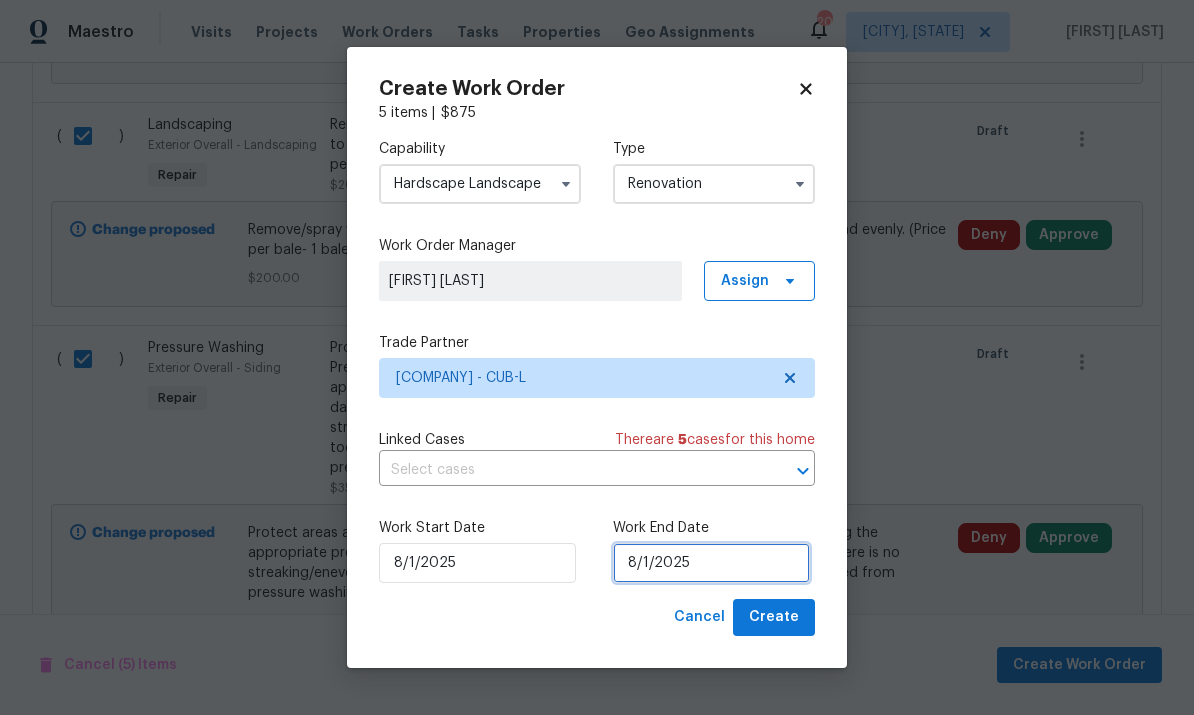 click on "8/1/2025" at bounding box center (711, 563) 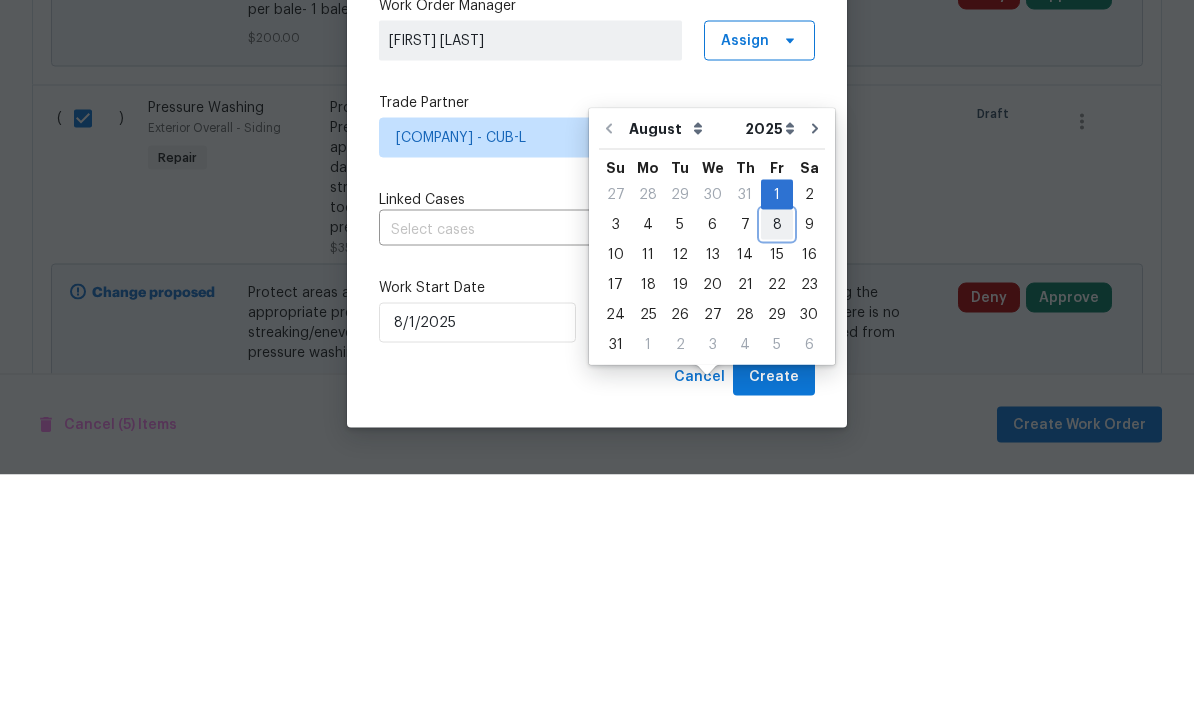 click on "8" at bounding box center [777, 465] 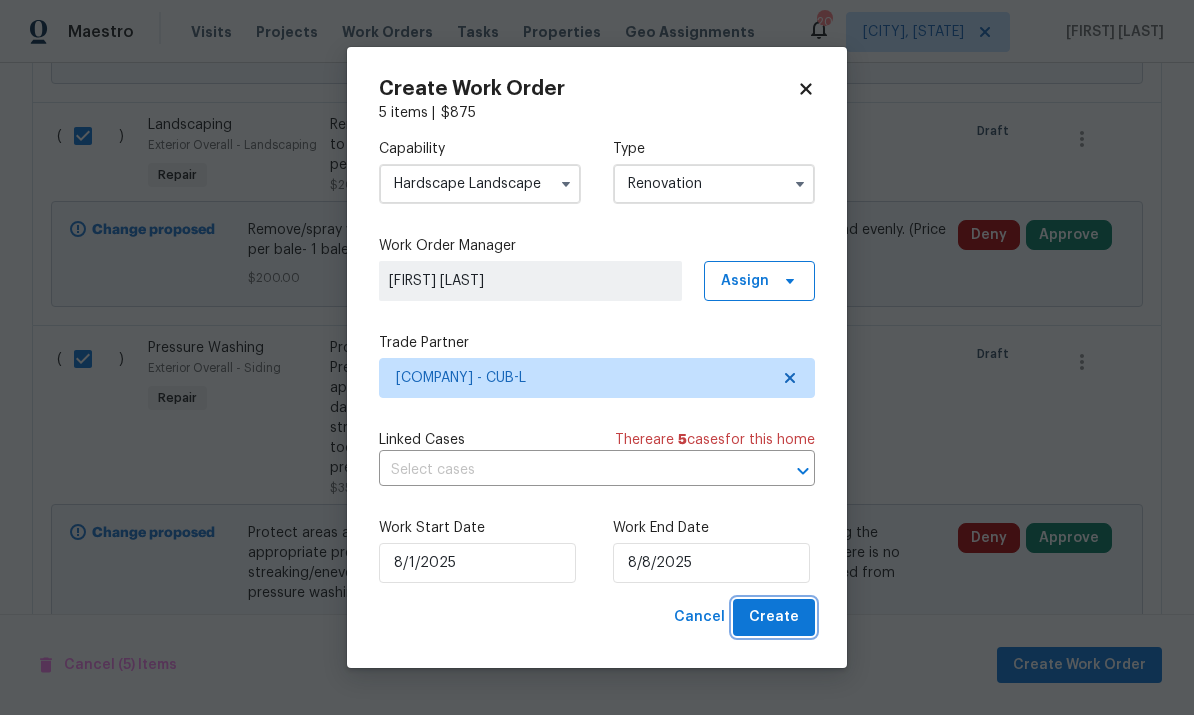 click on "Create" at bounding box center [774, 617] 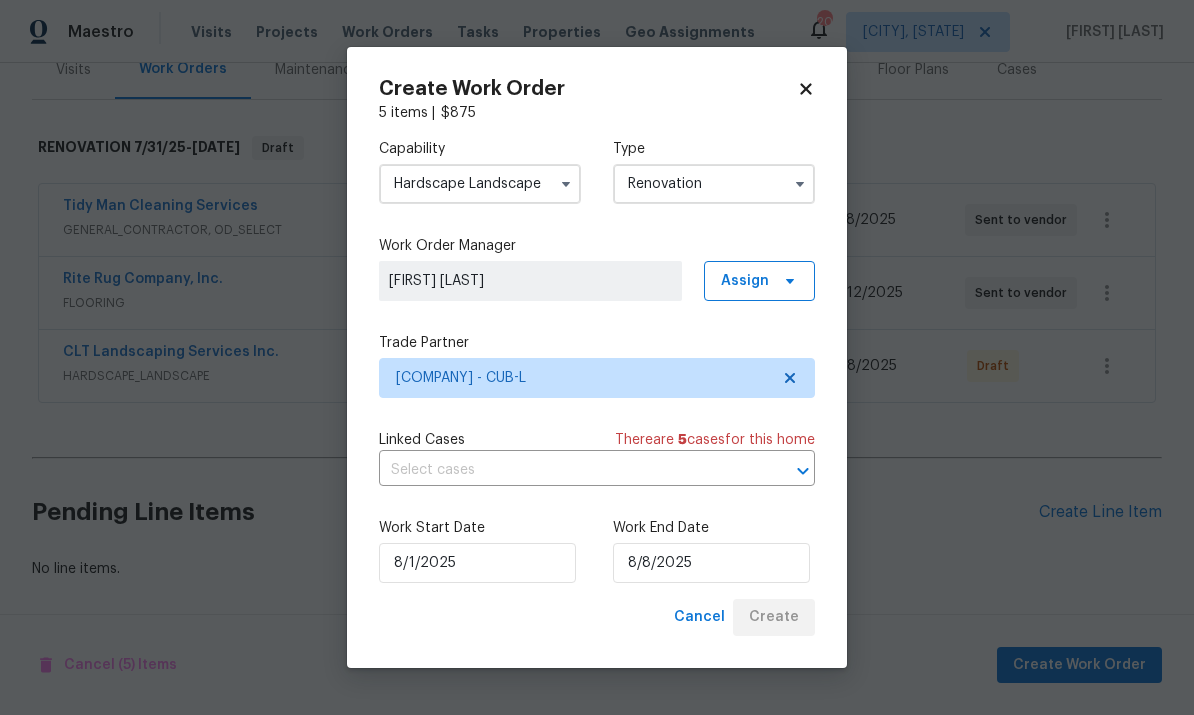scroll, scrollTop: 187, scrollLeft: 0, axis: vertical 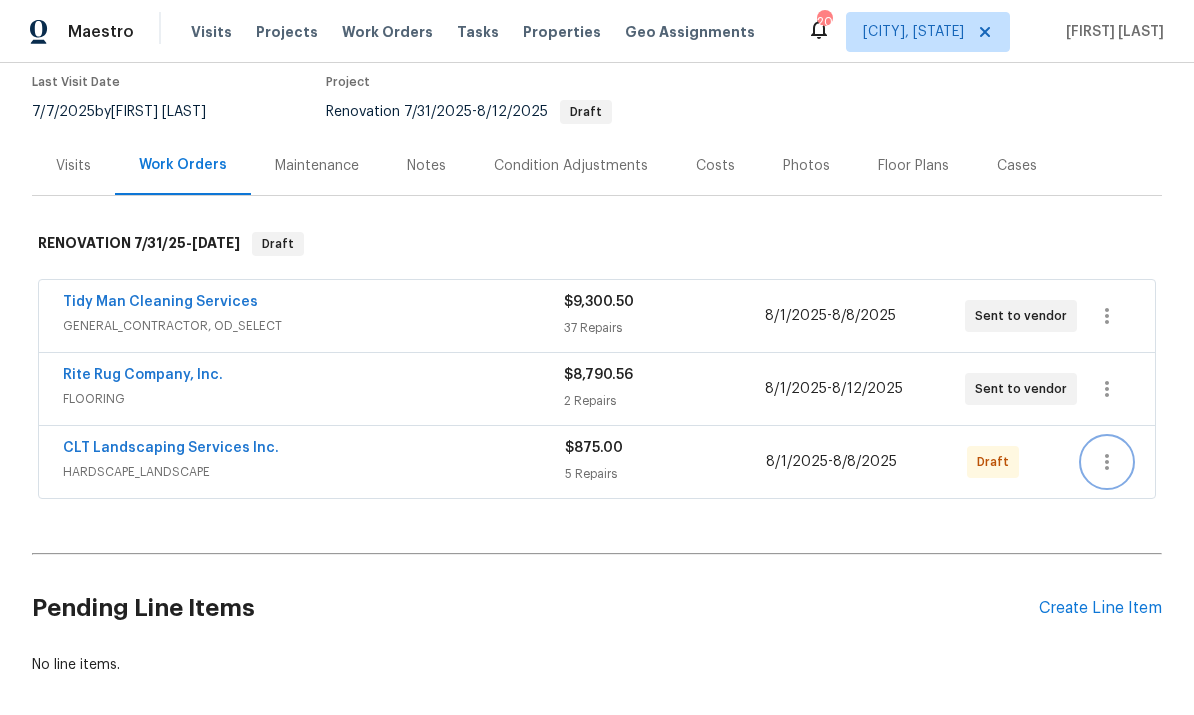 click 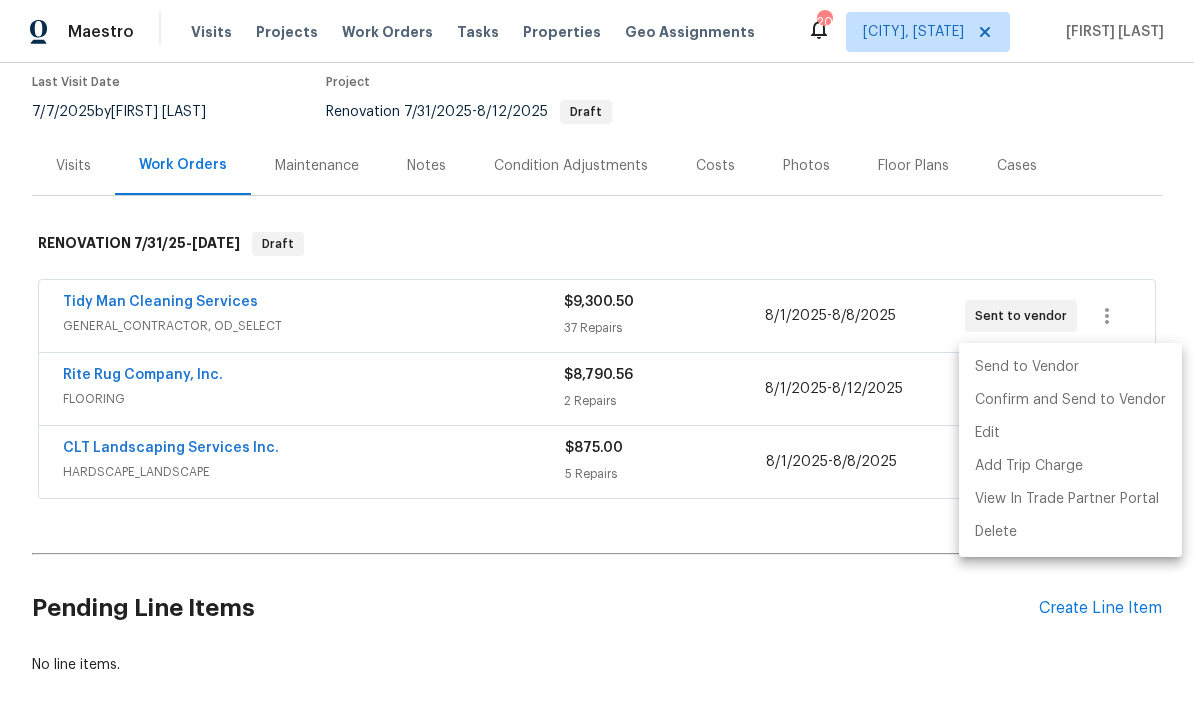 click on "Send to Vendor" at bounding box center (1070, 367) 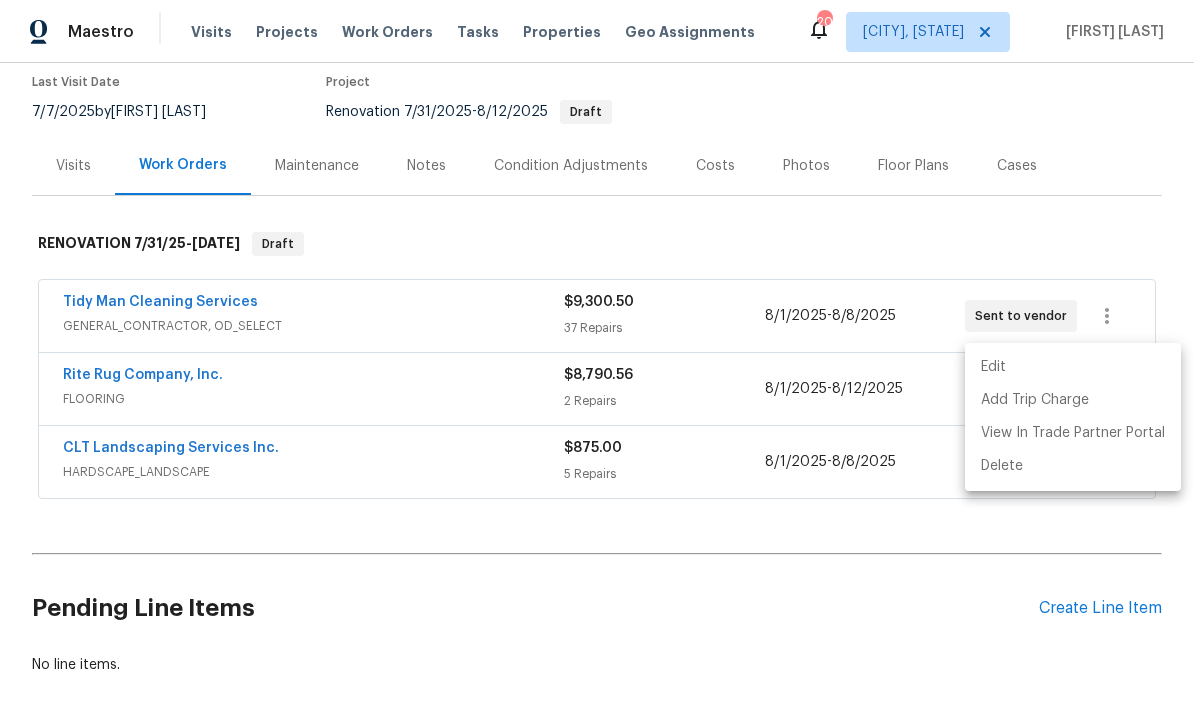 click at bounding box center (597, 357) 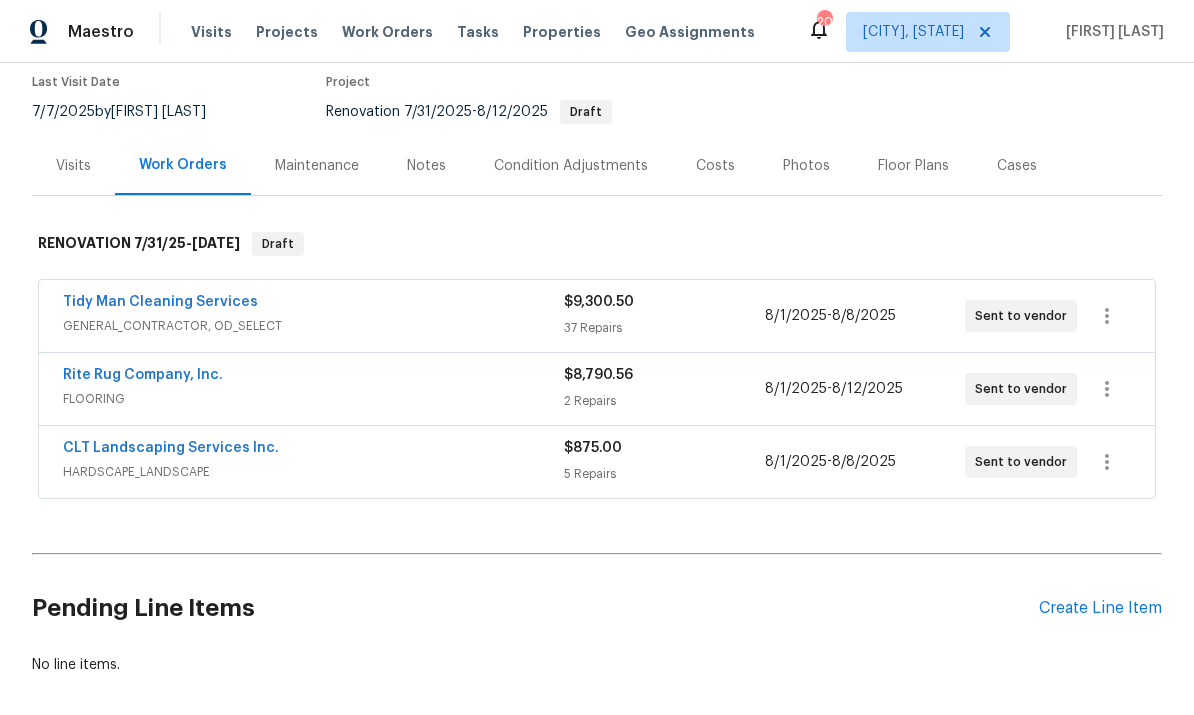 click on "Create Line Item" at bounding box center [1100, 608] 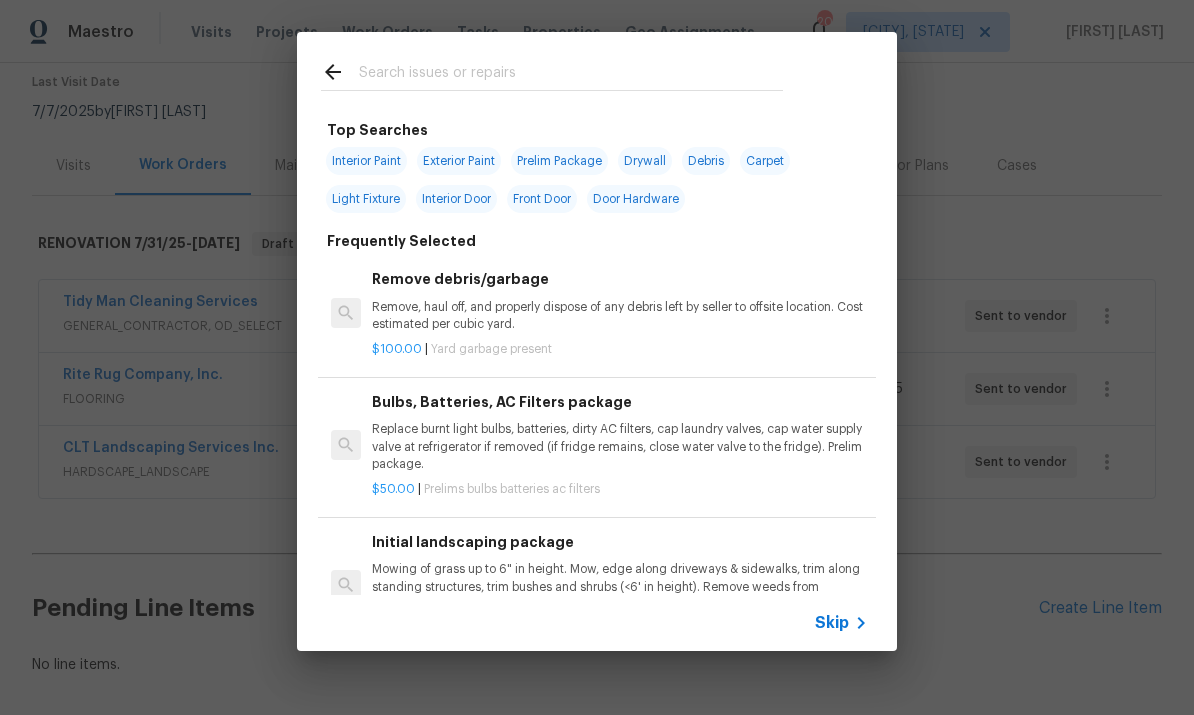 click at bounding box center [571, 75] 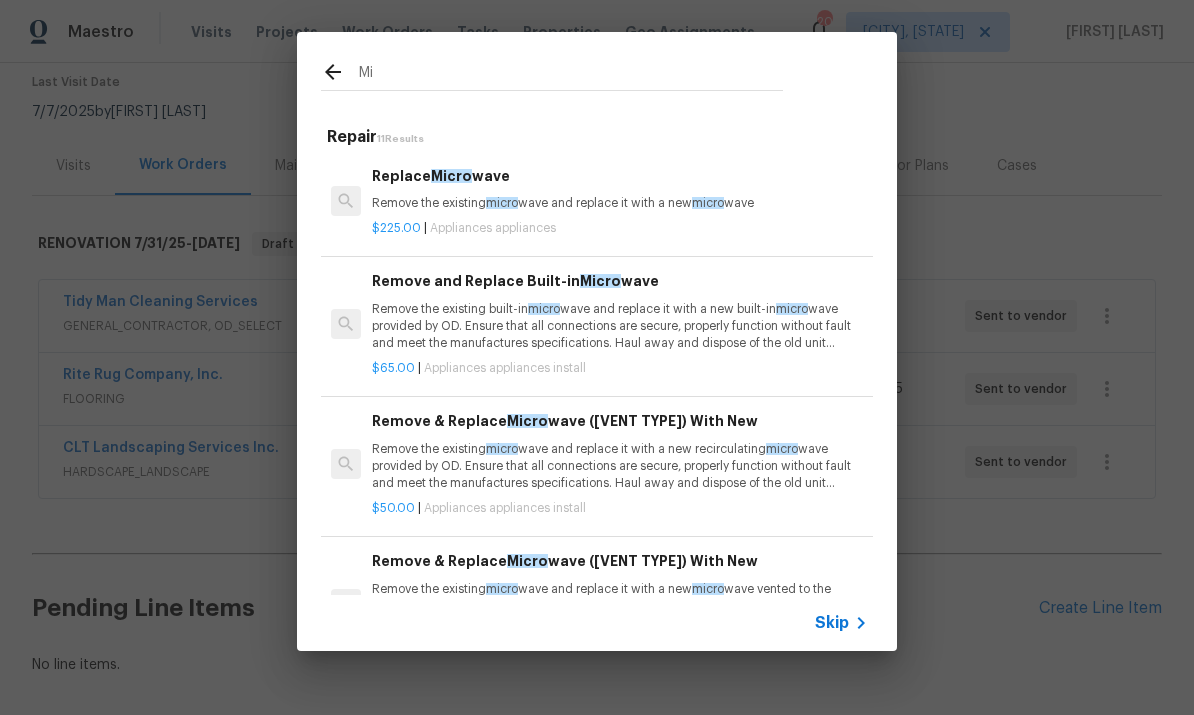 type on "M" 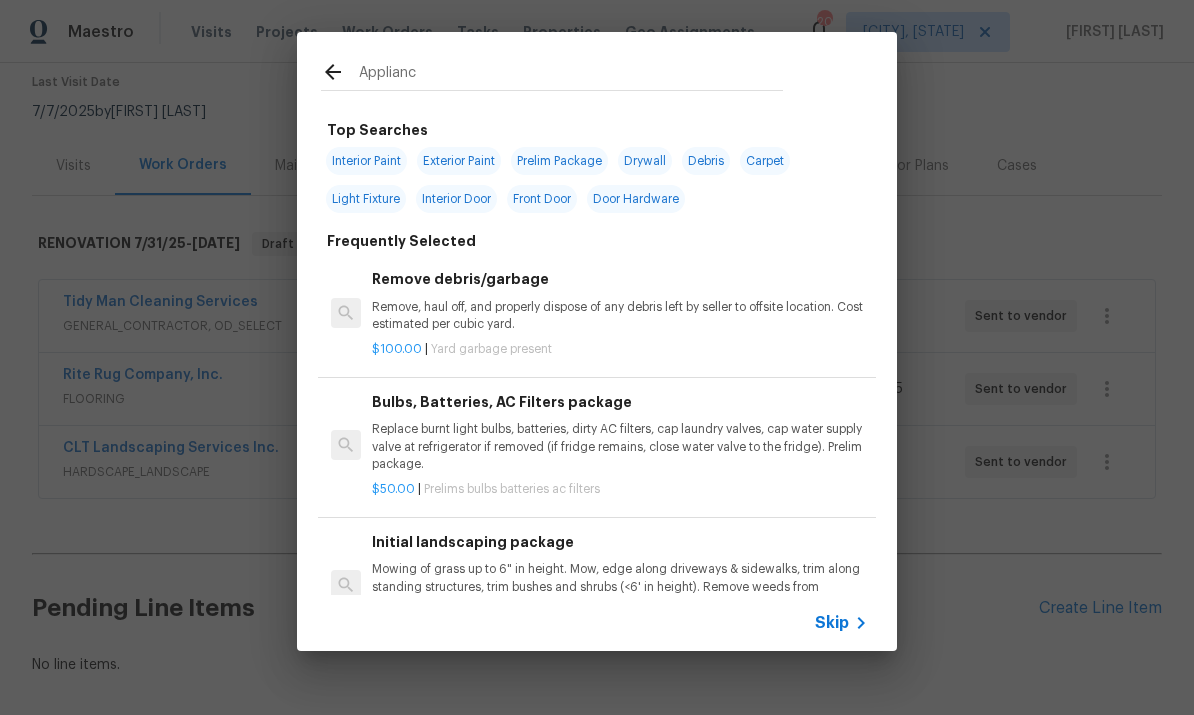 type on "Appliance" 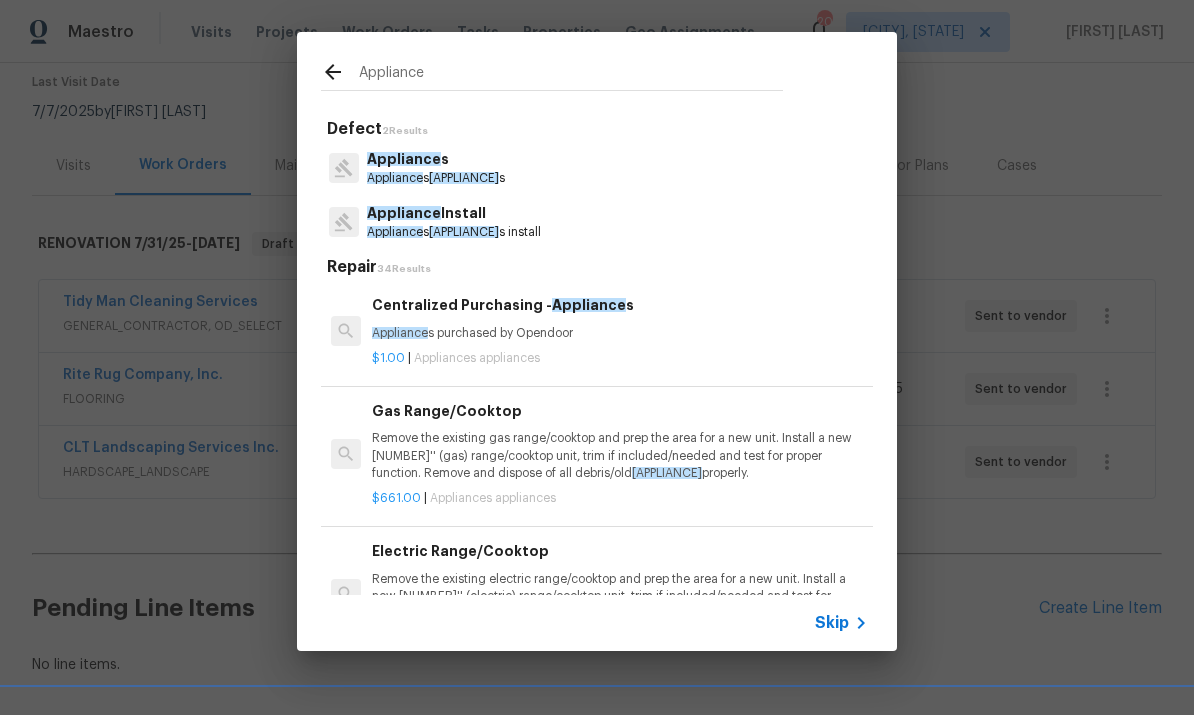 click on "Appliance s  appliance s install" at bounding box center [454, 232] 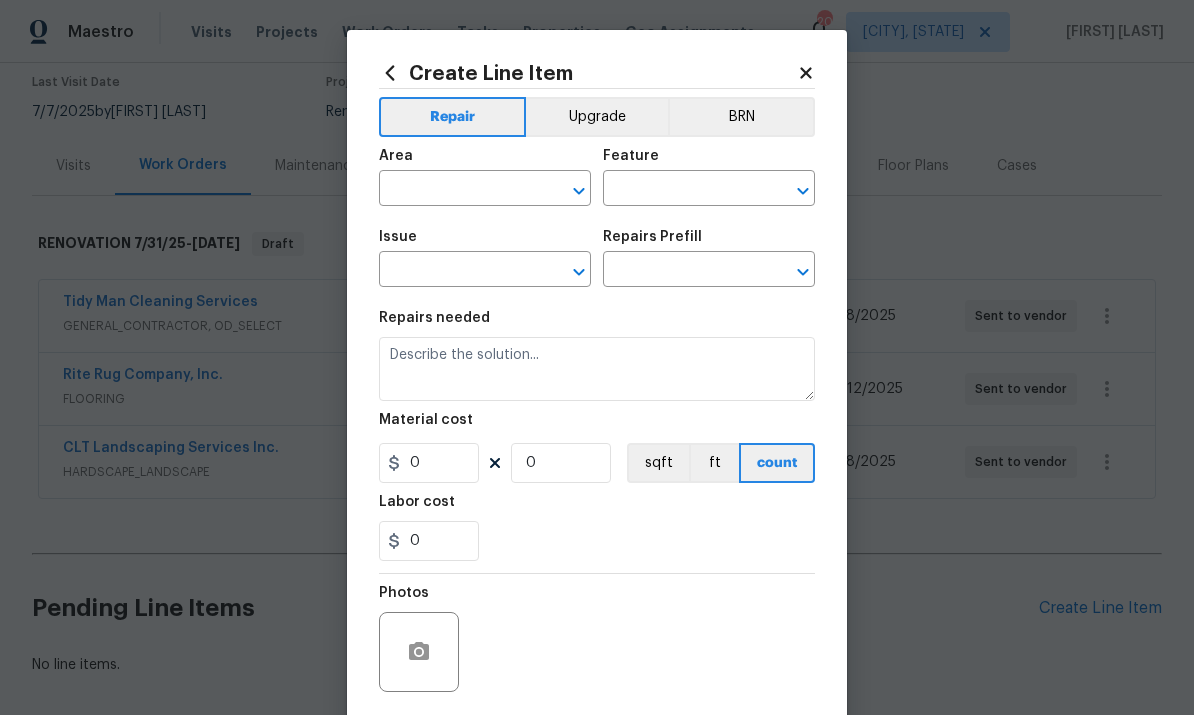 type on "Appliances" 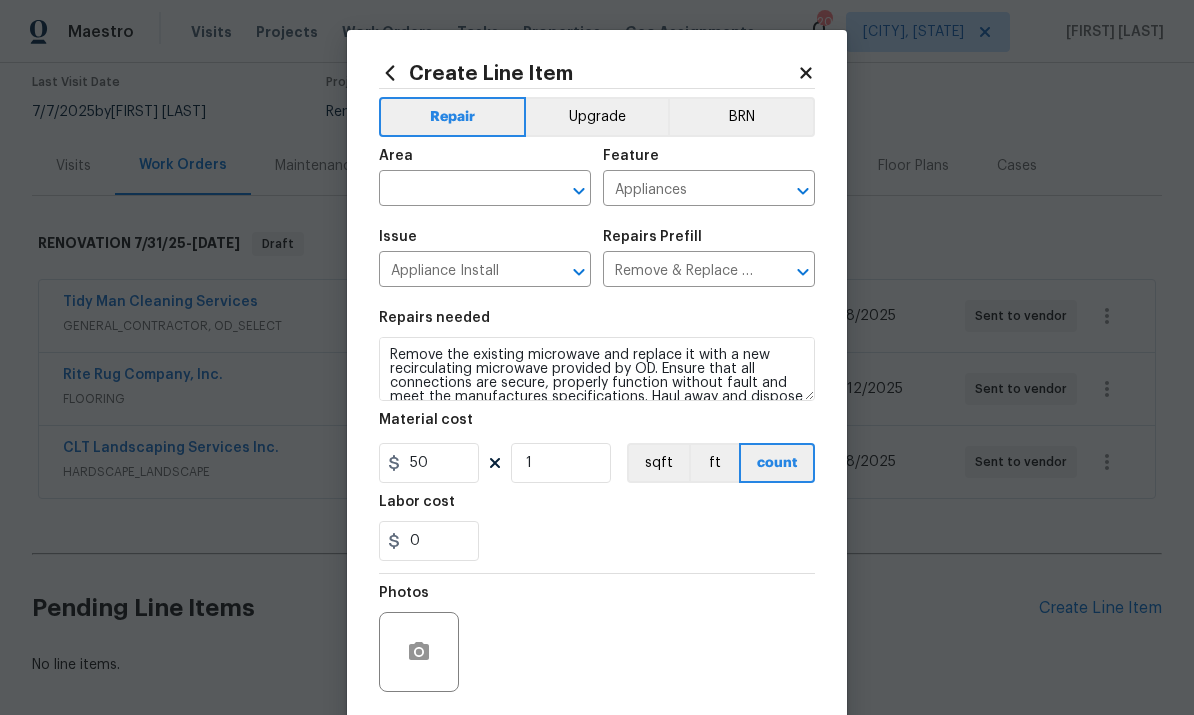 click at bounding box center [457, 190] 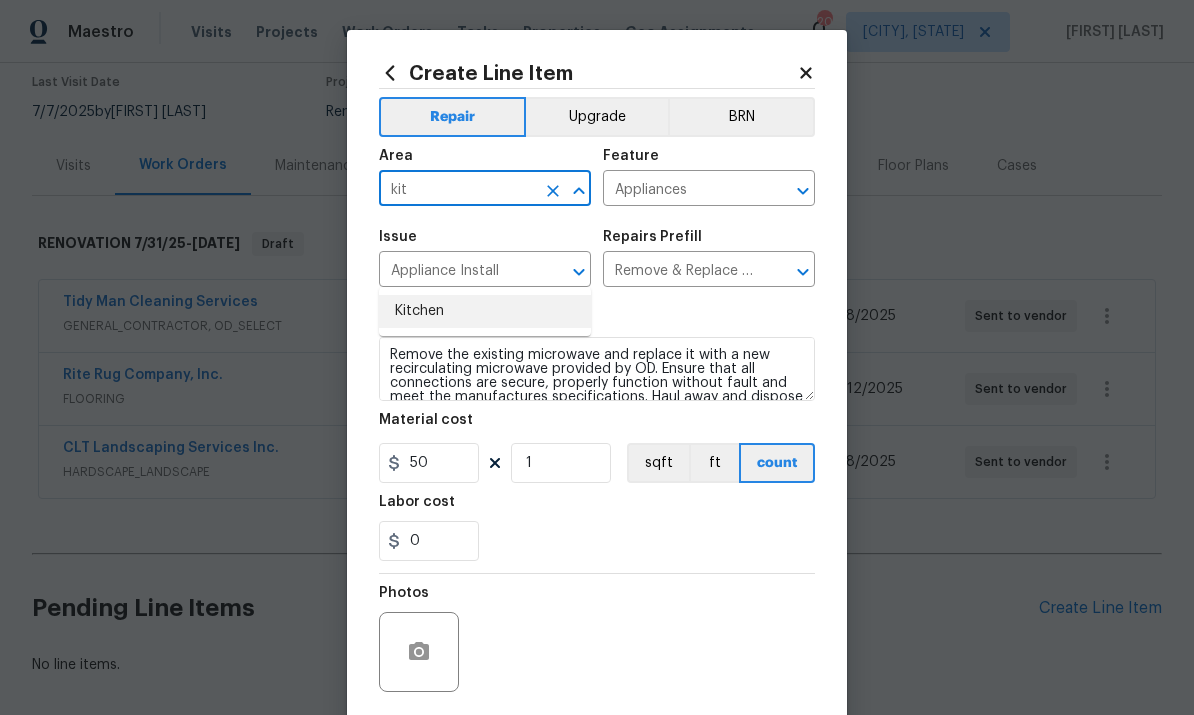 click on "Kitchen" at bounding box center [485, 311] 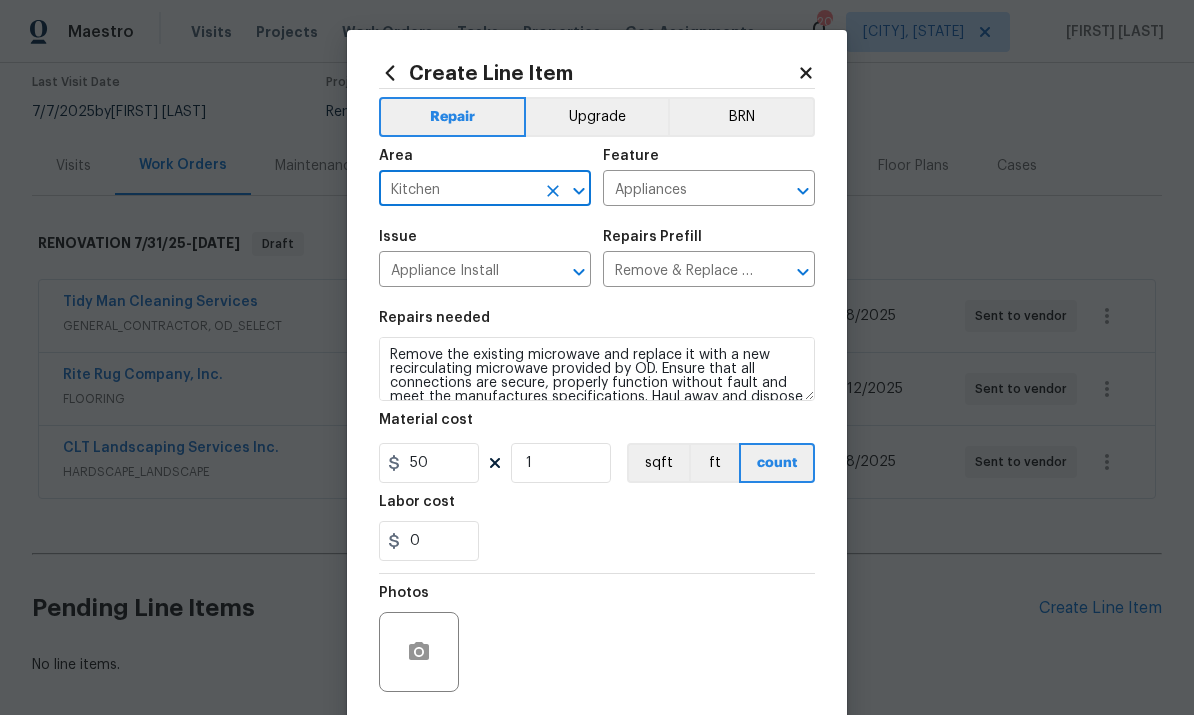 click on "Upgrade" at bounding box center [597, 117] 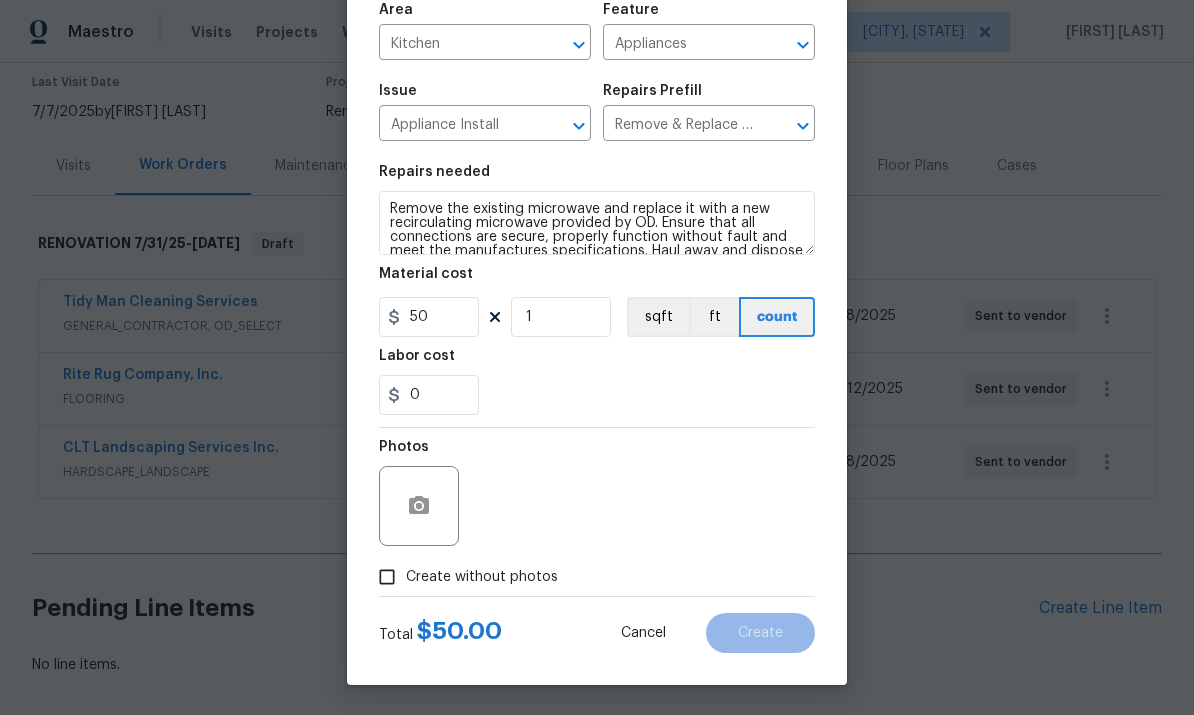 scroll, scrollTop: 150, scrollLeft: 0, axis: vertical 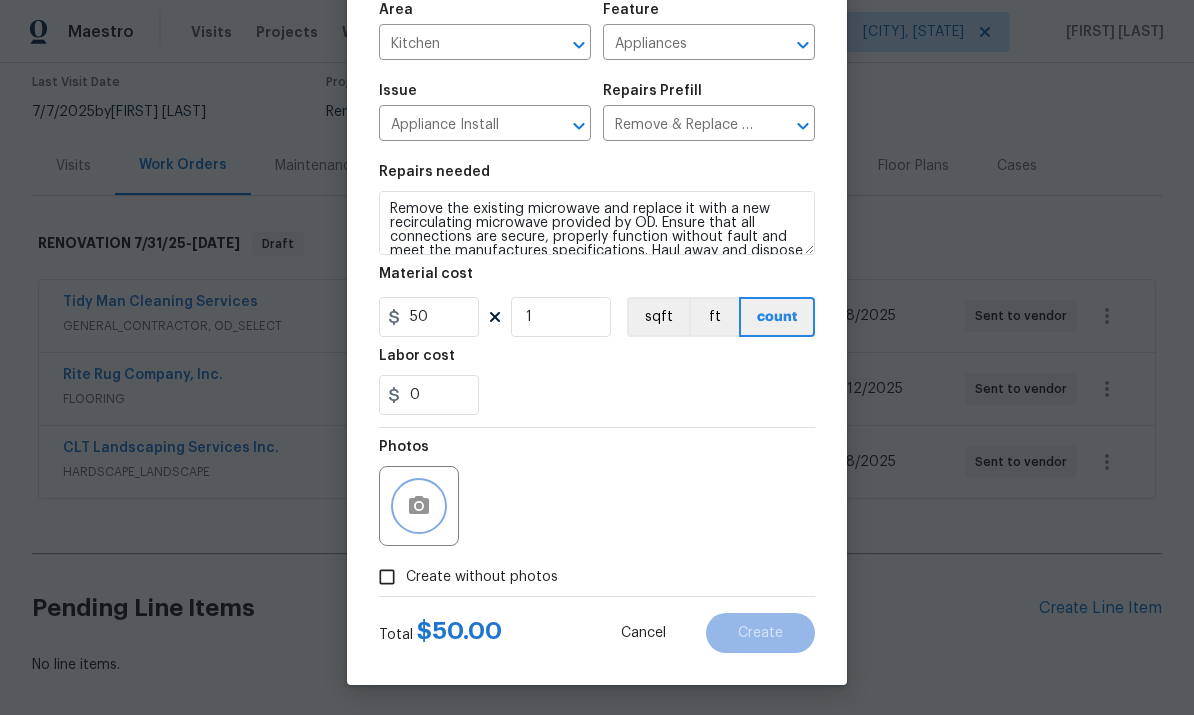 click 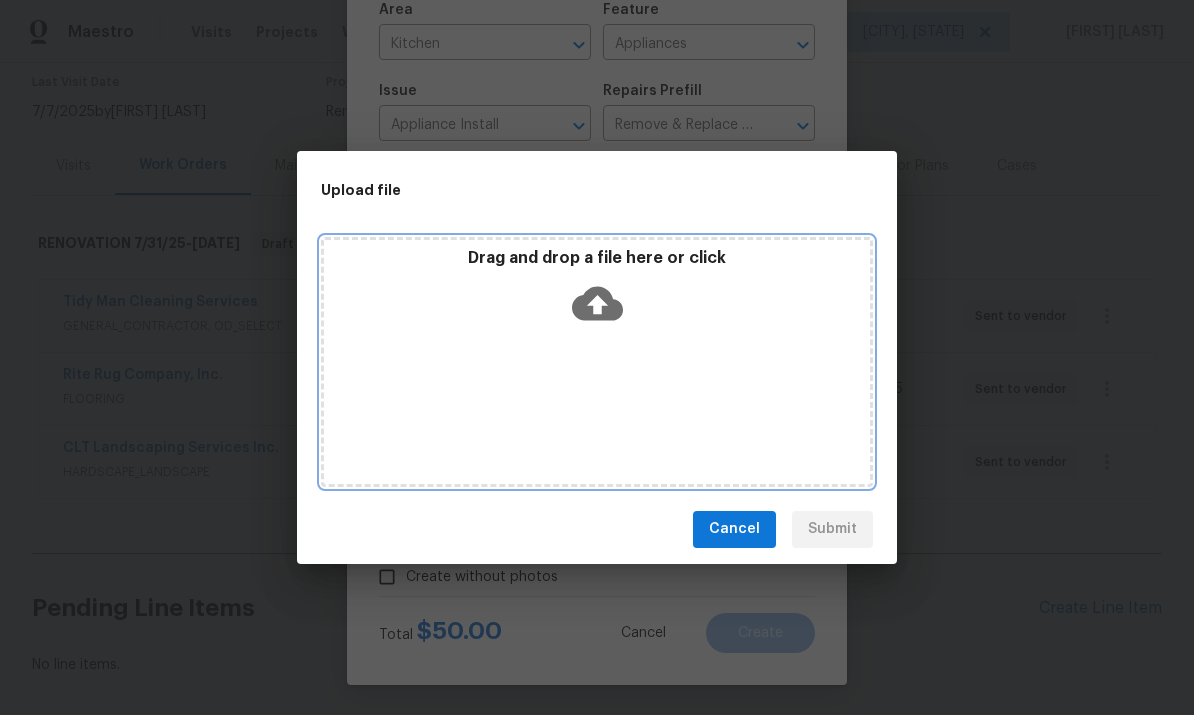 click 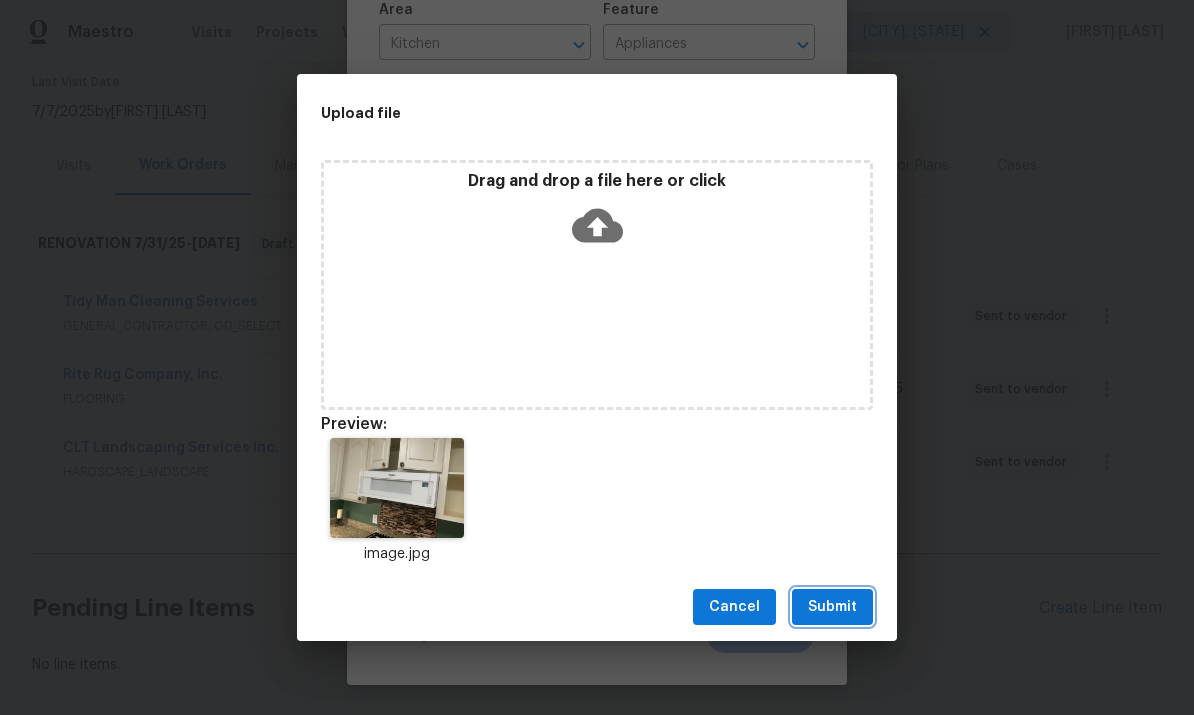 click on "Submit" at bounding box center [832, 607] 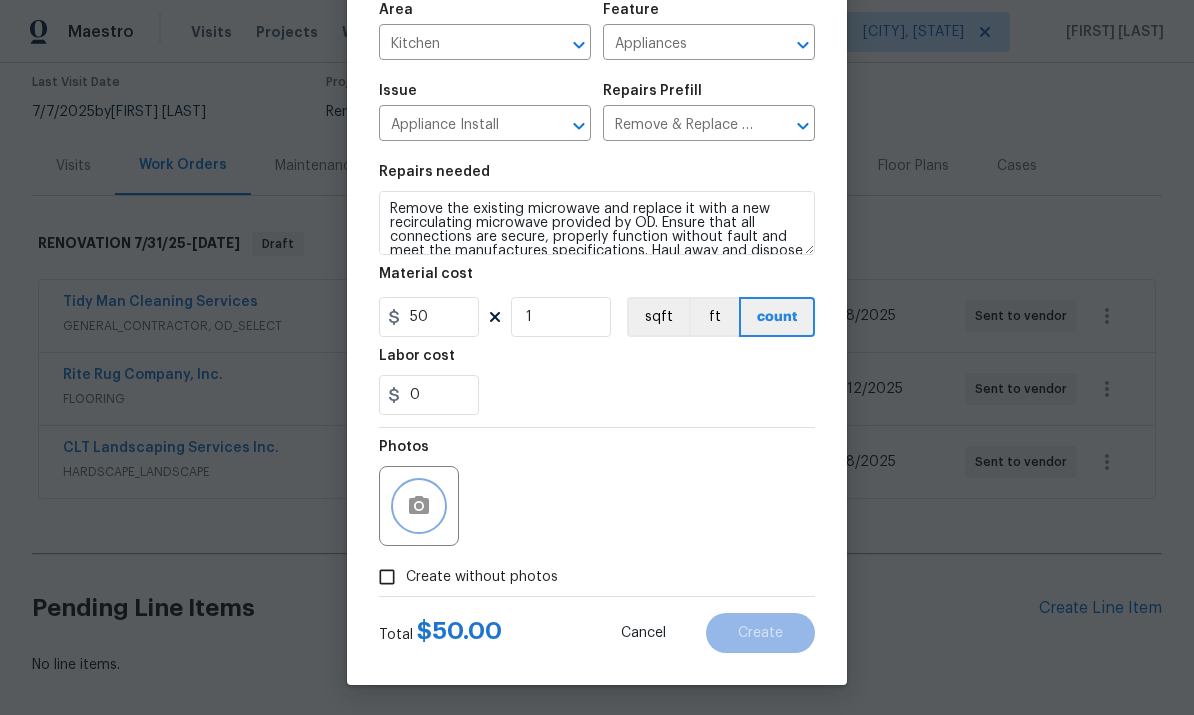 scroll, scrollTop: 150, scrollLeft: 0, axis: vertical 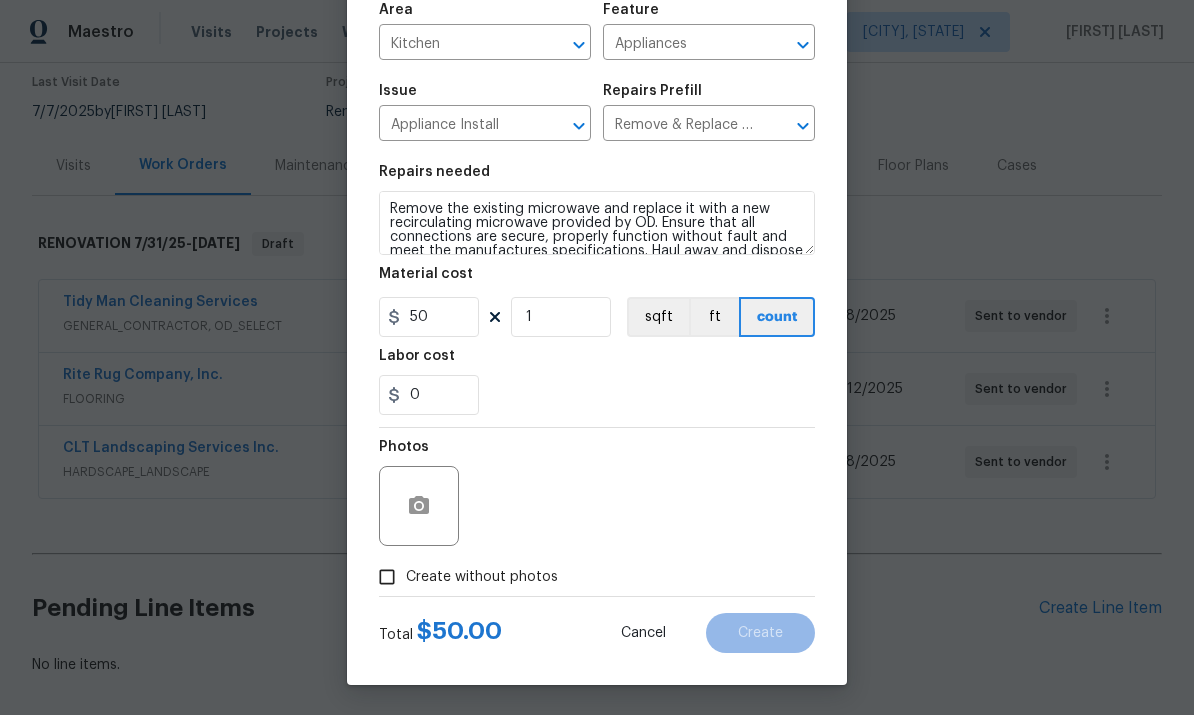 click on "Create without photos" at bounding box center [387, 577] 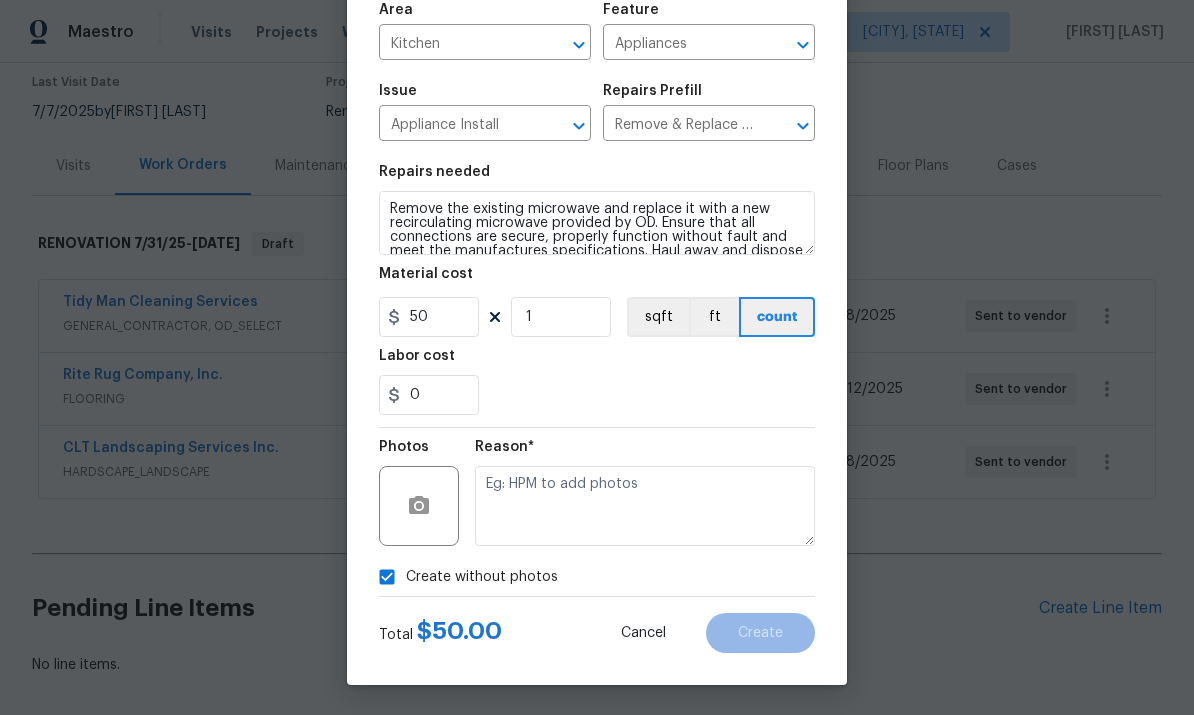 click on "Create without photos" at bounding box center [387, 577] 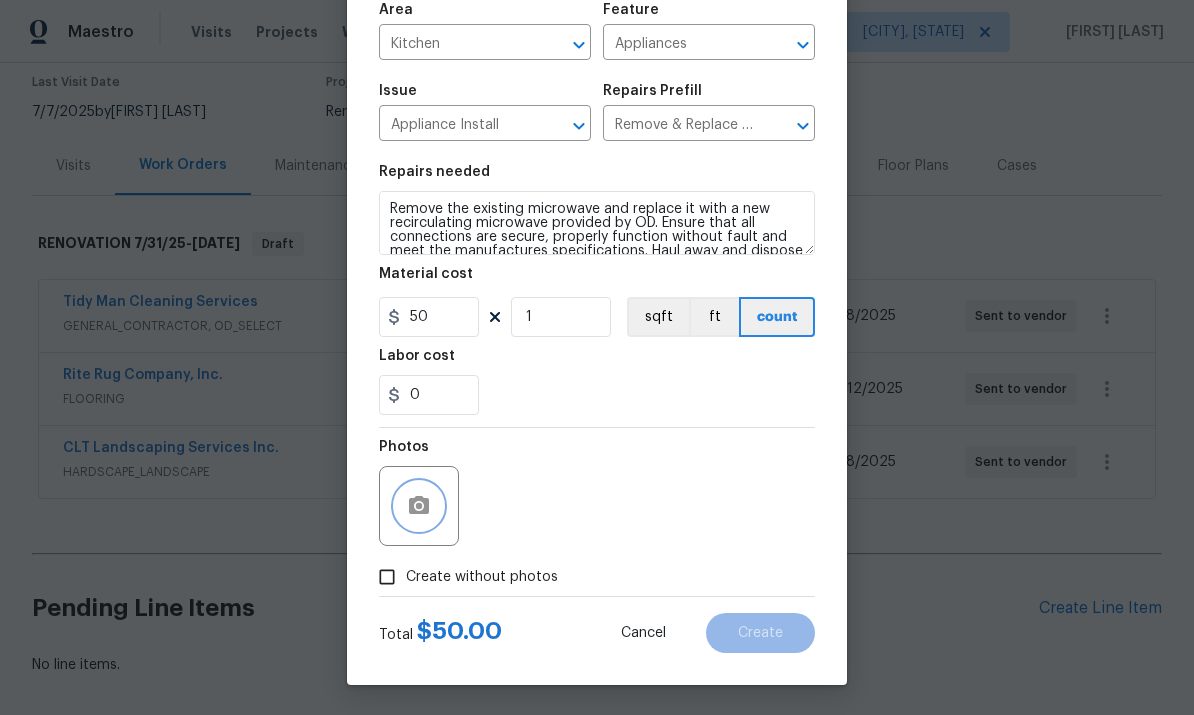 click at bounding box center (419, 506) 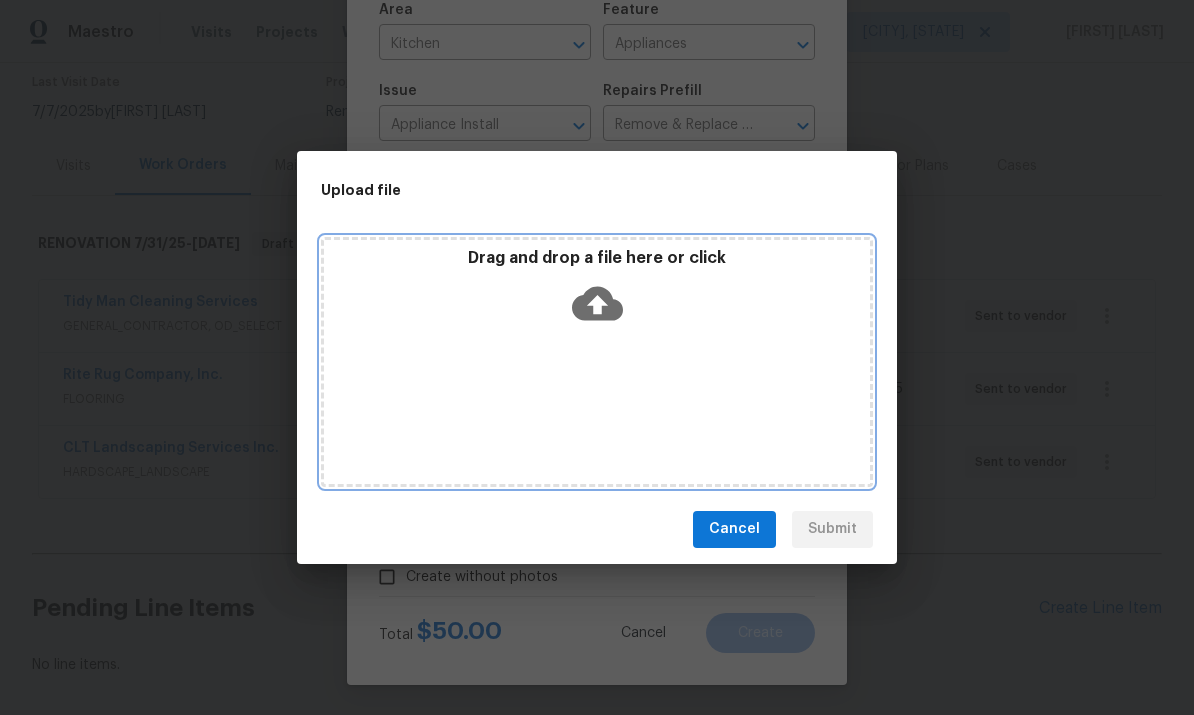 click 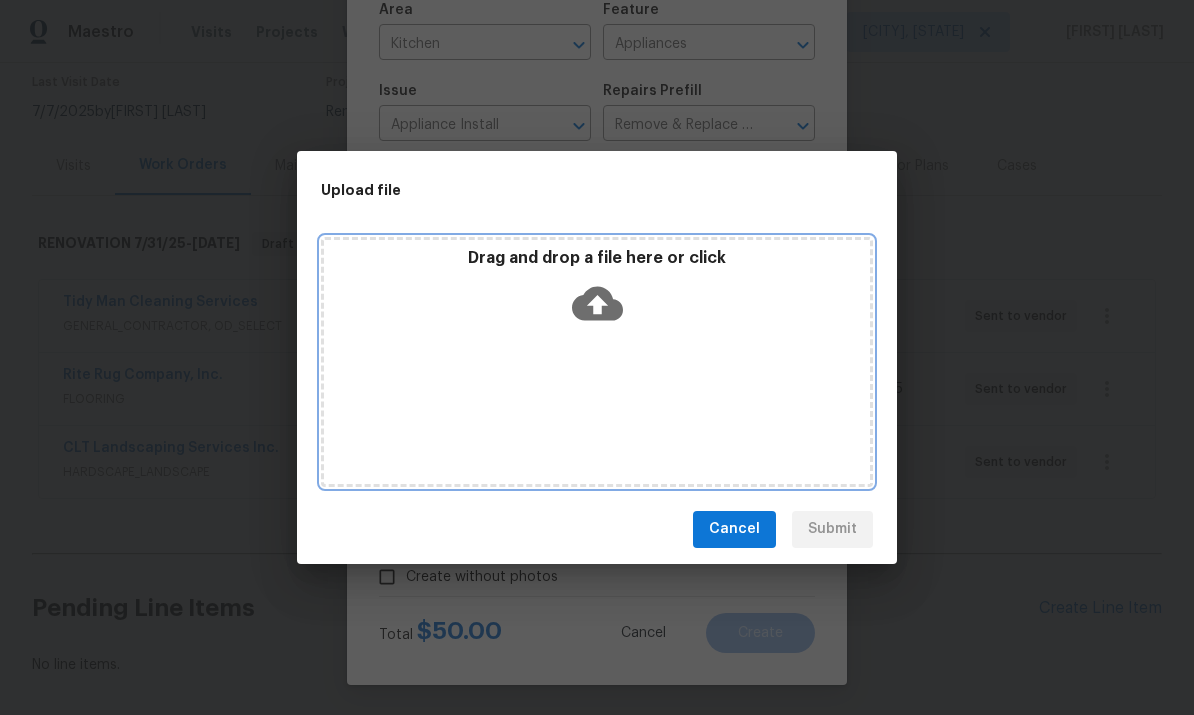 click 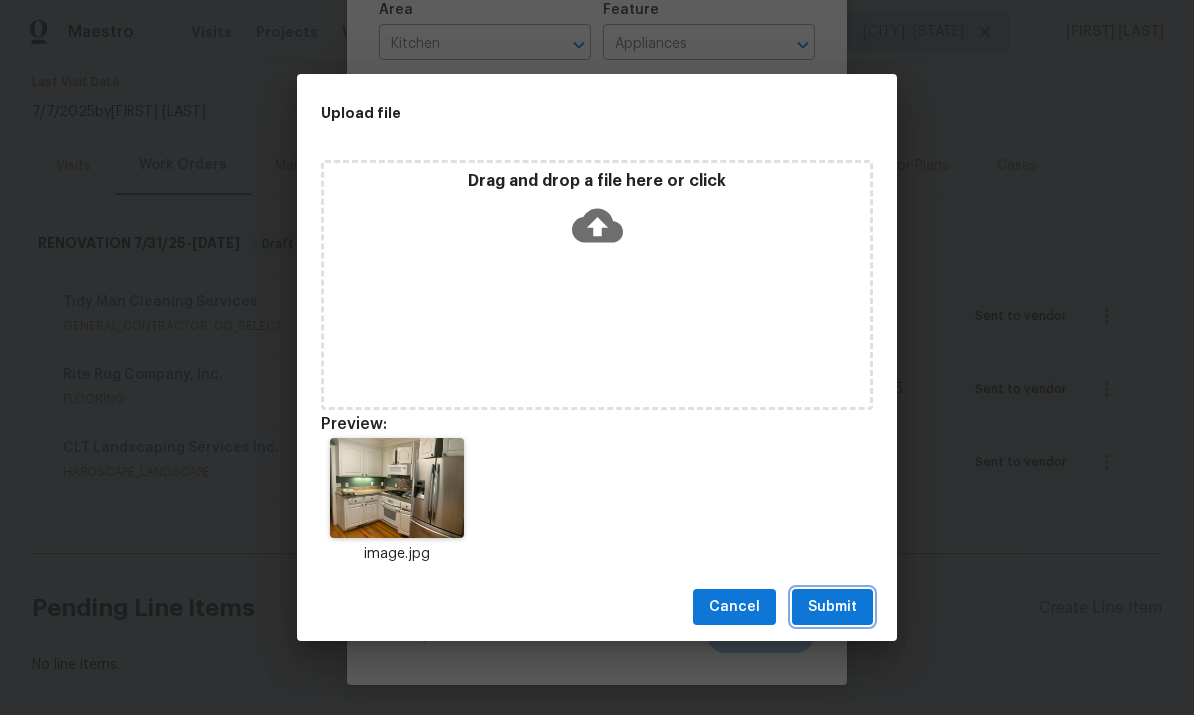 click on "Submit" at bounding box center (832, 607) 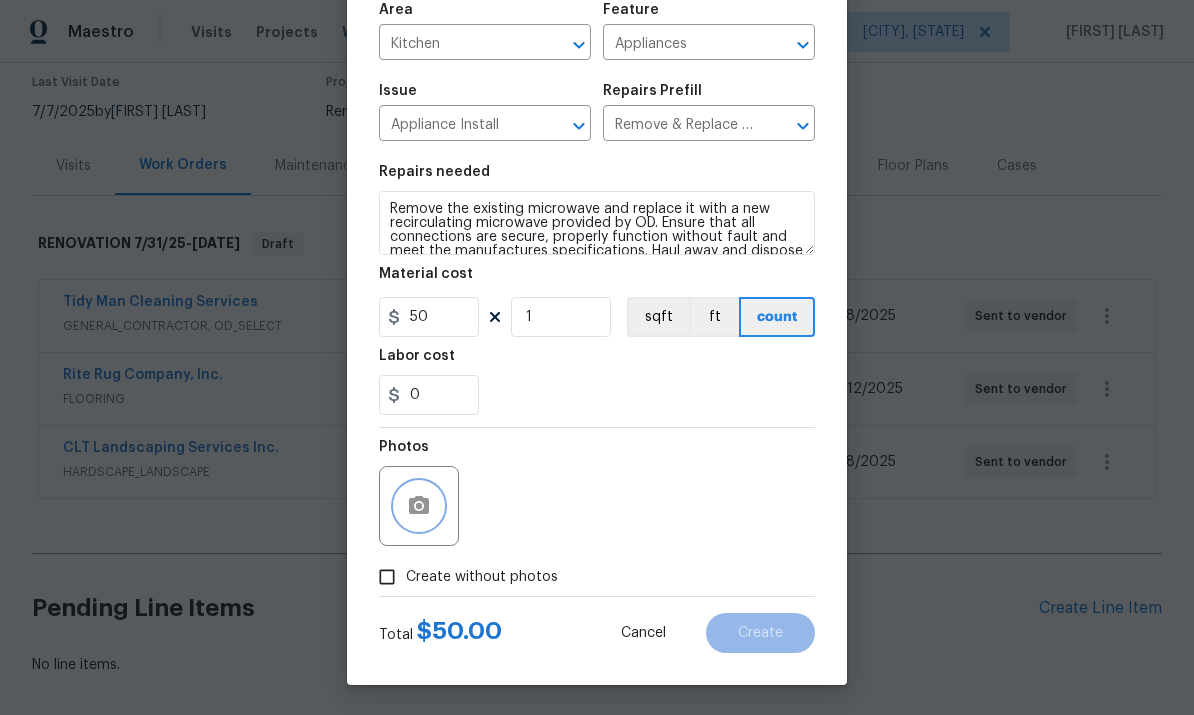 scroll, scrollTop: 150, scrollLeft: 0, axis: vertical 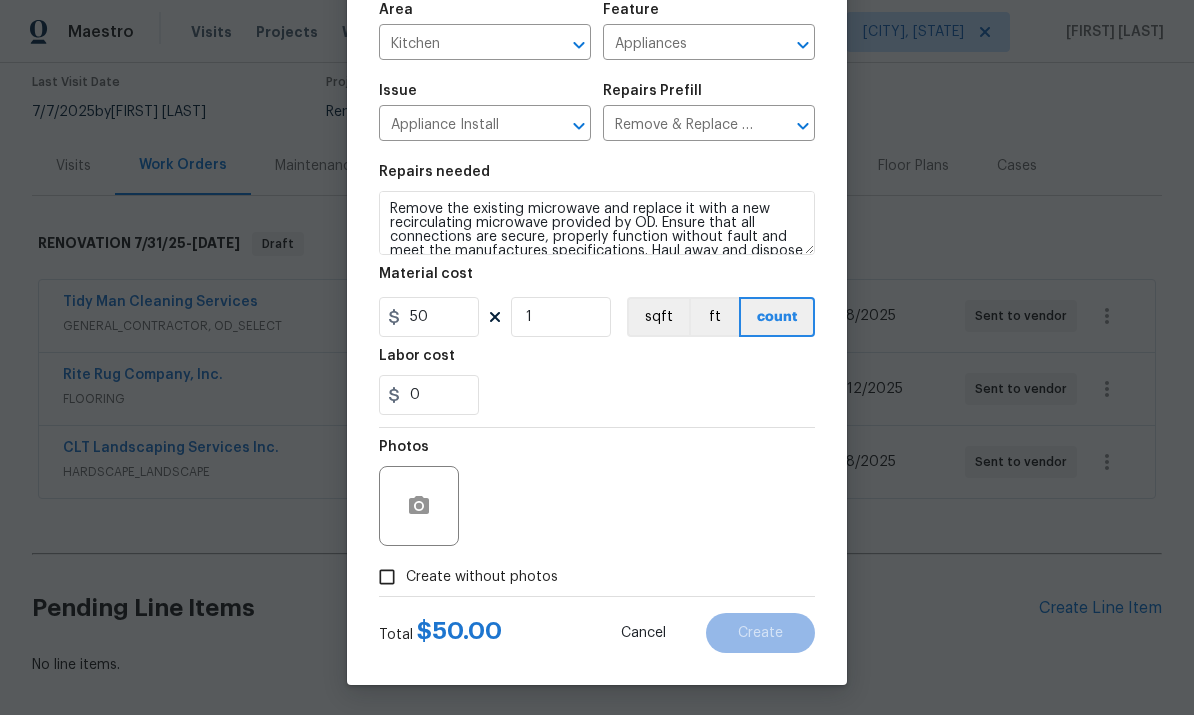 click on "Create without photos" at bounding box center [387, 577] 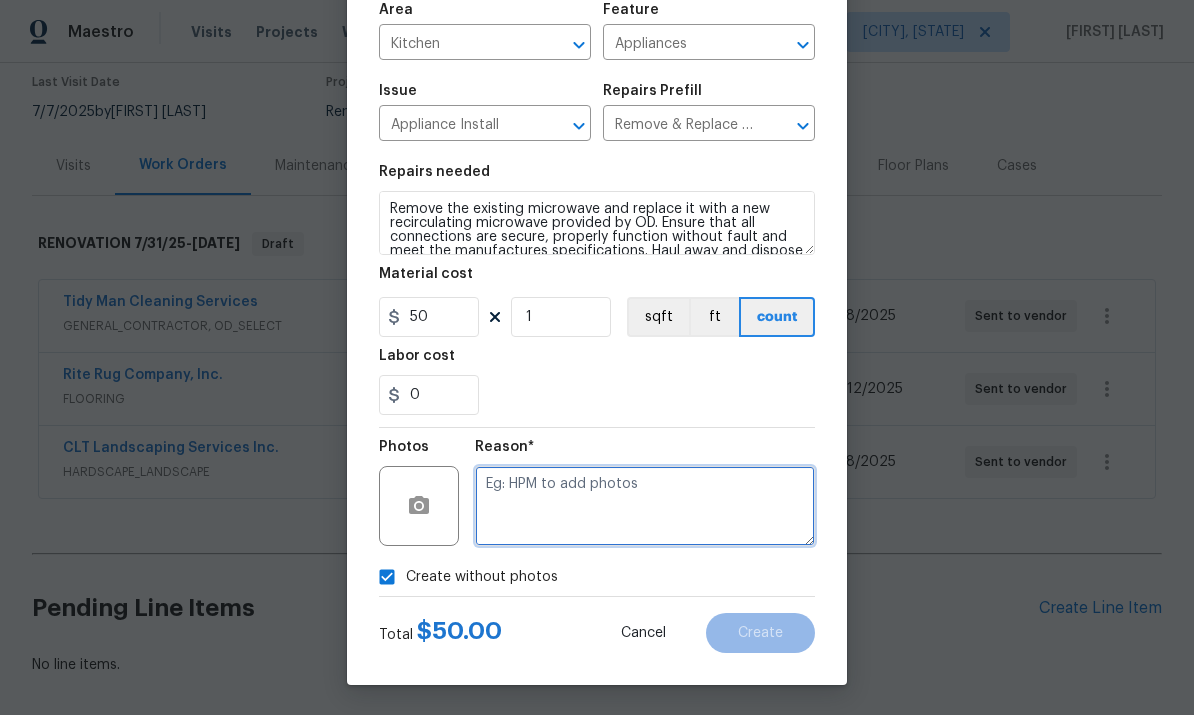click at bounding box center (645, 506) 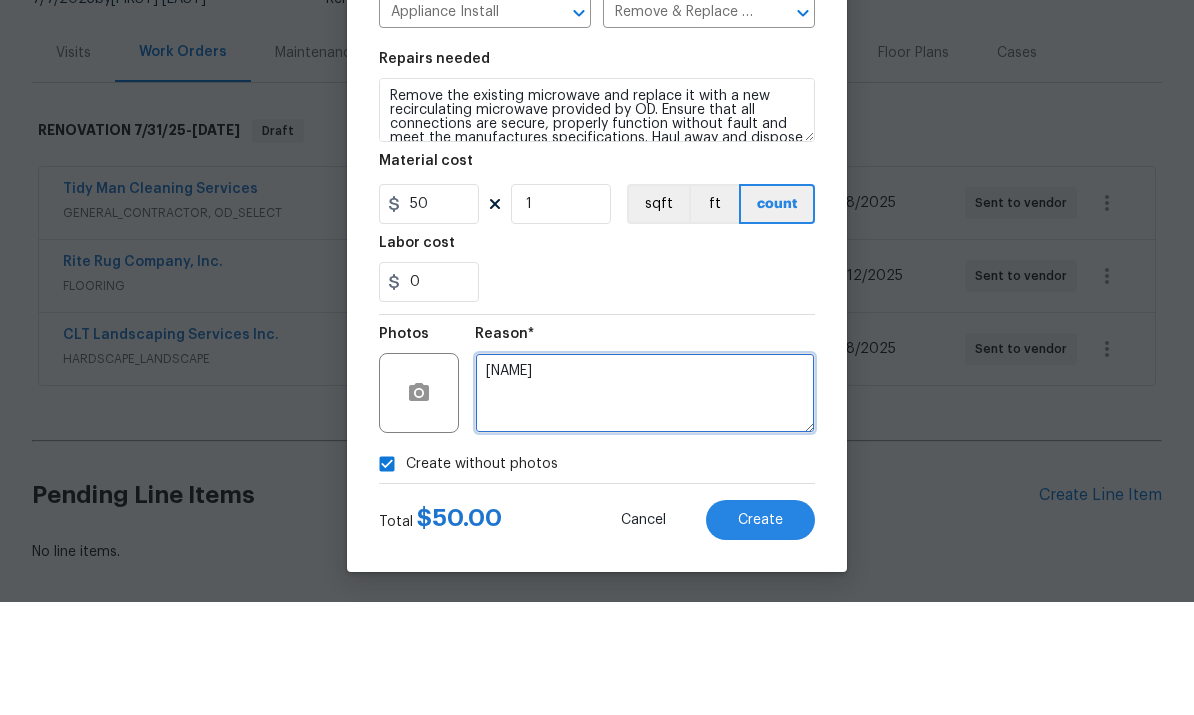 type on "NP" 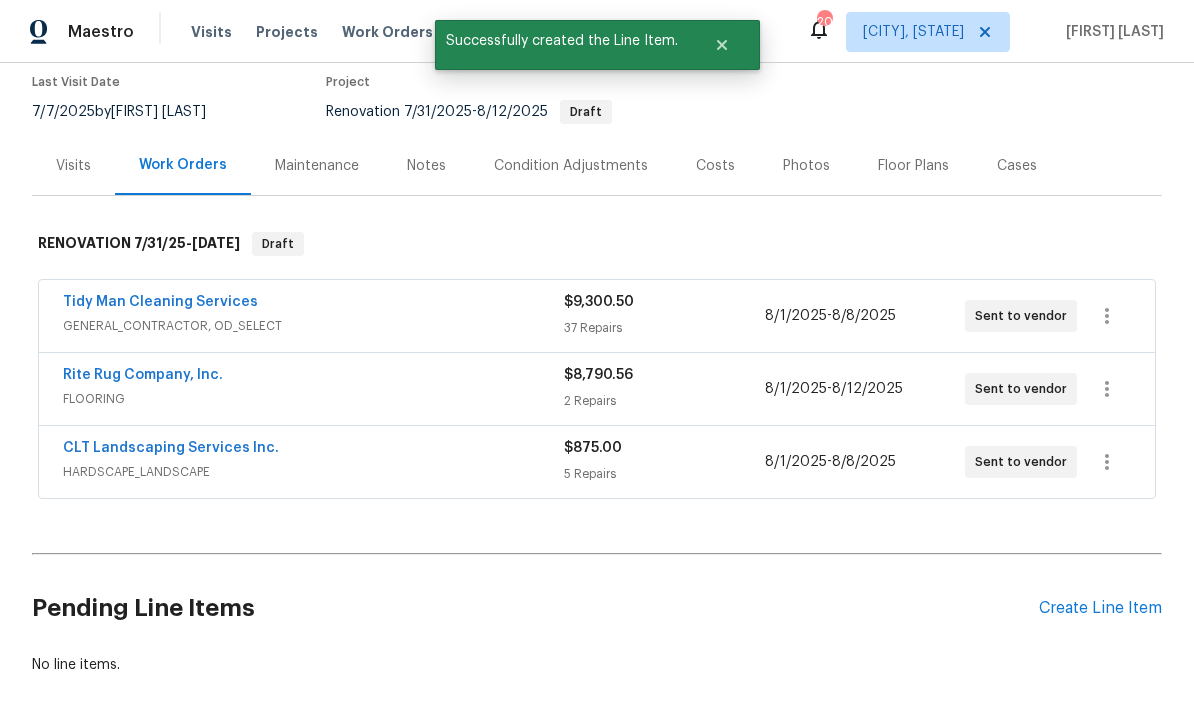click on "Create Line Item" at bounding box center (1100, 608) 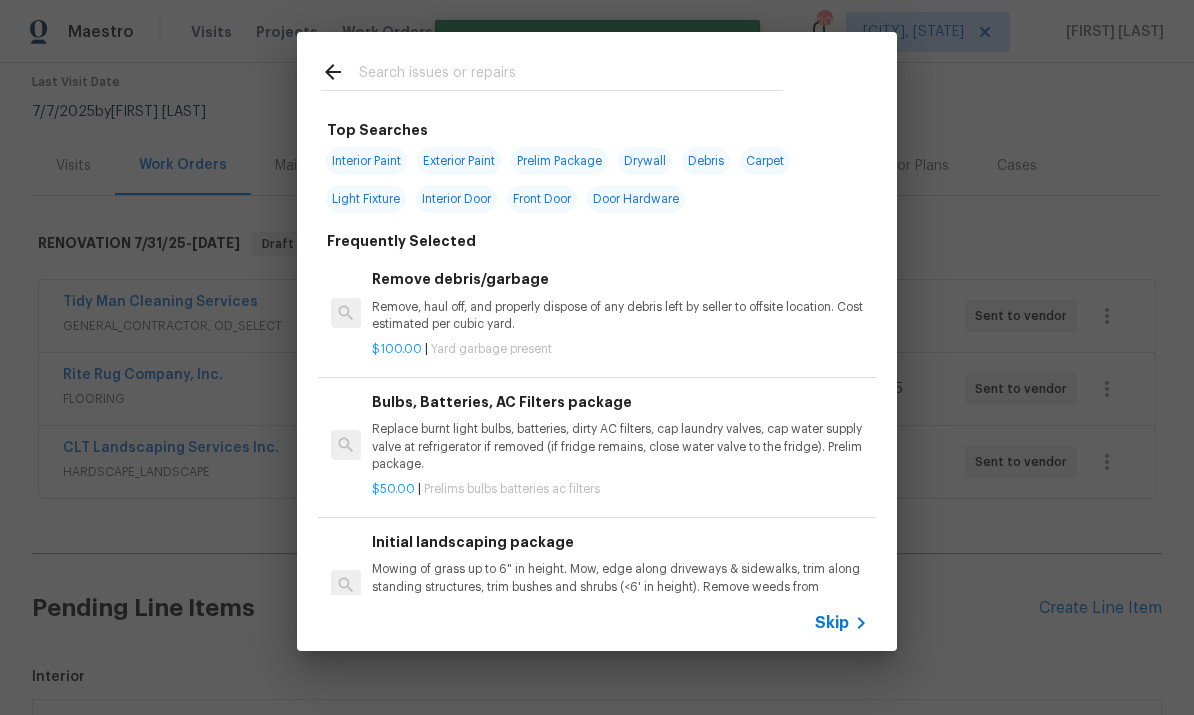 click at bounding box center (571, 75) 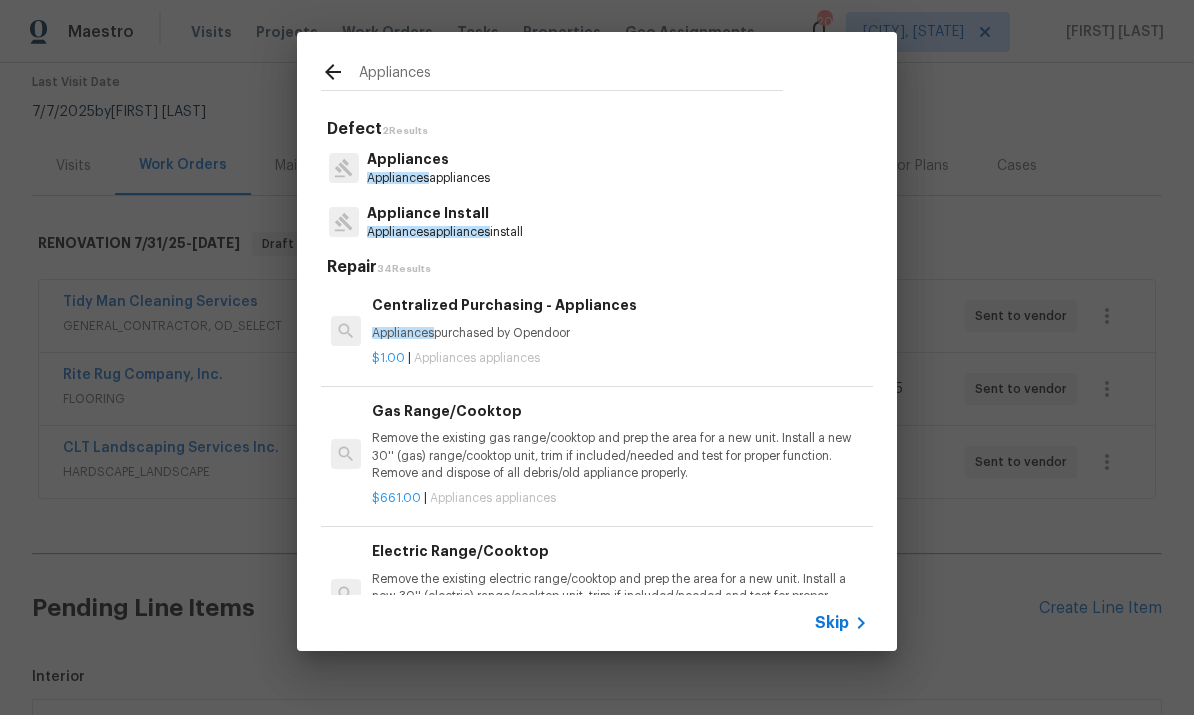 type on "Appliances" 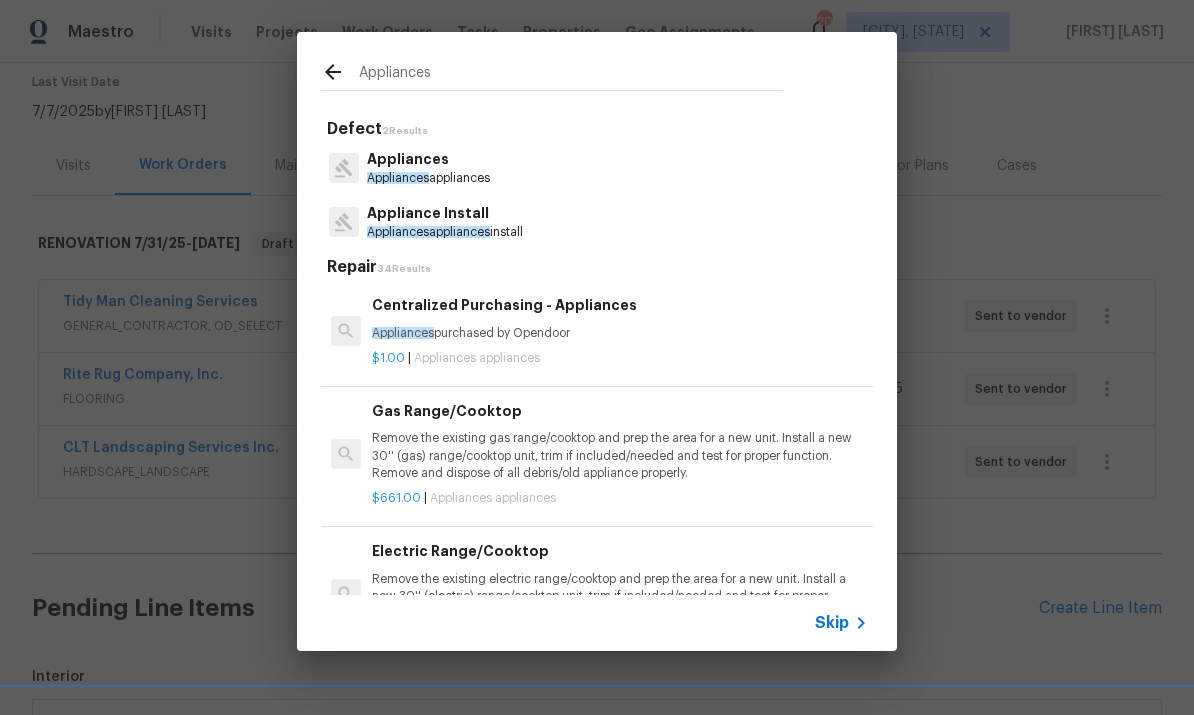 click on "Appliance Install Appliances  appliances  install" at bounding box center [597, 222] 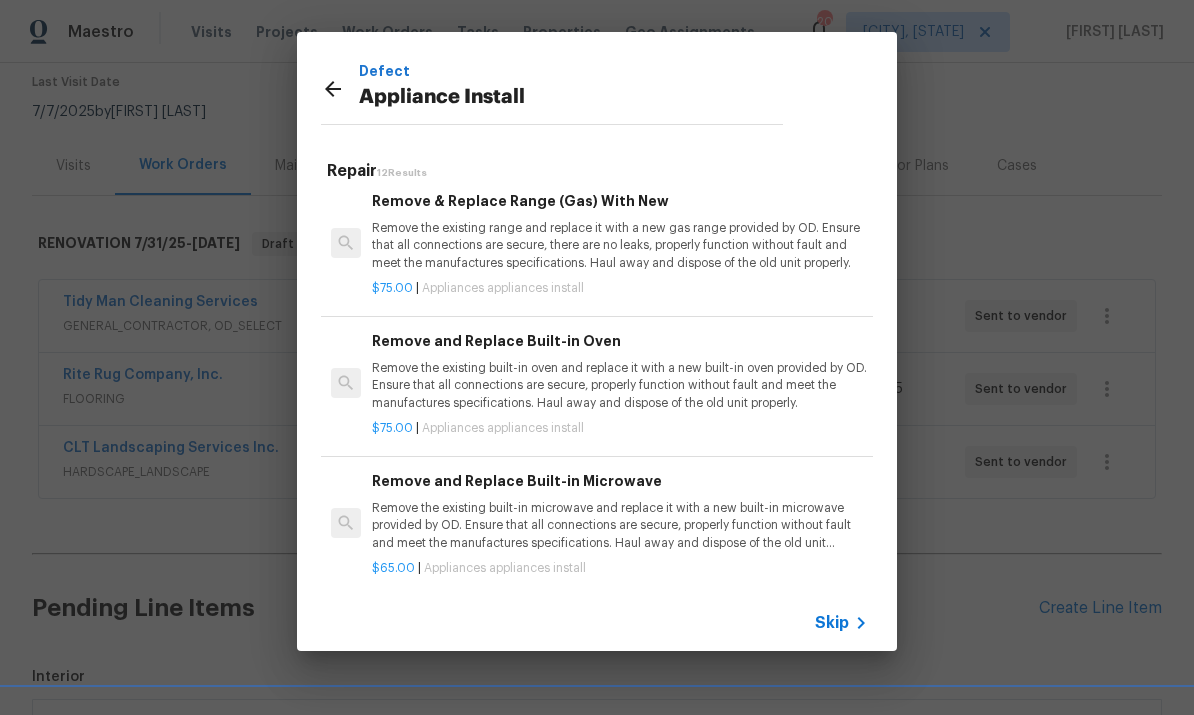 scroll, scrollTop: 1129, scrollLeft: 0, axis: vertical 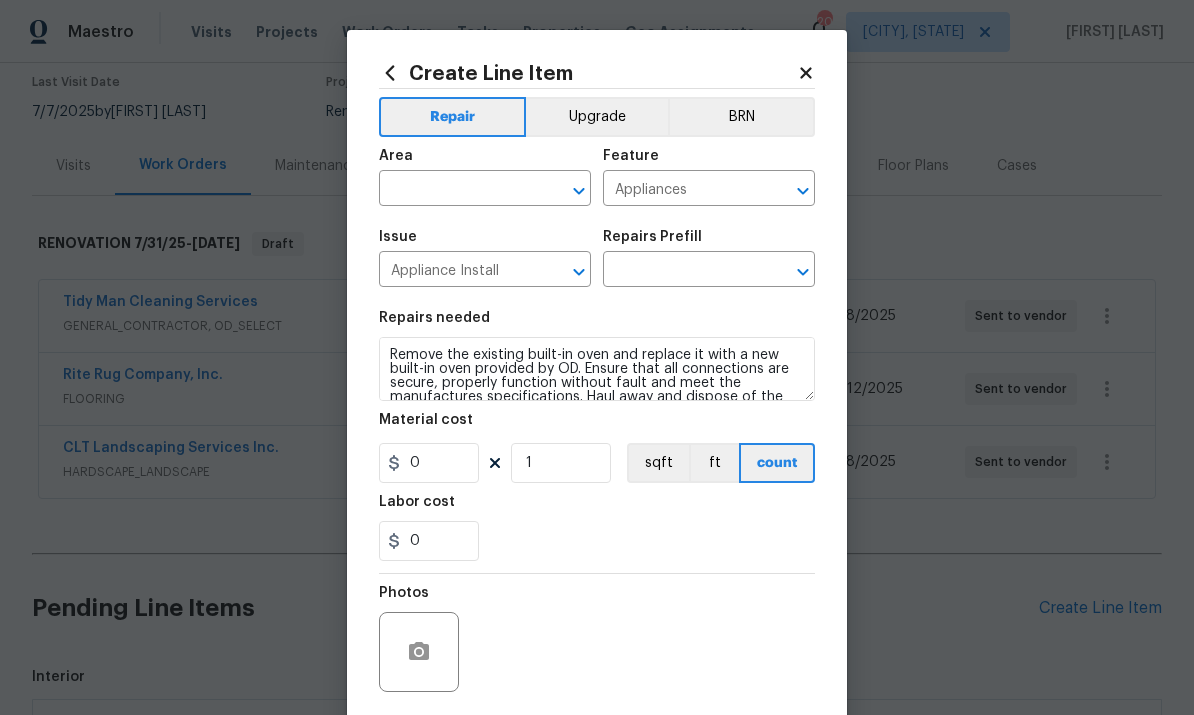 type on "Remove and Replace Built-in Oven $75.00" 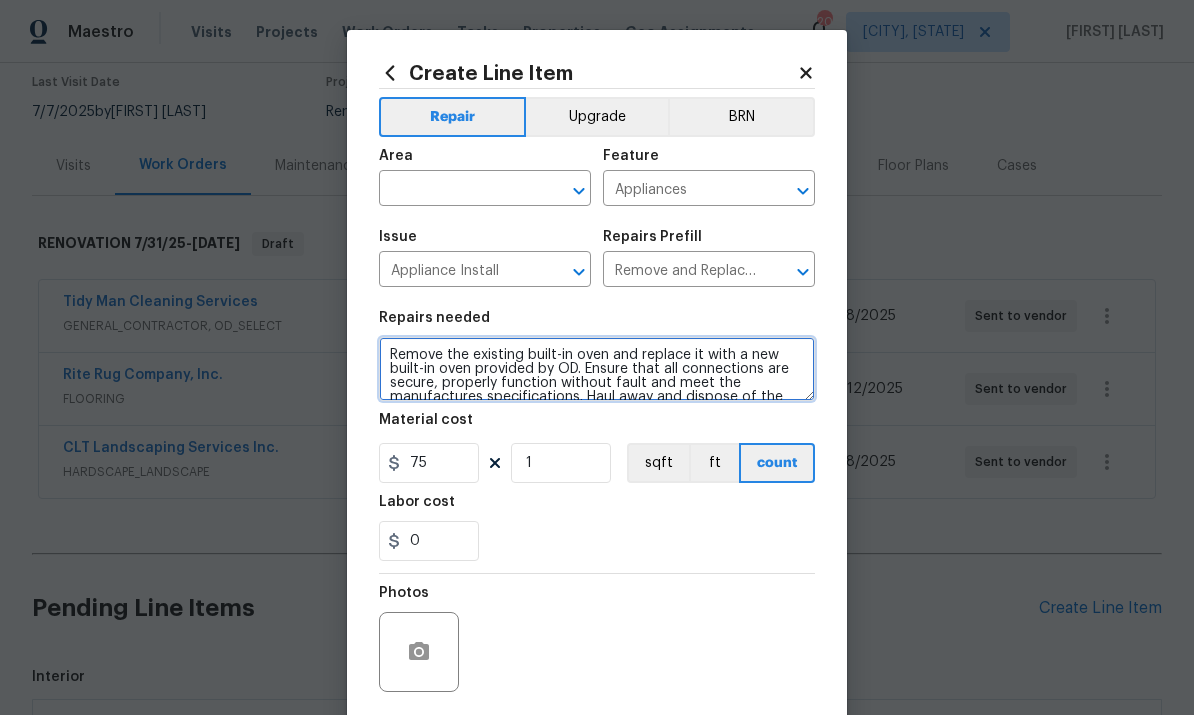 click on "Remove the existing built-in oven and replace it with a new built-in oven provided by OD. Ensure that all connections are secure, properly function without fault and meet the manufactures specifications. Haul away and dispose of the old unit properly." at bounding box center [597, 369] 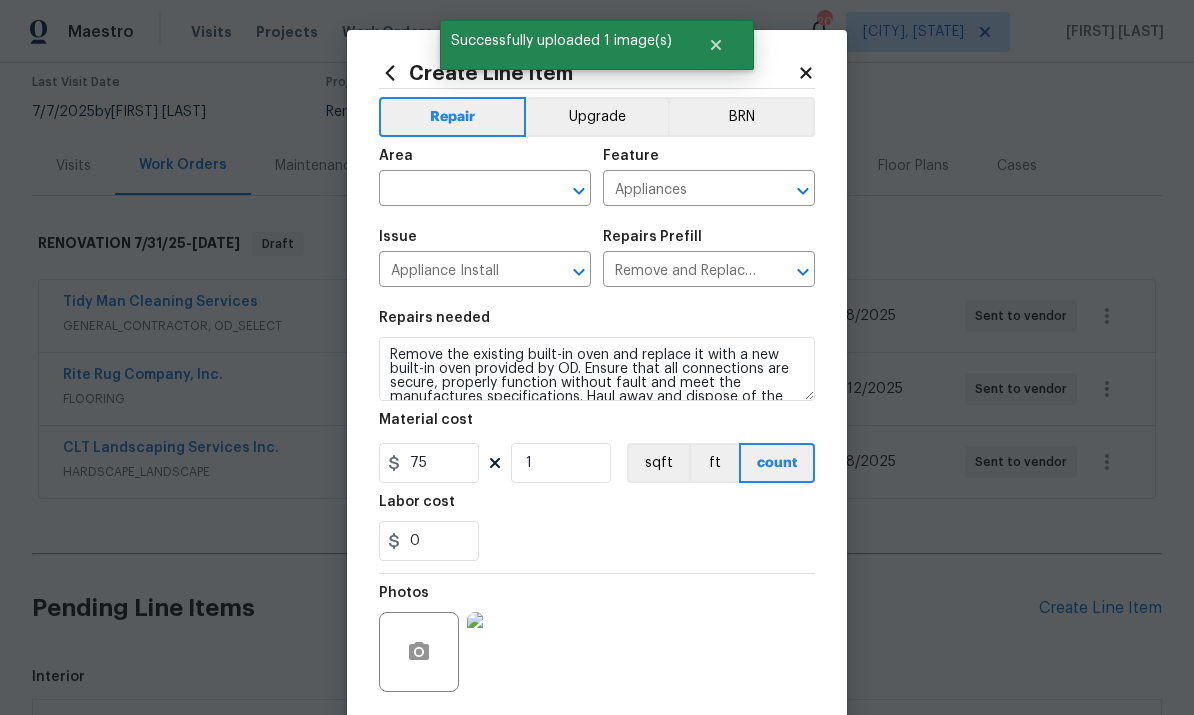 click at bounding box center (457, 190) 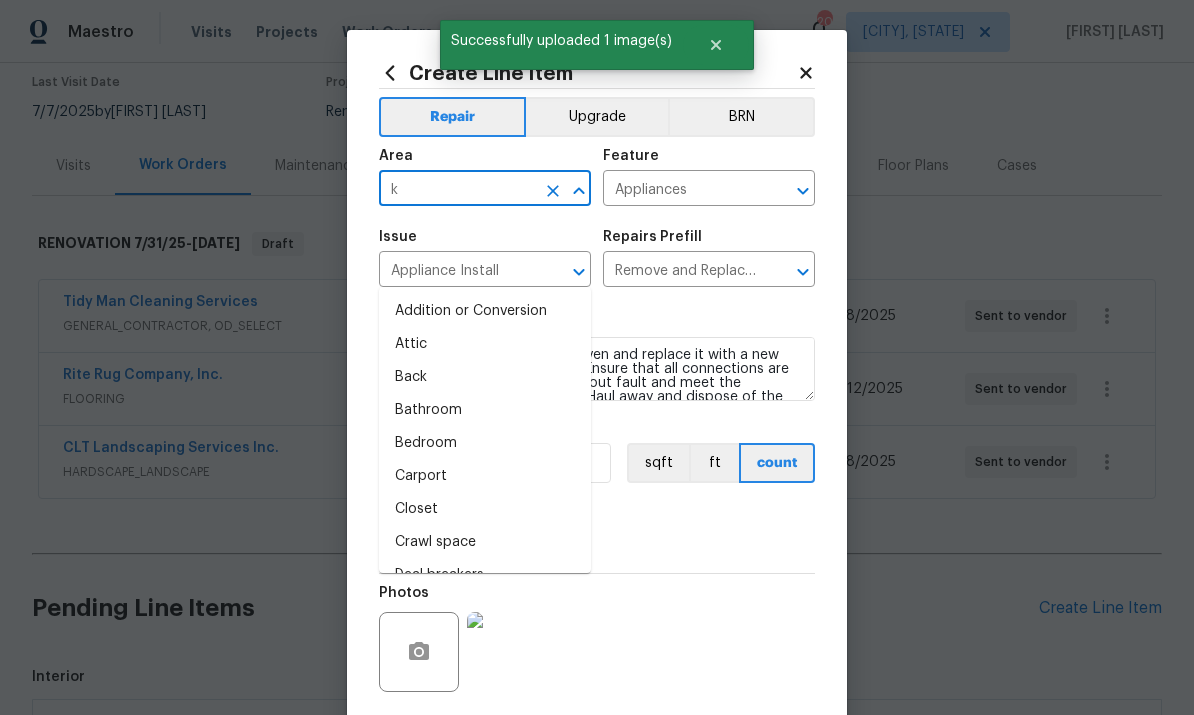 type on "ki" 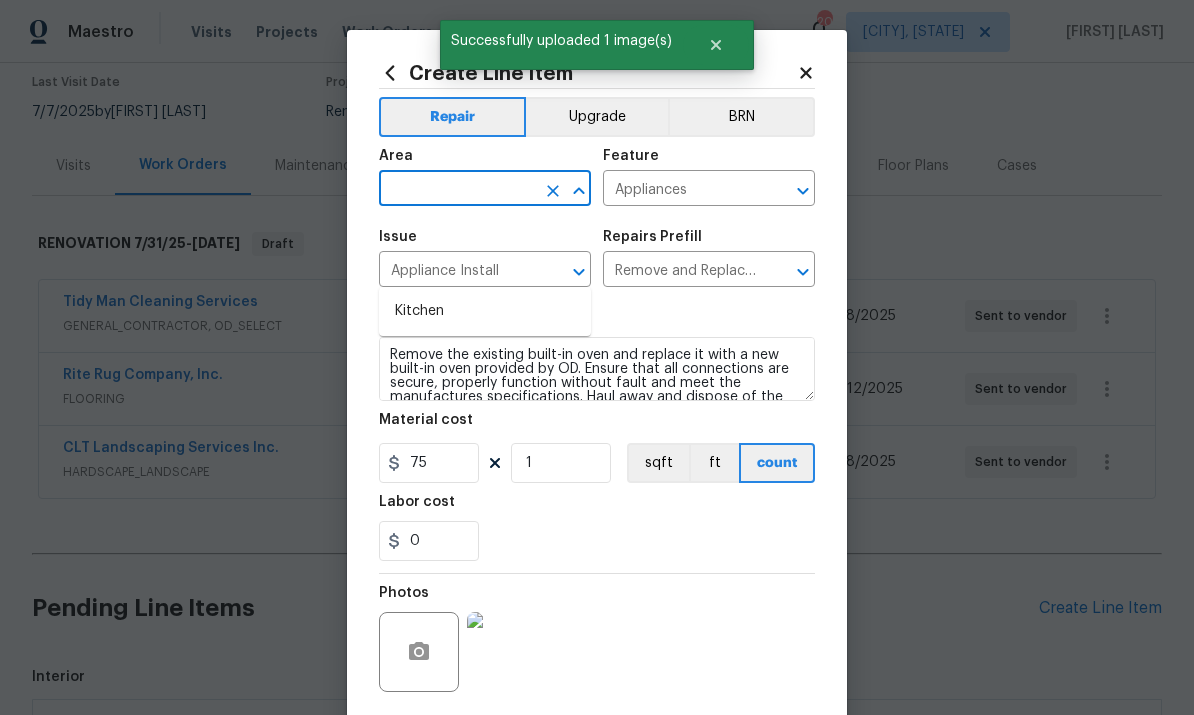 type on "t" 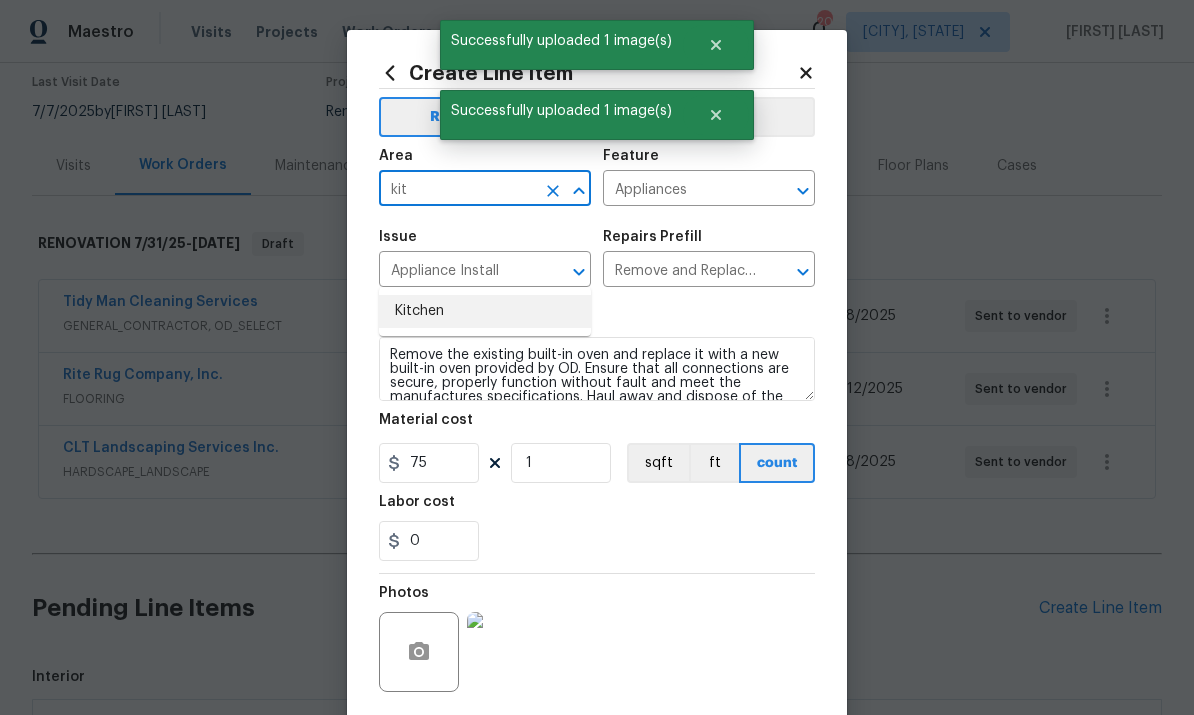 click on "Kitchen" at bounding box center [485, 311] 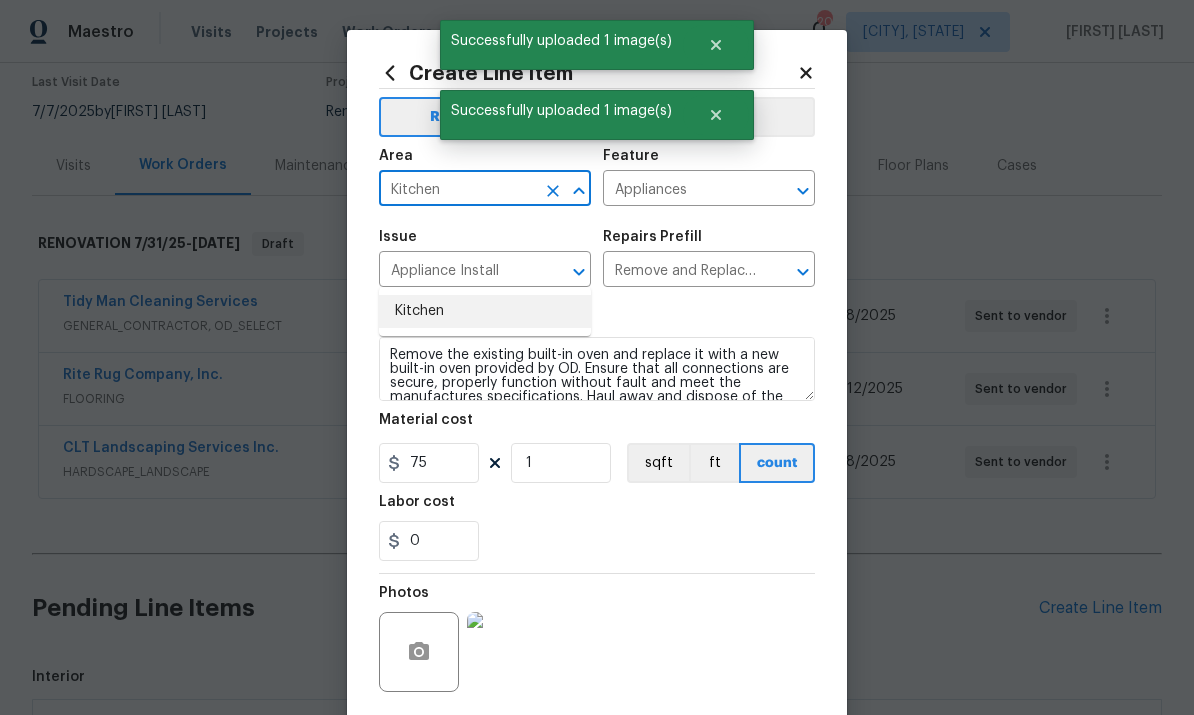 click on "Issue" at bounding box center [485, 243] 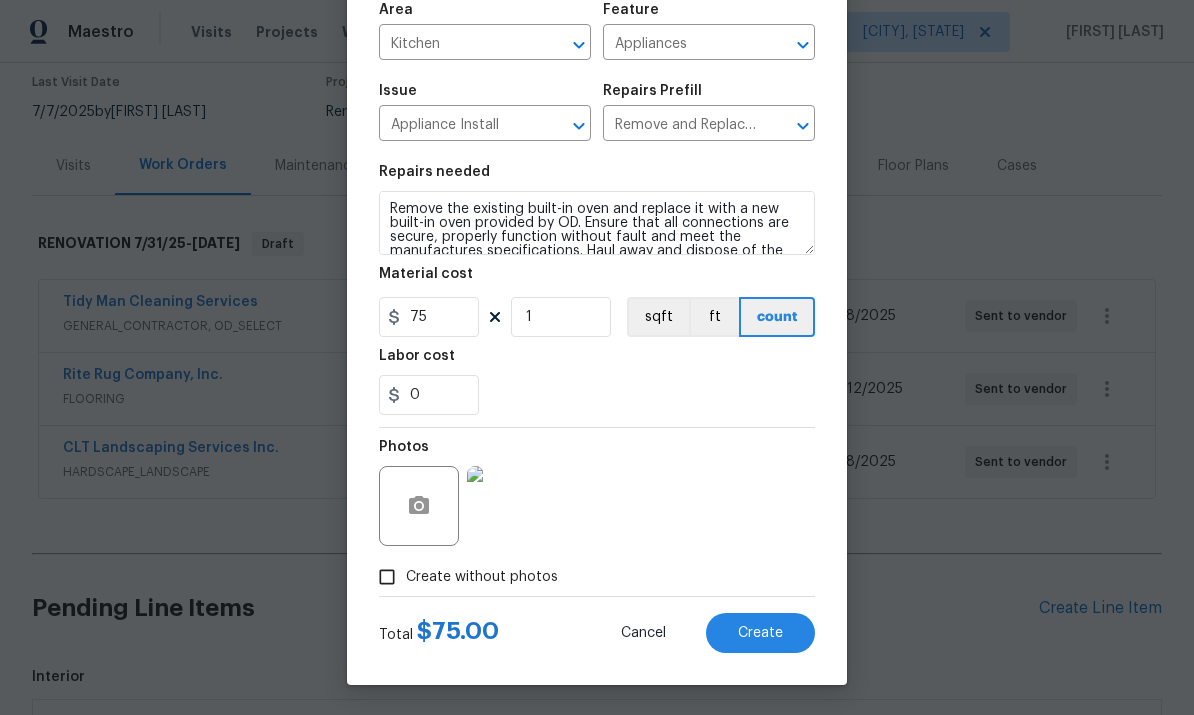 scroll, scrollTop: 150, scrollLeft: 0, axis: vertical 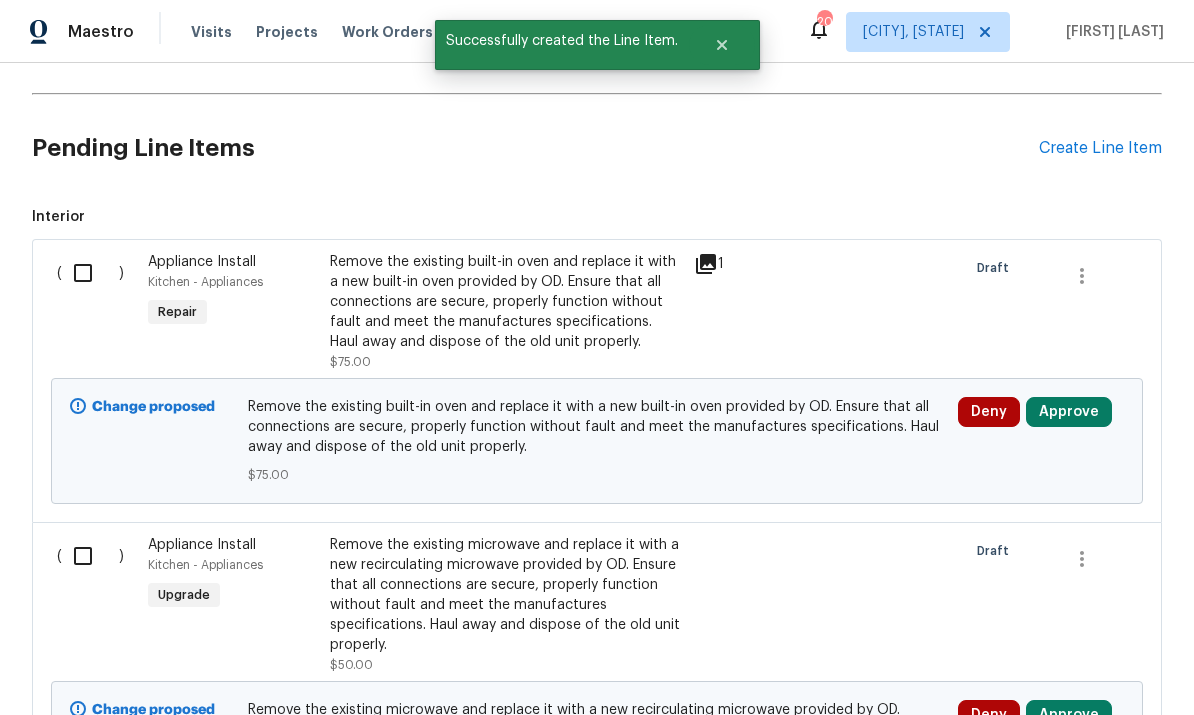 click on "Remove the existing microwave and replace it with a new recirculating microwave provided by OD. Ensure that all  connections are secure, properly function without fault and meet the manufactures specifications. Haul away and dispose of the old unit properly." at bounding box center [506, 595] 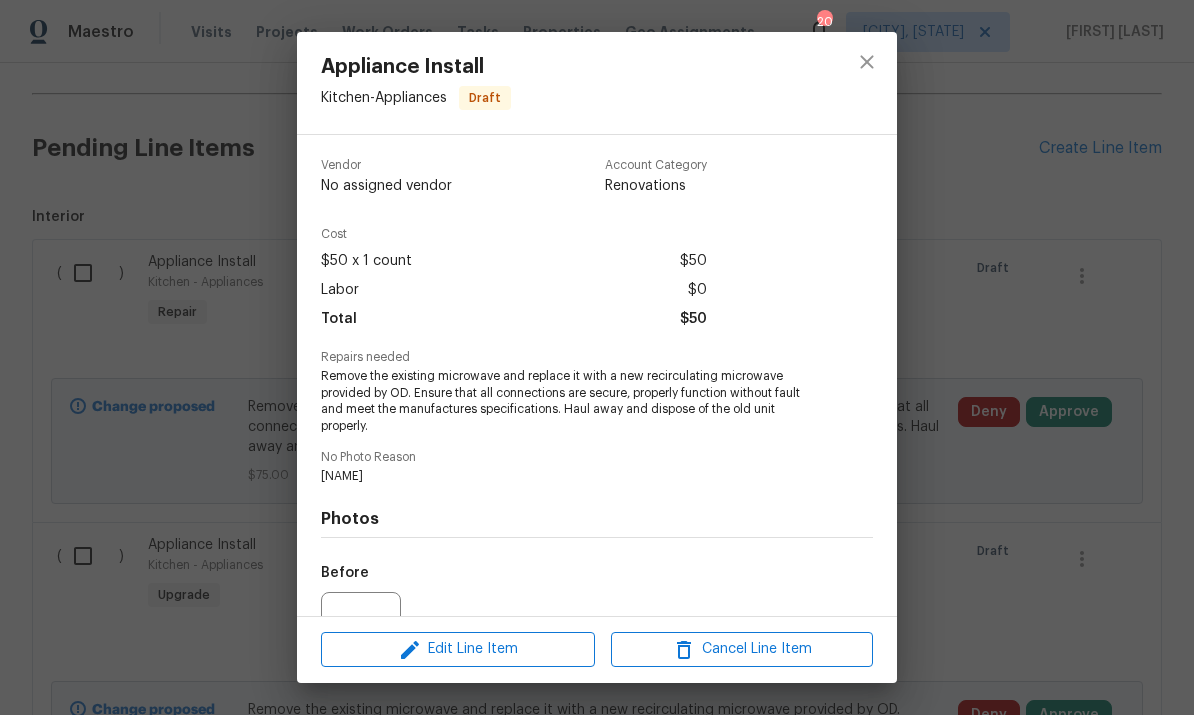 scroll, scrollTop: 0, scrollLeft: 0, axis: both 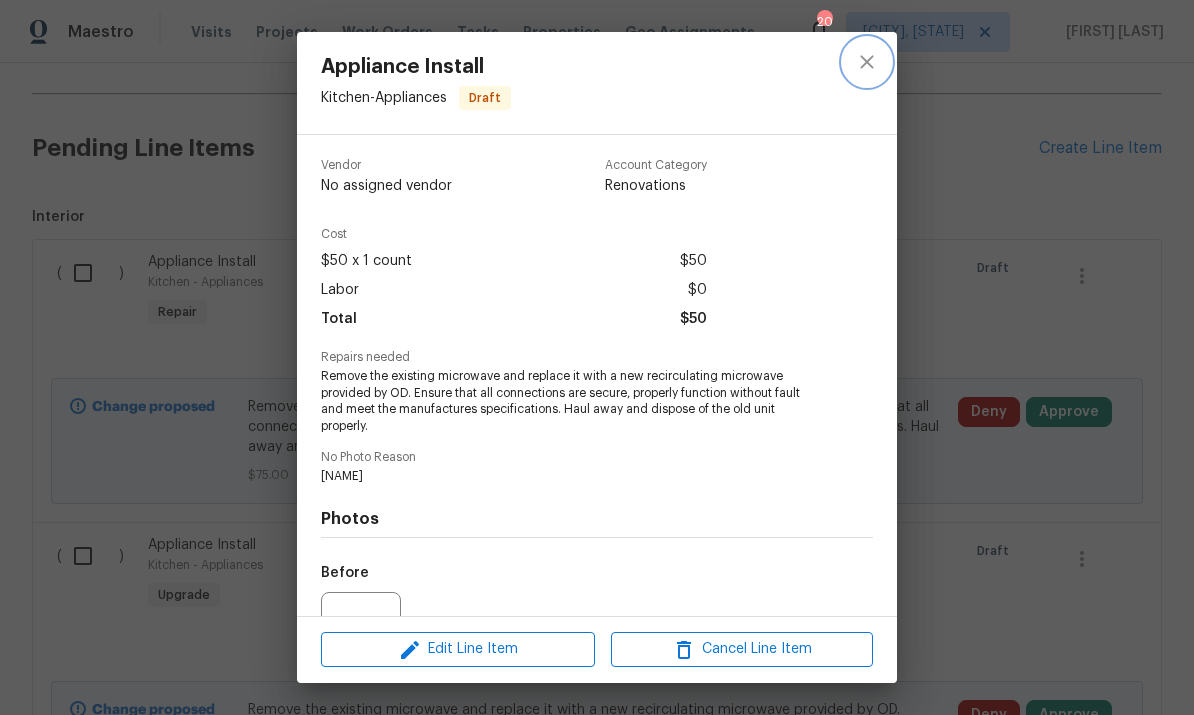 click at bounding box center (867, 62) 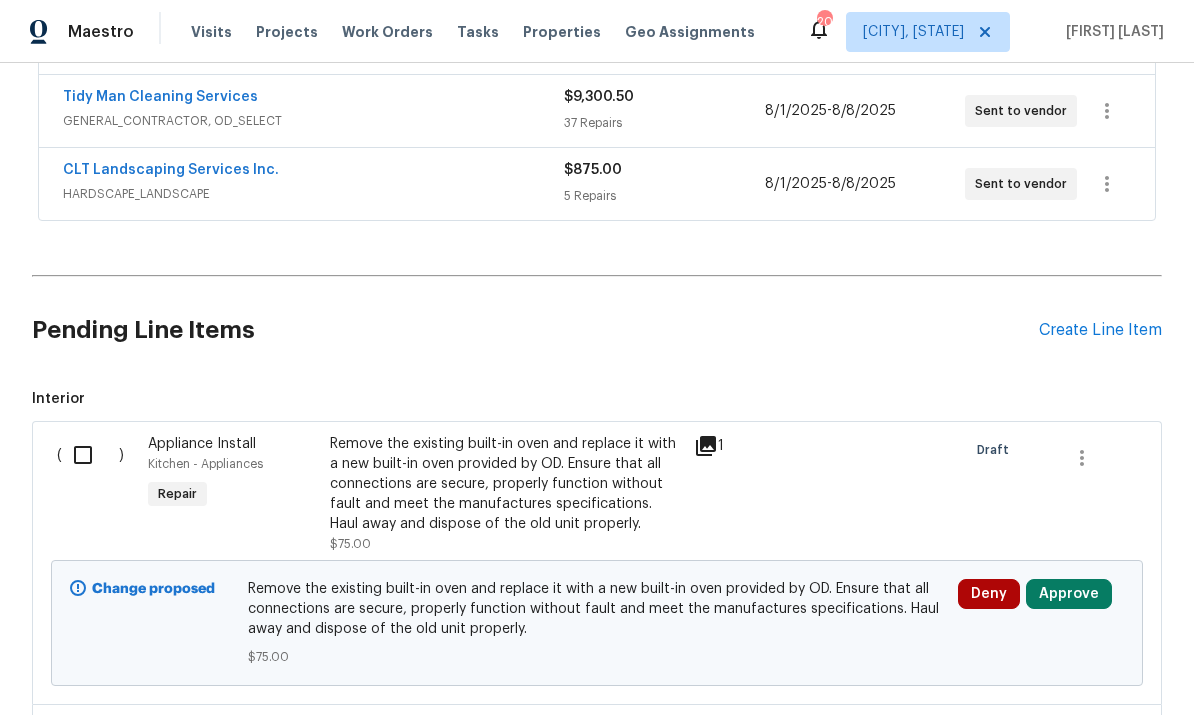 scroll, scrollTop: 462, scrollLeft: 0, axis: vertical 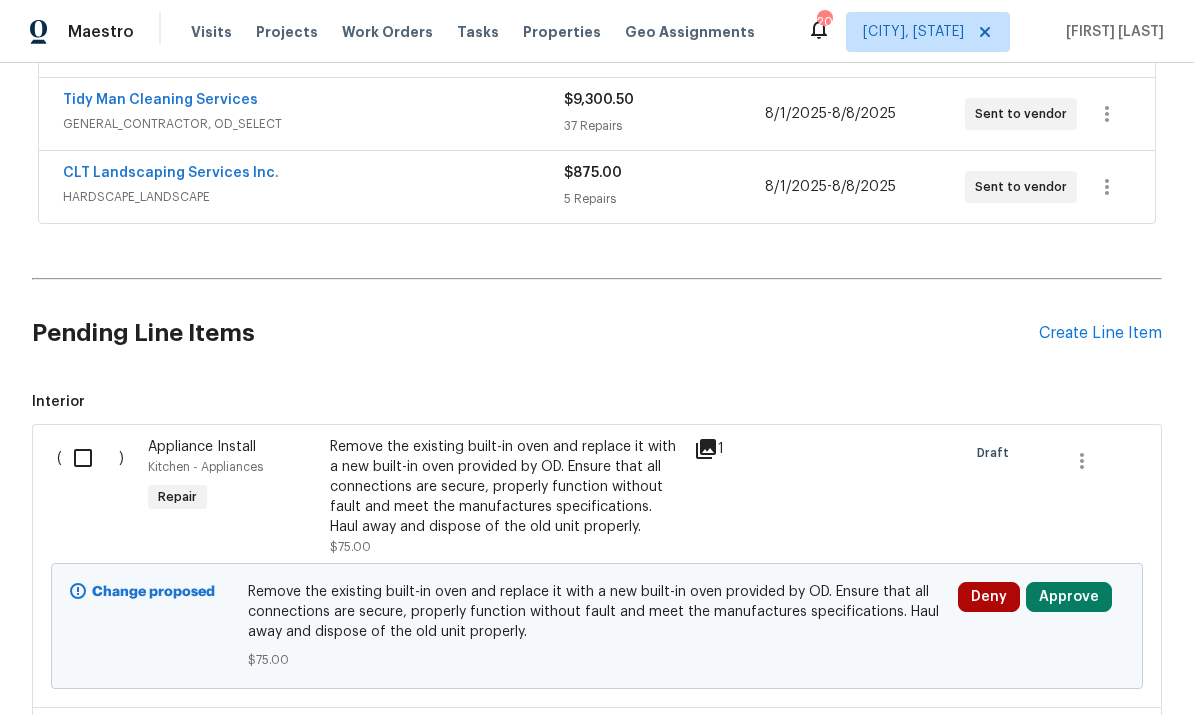 click on "Remove the existing built-in oven and replace it with a new built-in oven provided by OD. Ensure that all connections are secure, properly function without fault and meet the manufactures specifications. Haul away and dispose of the old unit properly." at bounding box center [506, 487] 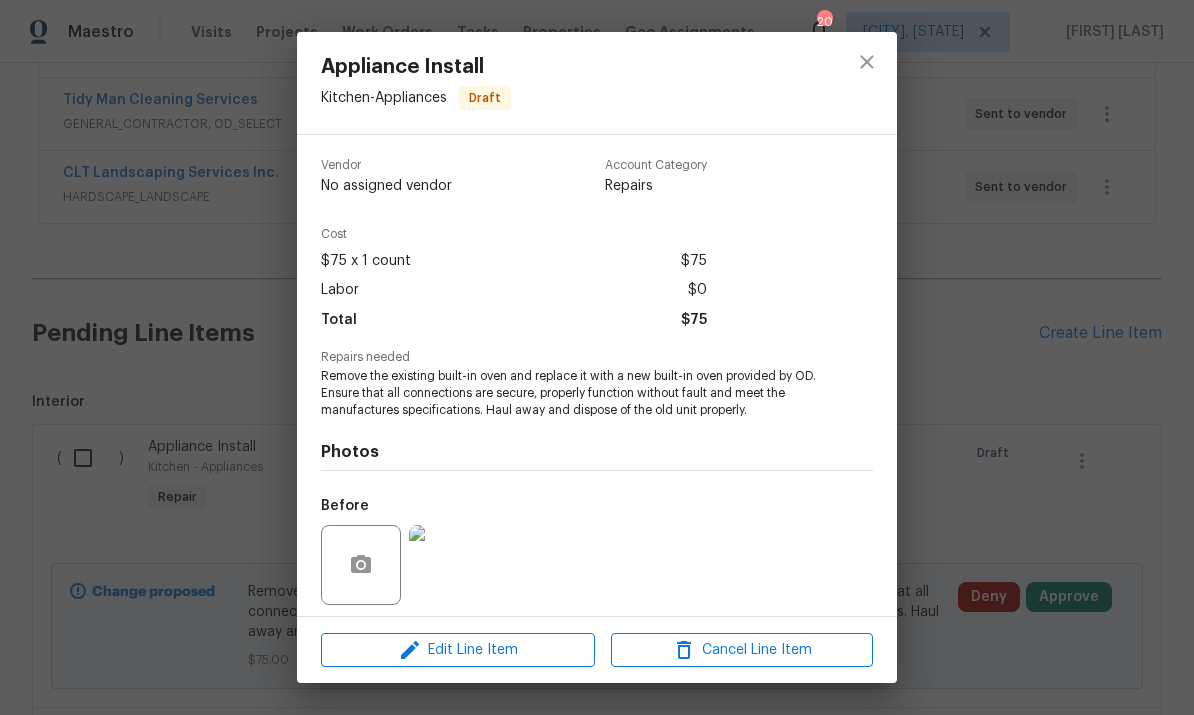 scroll, scrollTop: 0, scrollLeft: 0, axis: both 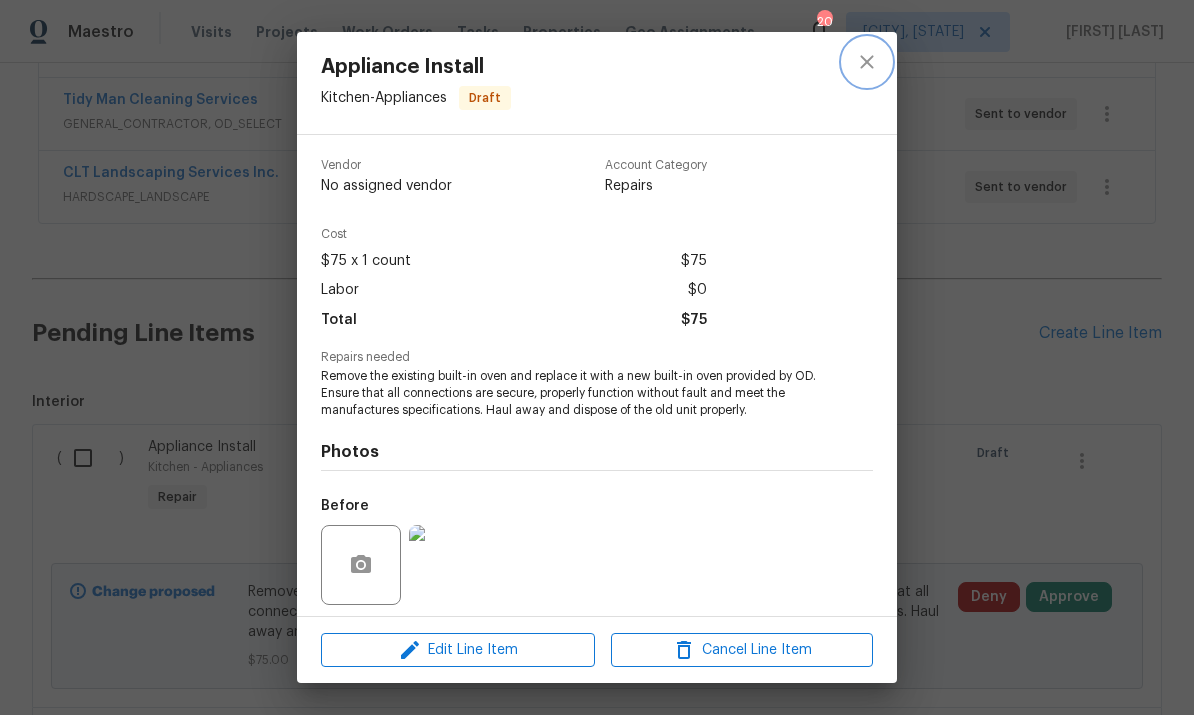click 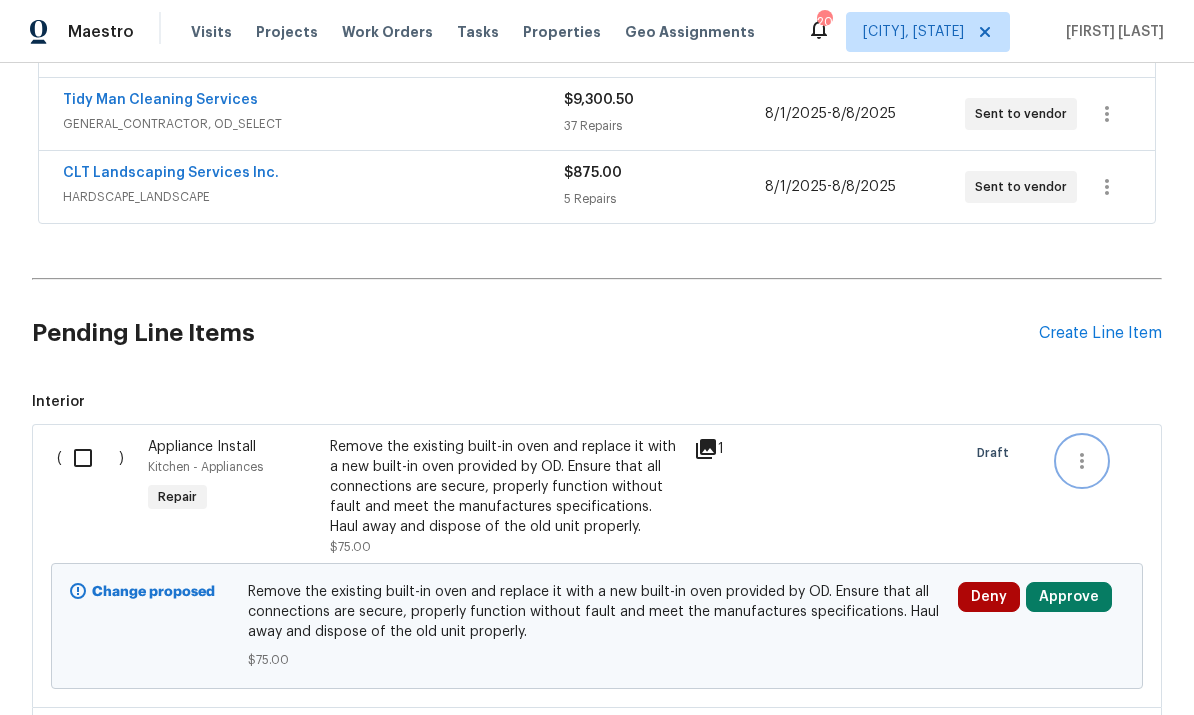 click 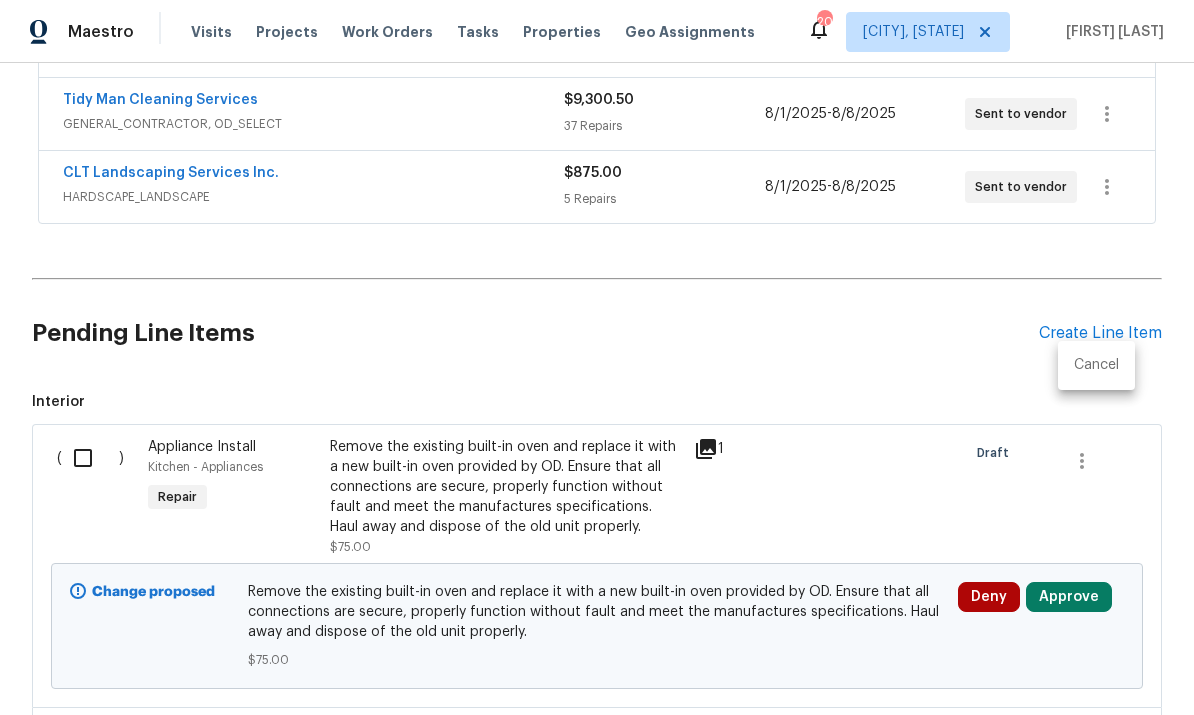 click on "Cancel" at bounding box center [1096, 365] 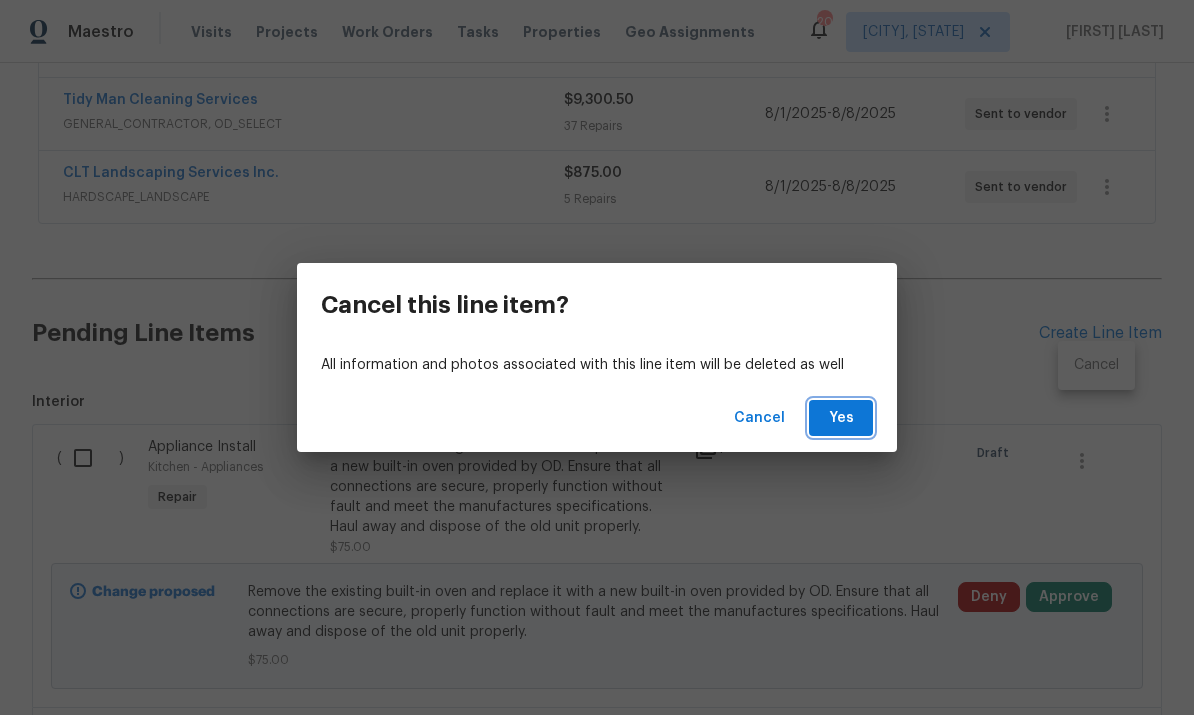 click on "Yes" at bounding box center (841, 418) 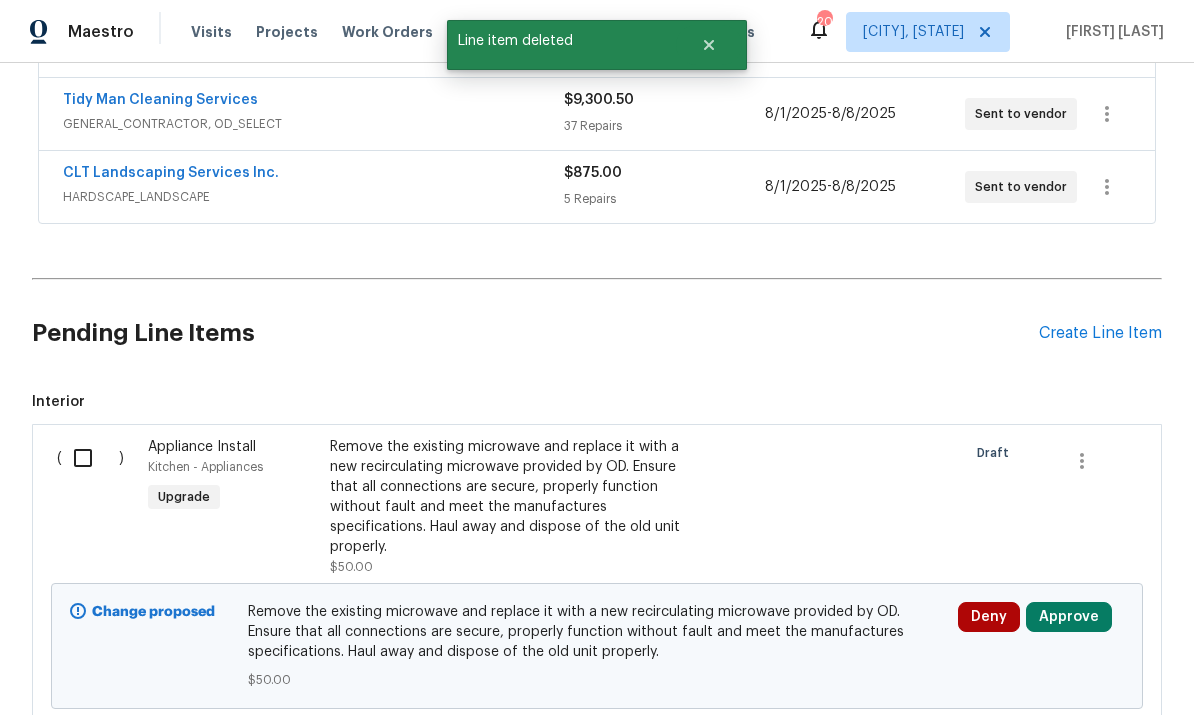 click on "Create Line Item" at bounding box center (1100, 333) 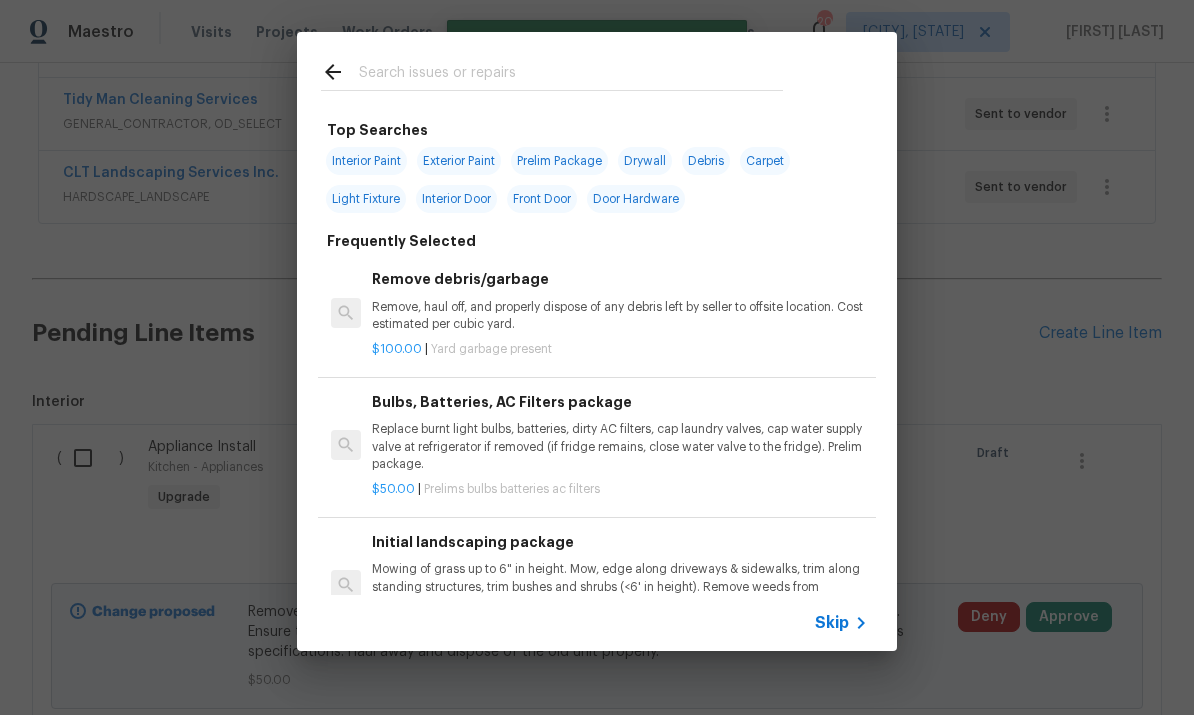 click at bounding box center (571, 75) 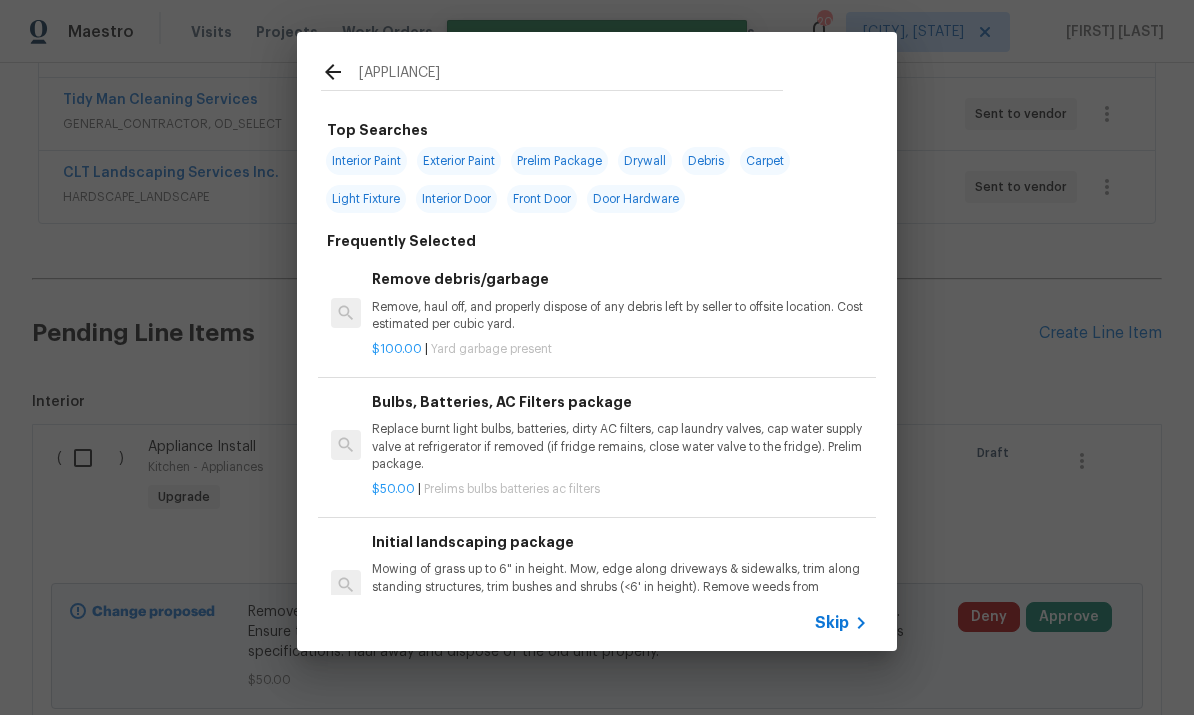 type on "appliance" 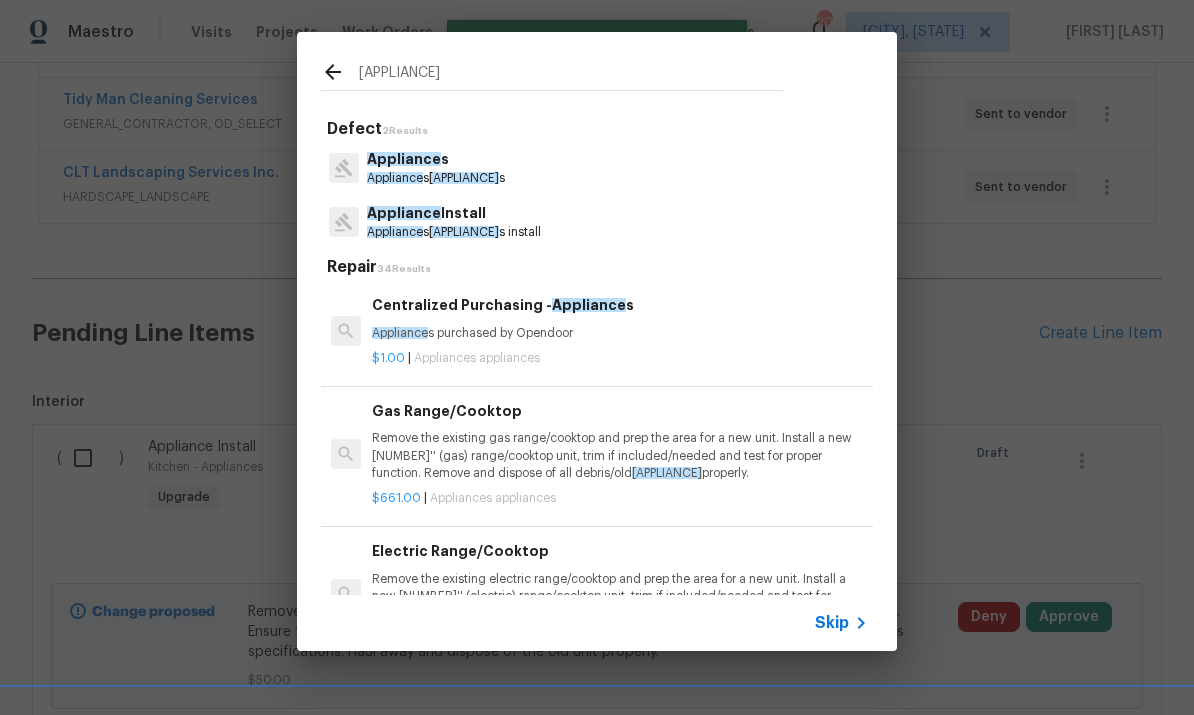 click on "Appliance s  appliance s install" at bounding box center [454, 232] 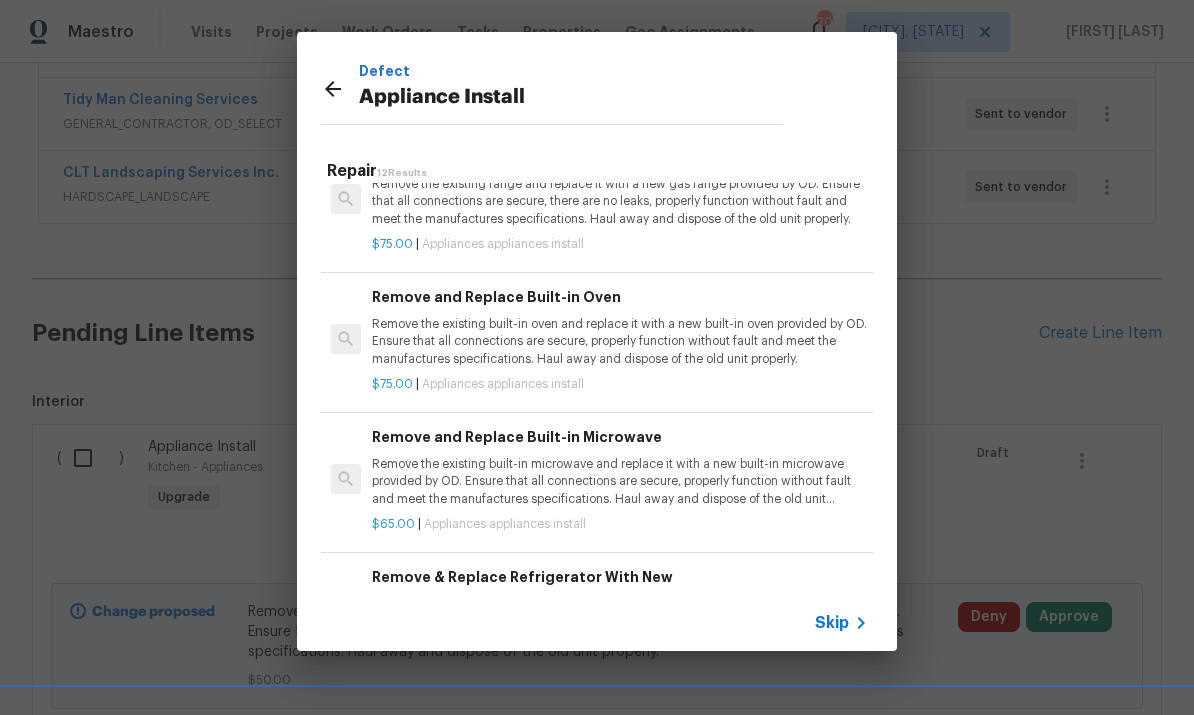 scroll, scrollTop: 1171, scrollLeft: 0, axis: vertical 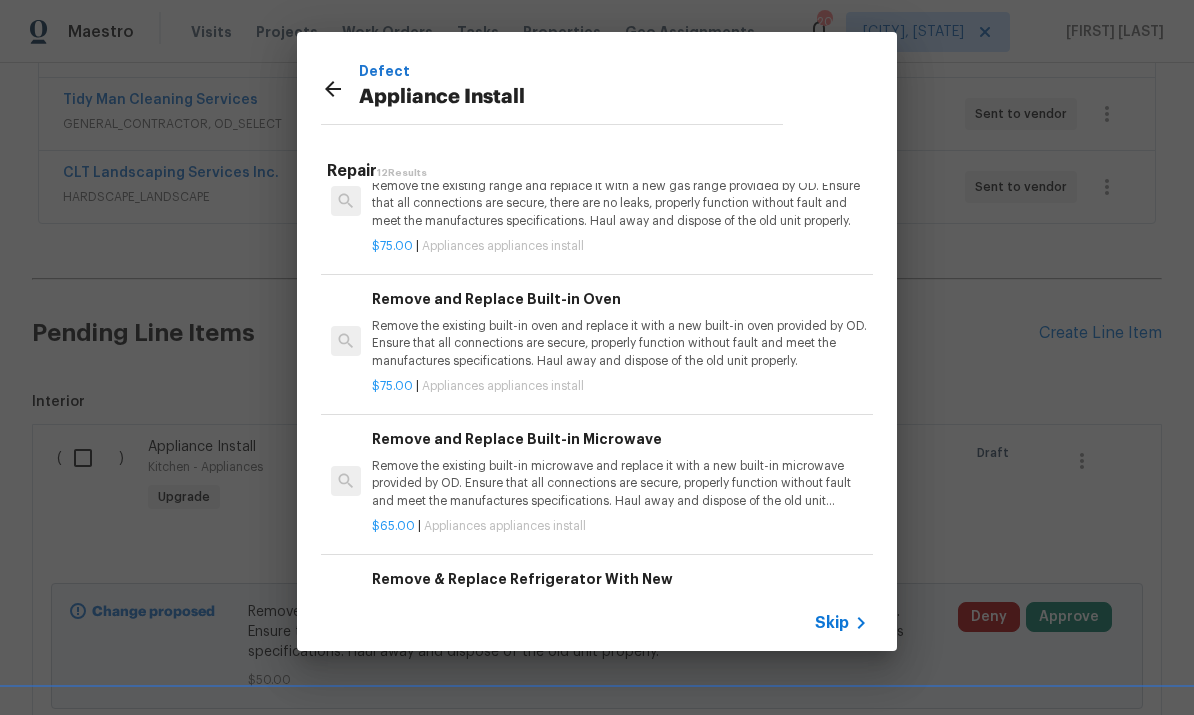 click on "Remove the existing built-in oven and replace it with a new built-in oven provided by OD. Ensure that all connections are secure, properly function without fault and meet the manufactures specifications. Haul away and dispose of the old unit properly." at bounding box center (620, 343) 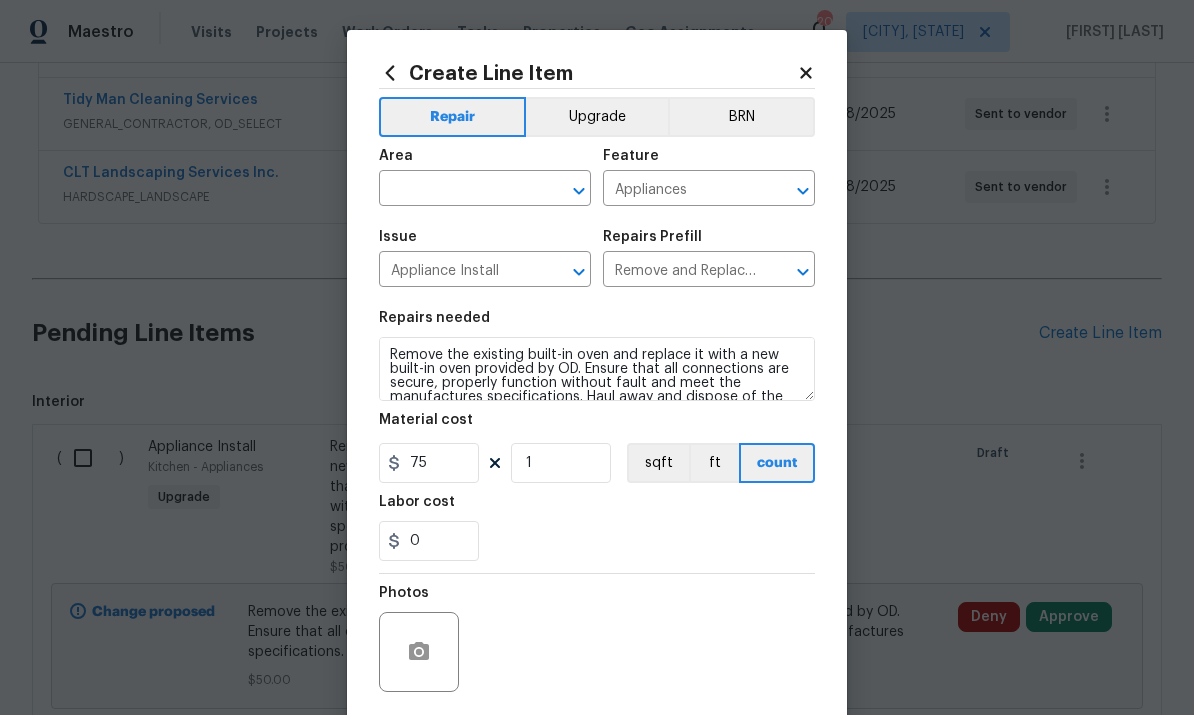 click on "Upgrade" at bounding box center [597, 117] 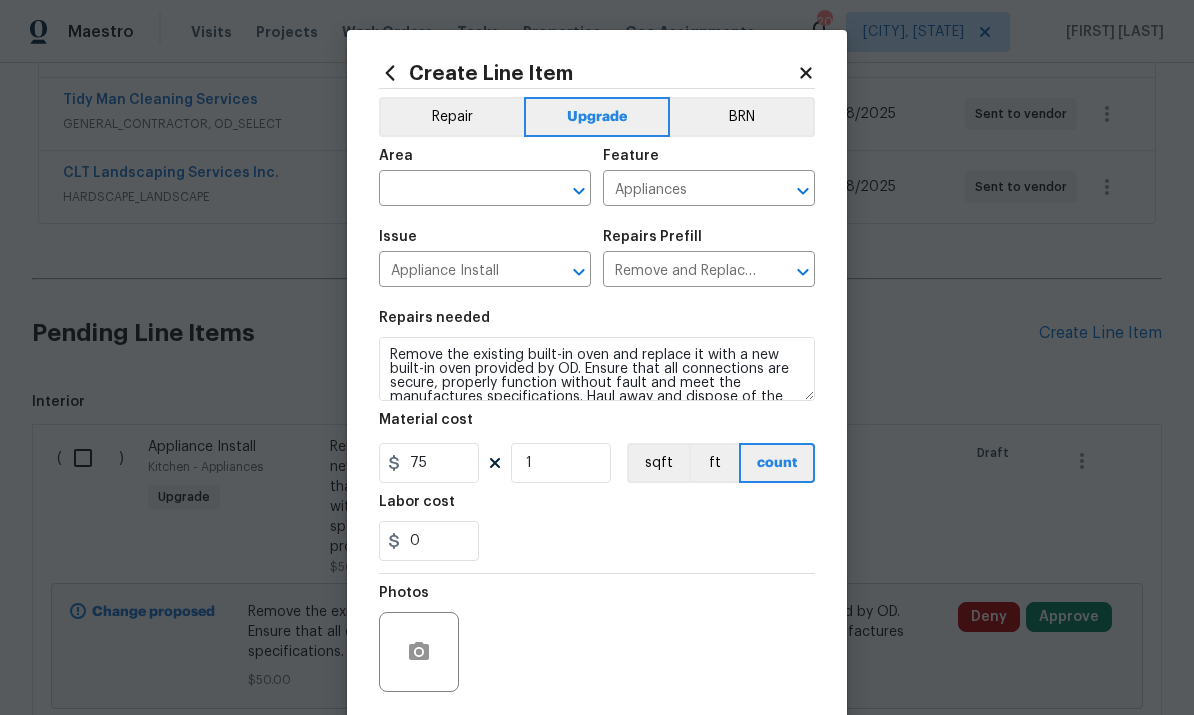 click at bounding box center [457, 190] 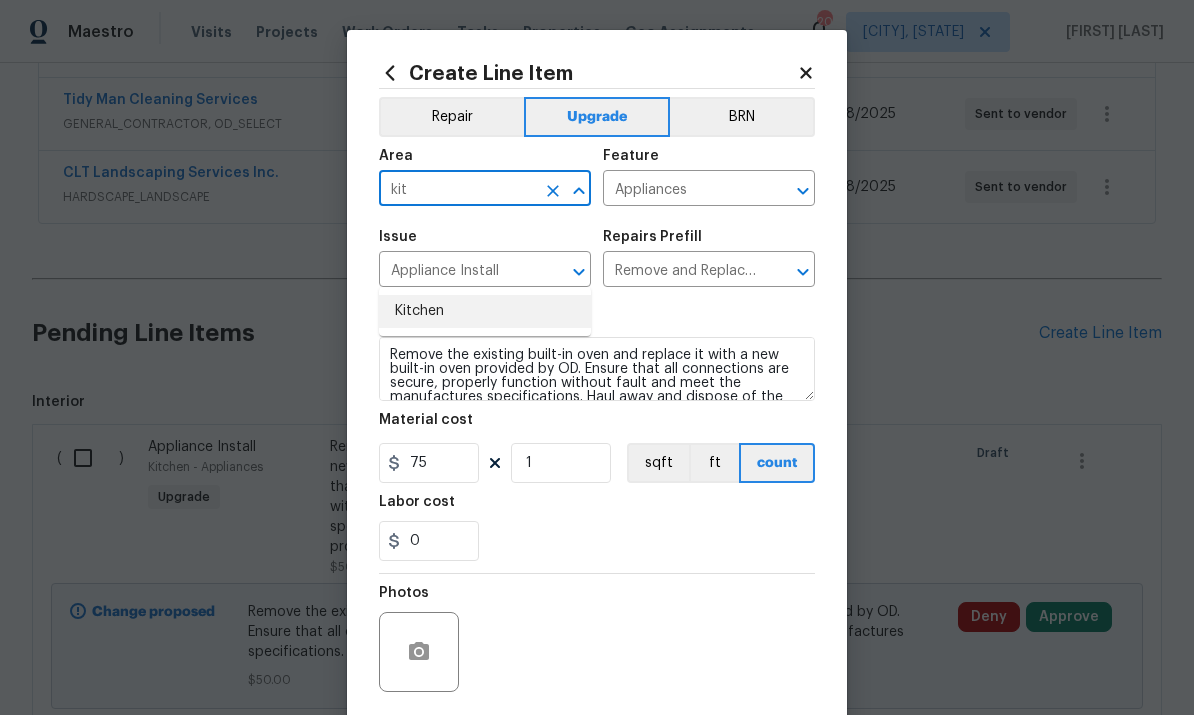 click on "Kitchen" at bounding box center (485, 311) 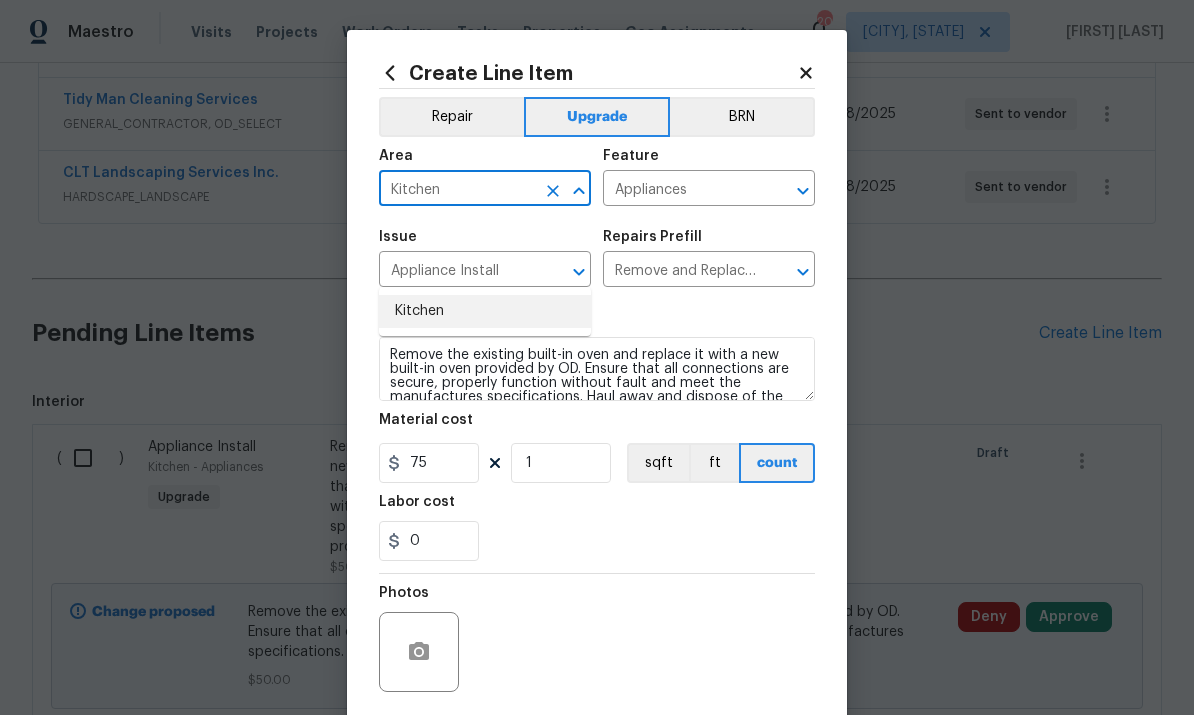 click on "Issue" at bounding box center (485, 243) 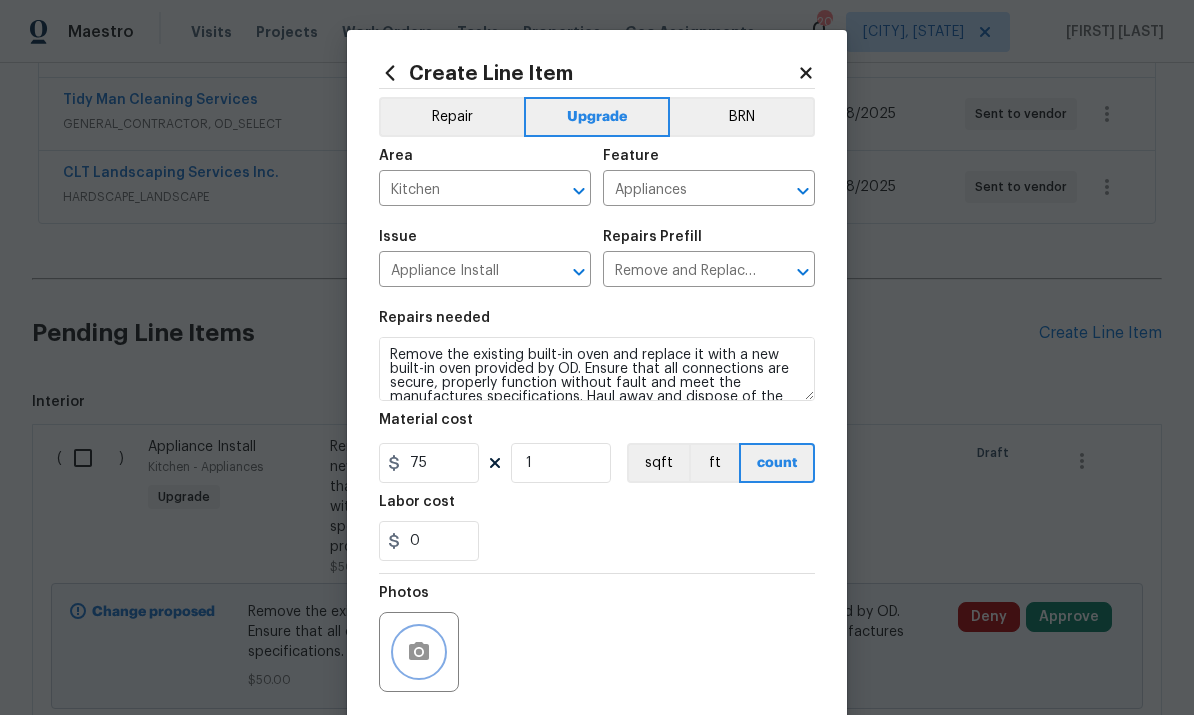 click at bounding box center [419, 652] 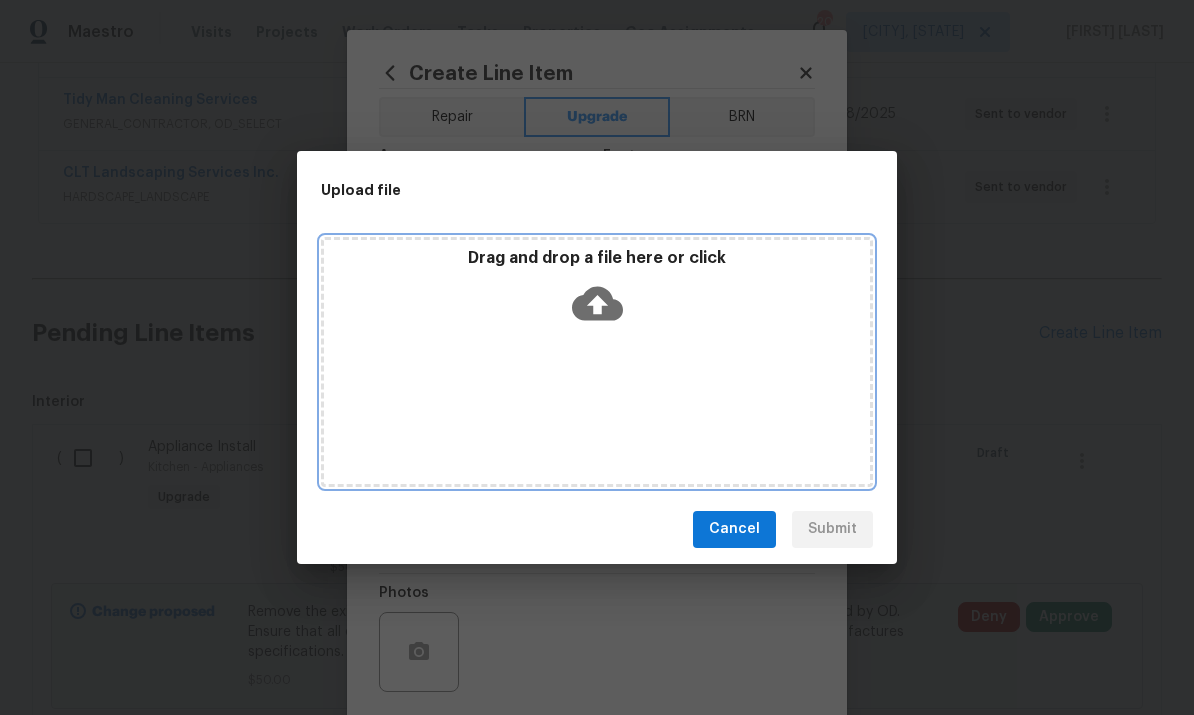 click 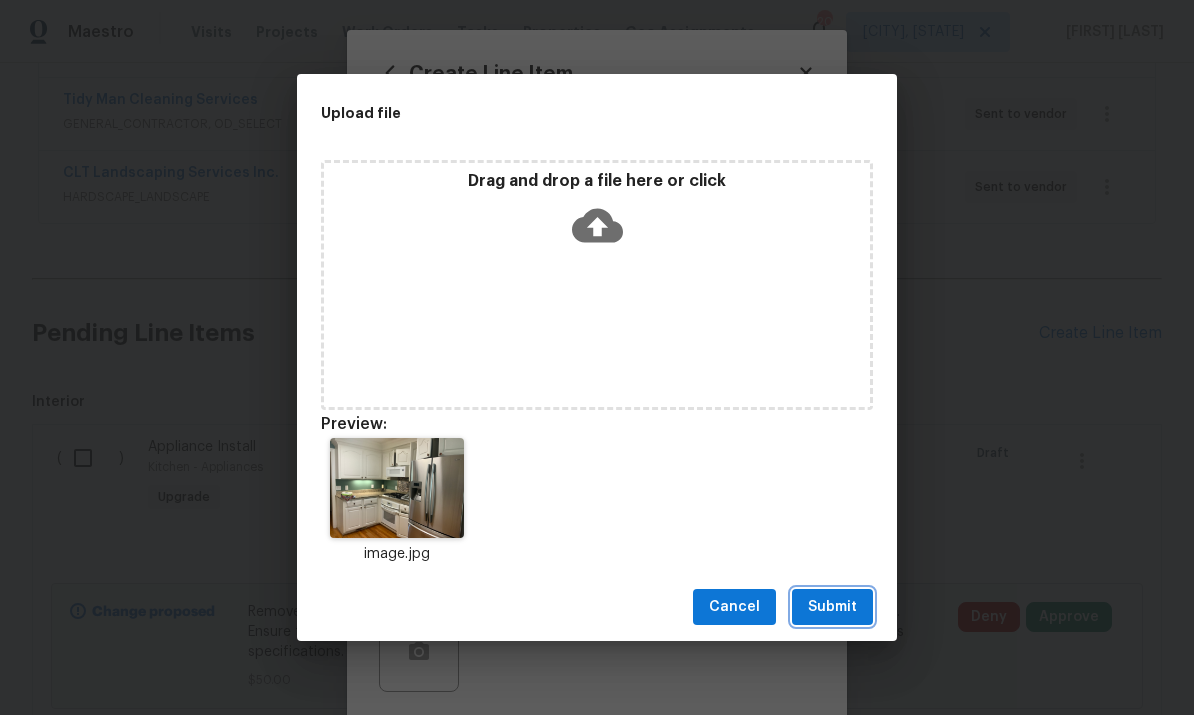 click on "Submit" at bounding box center (832, 607) 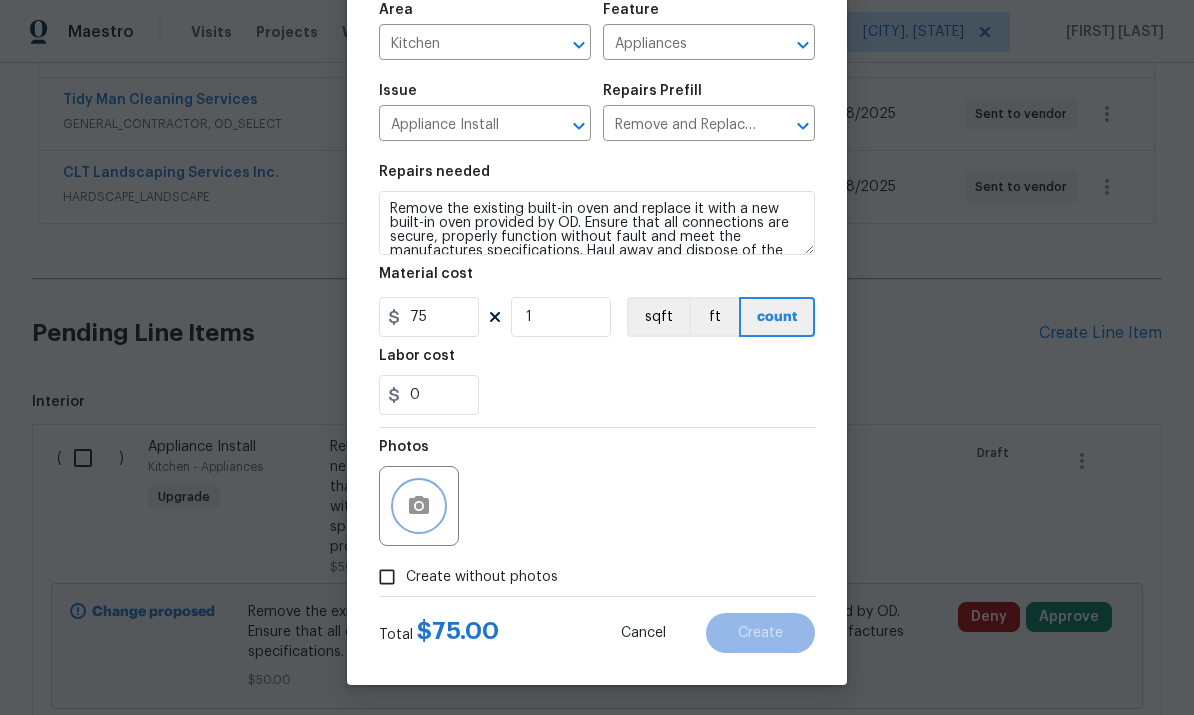 scroll, scrollTop: 150, scrollLeft: 0, axis: vertical 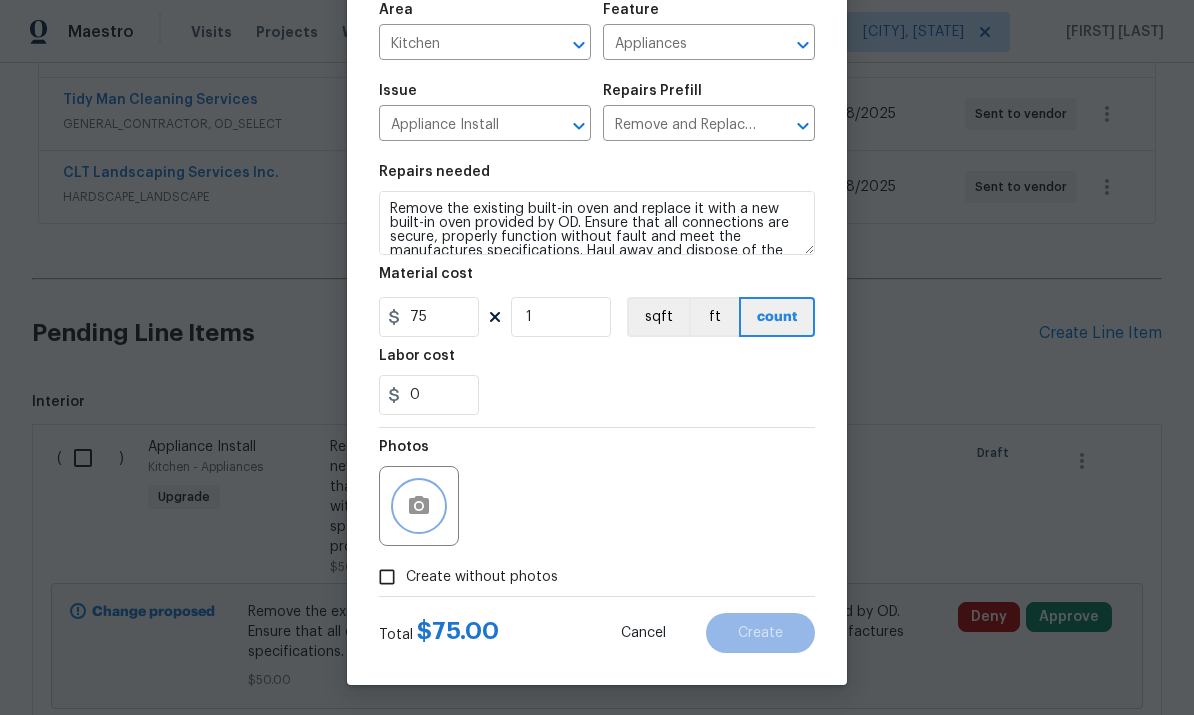click 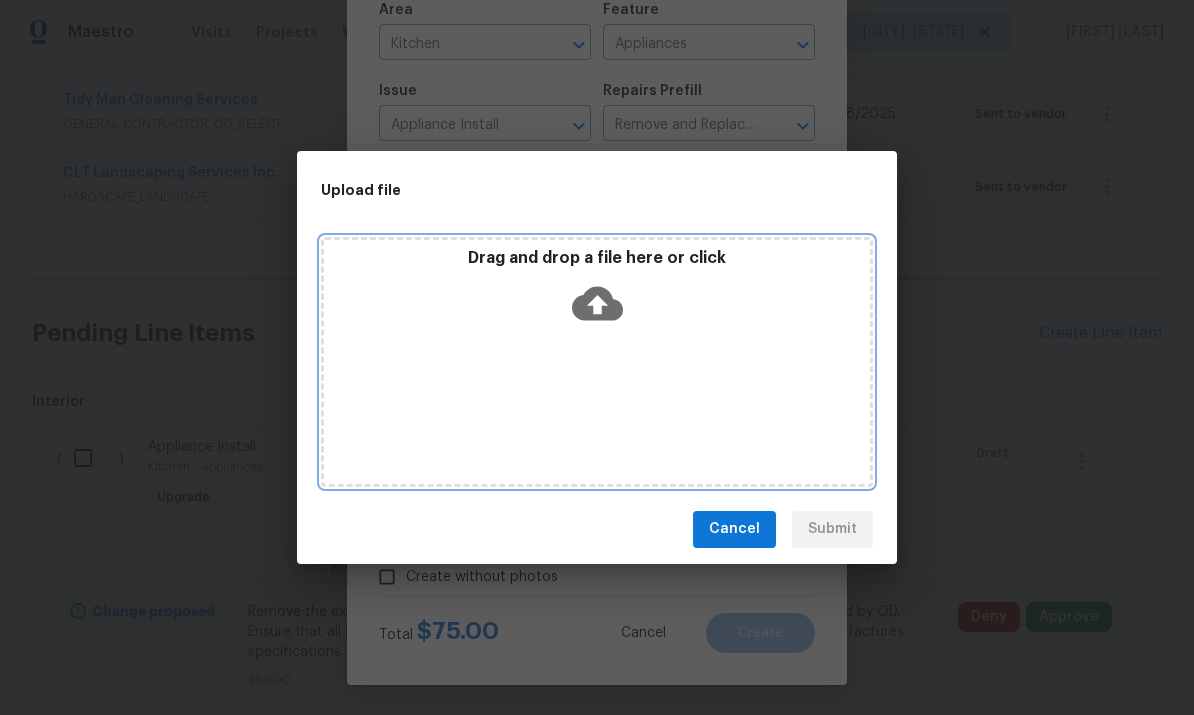 click 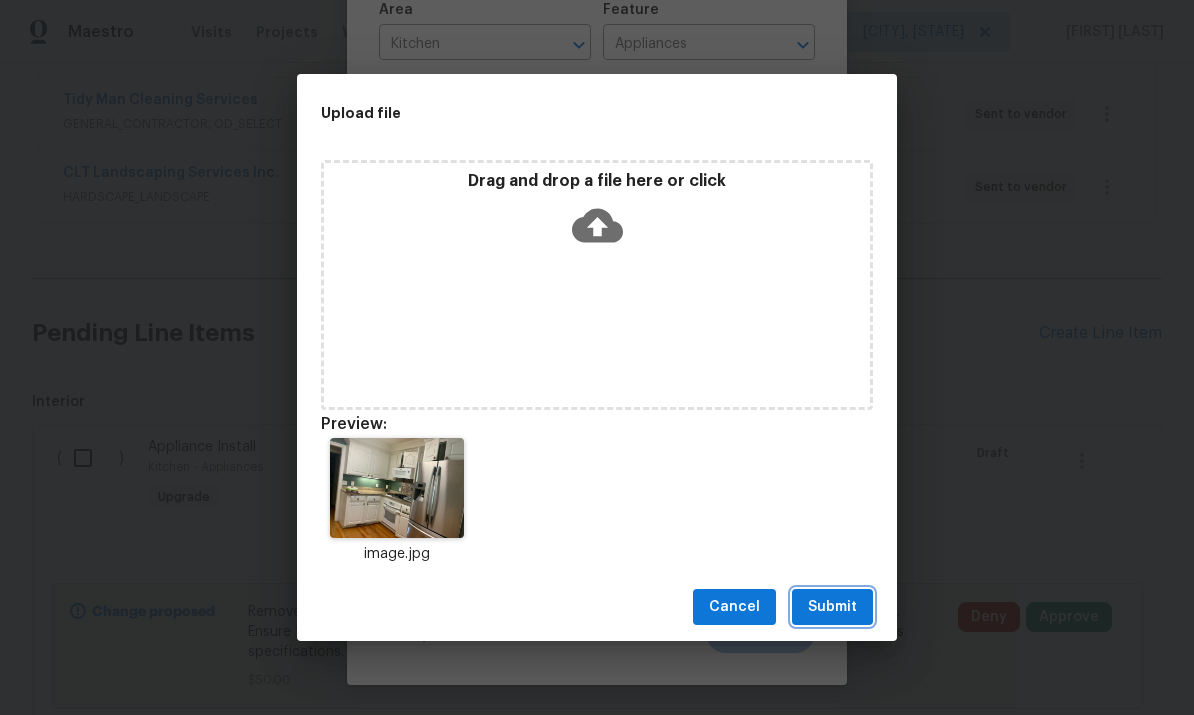 click on "Submit" at bounding box center (832, 607) 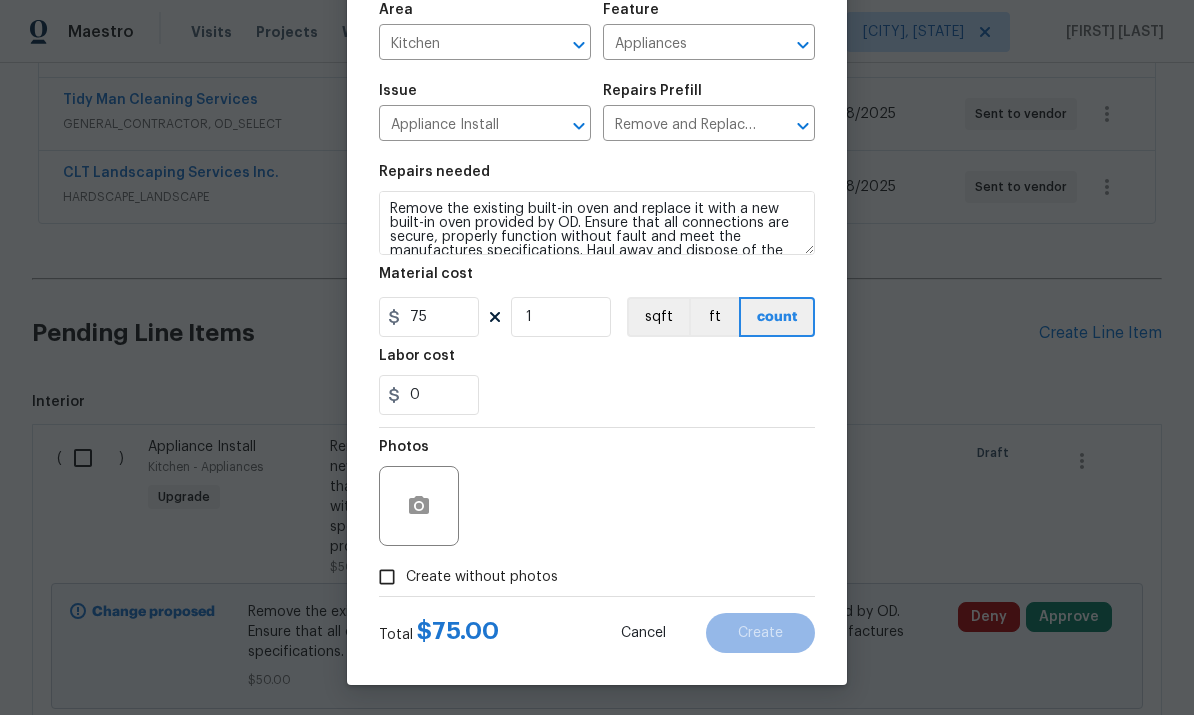 click on "Create without photos" at bounding box center (387, 577) 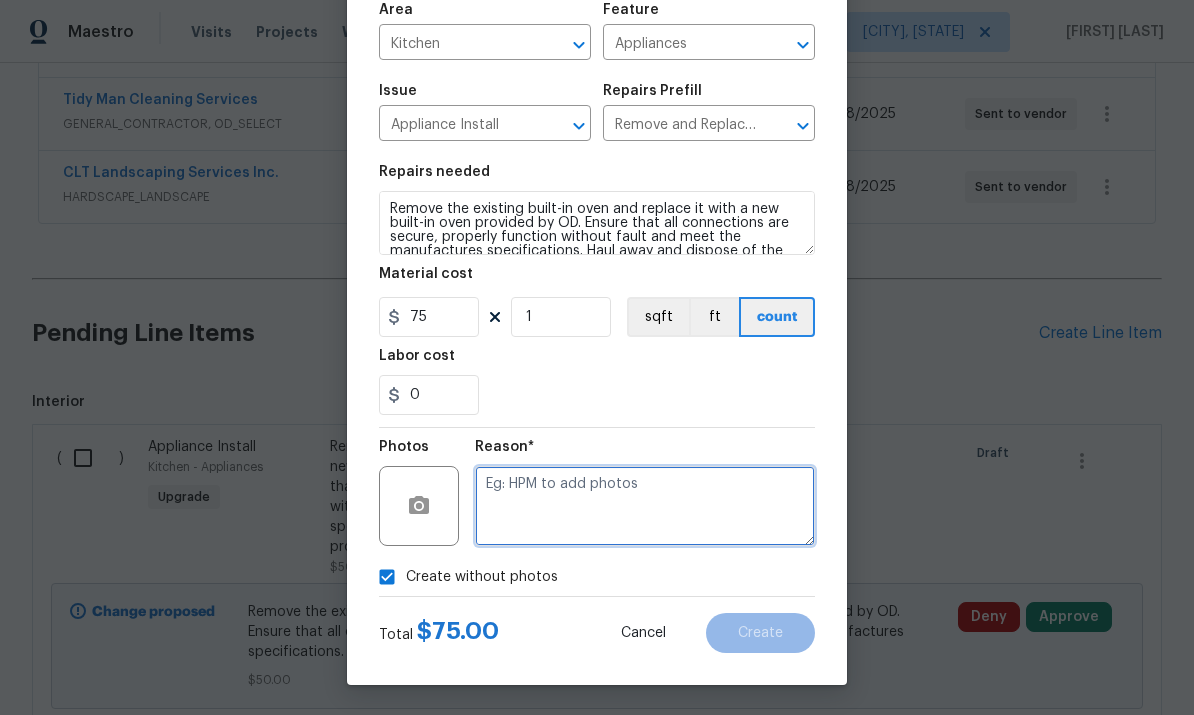 click at bounding box center [645, 506] 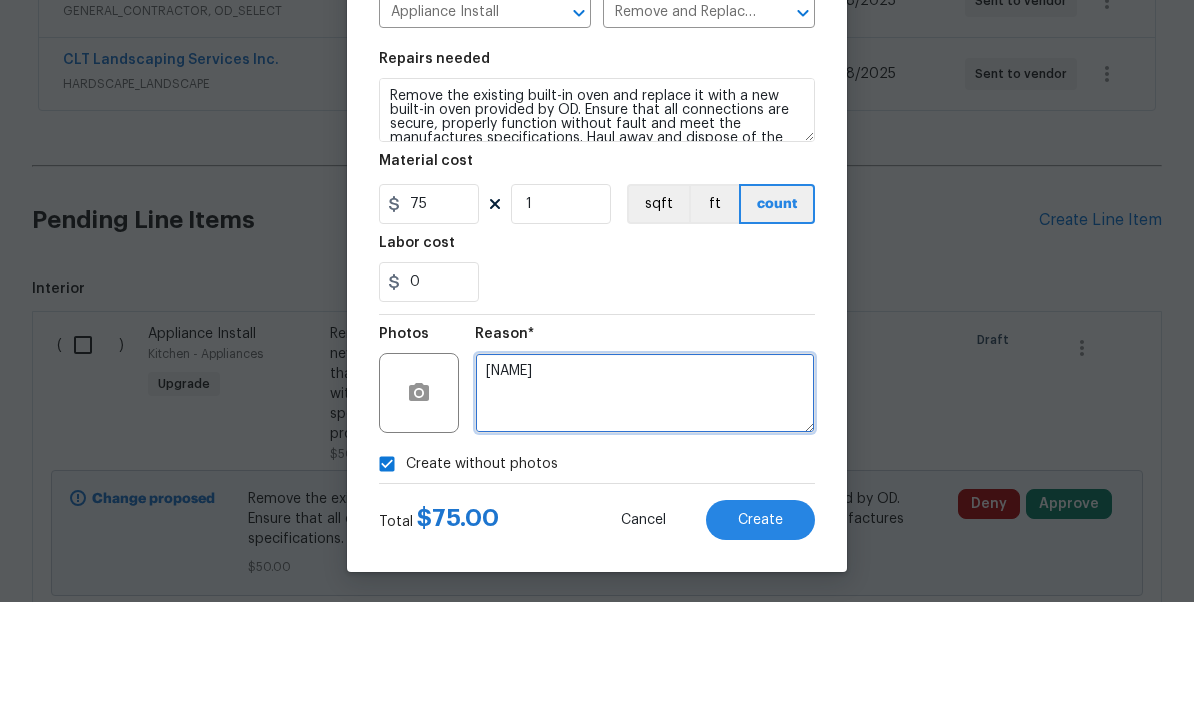 scroll, scrollTop: 150, scrollLeft: 0, axis: vertical 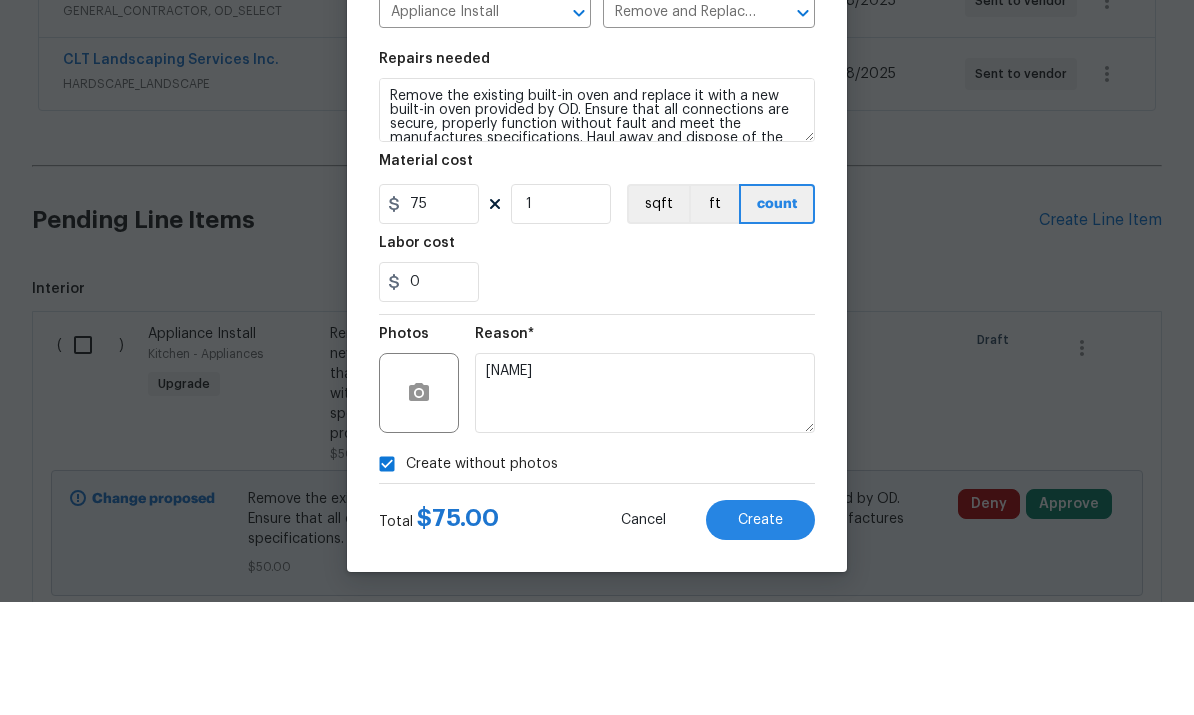 click on "Create" at bounding box center [760, 633] 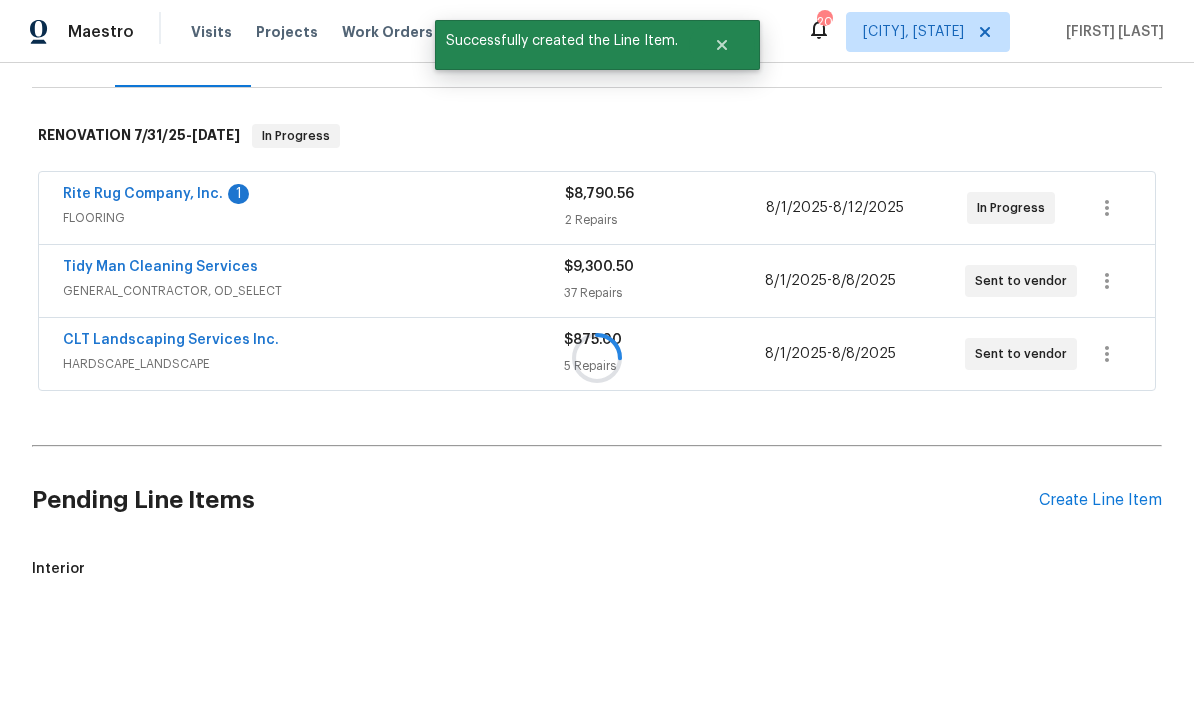 scroll, scrollTop: 199, scrollLeft: 0, axis: vertical 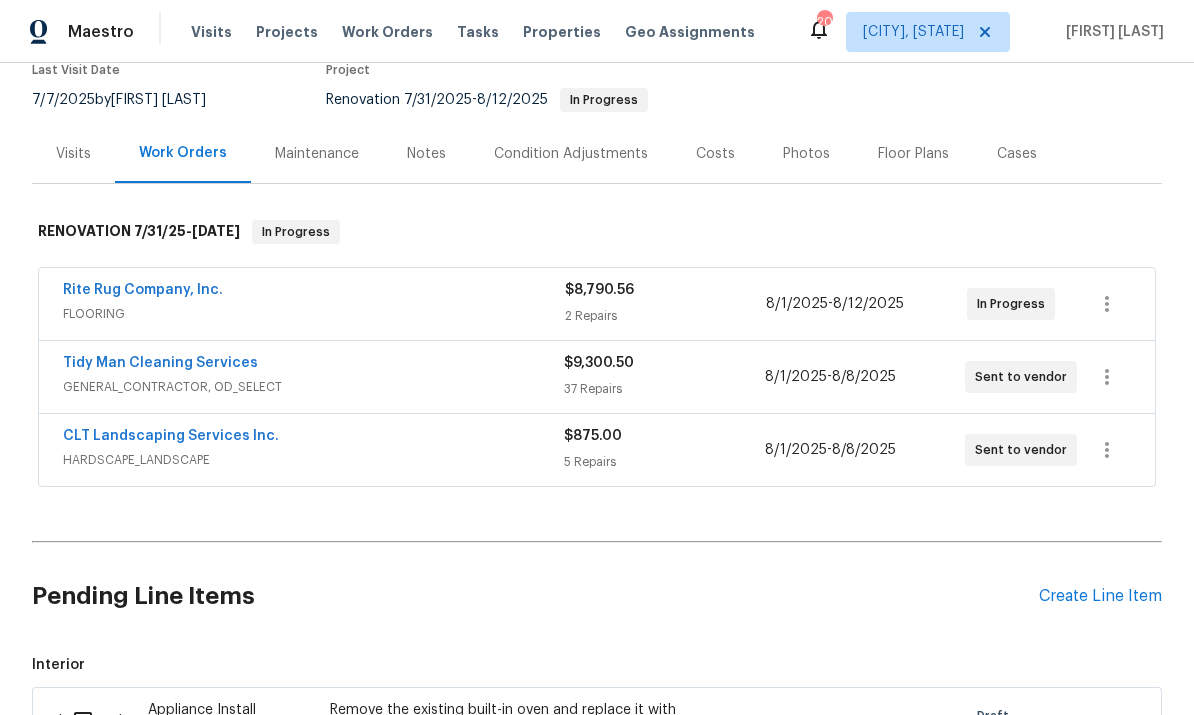 click on "Tidy Man Cleaning Services" at bounding box center (160, 363) 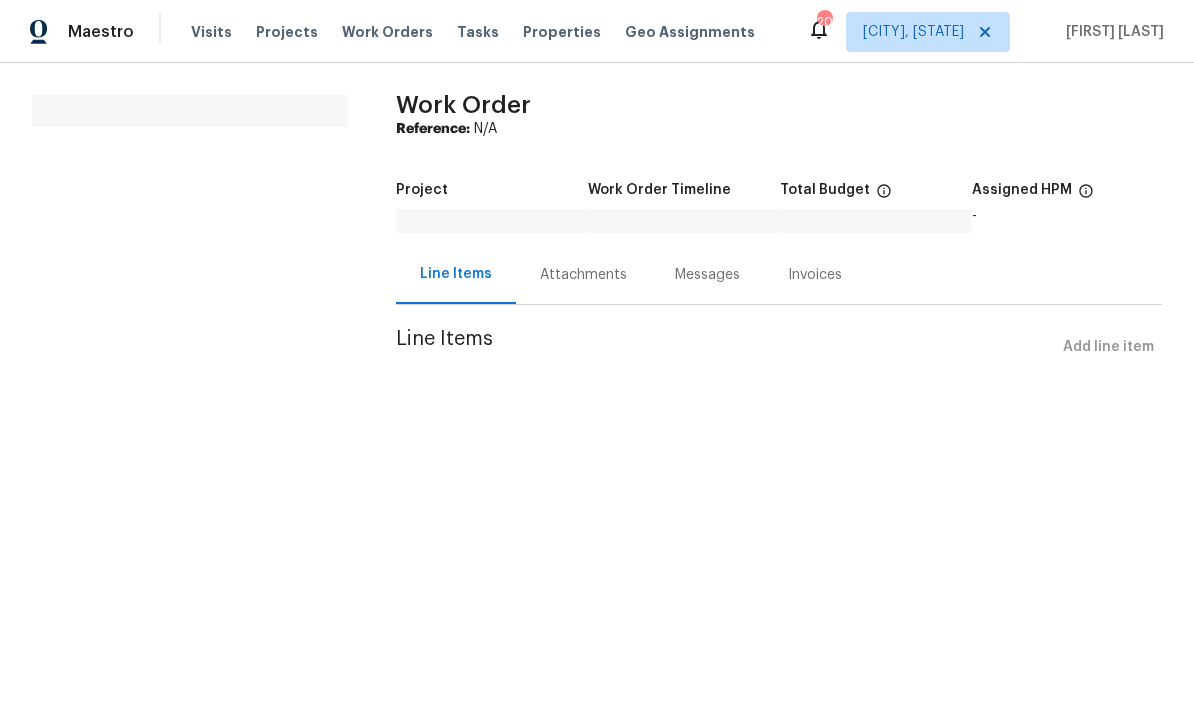 scroll, scrollTop: 0, scrollLeft: 0, axis: both 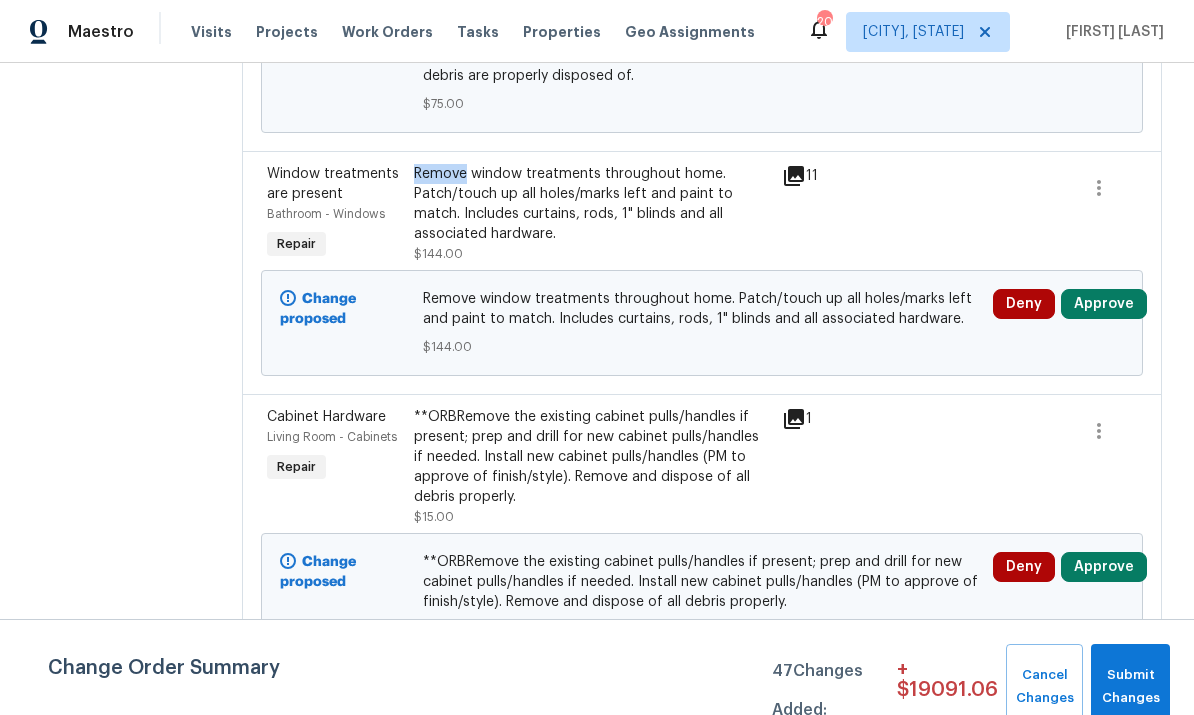 click on "All work orders 104 Lassitter Ct Lexington, SC 29072 Home details Vendor Info Tidy Man Cleaning Services - CUB tidyman76@gmail.com (803) 665-5958" at bounding box center (113, -551) 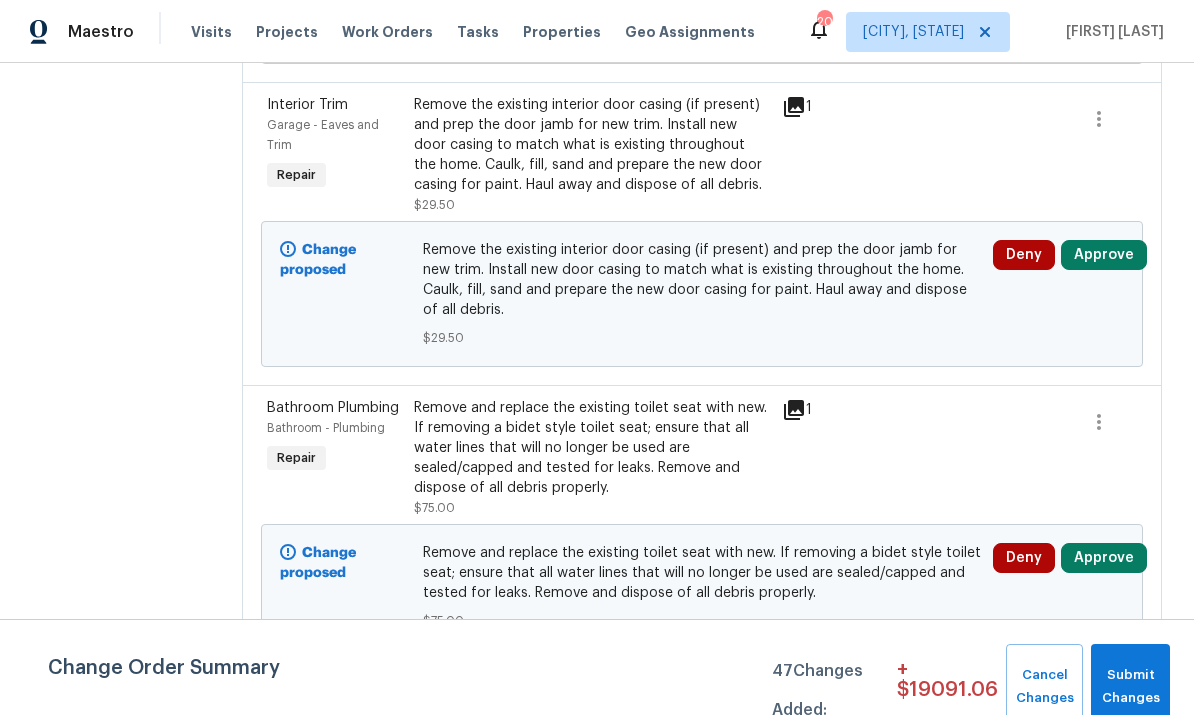 scroll, scrollTop: 8766, scrollLeft: 0, axis: vertical 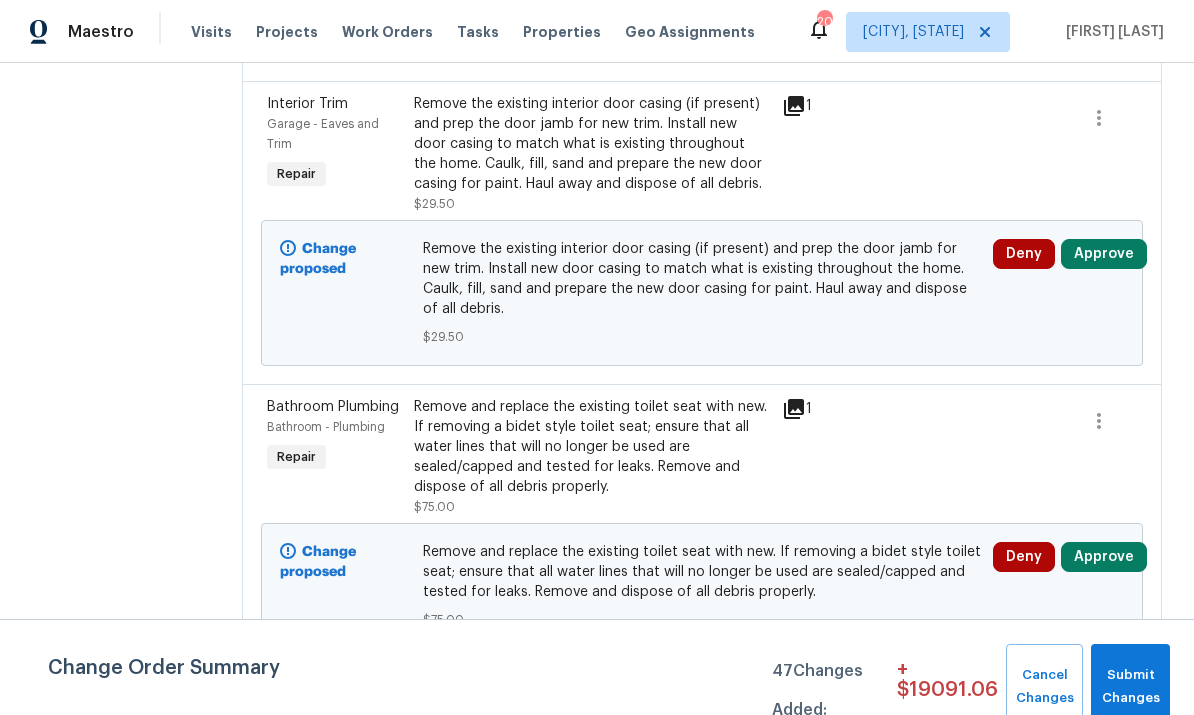 click on "Remove and replace the existing toilet seat with new. If removing a bidet style toilet seat; ensure that all water lines that will no longer be used are sealed/capped and tested for leaks. Remove and dispose of all debris properly." at bounding box center [592, 447] 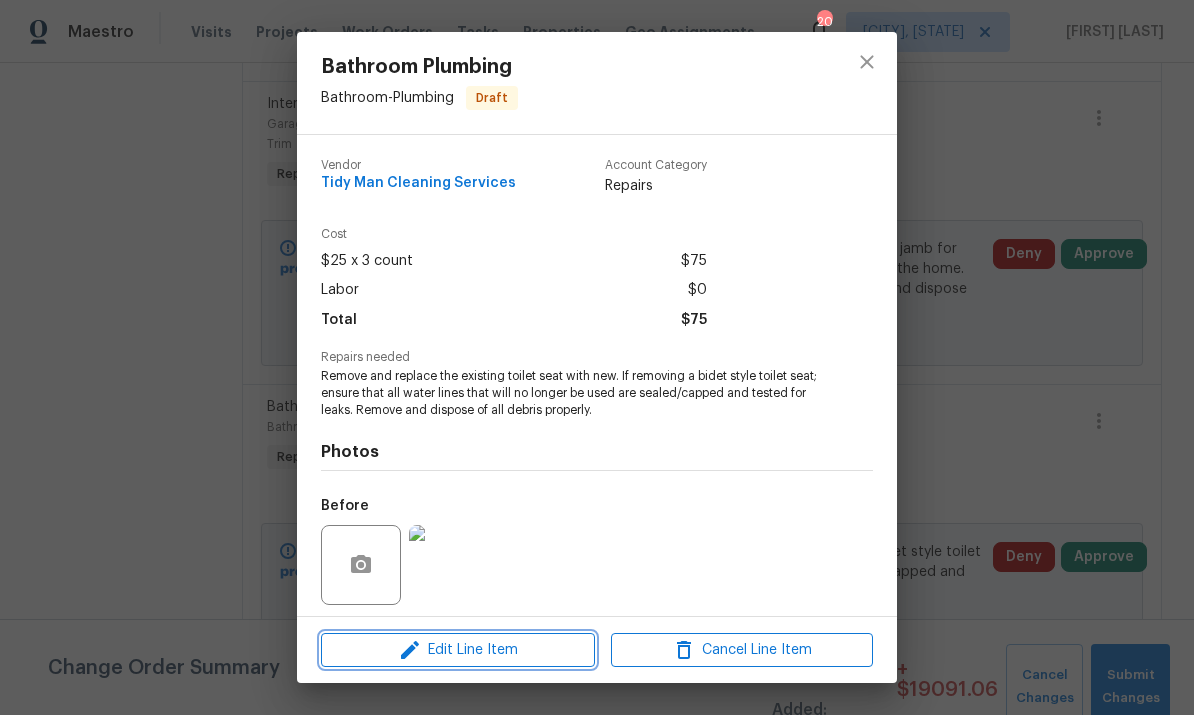 click on "Edit Line Item" at bounding box center (458, 650) 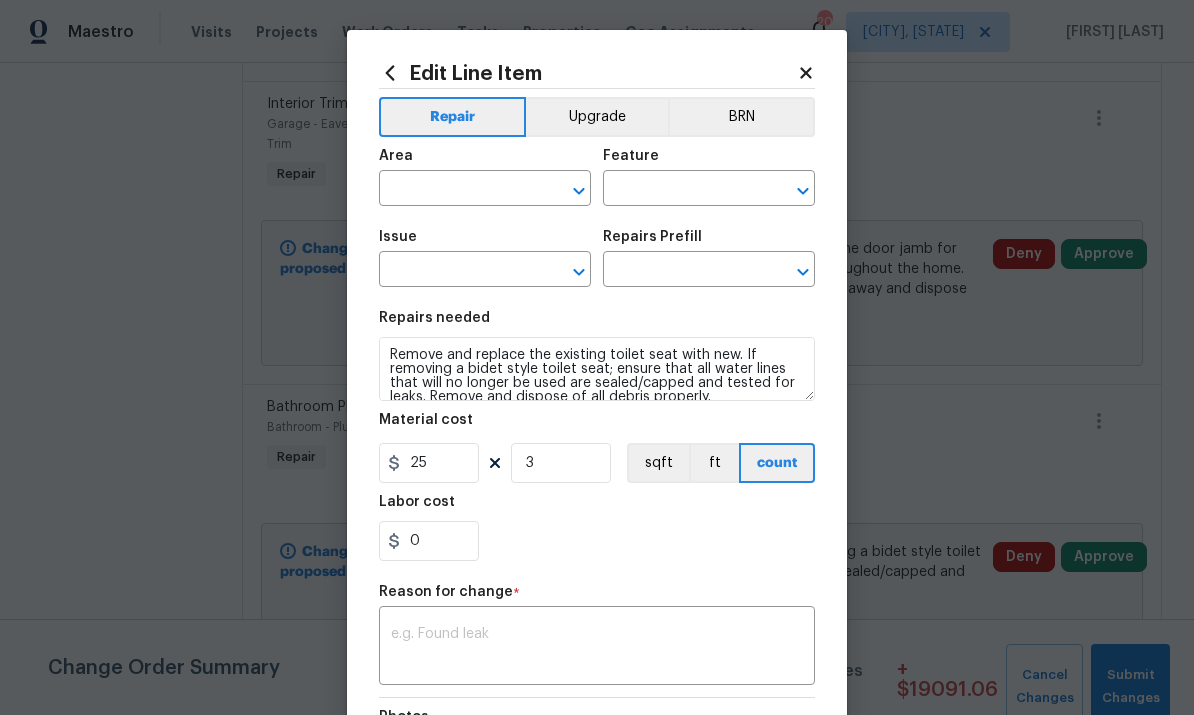 type on "Bathroom" 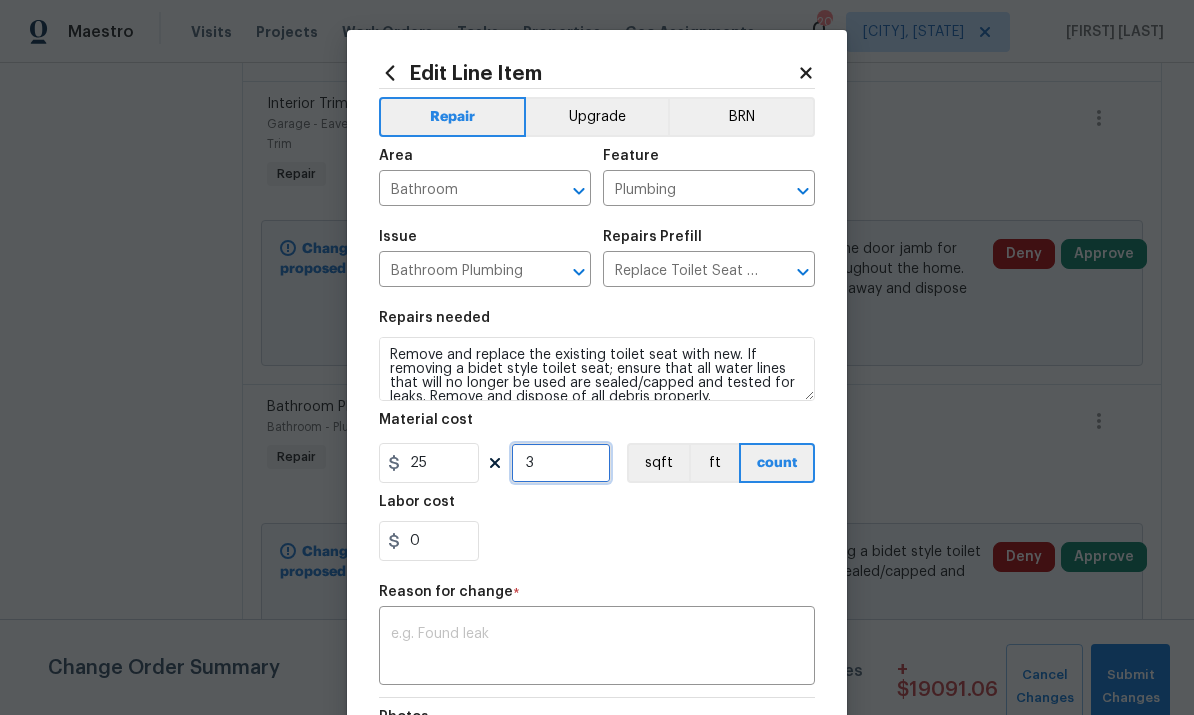 click on "3" at bounding box center (561, 463) 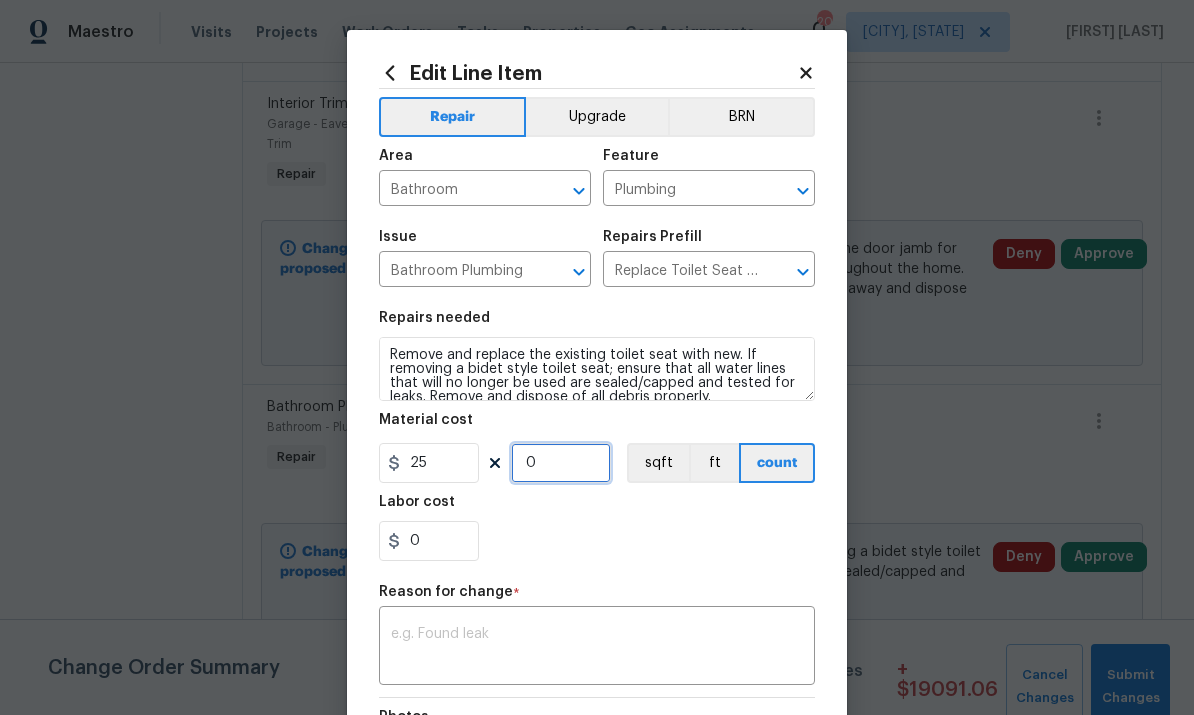 type on "2" 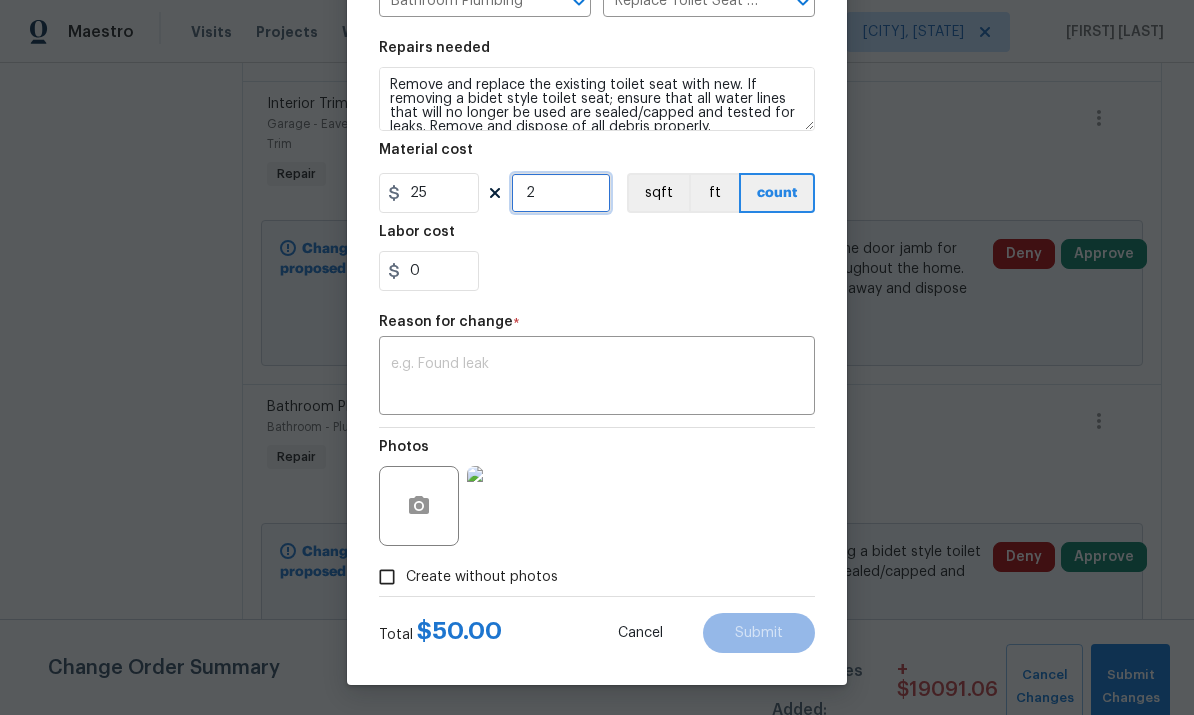 scroll, scrollTop: 274, scrollLeft: 0, axis: vertical 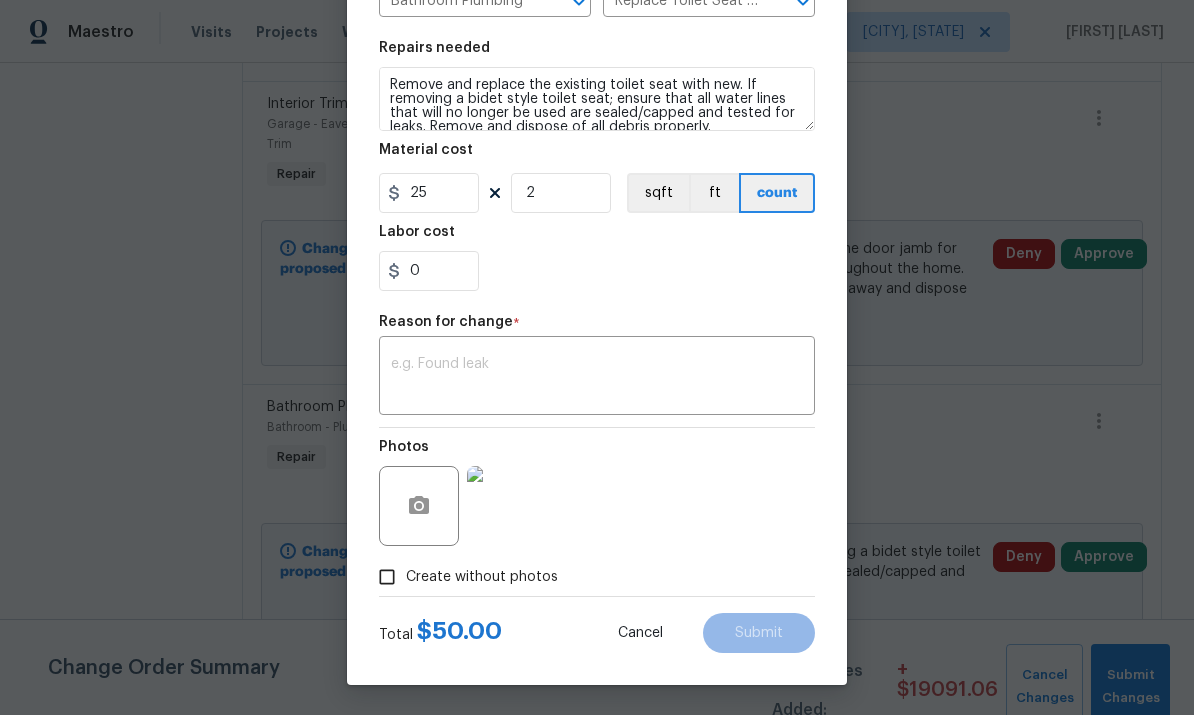 click at bounding box center (597, 378) 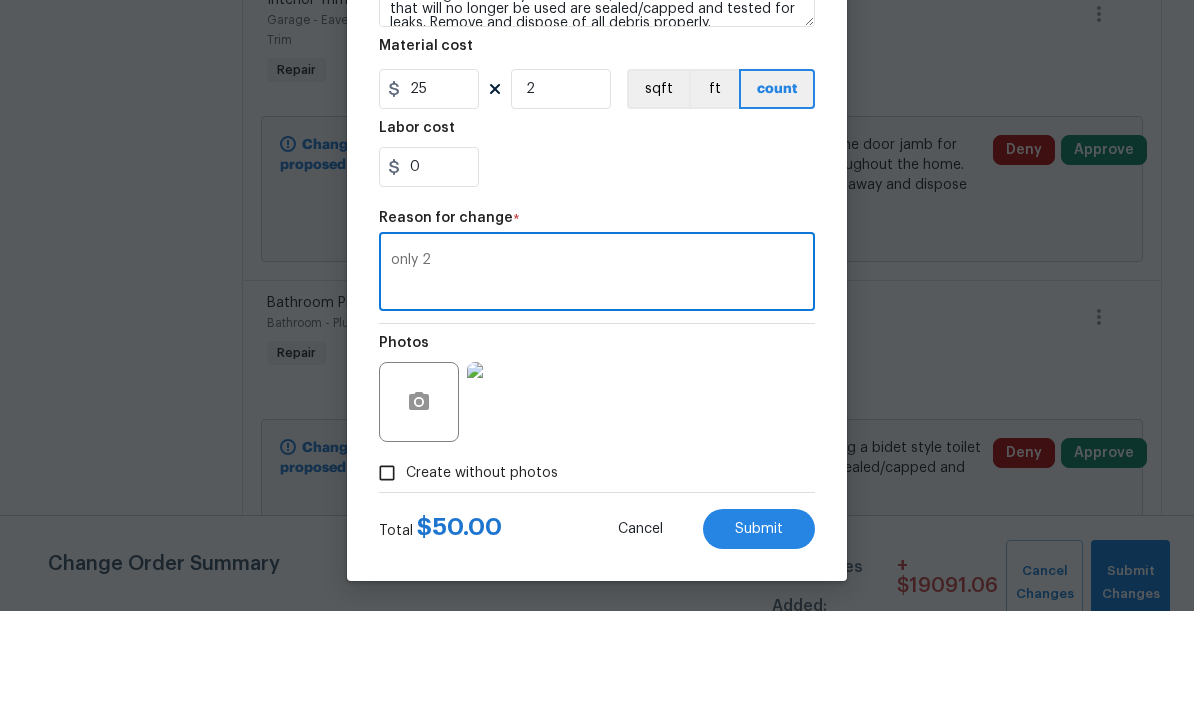 scroll, scrollTop: 75, scrollLeft: 0, axis: vertical 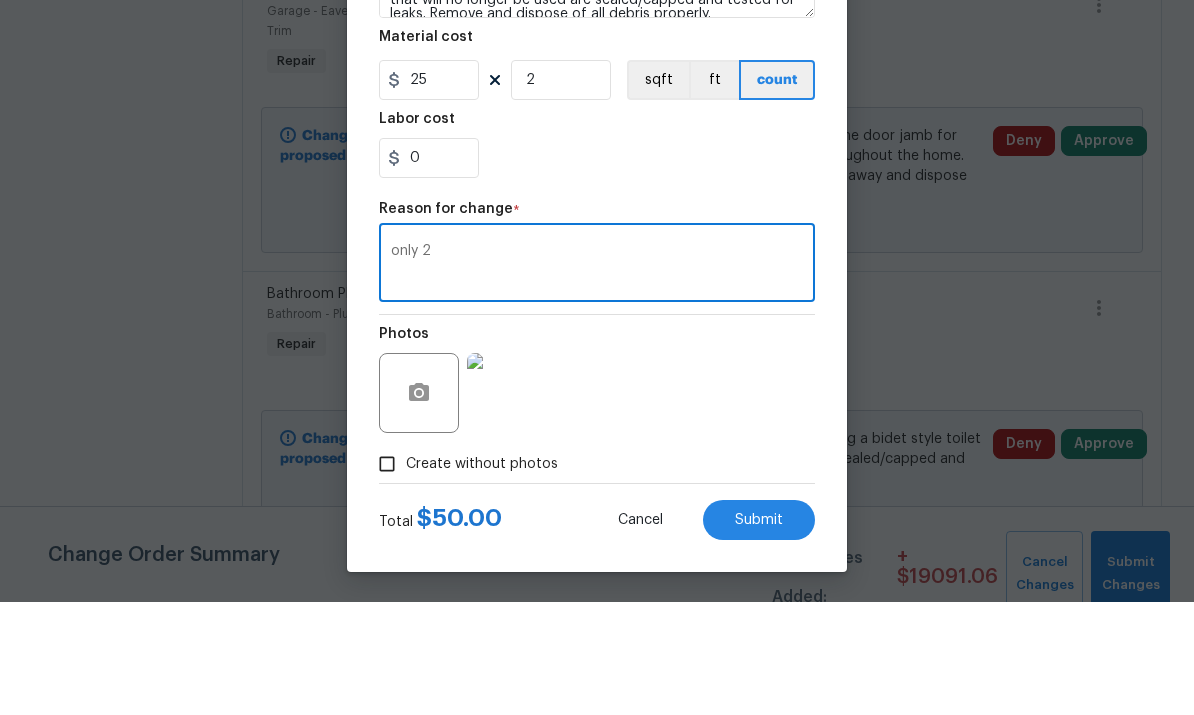 type on "only 2" 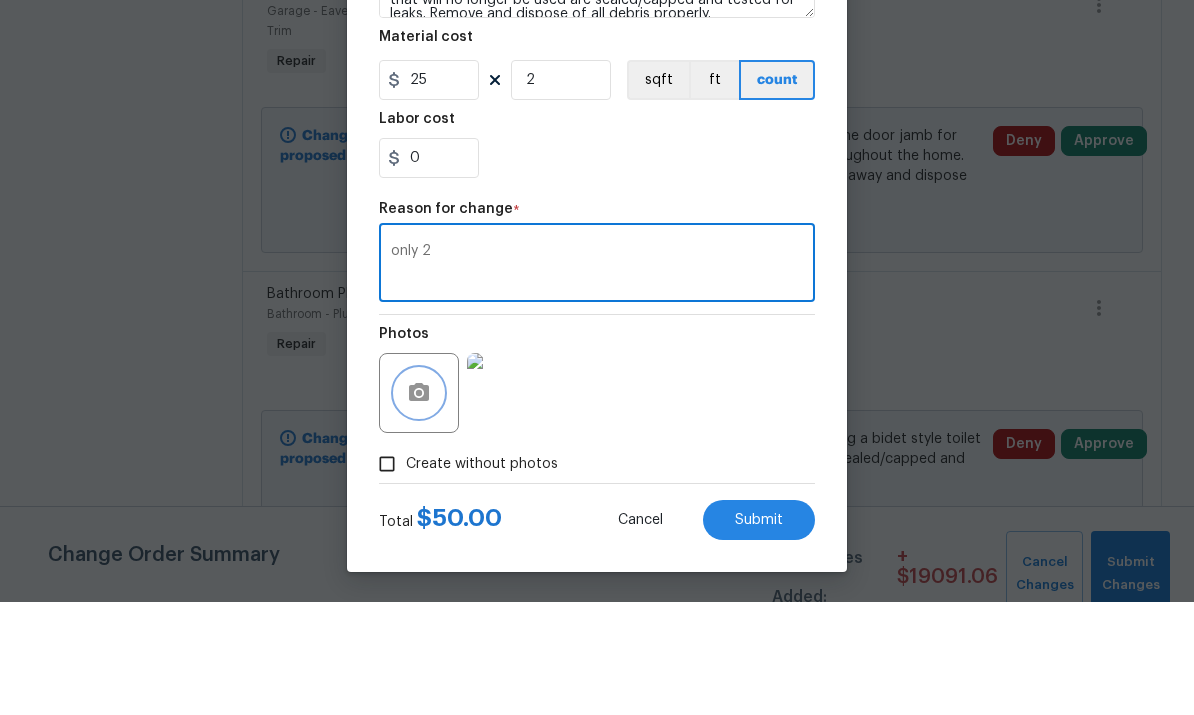 click 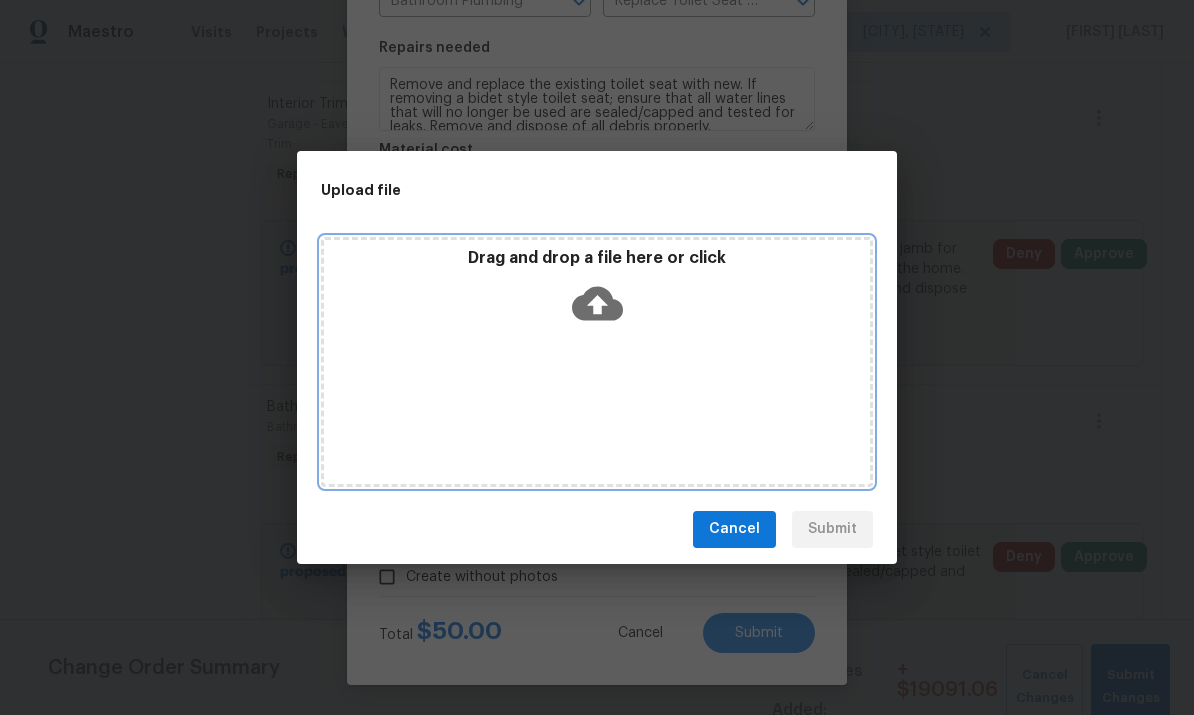 click 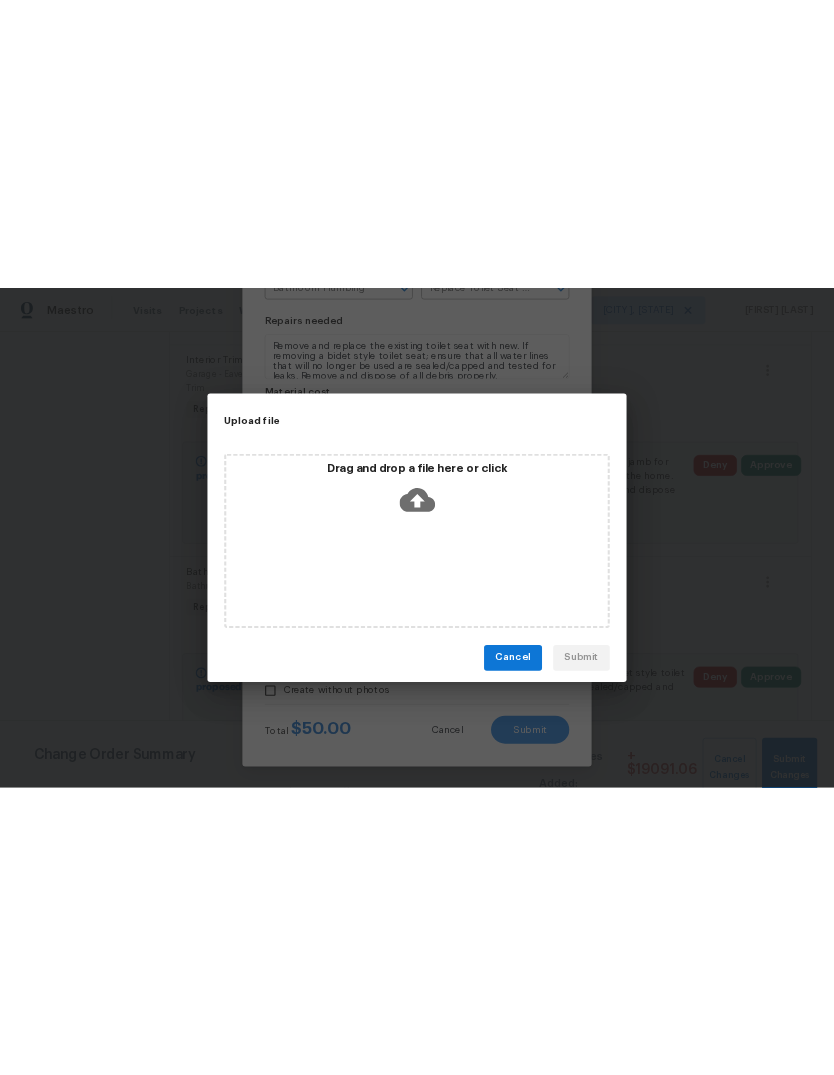 scroll, scrollTop: 0, scrollLeft: 0, axis: both 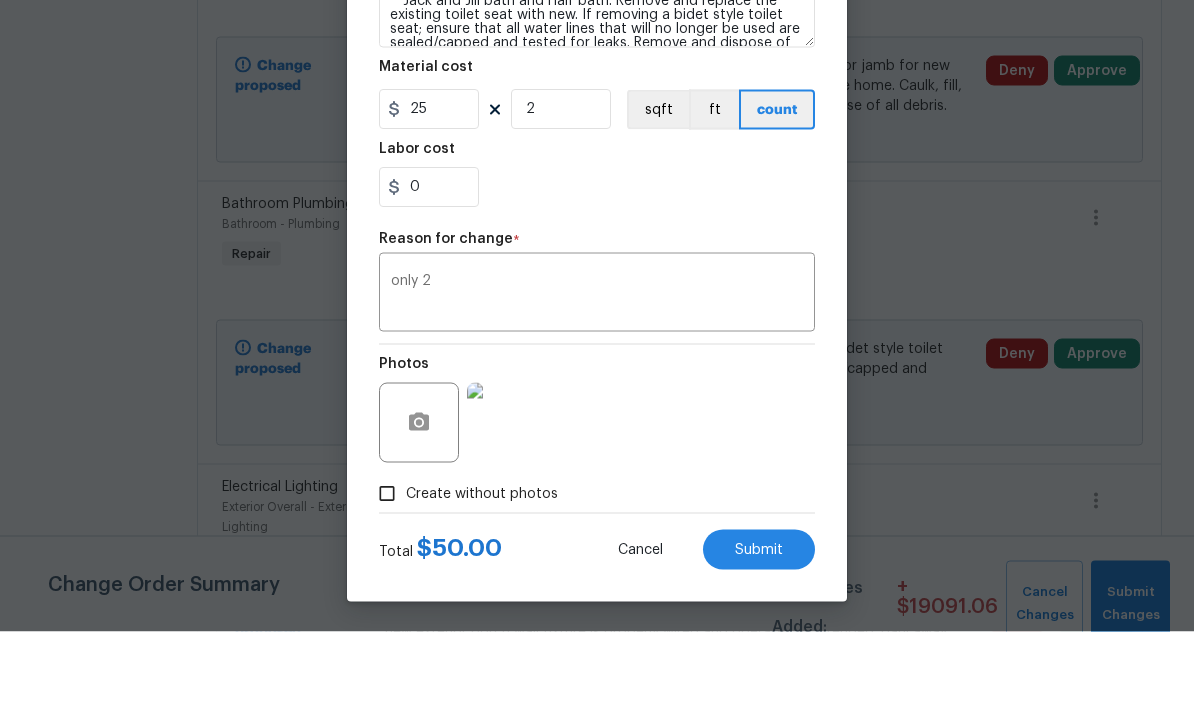 type on "**Jack and Jill bath and Half bath. Remove and replace the existing toilet seat with new. If removing a bidet style toilet seat; ensure that all water lines that will no longer be used are sealed/capped and tested for leaks. Remove and dispose of all debris properly." 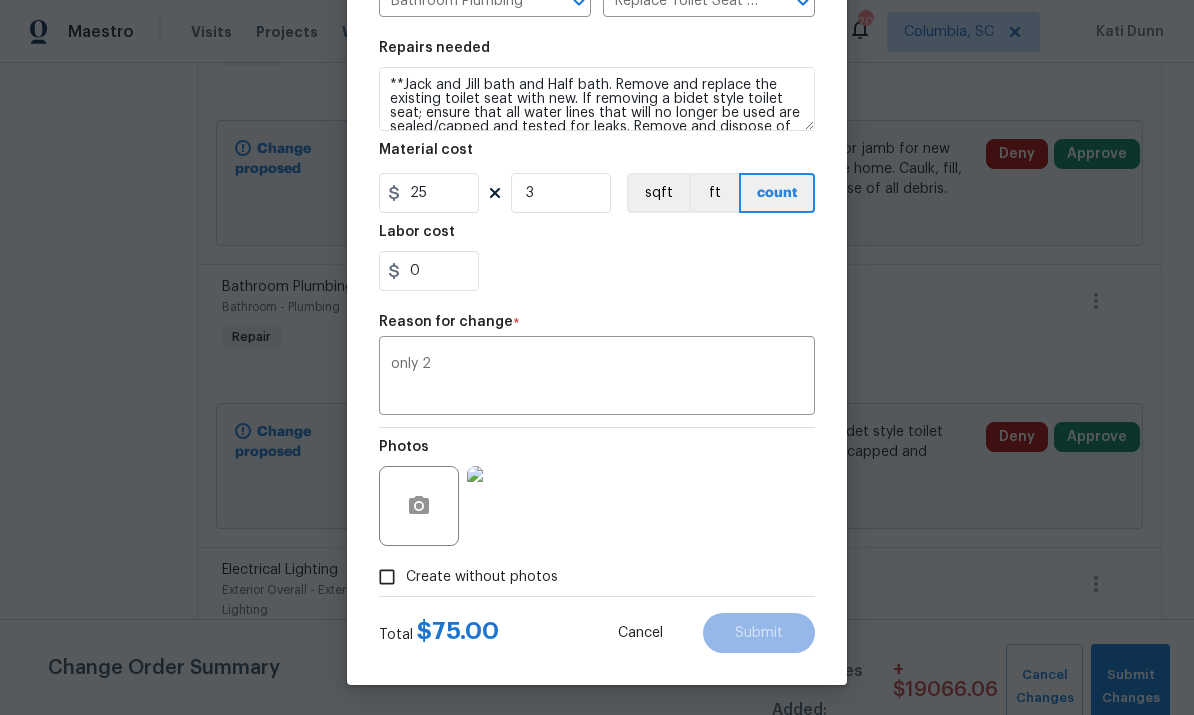 type on "3" 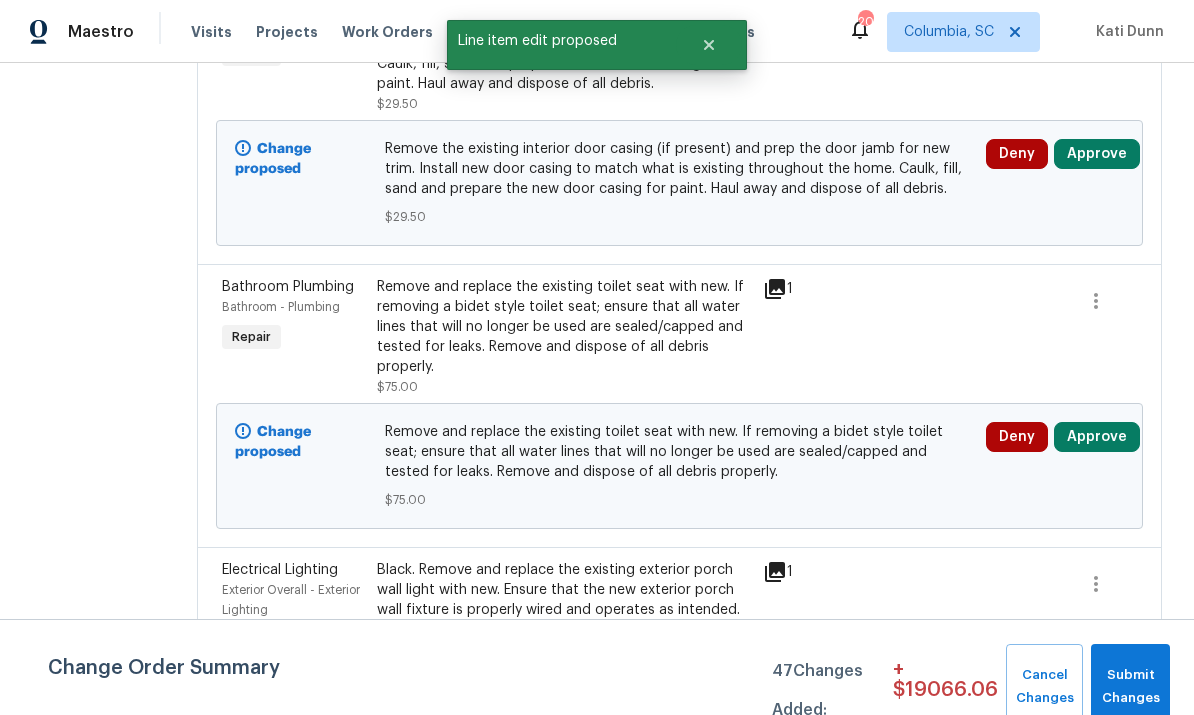 scroll, scrollTop: 0, scrollLeft: 0, axis: both 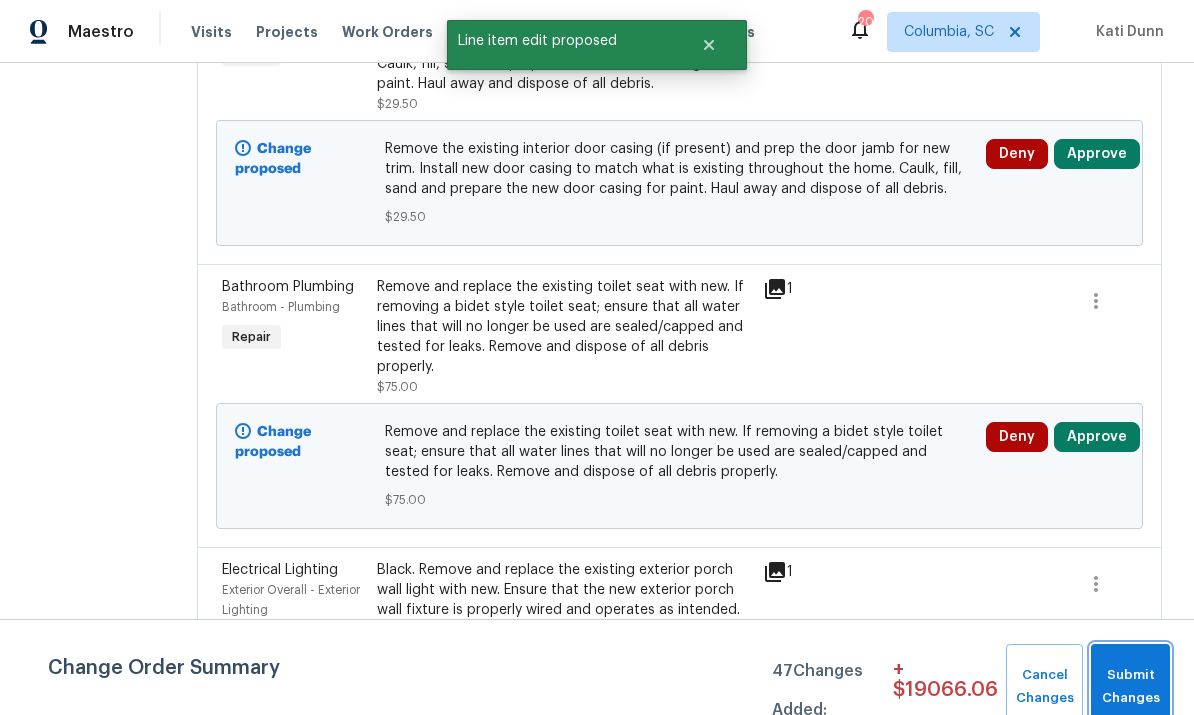 click on "Submit Changes" at bounding box center (1130, 687) 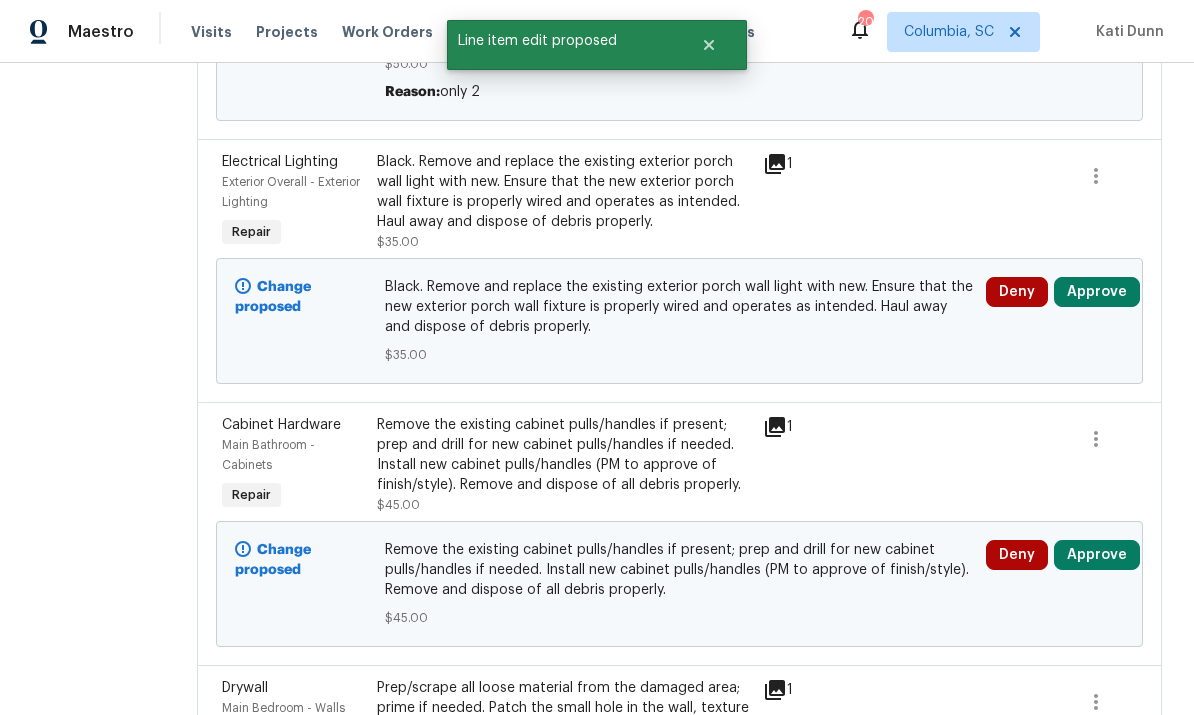 scroll, scrollTop: 9206, scrollLeft: 0, axis: vertical 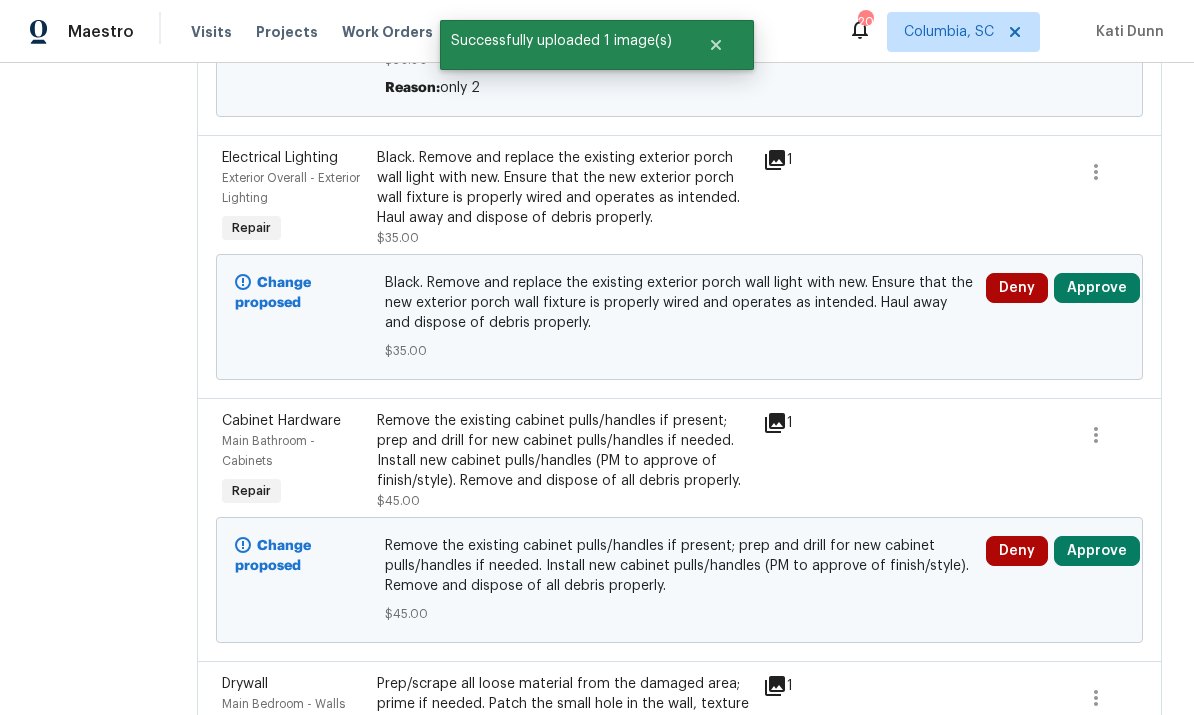 click on "Black. Remove and replace the existing exterior porch wall light with new. Ensure that the new exterior porch wall fixture is properly wired and operates as intended. Haul away and dispose of debris properly." at bounding box center [564, 188] 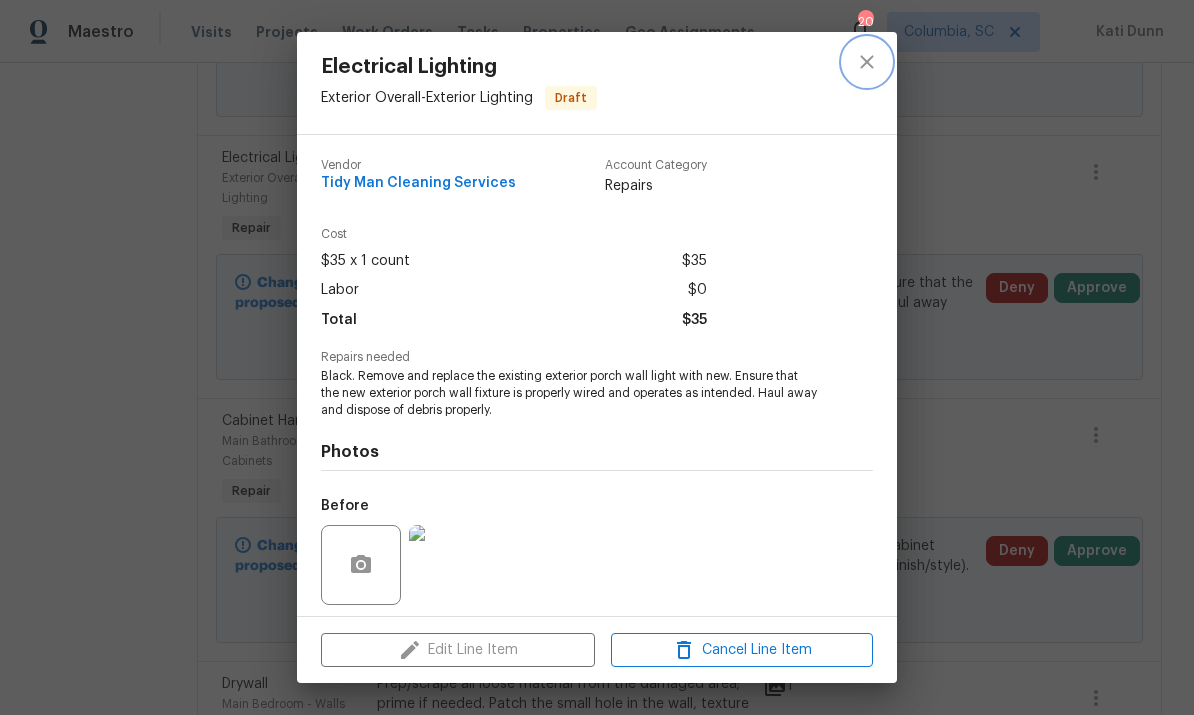 click 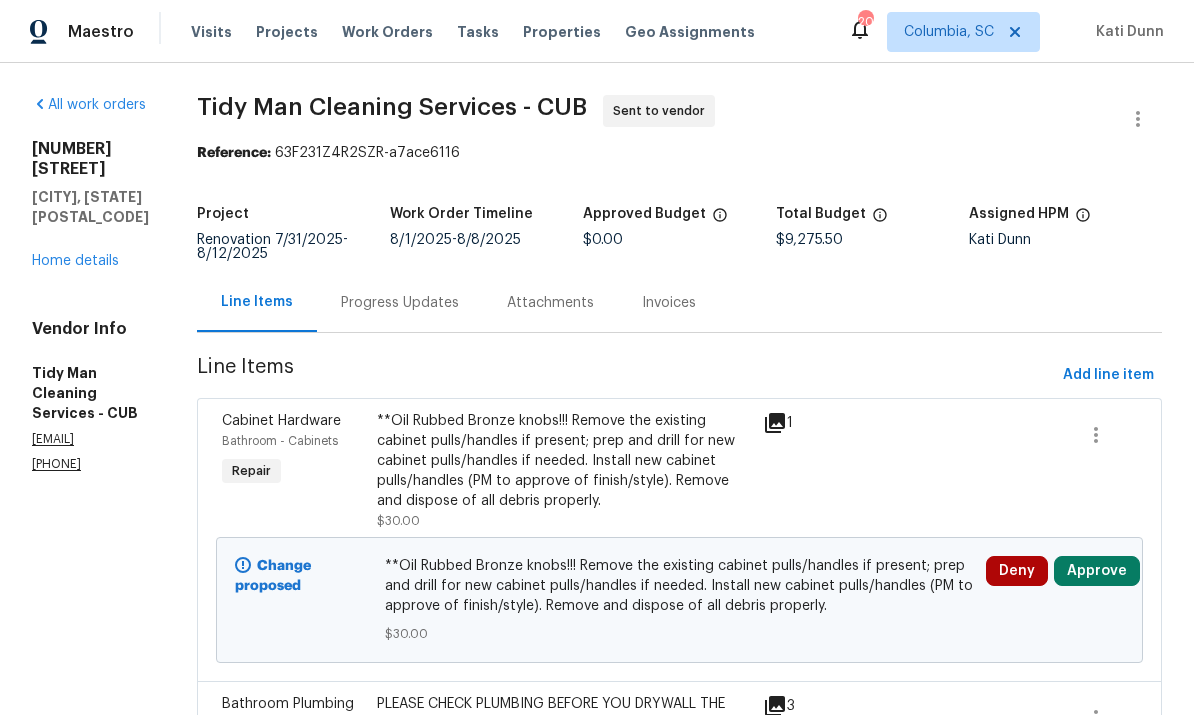 scroll, scrollTop: 0, scrollLeft: 0, axis: both 